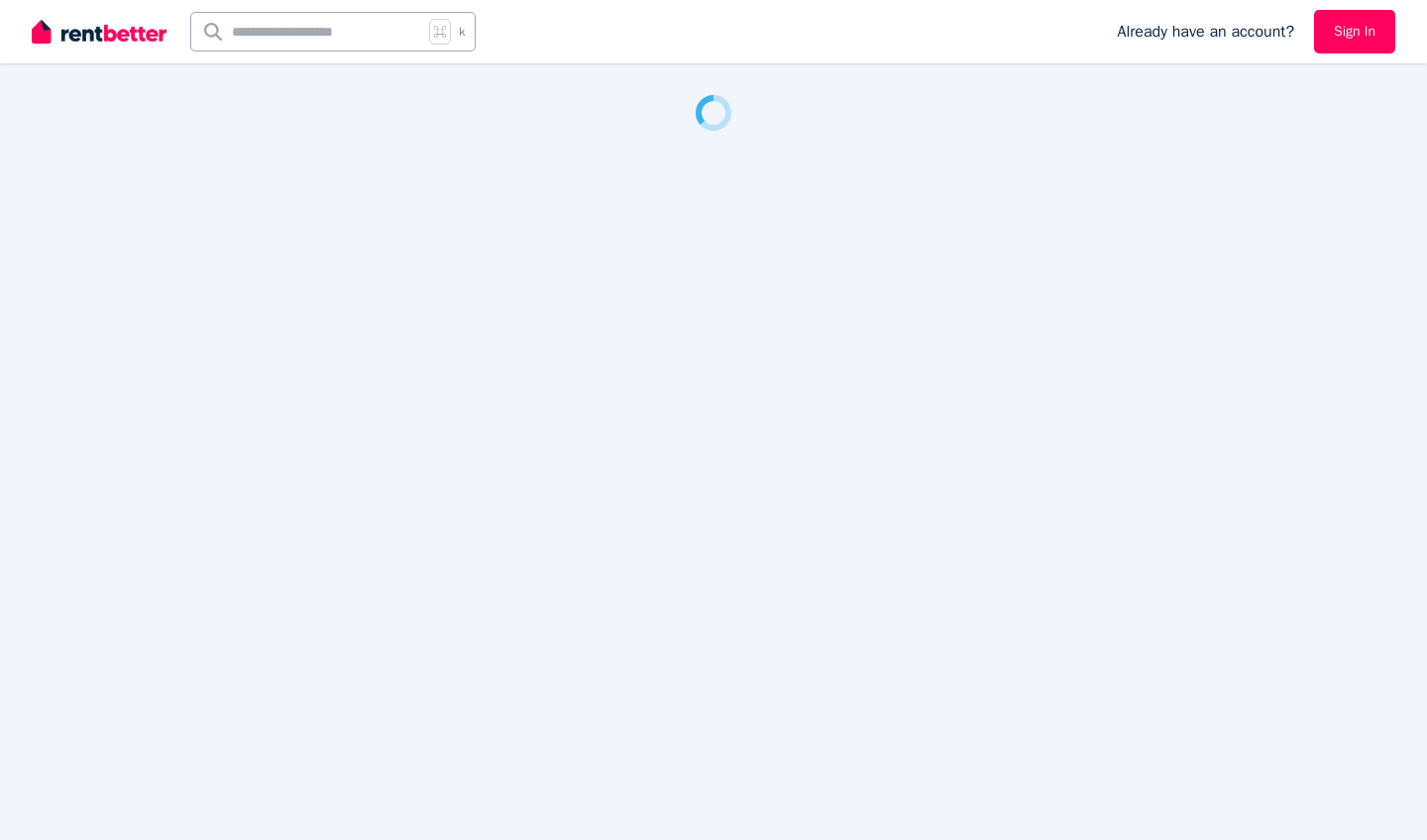 scroll, scrollTop: 0, scrollLeft: 0, axis: both 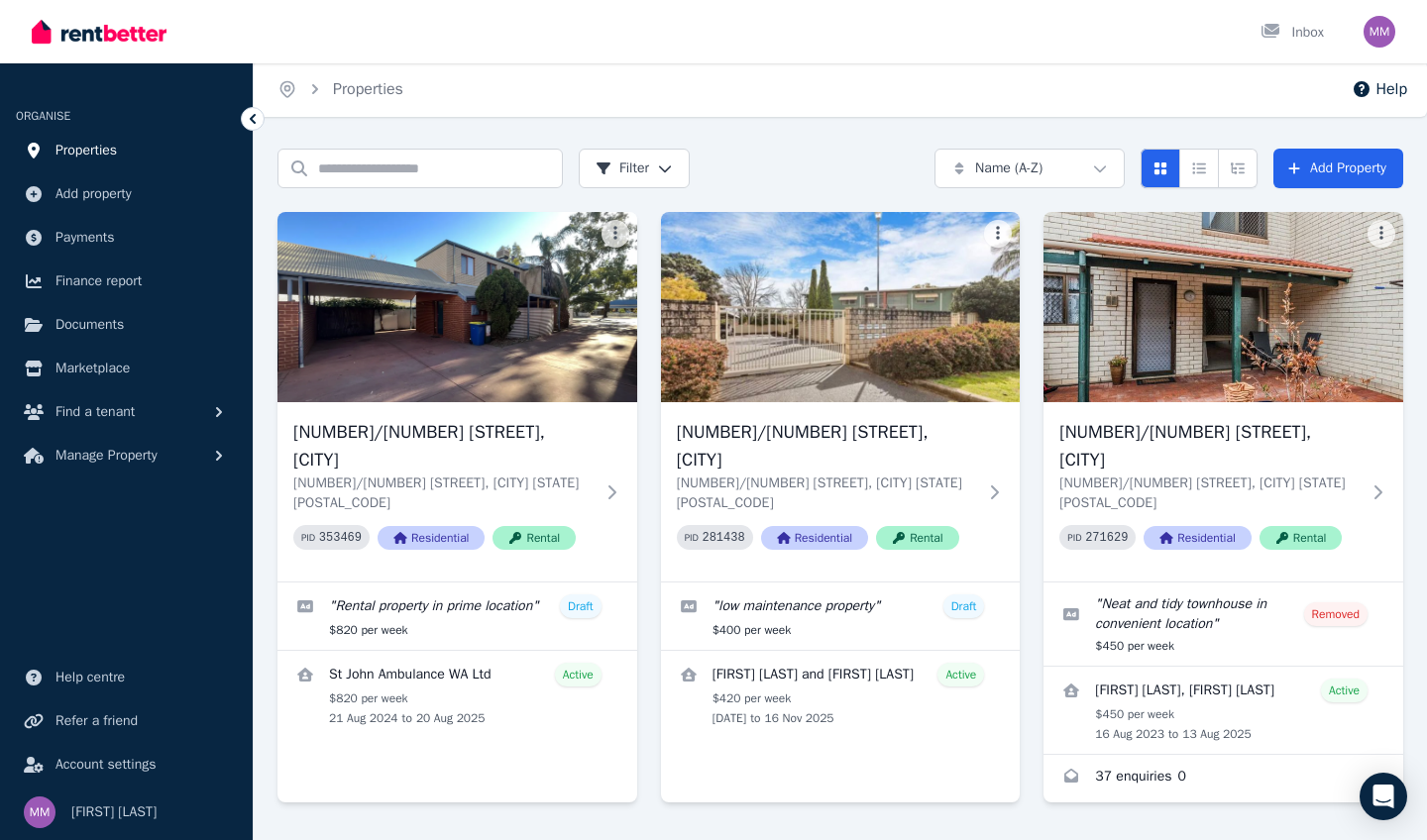 click on "Properties" at bounding box center (86, 151) 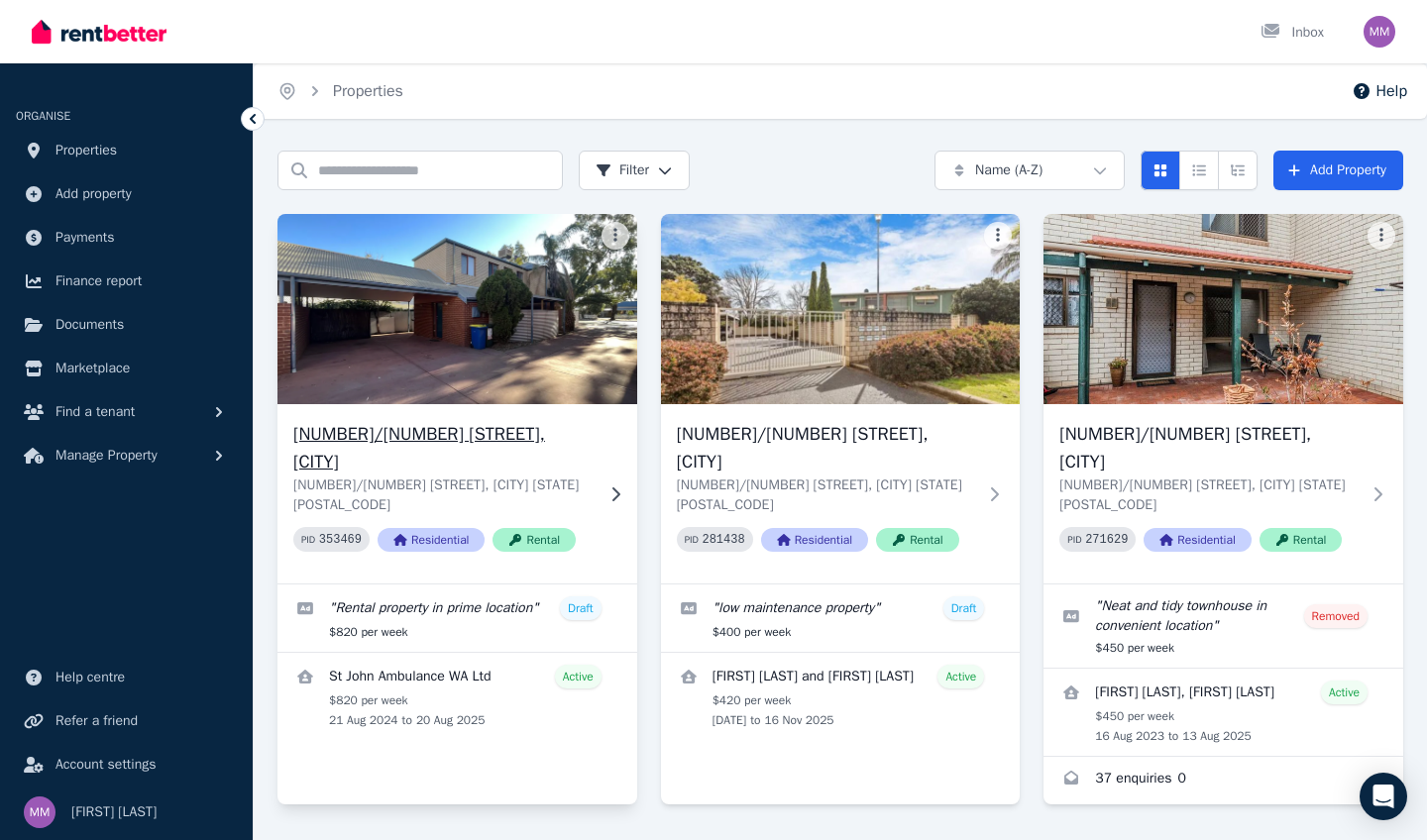 click 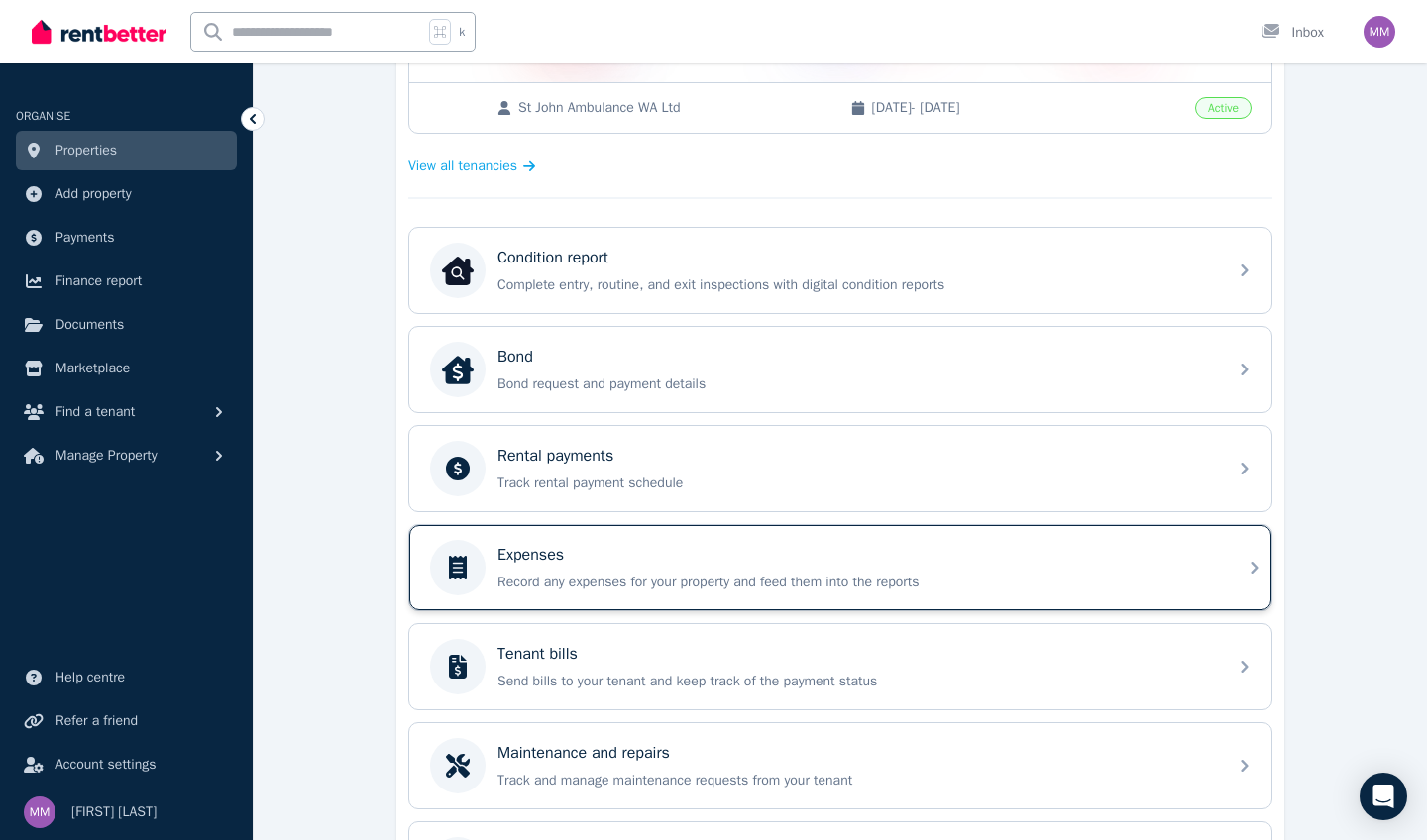 scroll, scrollTop: 513, scrollLeft: 0, axis: vertical 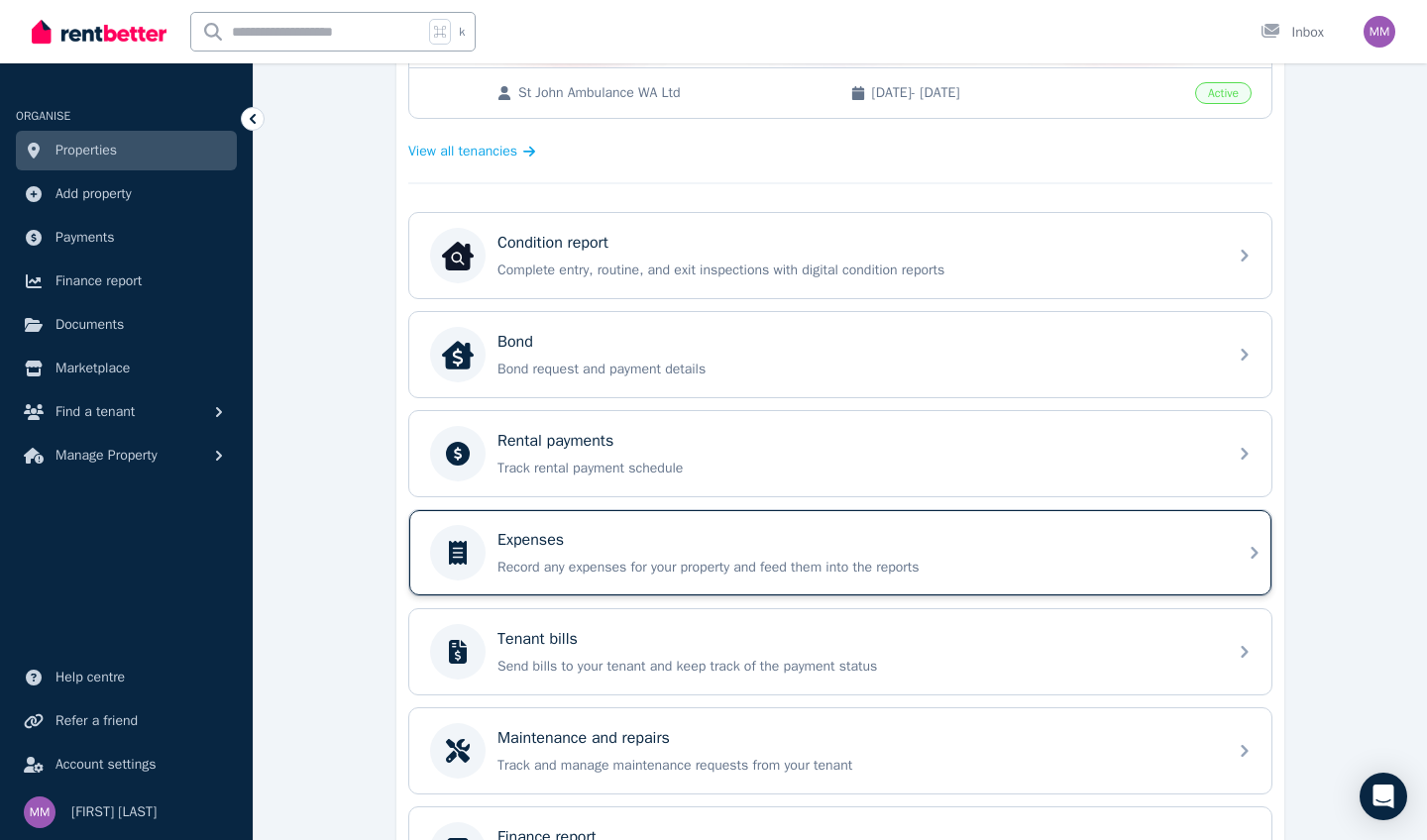 click on "Expenses" at bounding box center (856, 540) 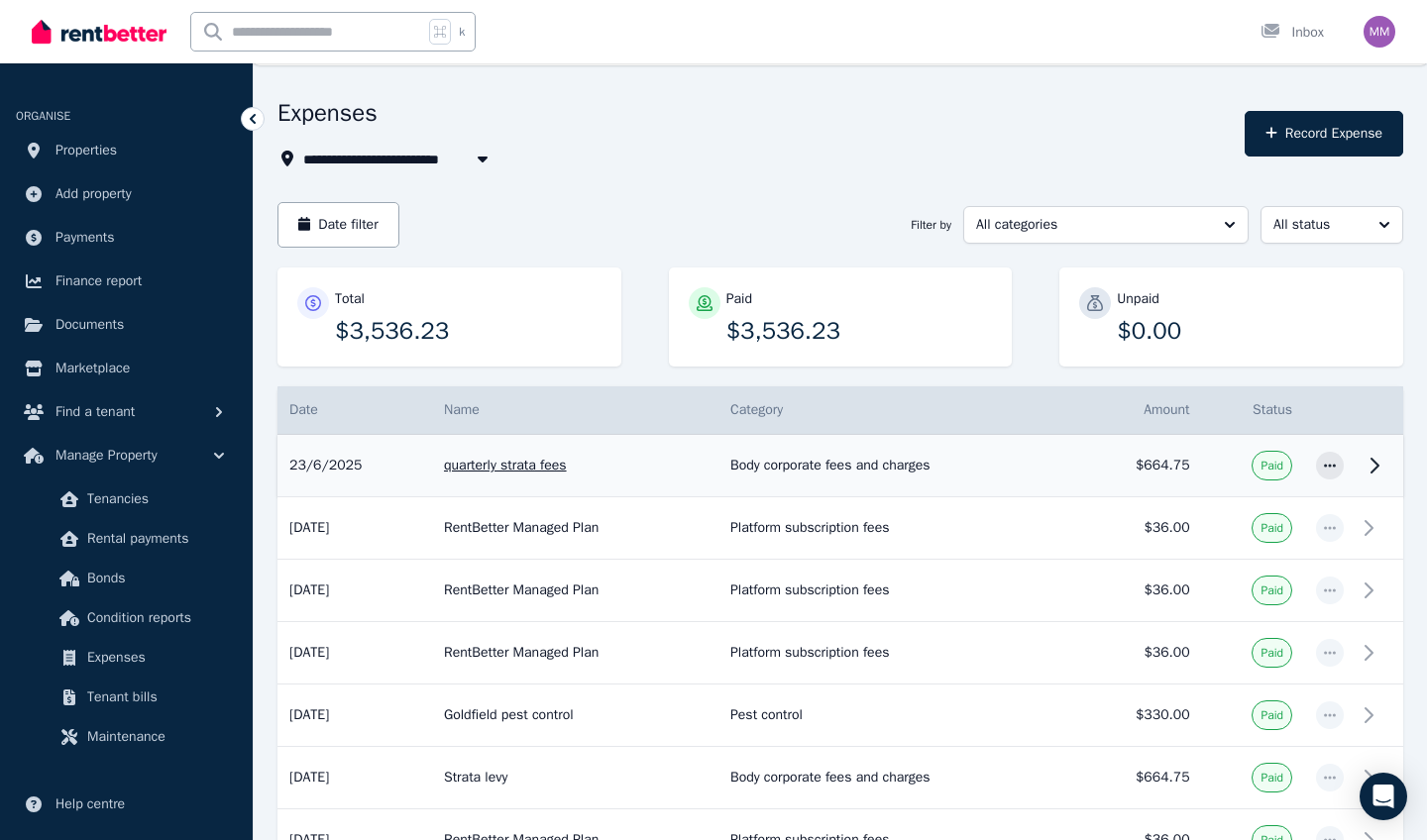 scroll, scrollTop: 52, scrollLeft: 0, axis: vertical 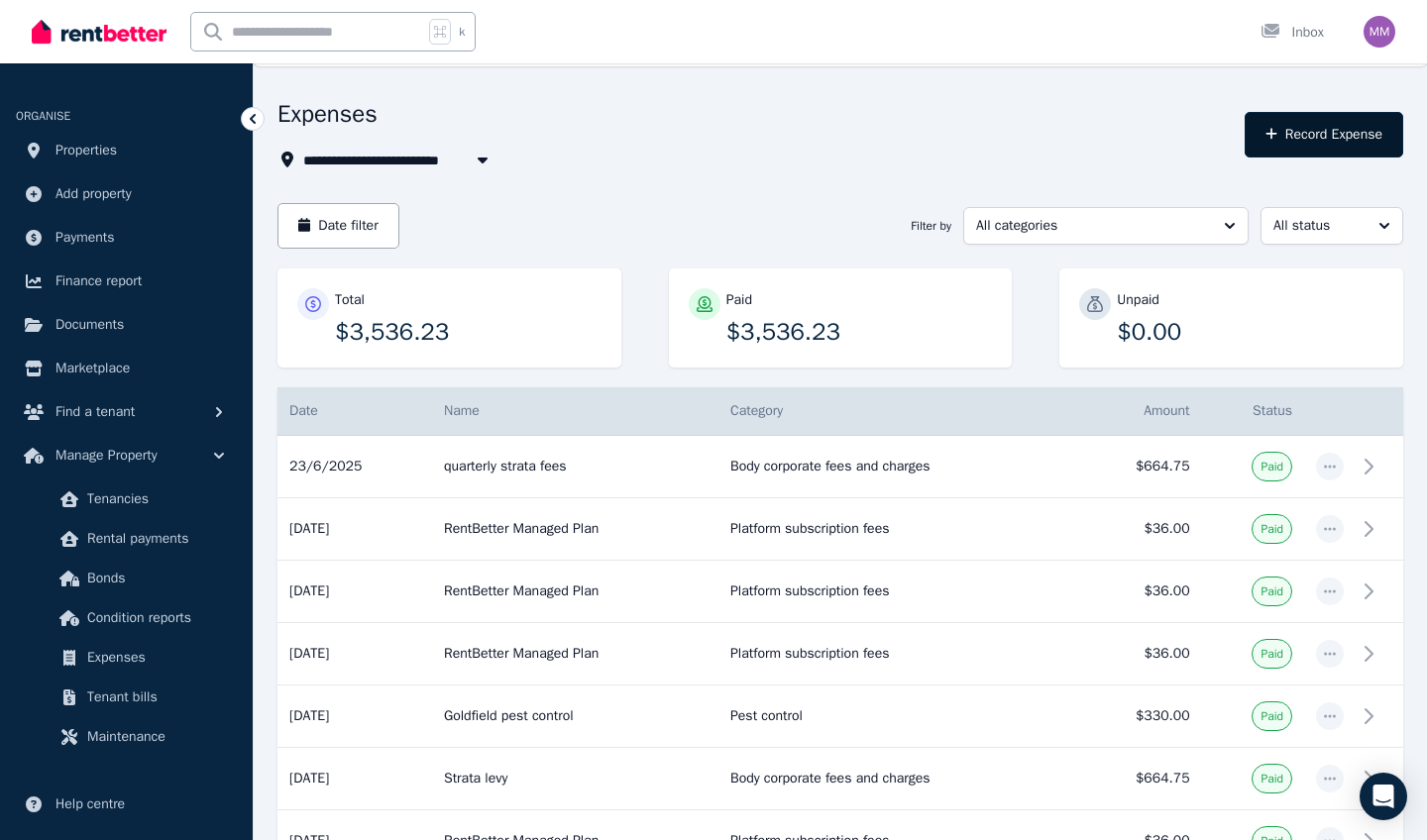 click 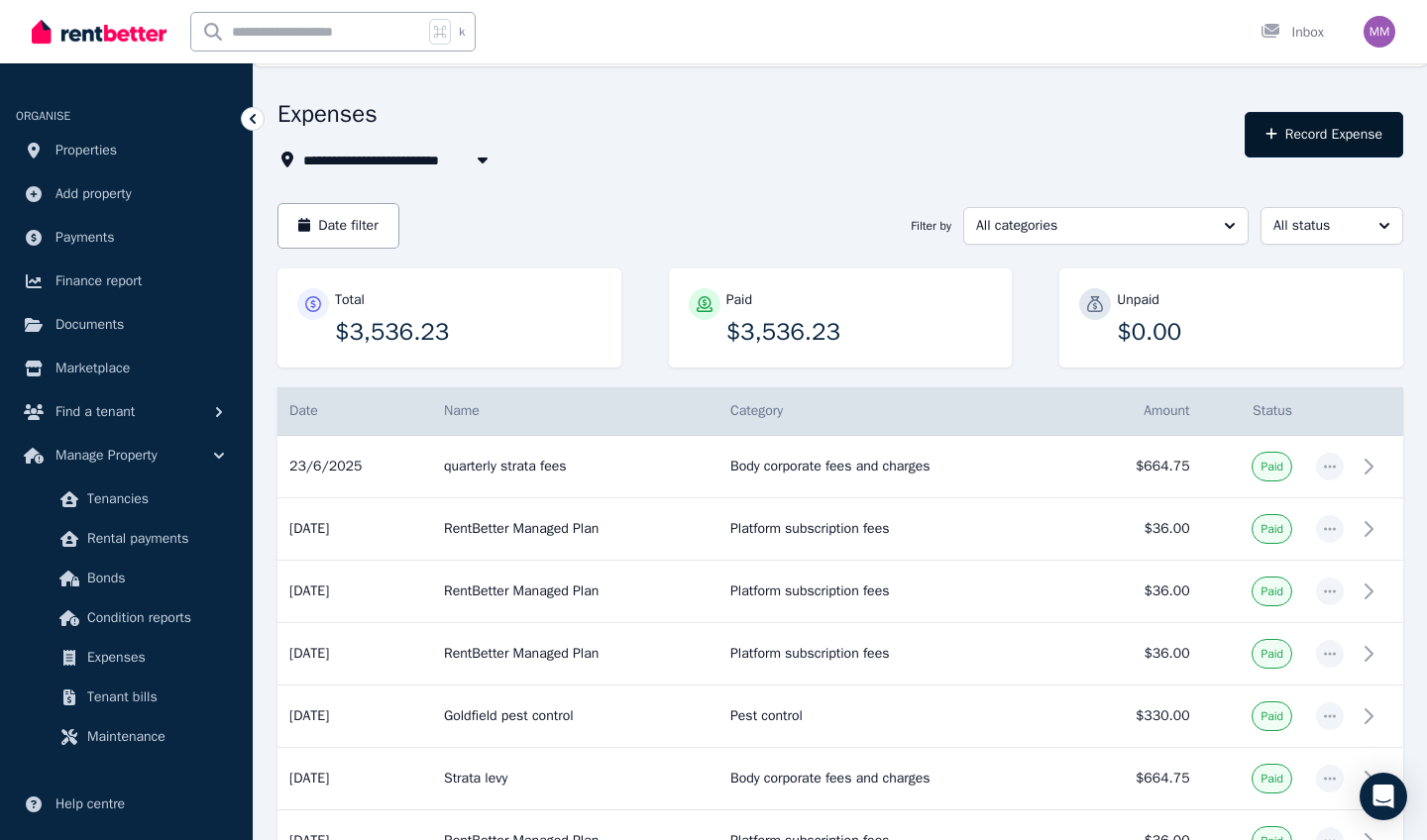 select on "**********" 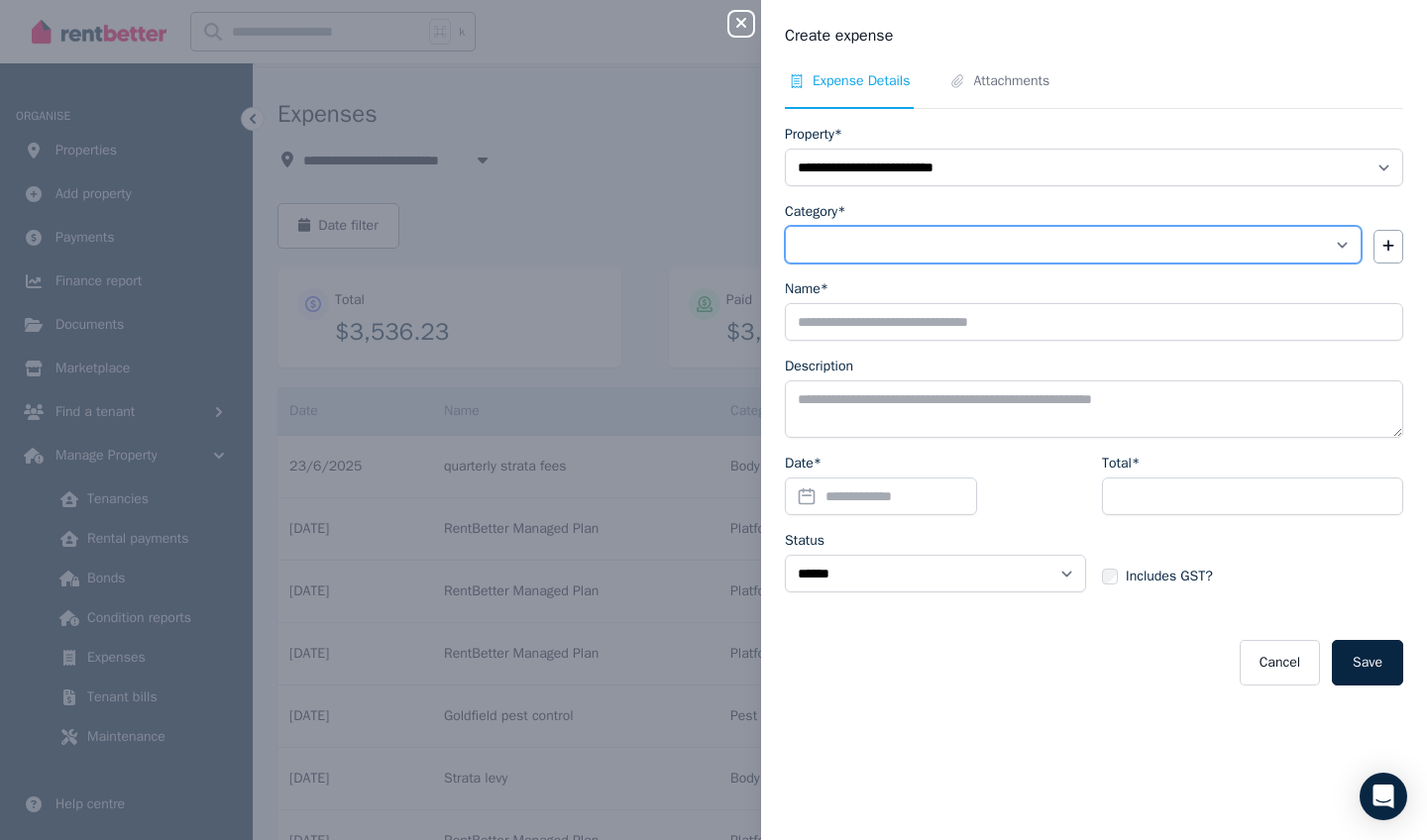select on "**********" 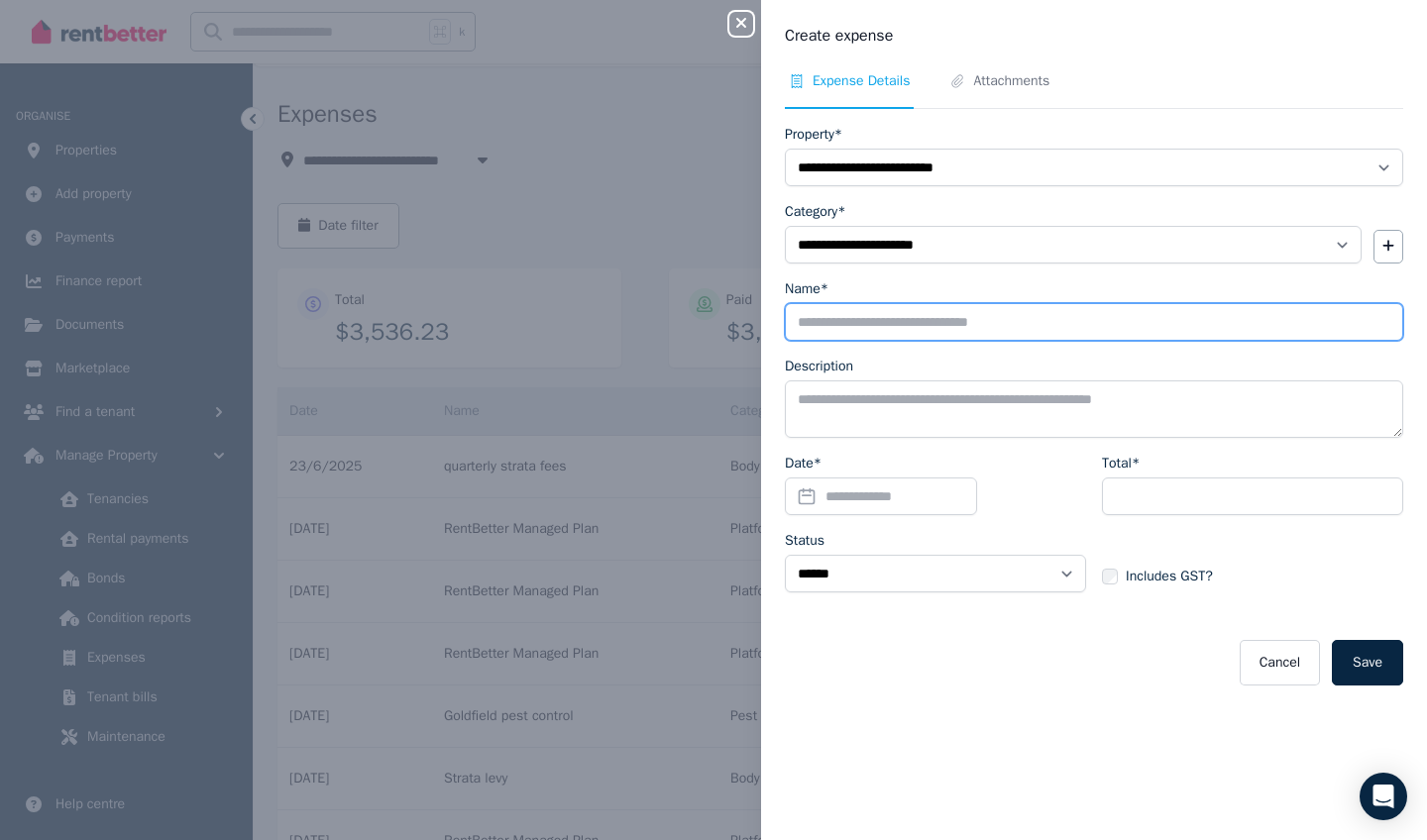 click on "Name*" at bounding box center (1094, 322) 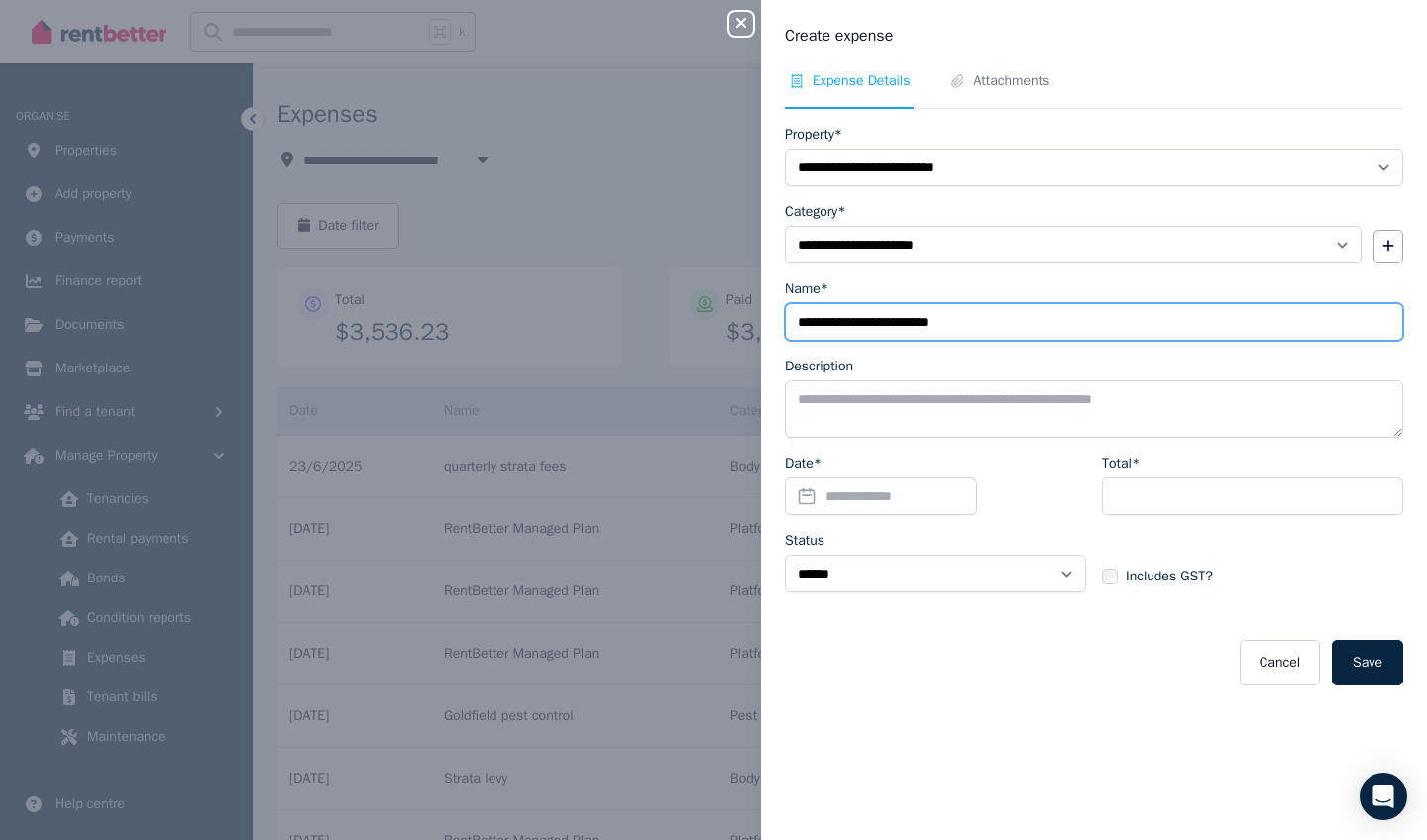 type on "**********" 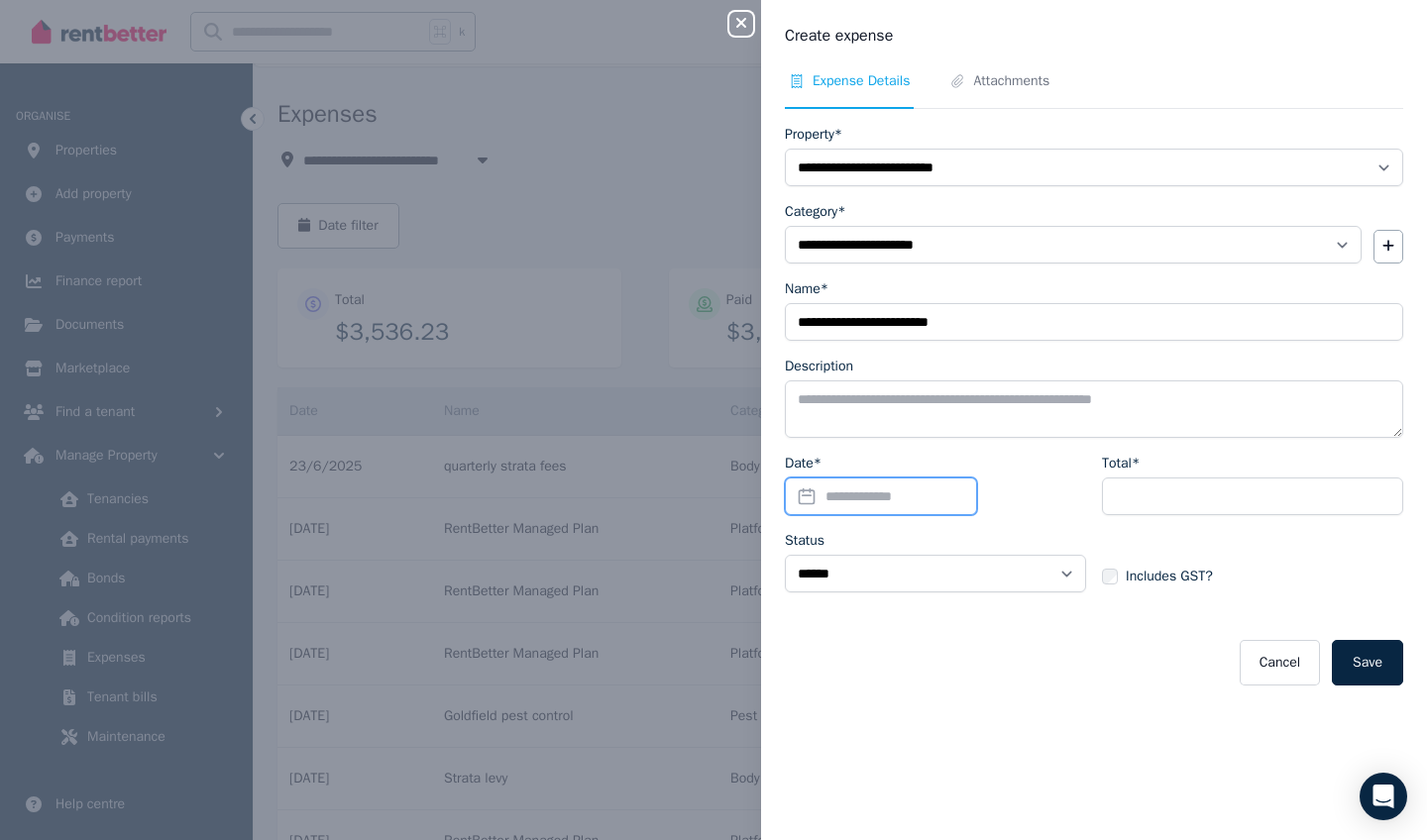 click on "Date*" at bounding box center (881, 496) 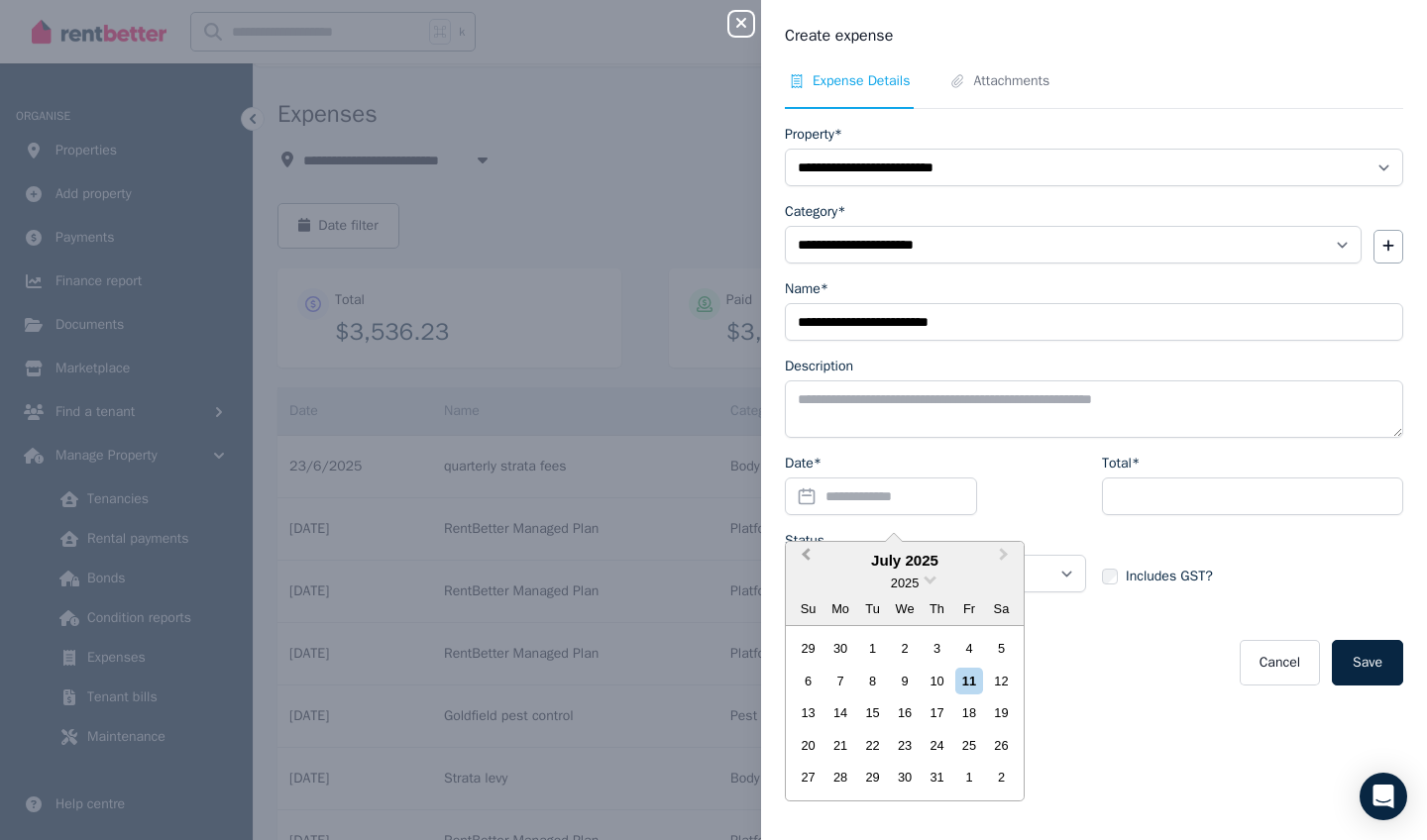 click on "Previous Month" at bounding box center (804, 560) 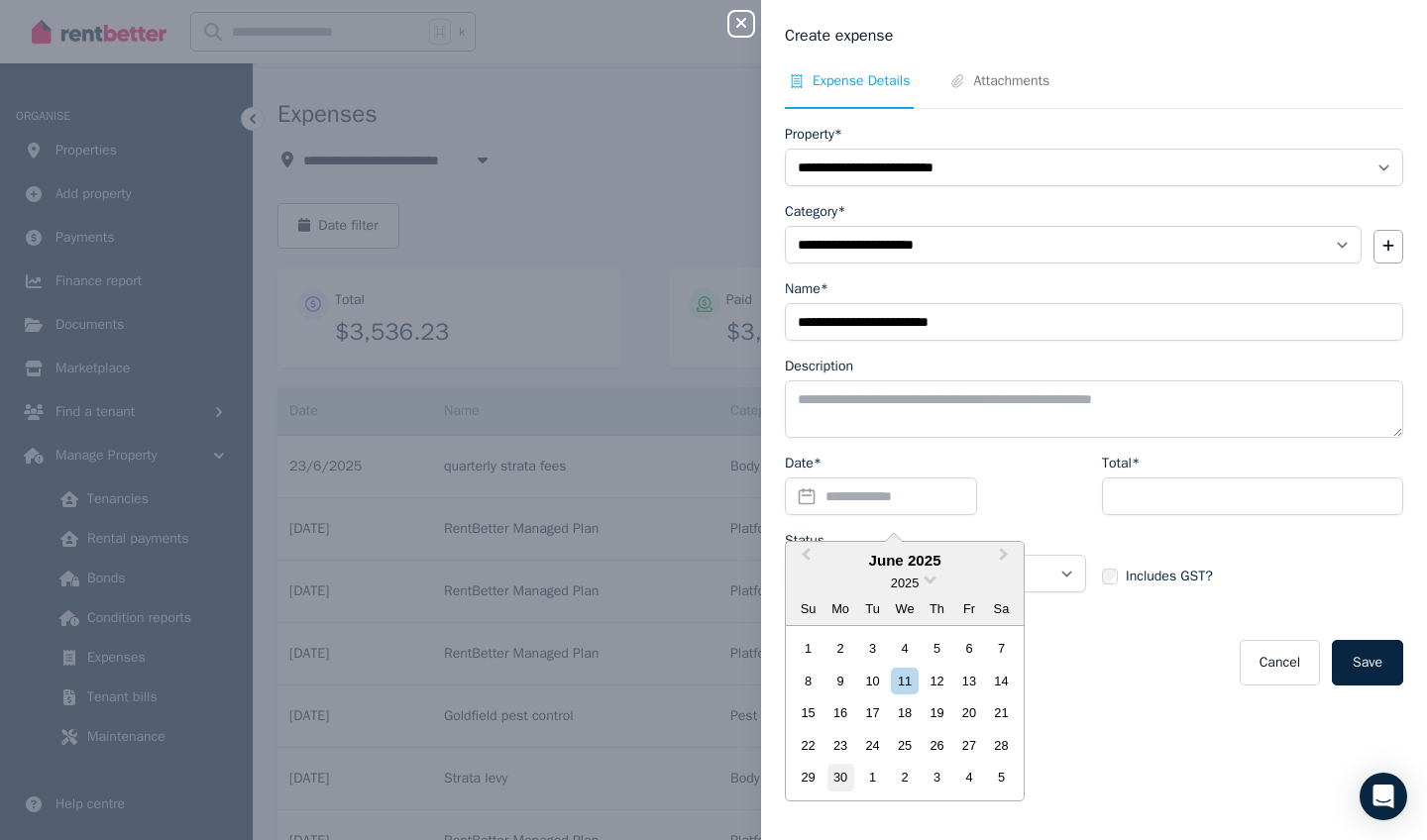 click on "30" at bounding box center [840, 777] 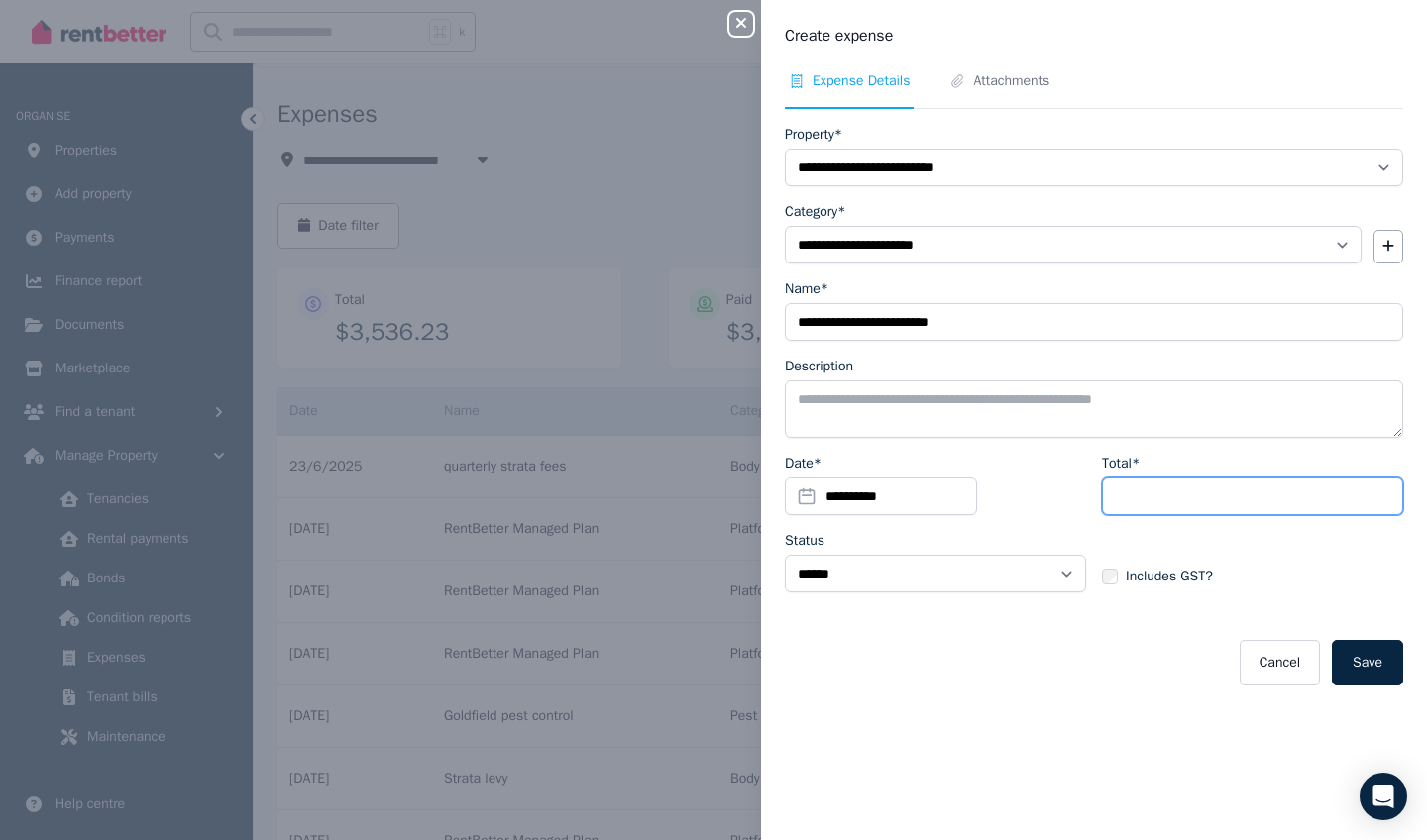 click on "Total*" at bounding box center [1253, 496] 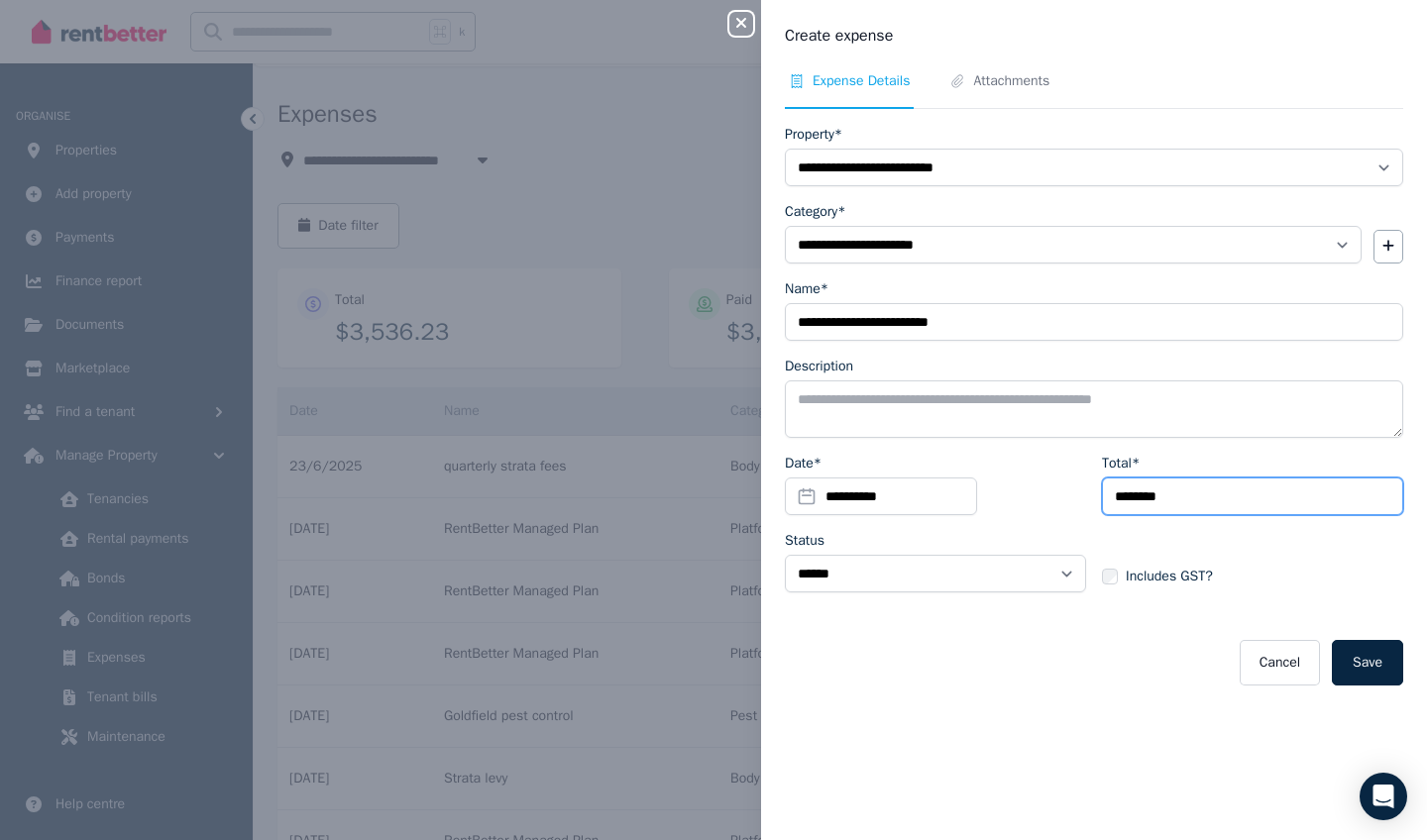 type on "********" 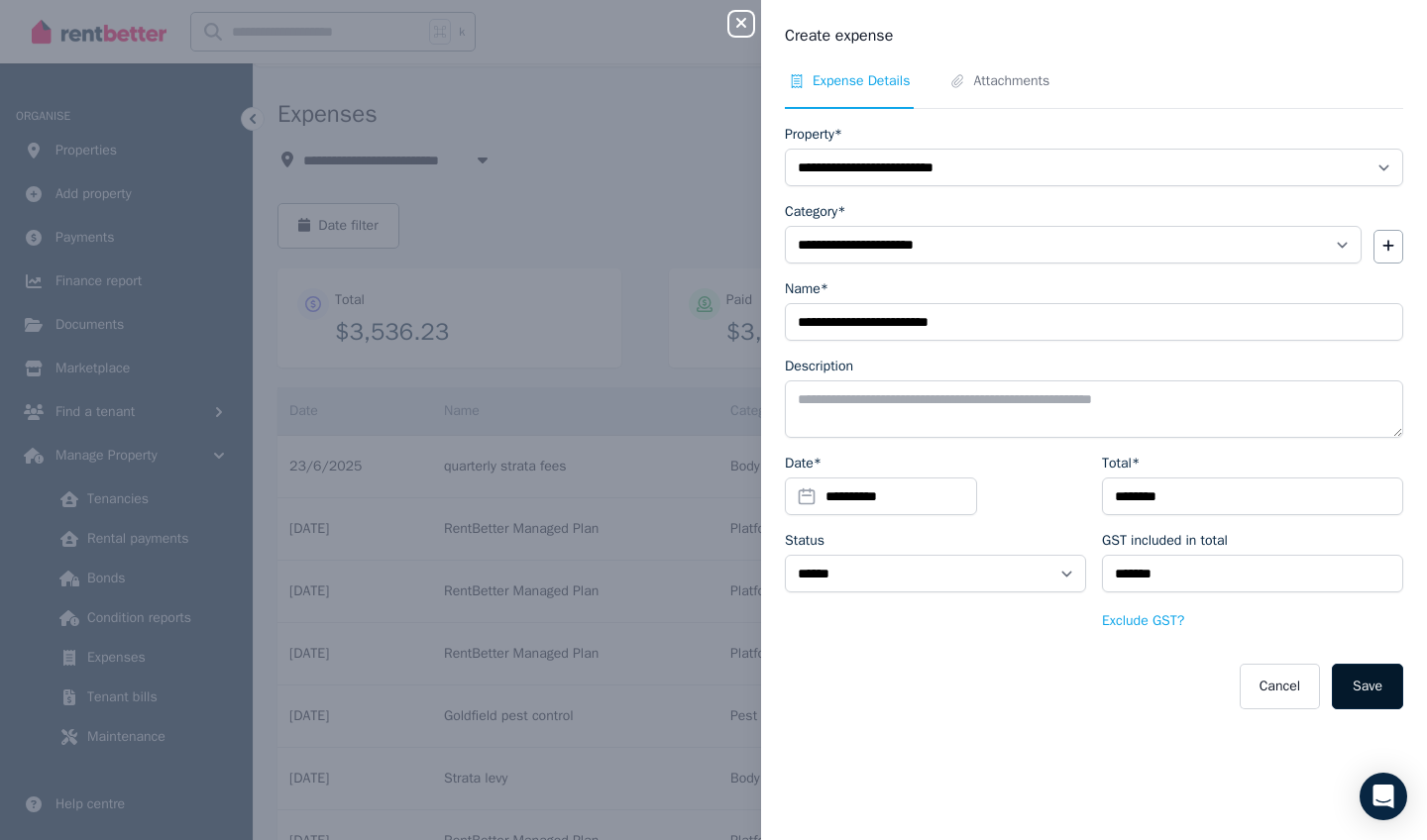 click on "Save" at bounding box center (1368, 686) 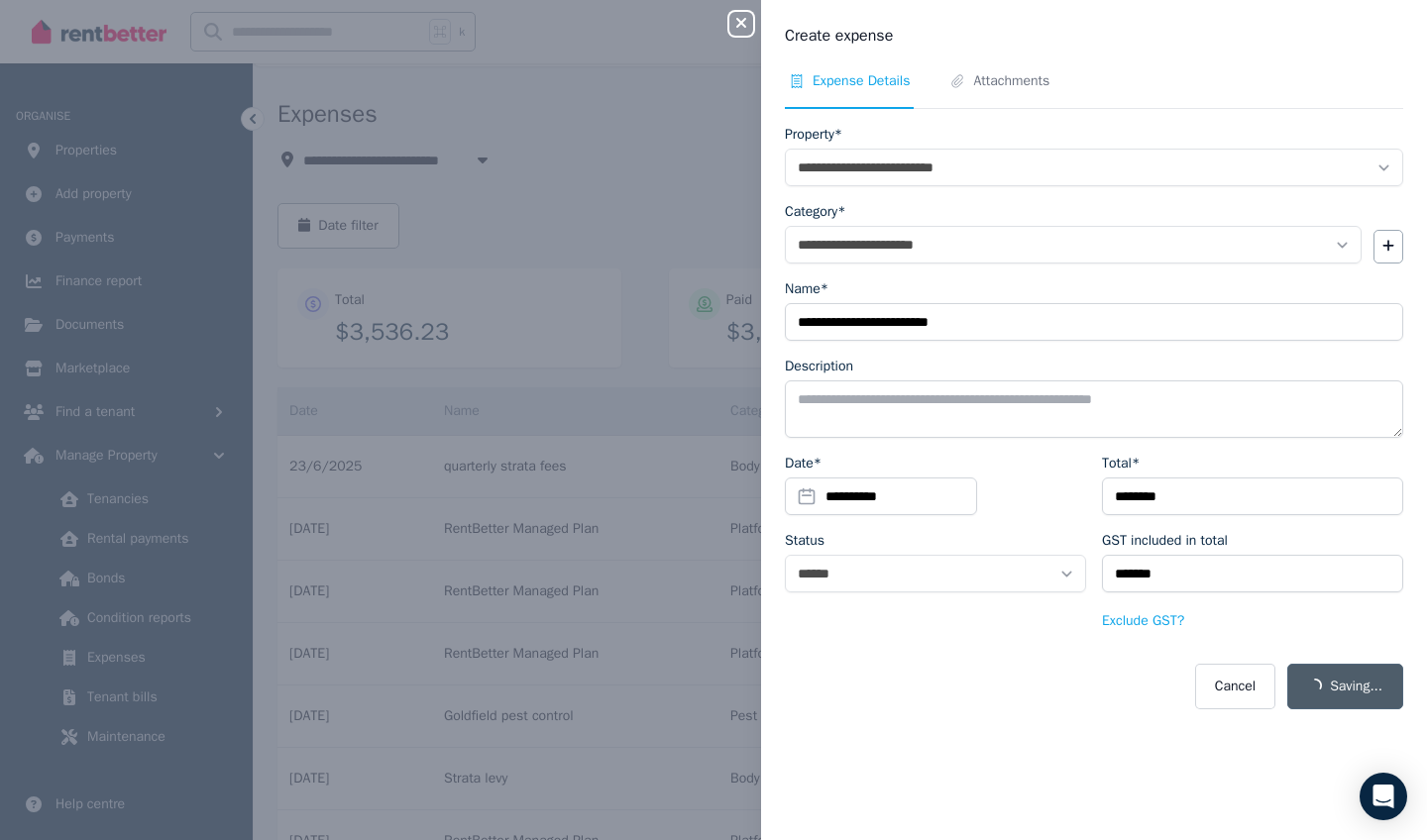 select on "**********" 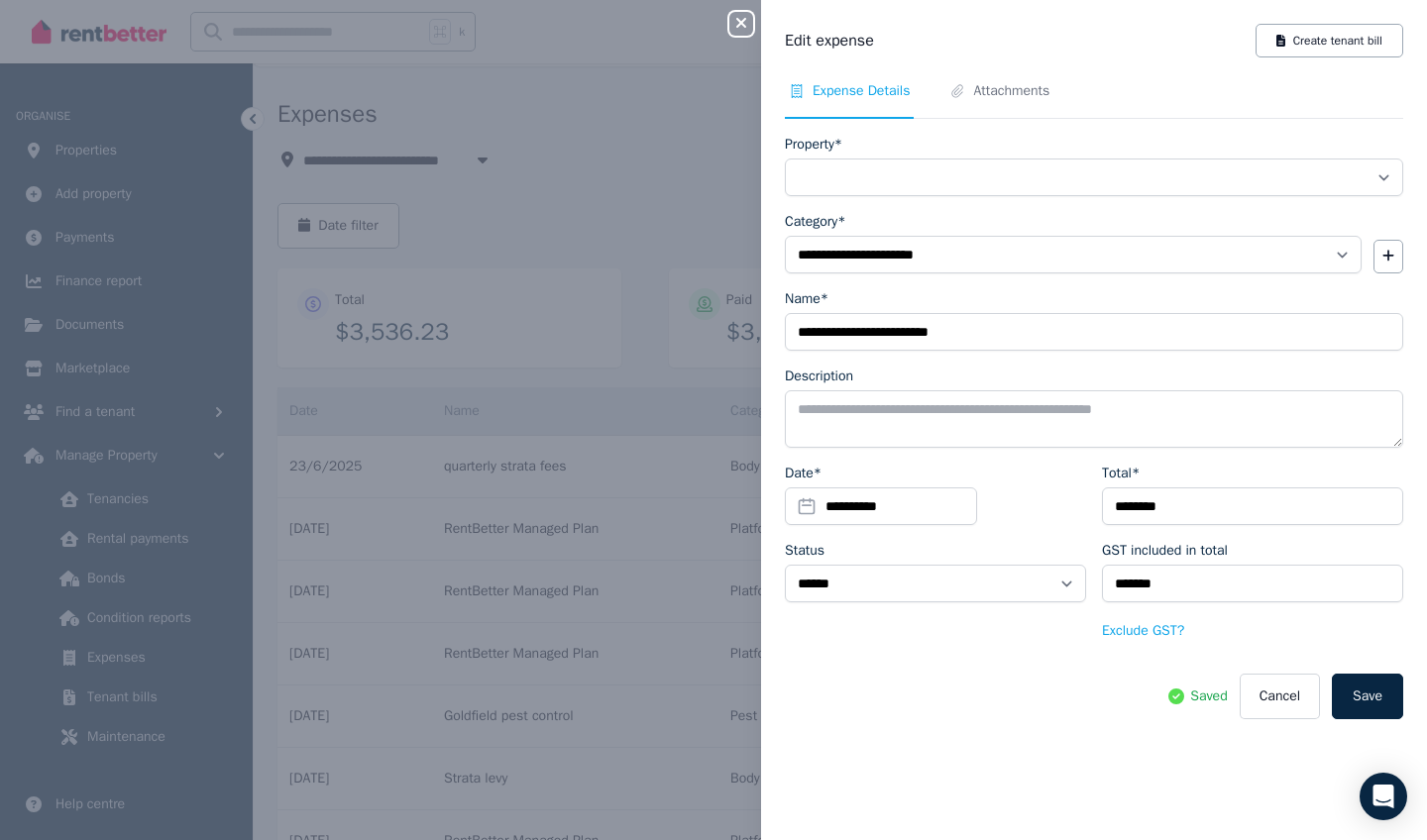 select on "**********" 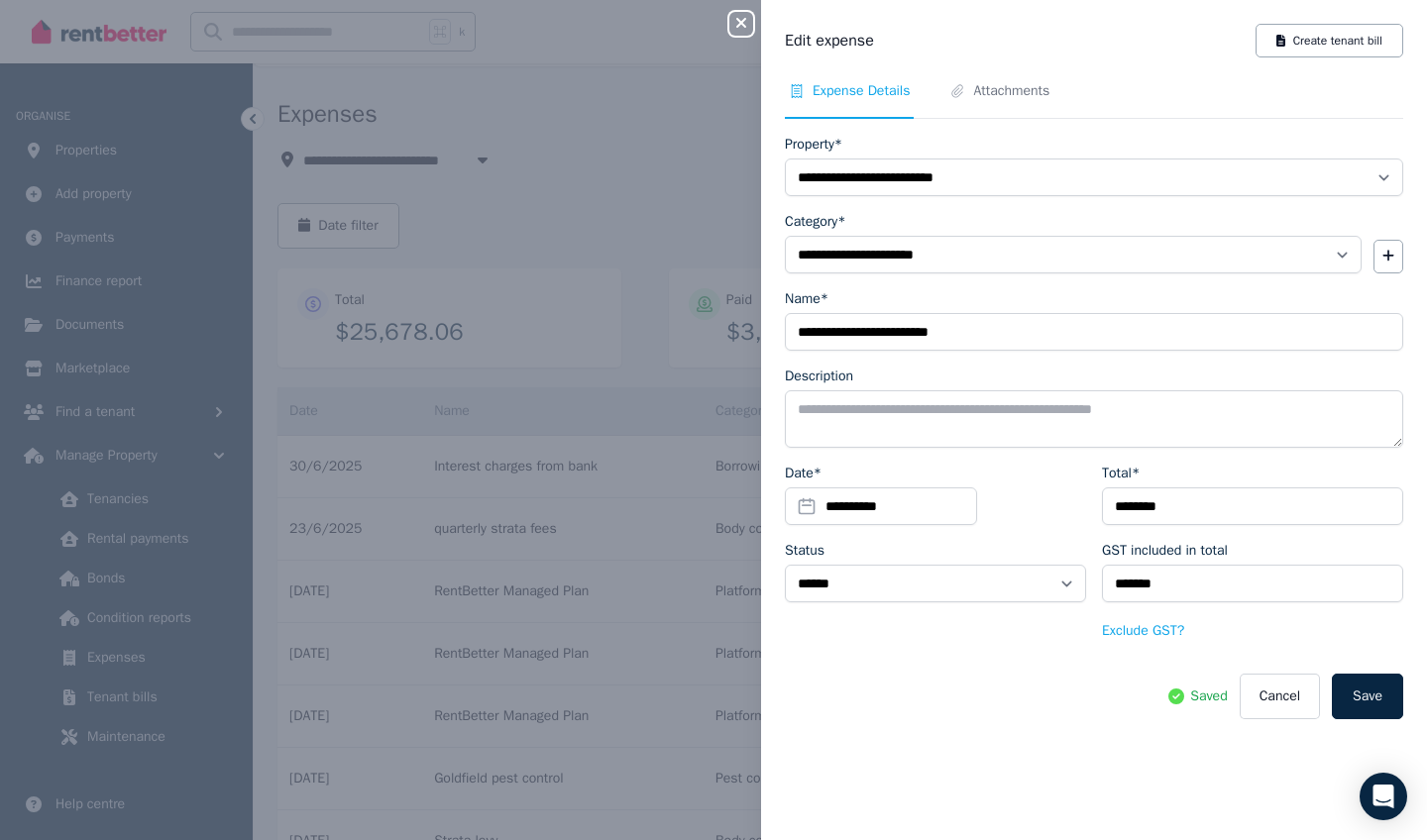 click 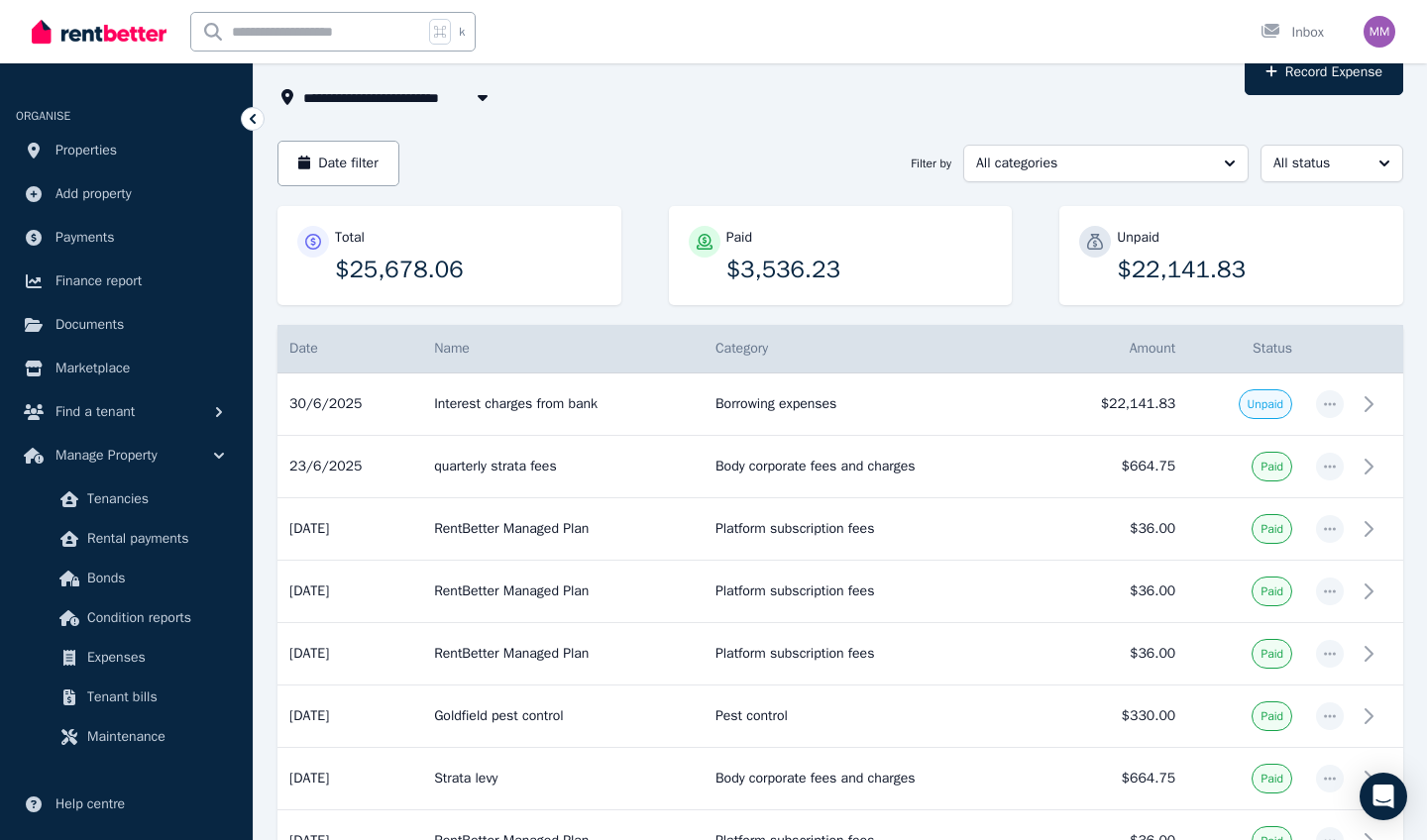 scroll, scrollTop: 118, scrollLeft: 0, axis: vertical 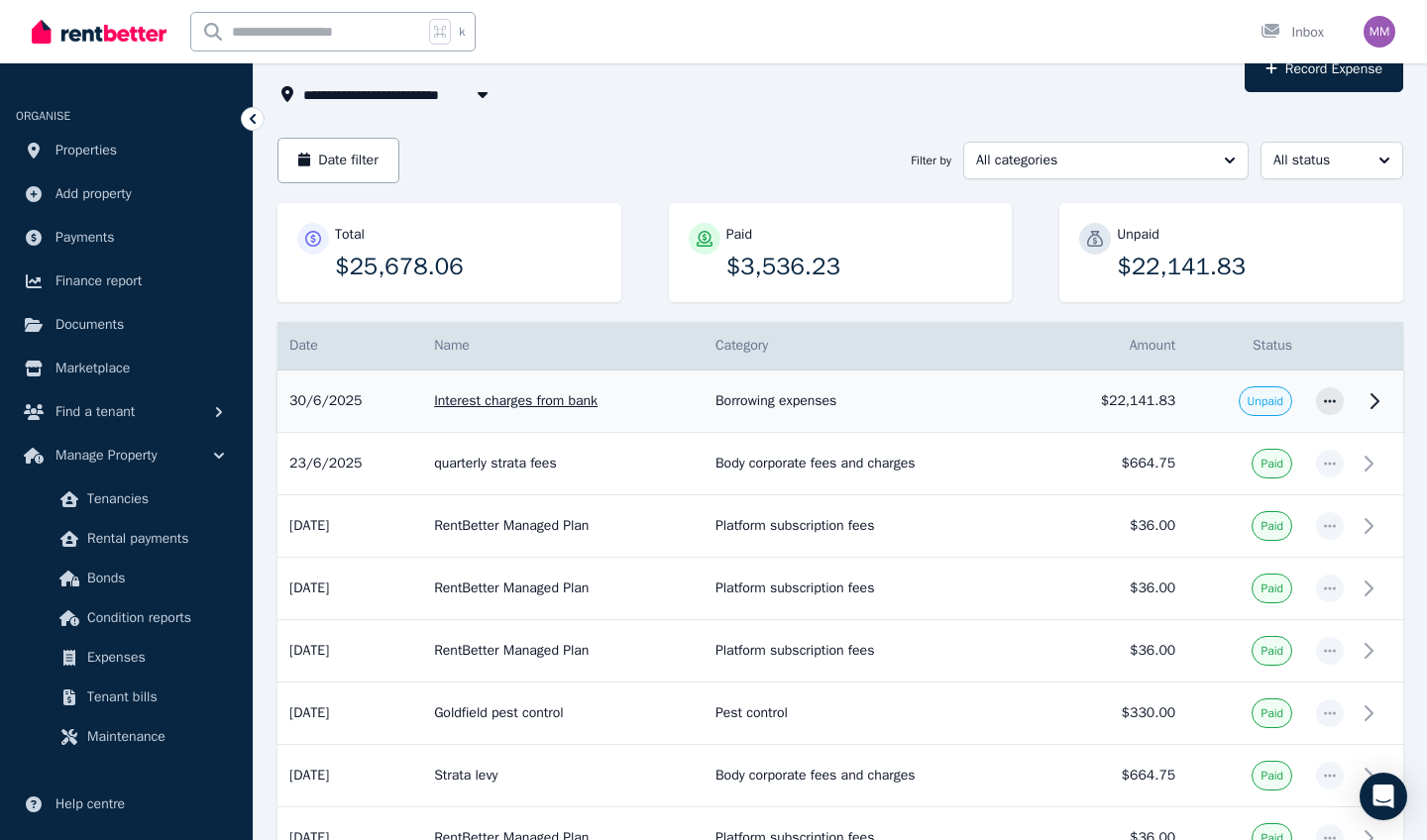 click on "Unpaid" at bounding box center (1265, 401) 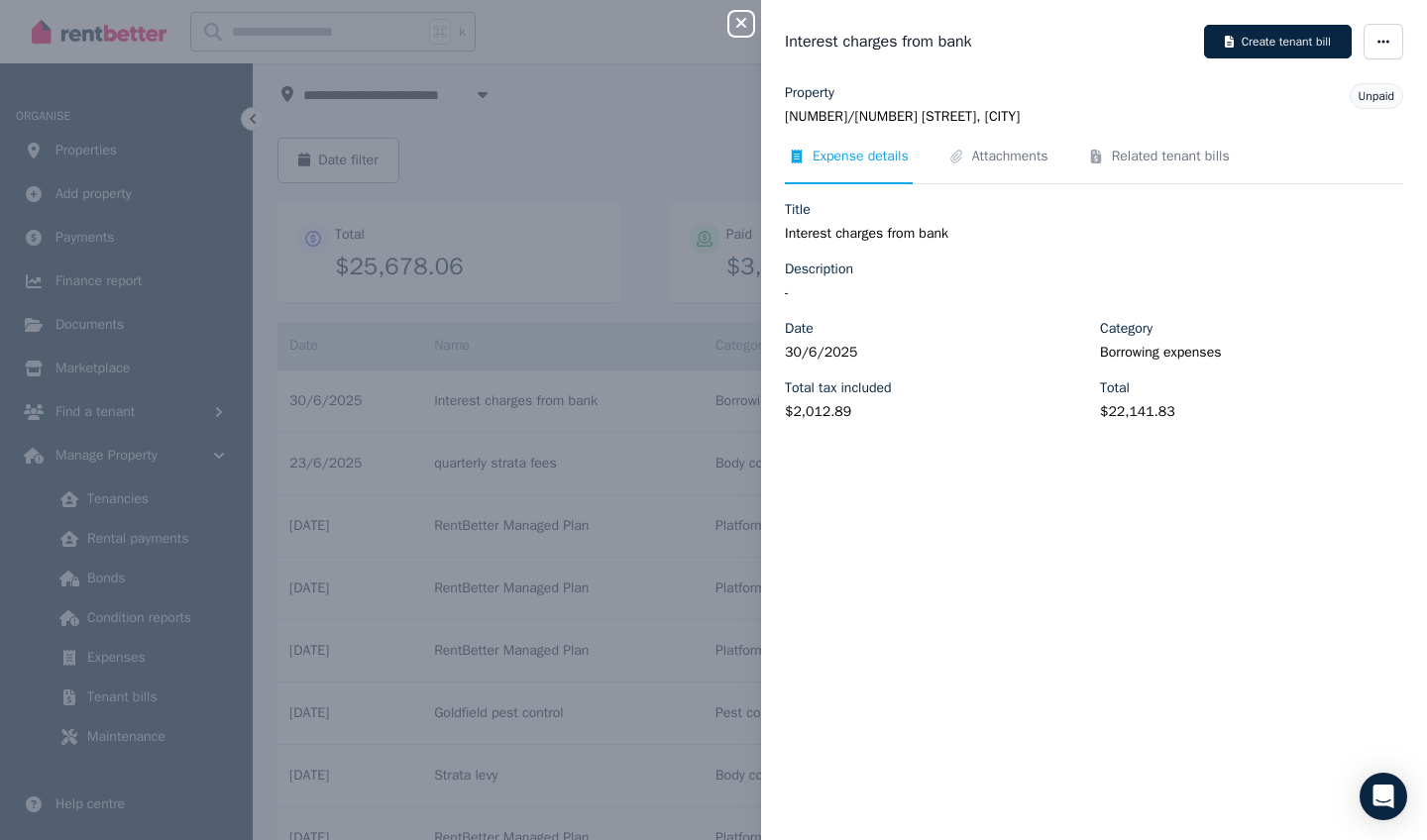 click on "Unpaid" at bounding box center [1376, 96] 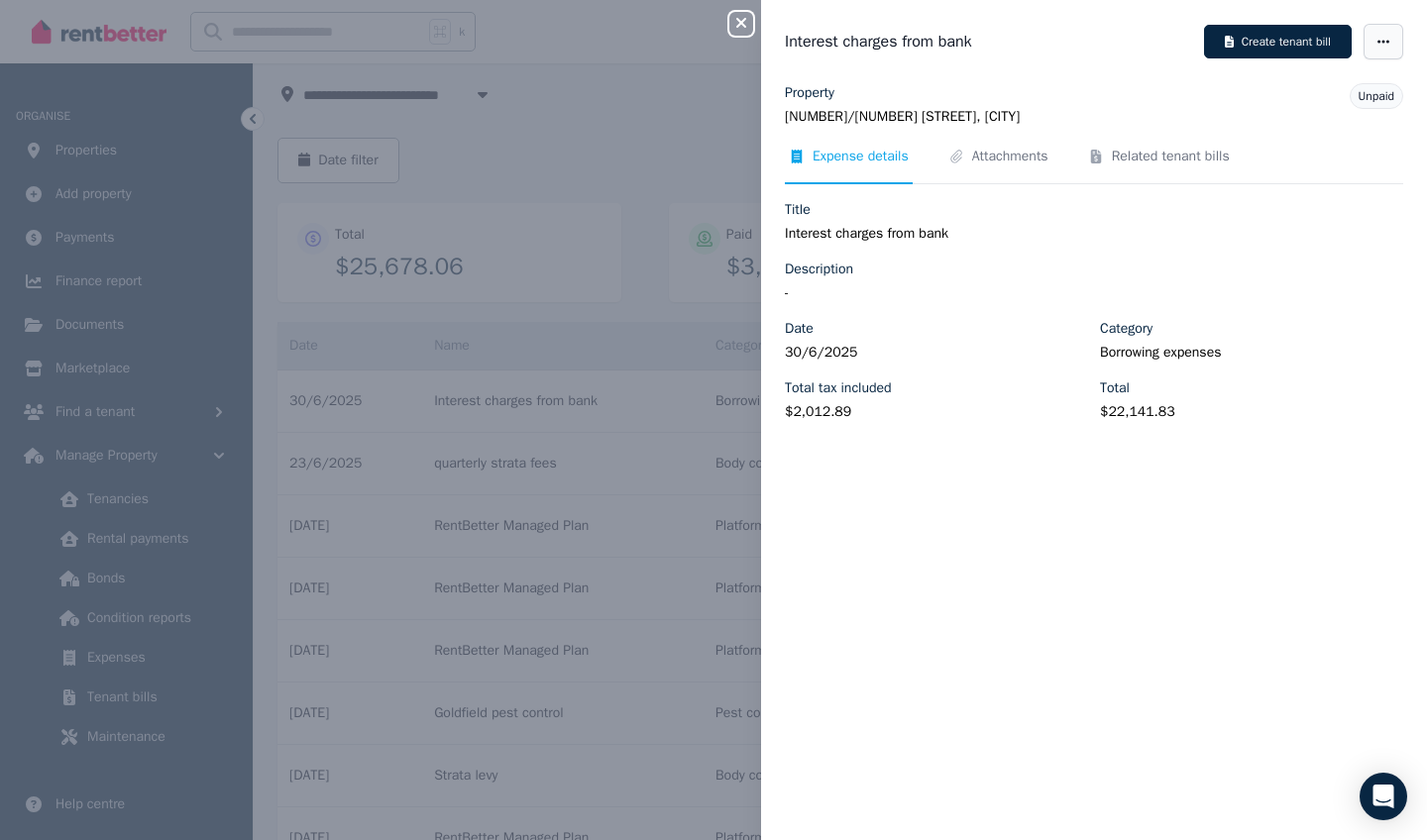 click 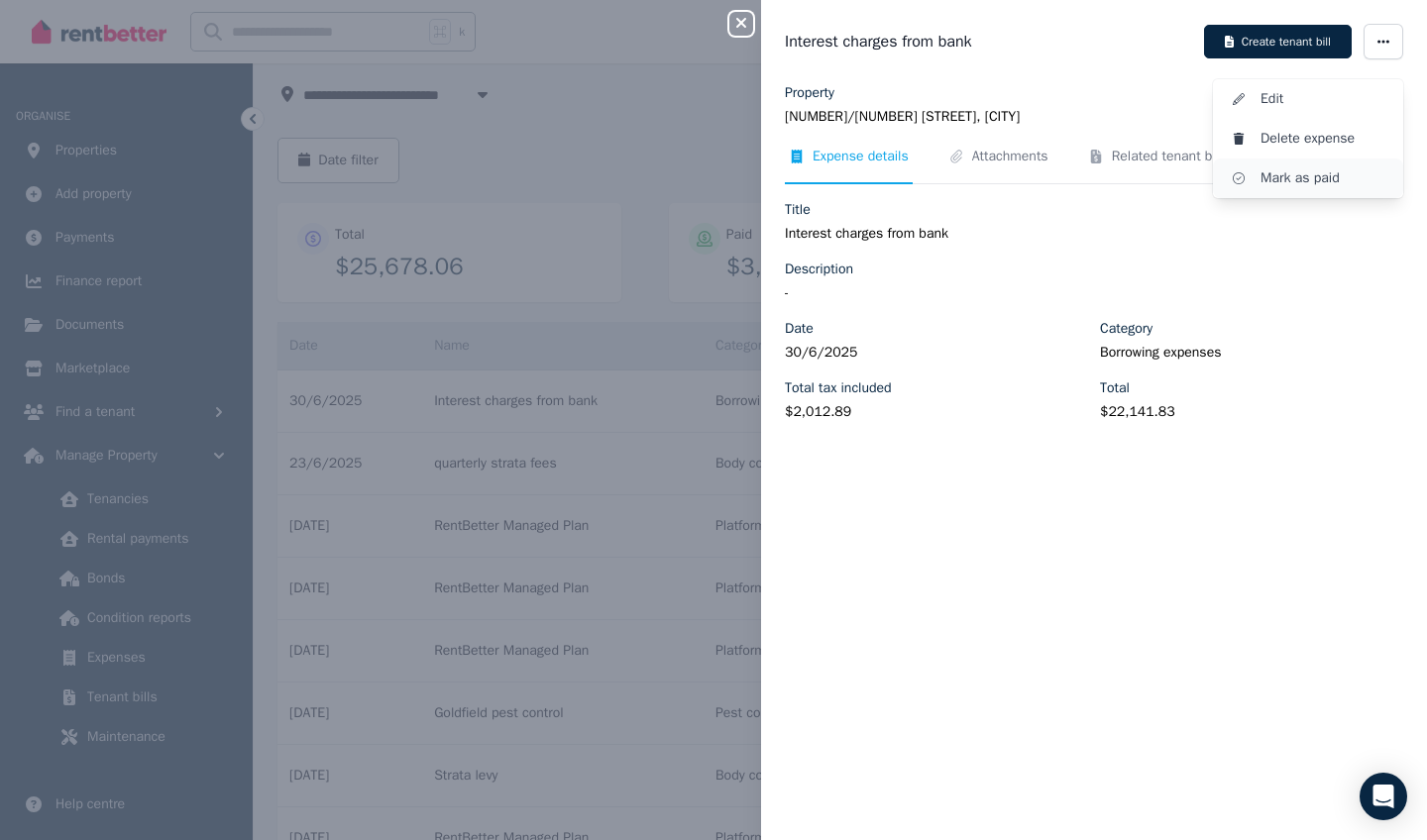click on "Mark as paid" at bounding box center (1324, 178) 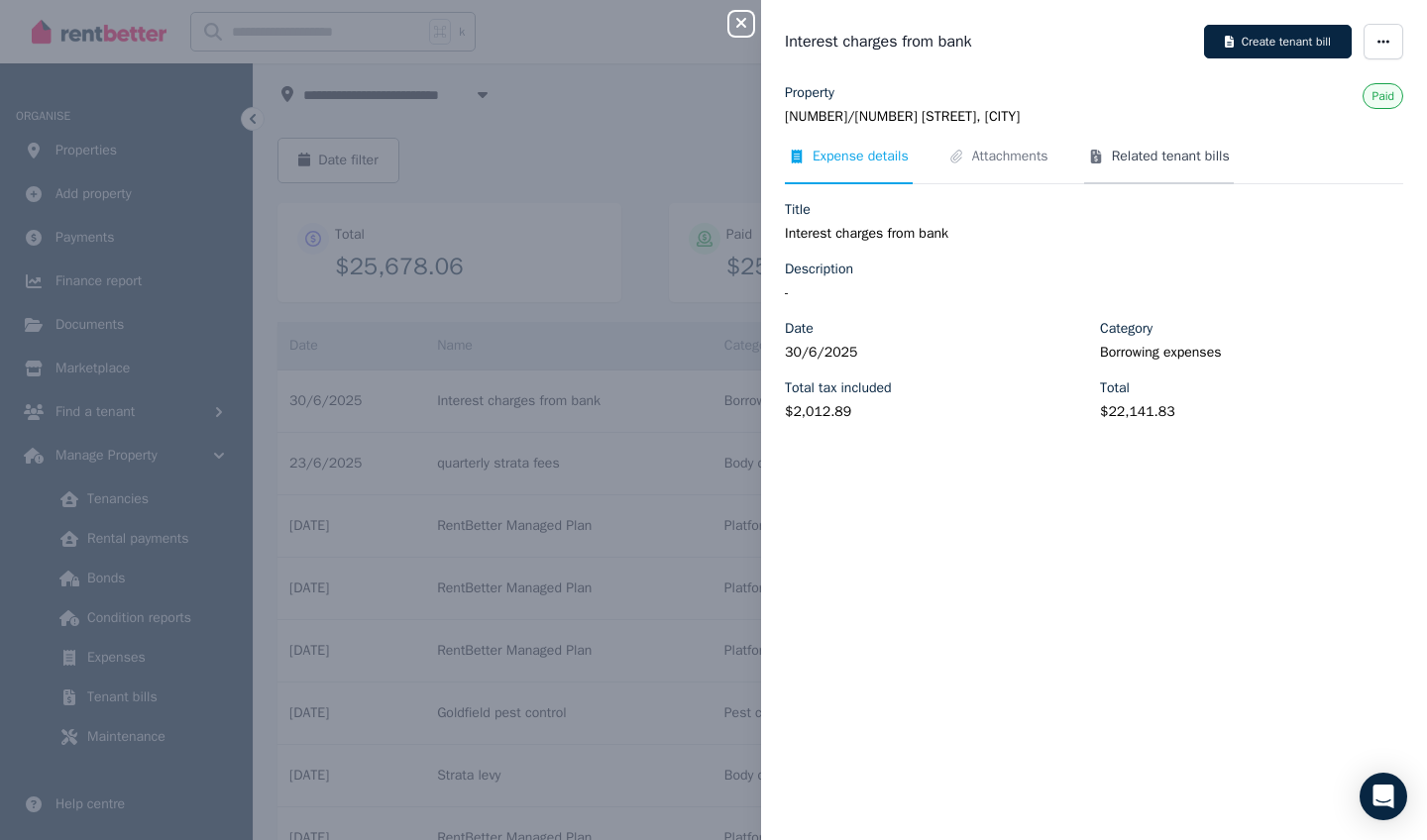 click on "Related tenant bills" at bounding box center [1170, 157] 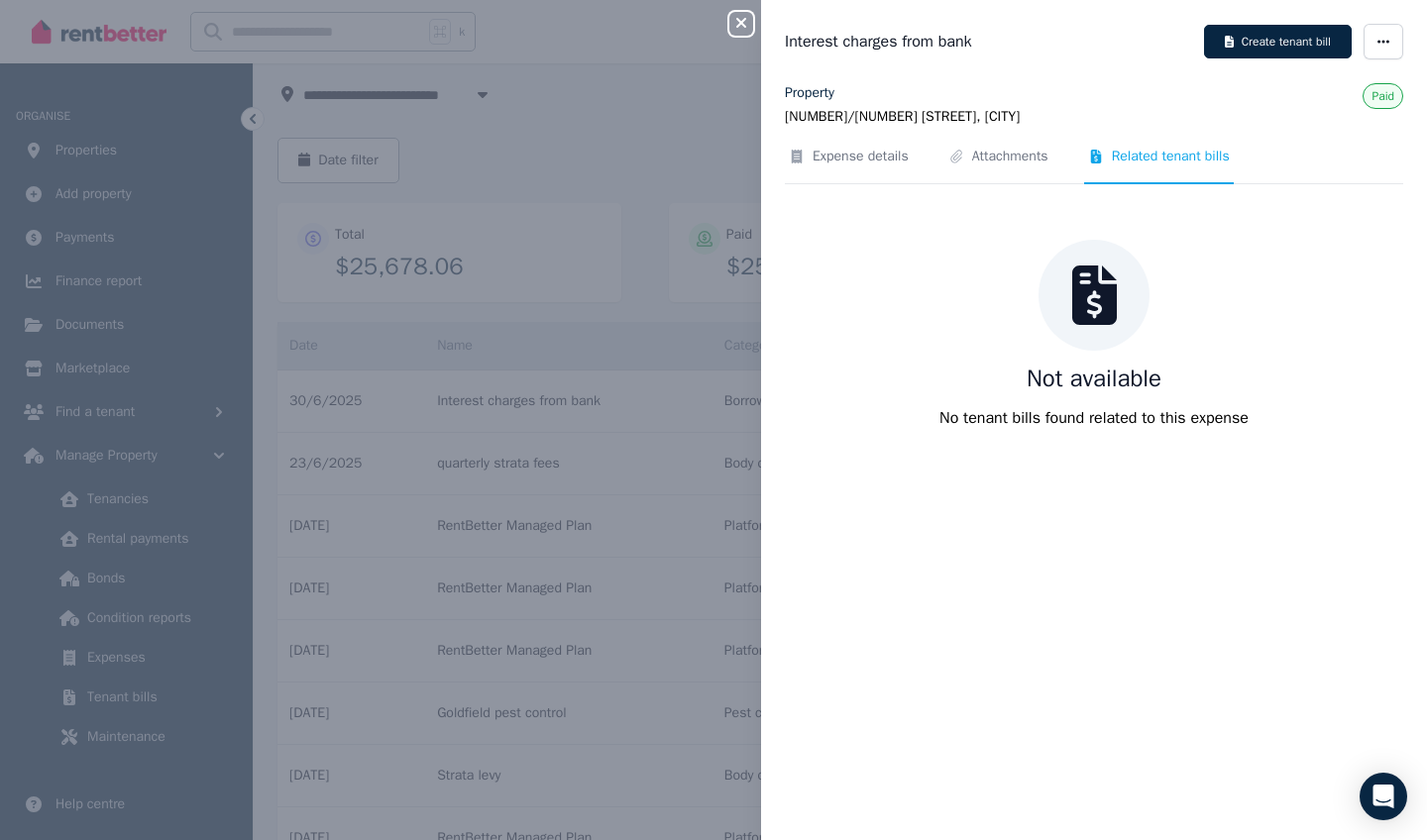 click 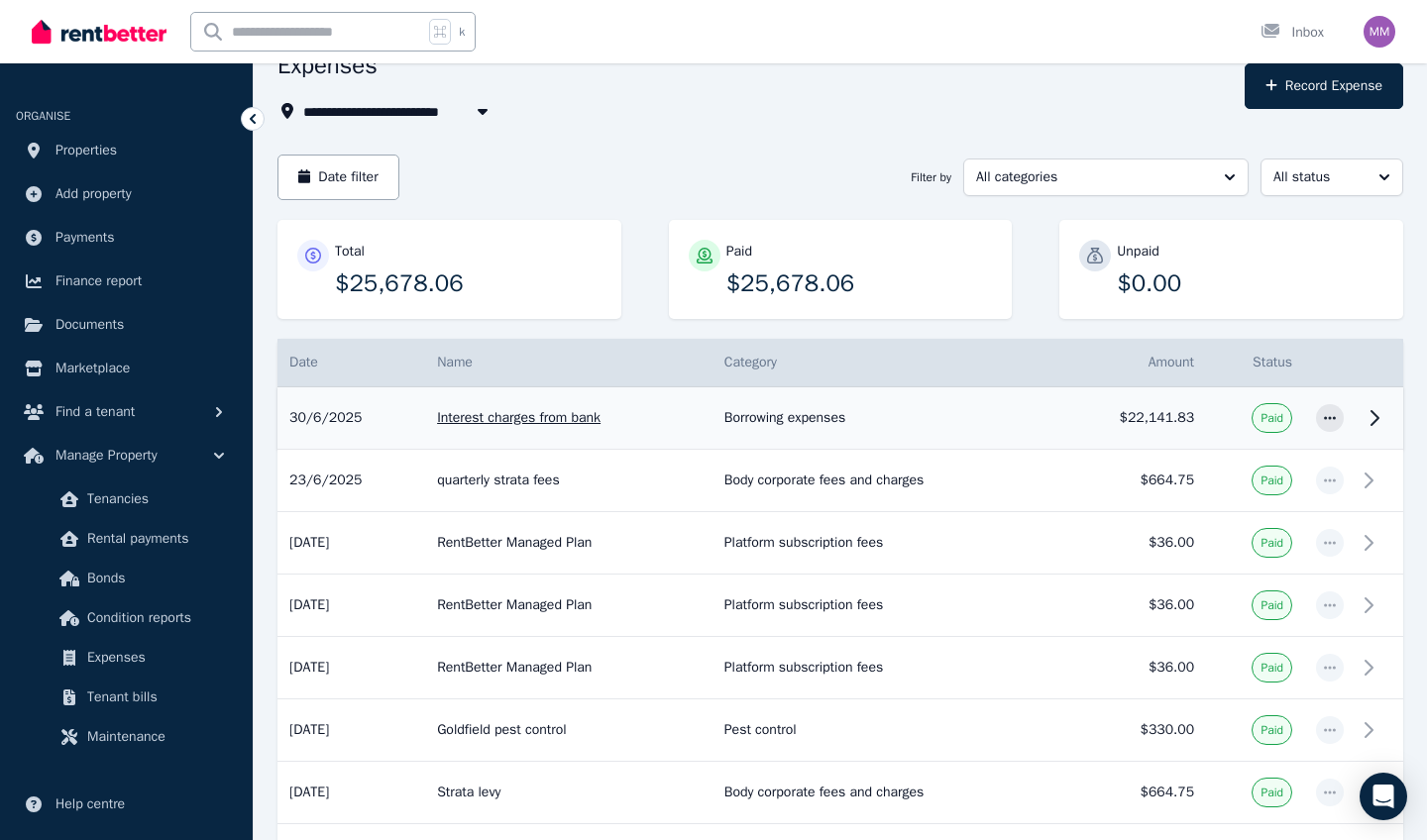 scroll, scrollTop: 96, scrollLeft: 0, axis: vertical 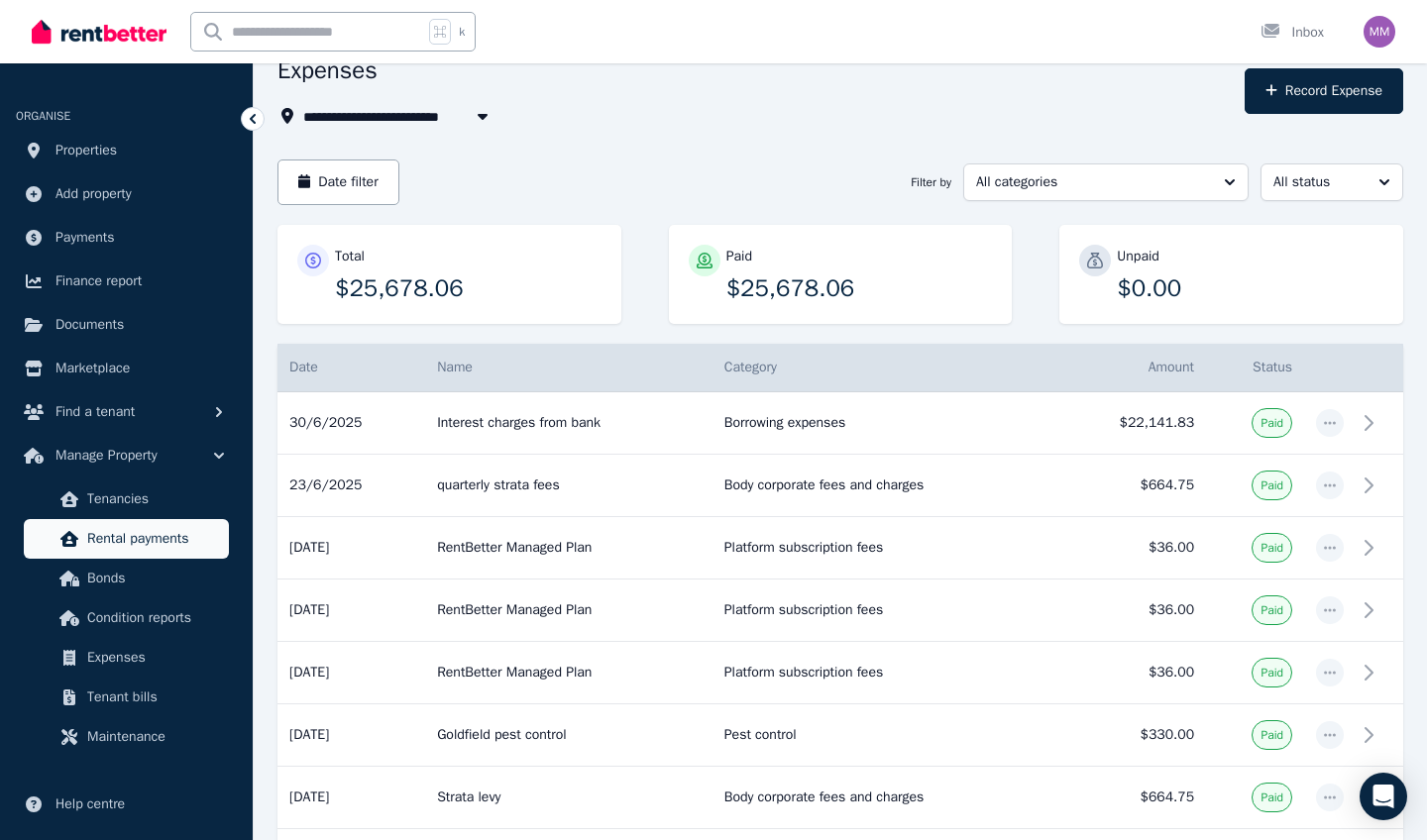 click on "Rental payments" at bounding box center (154, 539) 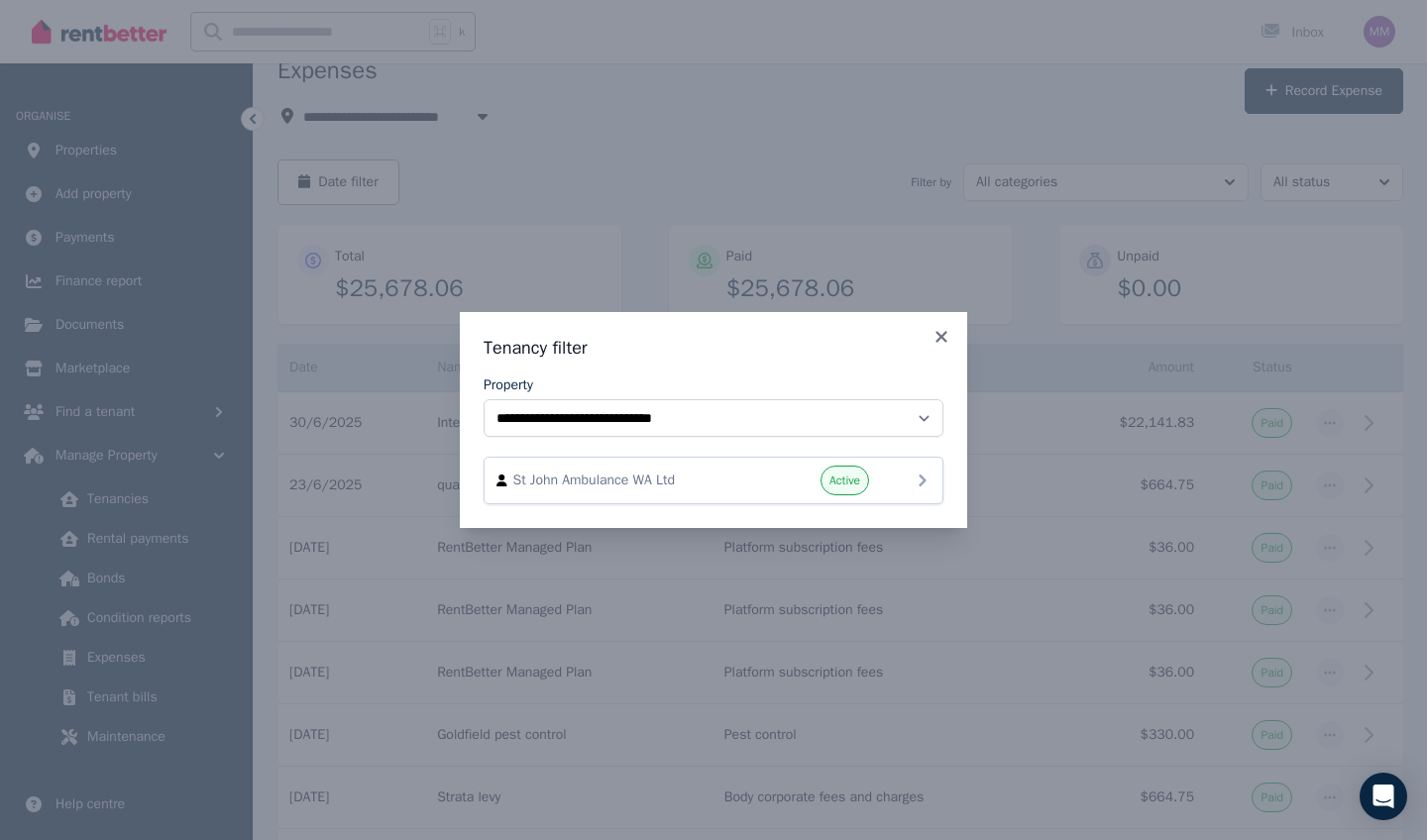 click 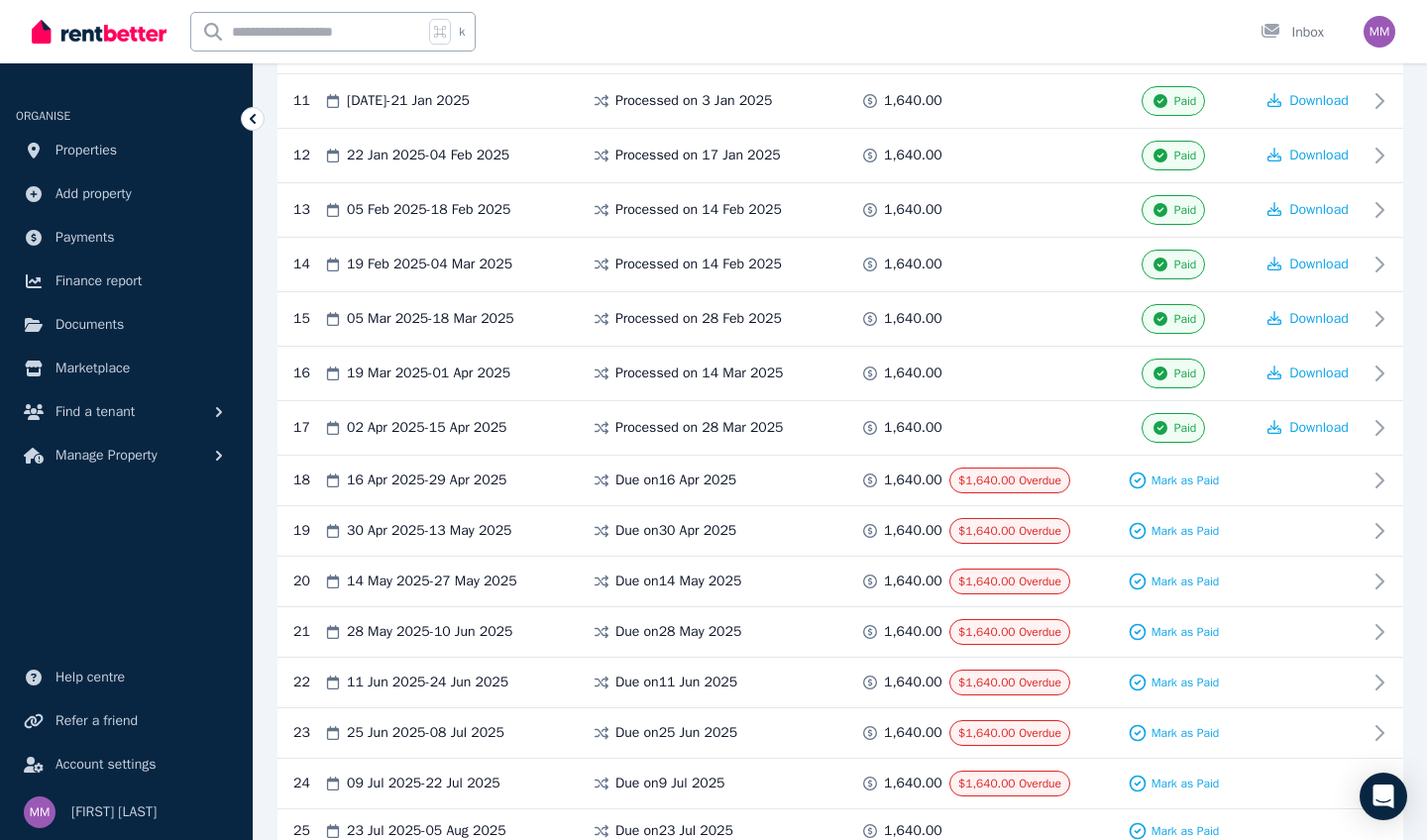 scroll, scrollTop: 974, scrollLeft: 0, axis: vertical 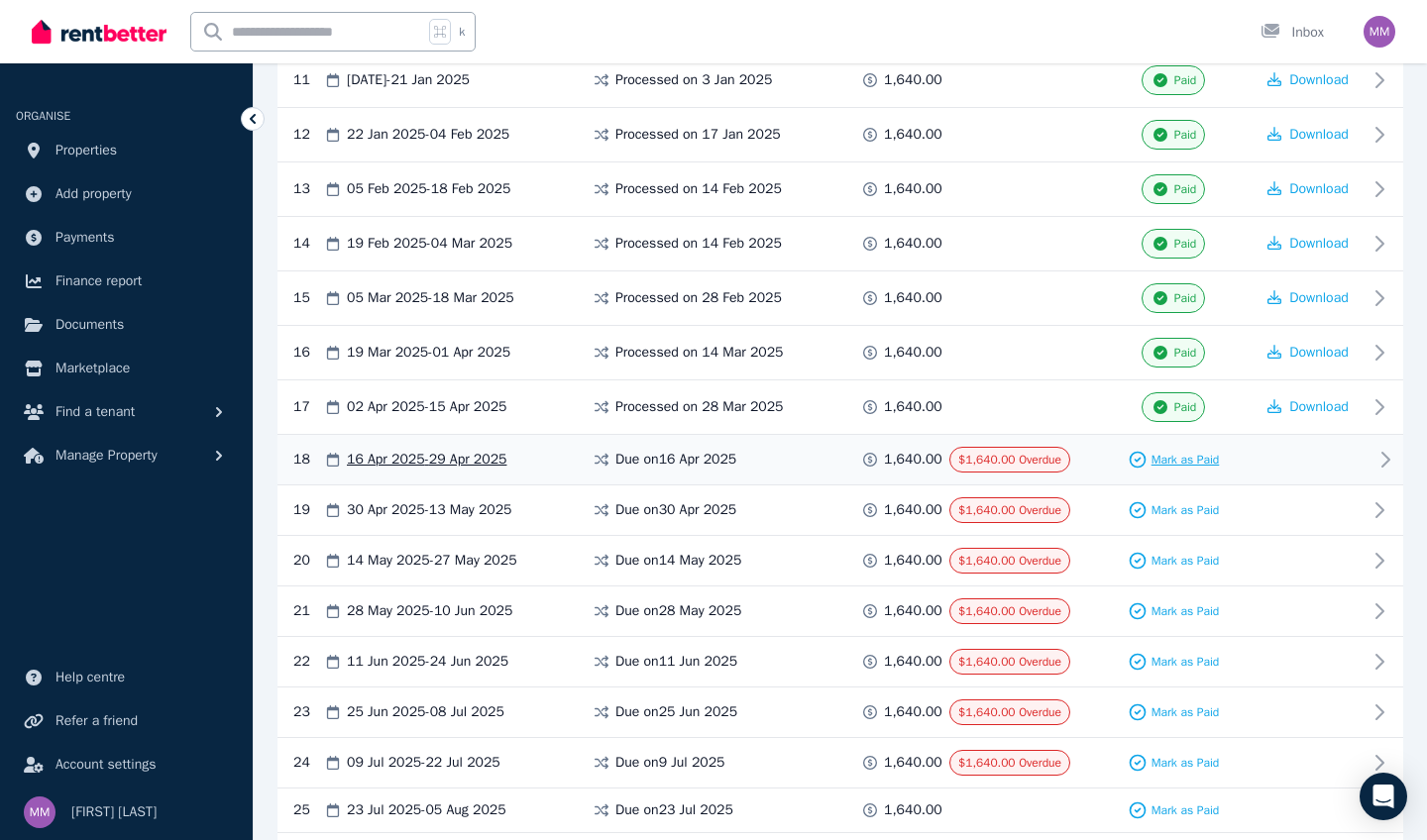 click on "Mark as Paid" at bounding box center [1185, 460] 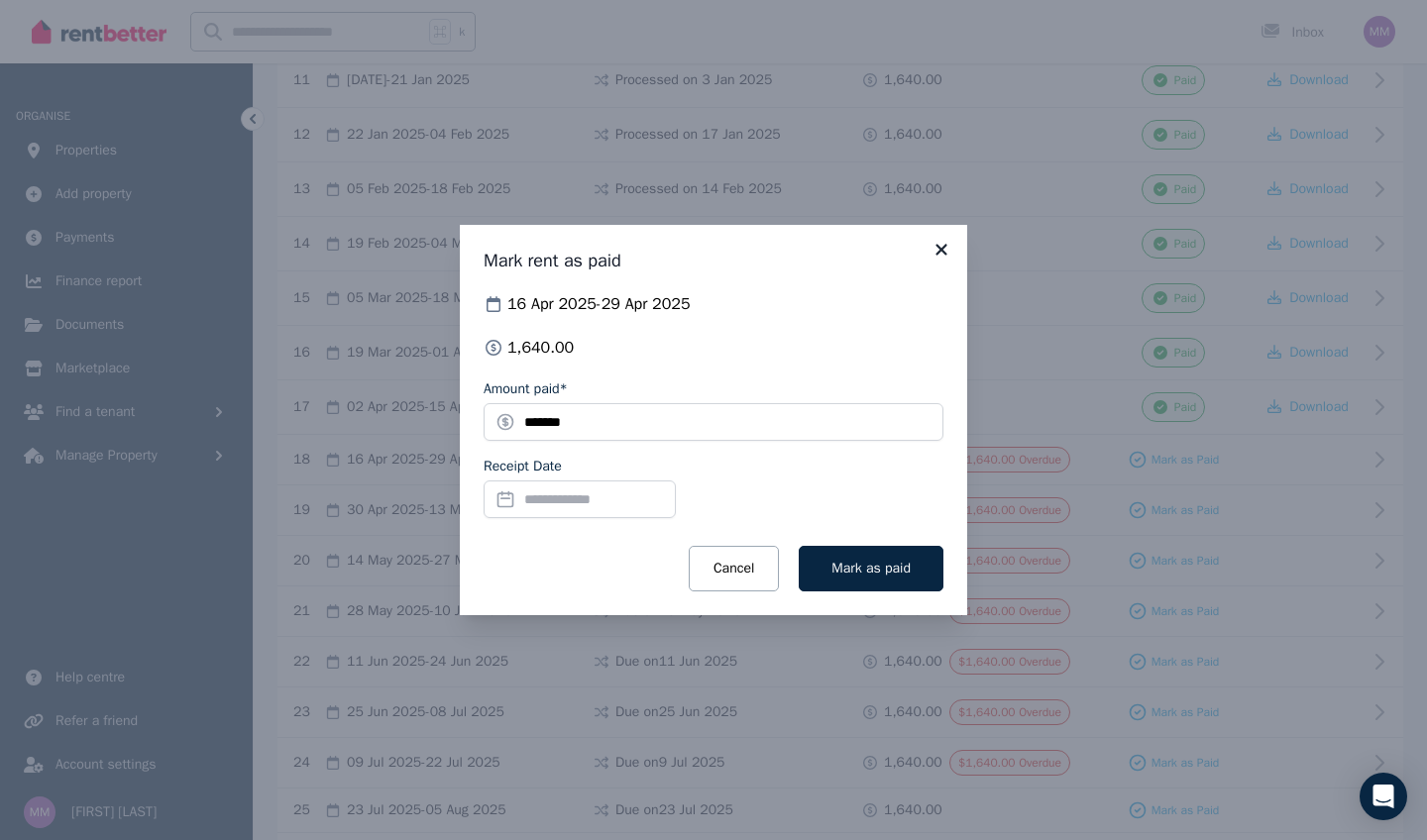 click 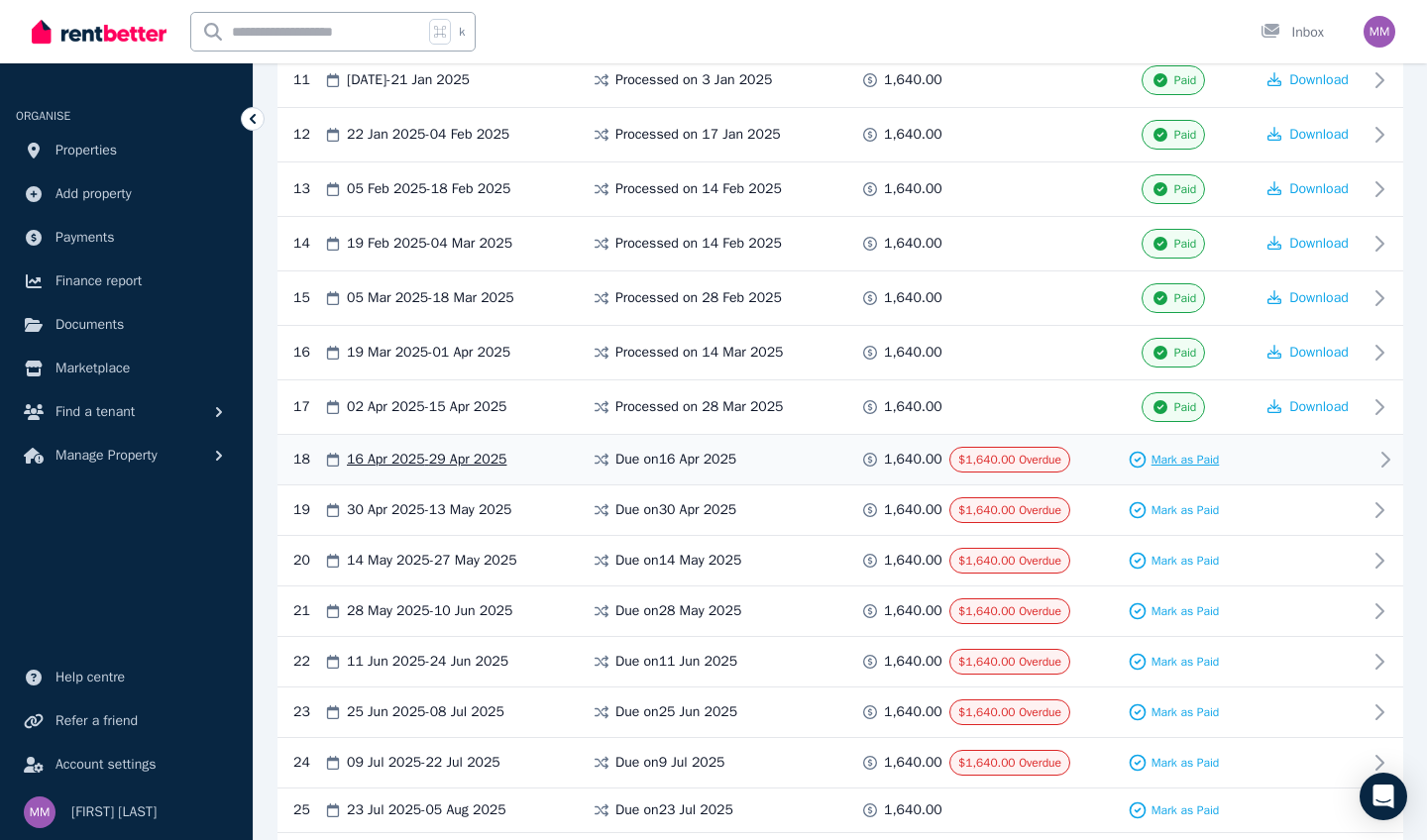 click on "Mark as Paid" at bounding box center [1185, 460] 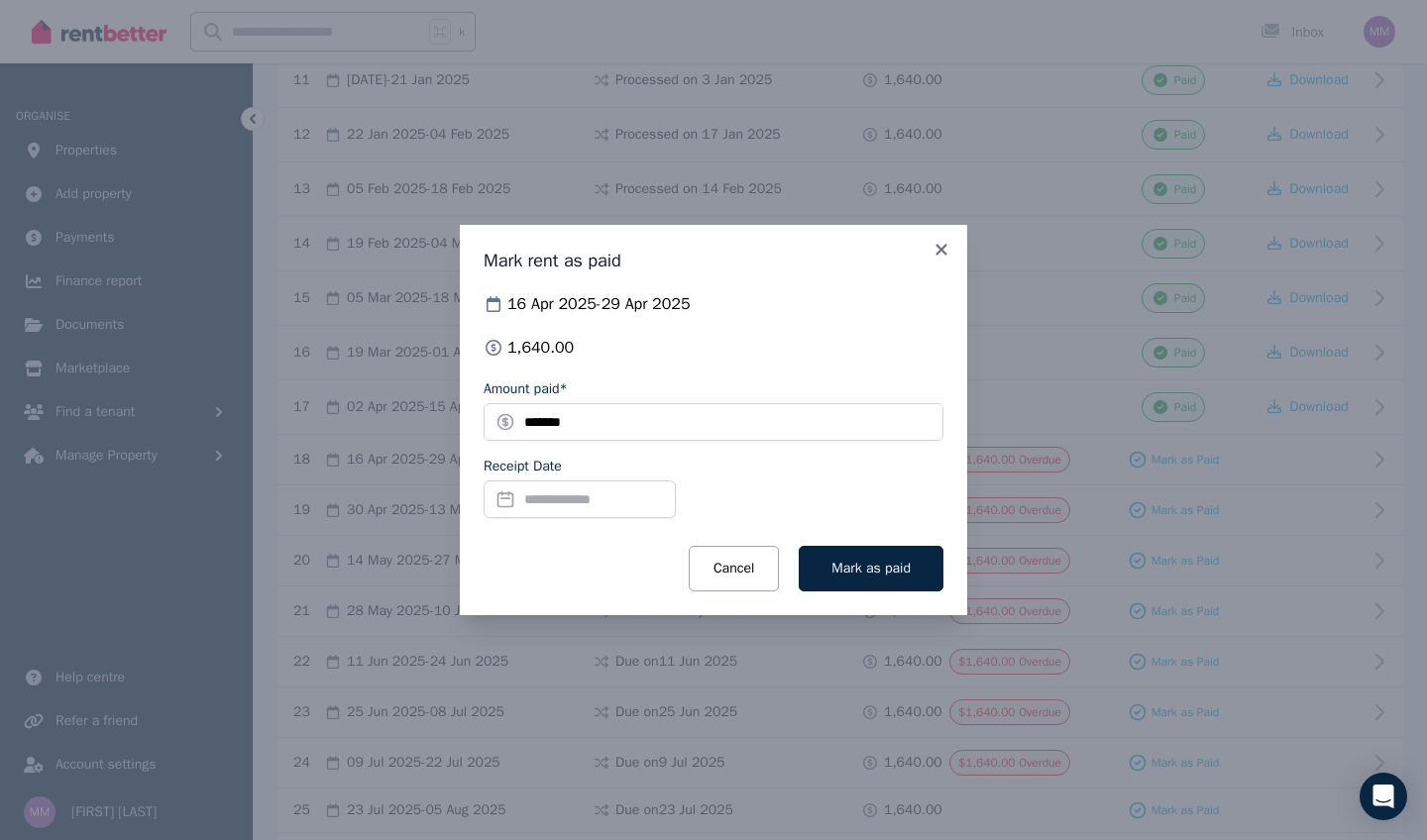 click on "Receipt Date" at bounding box center (580, 499) 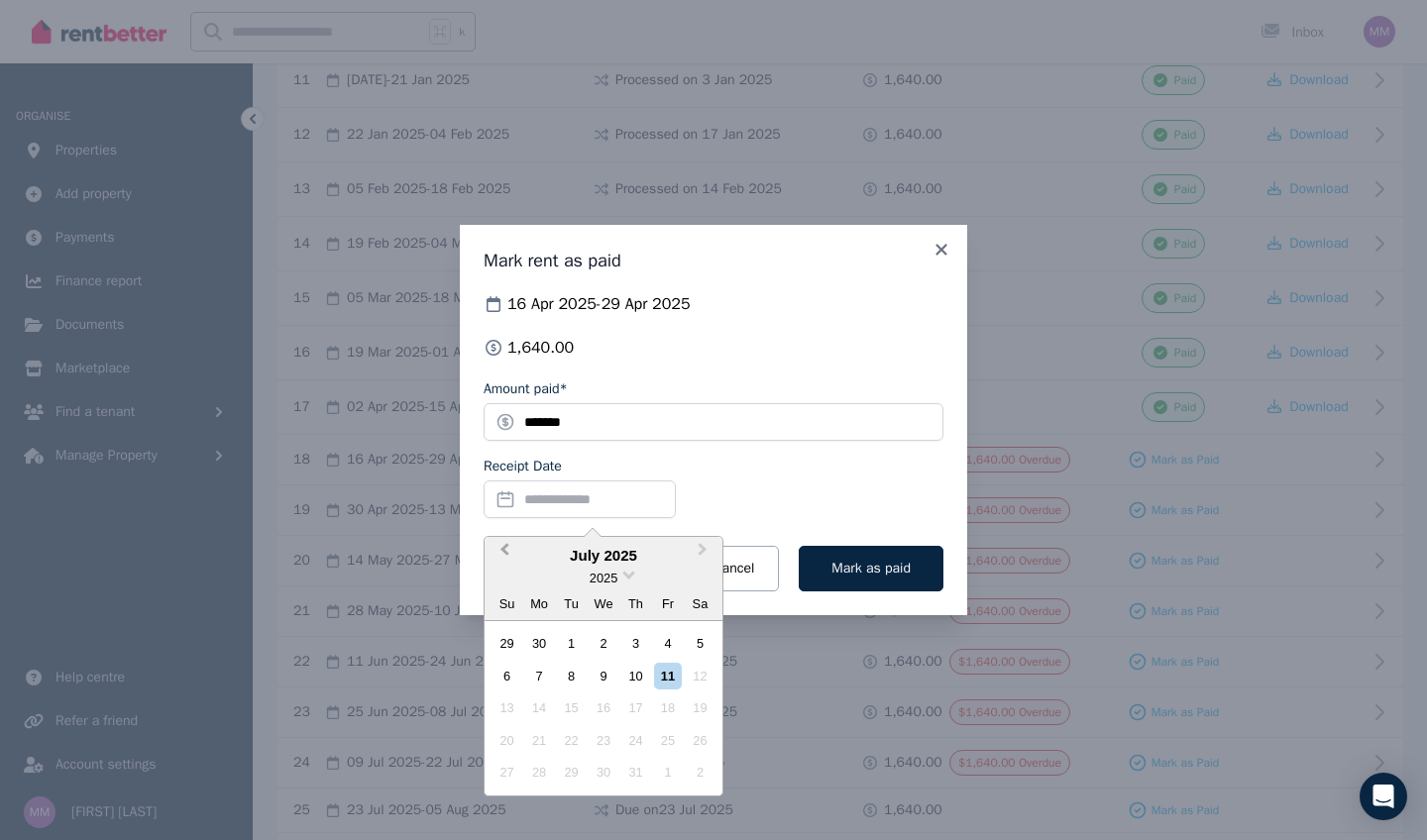 click on "Previous Month" at bounding box center (502, 555) 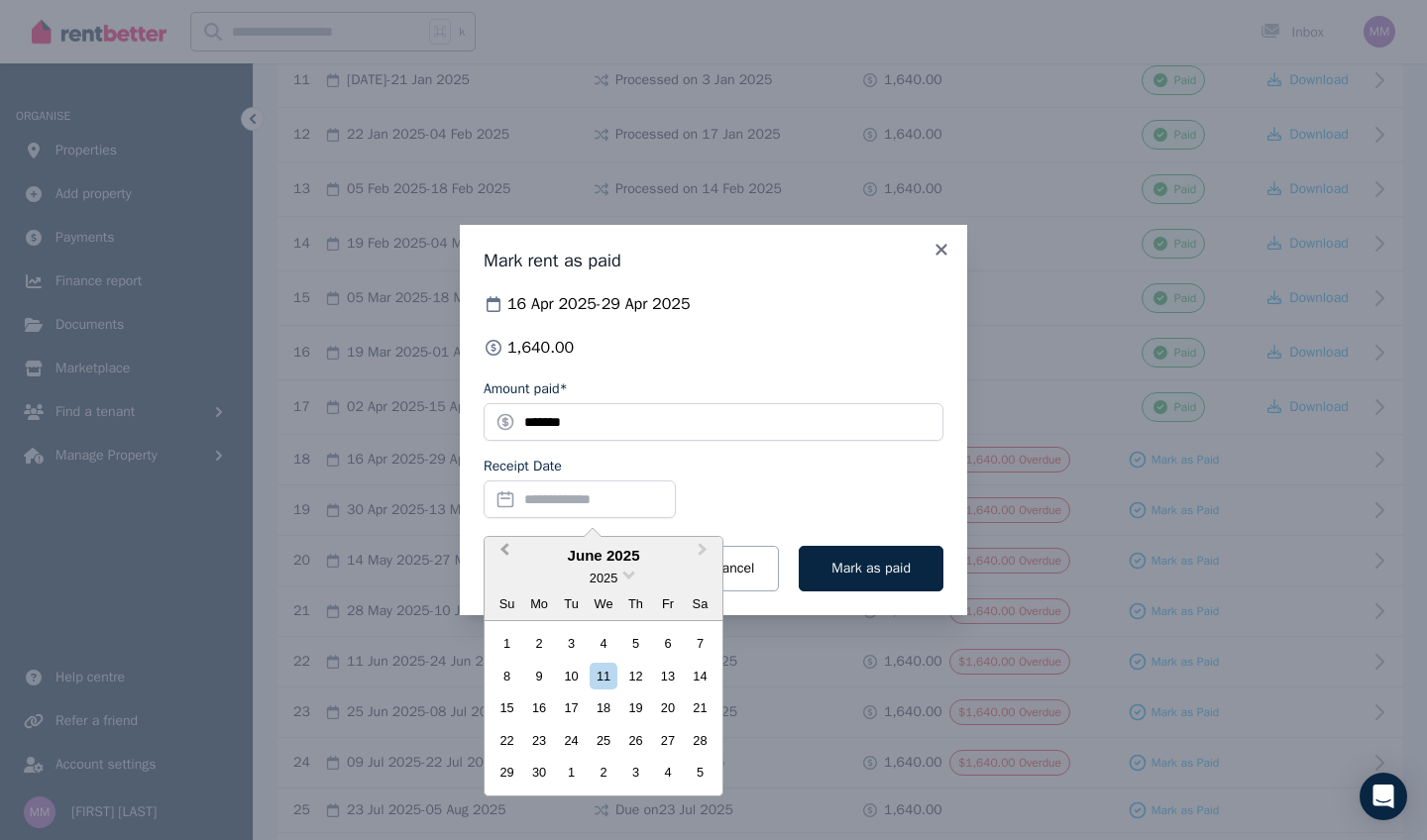 click on "Previous Month" at bounding box center [502, 555] 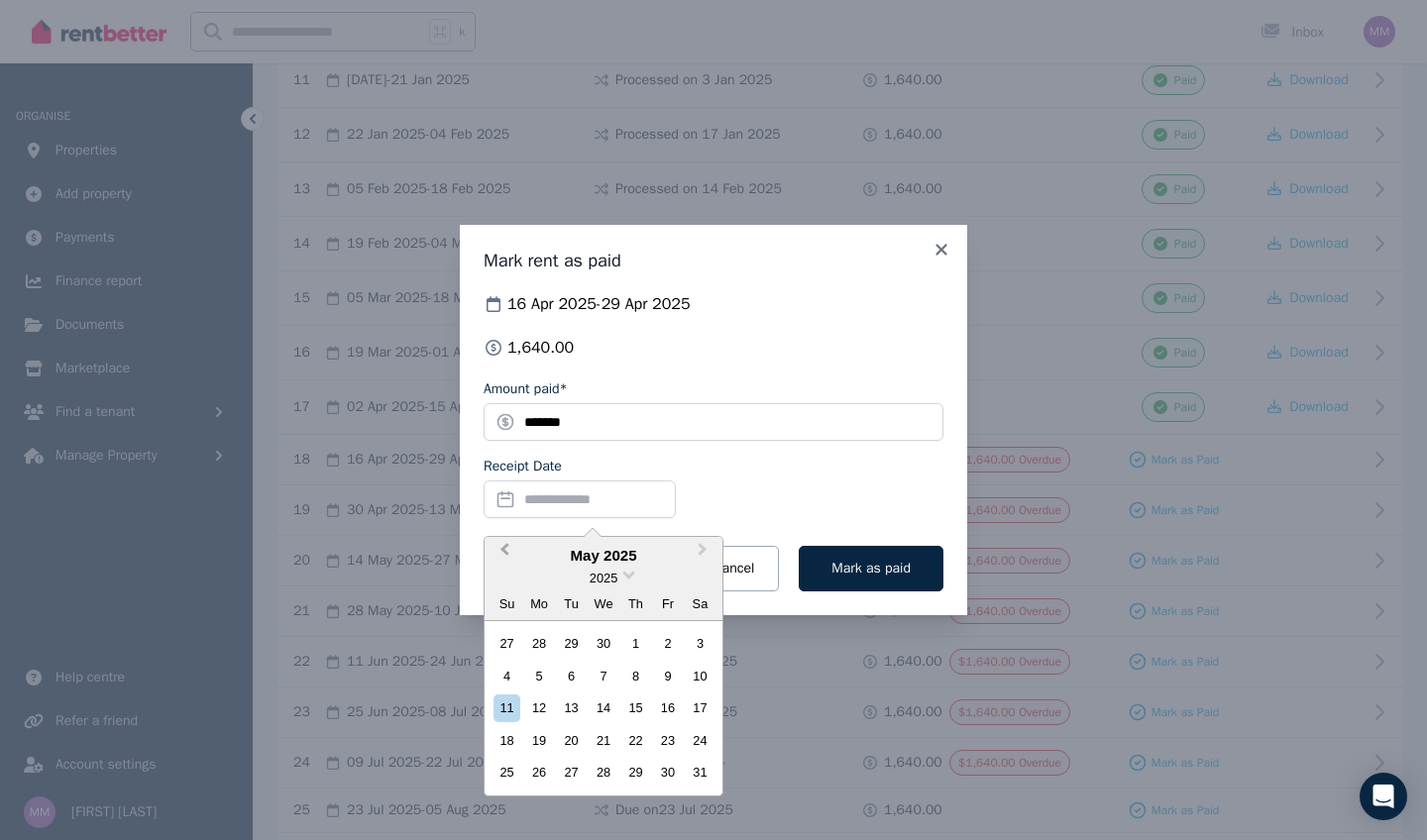 click on "Previous Month" at bounding box center [502, 555] 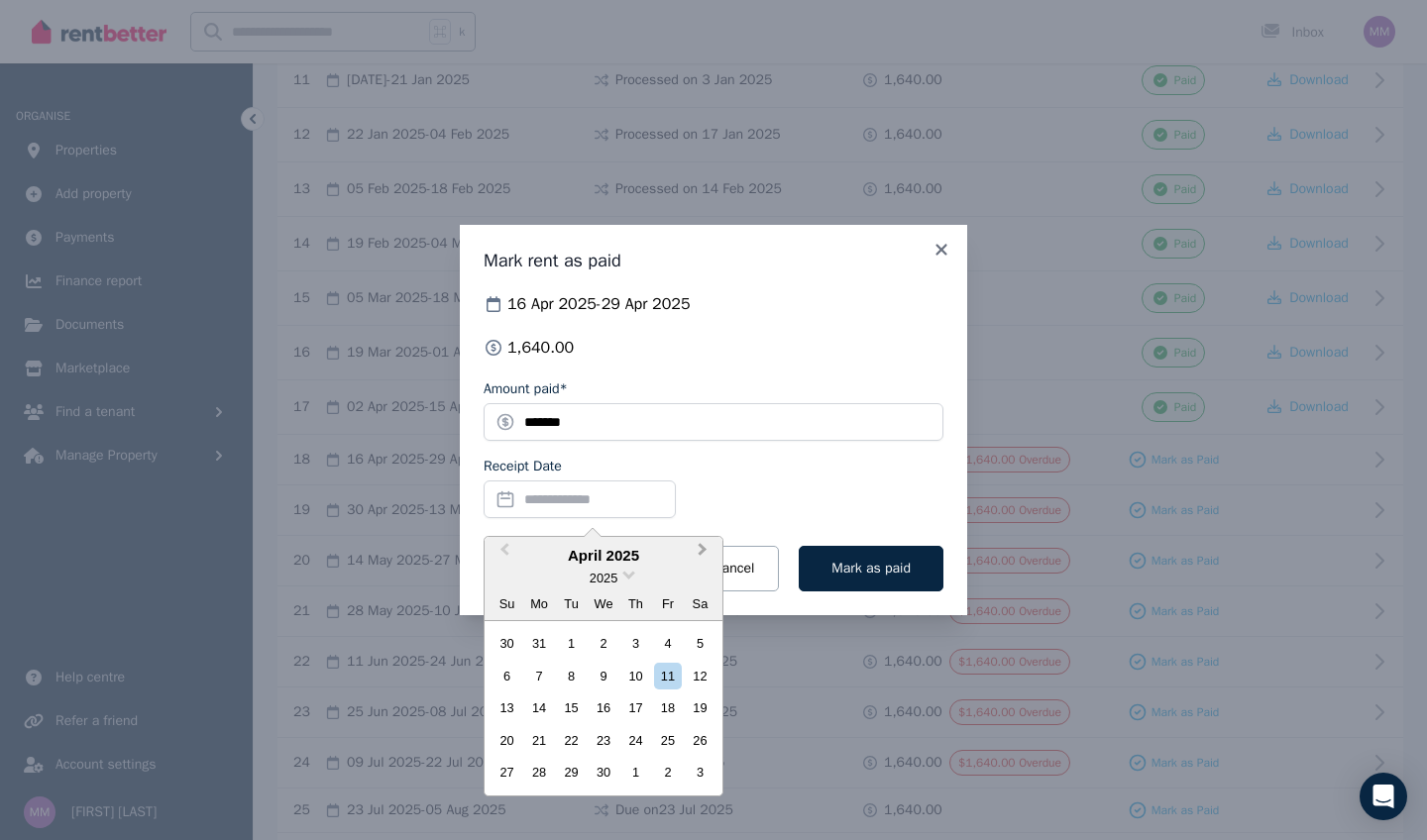 click on "Next Month" at bounding box center (703, 554) 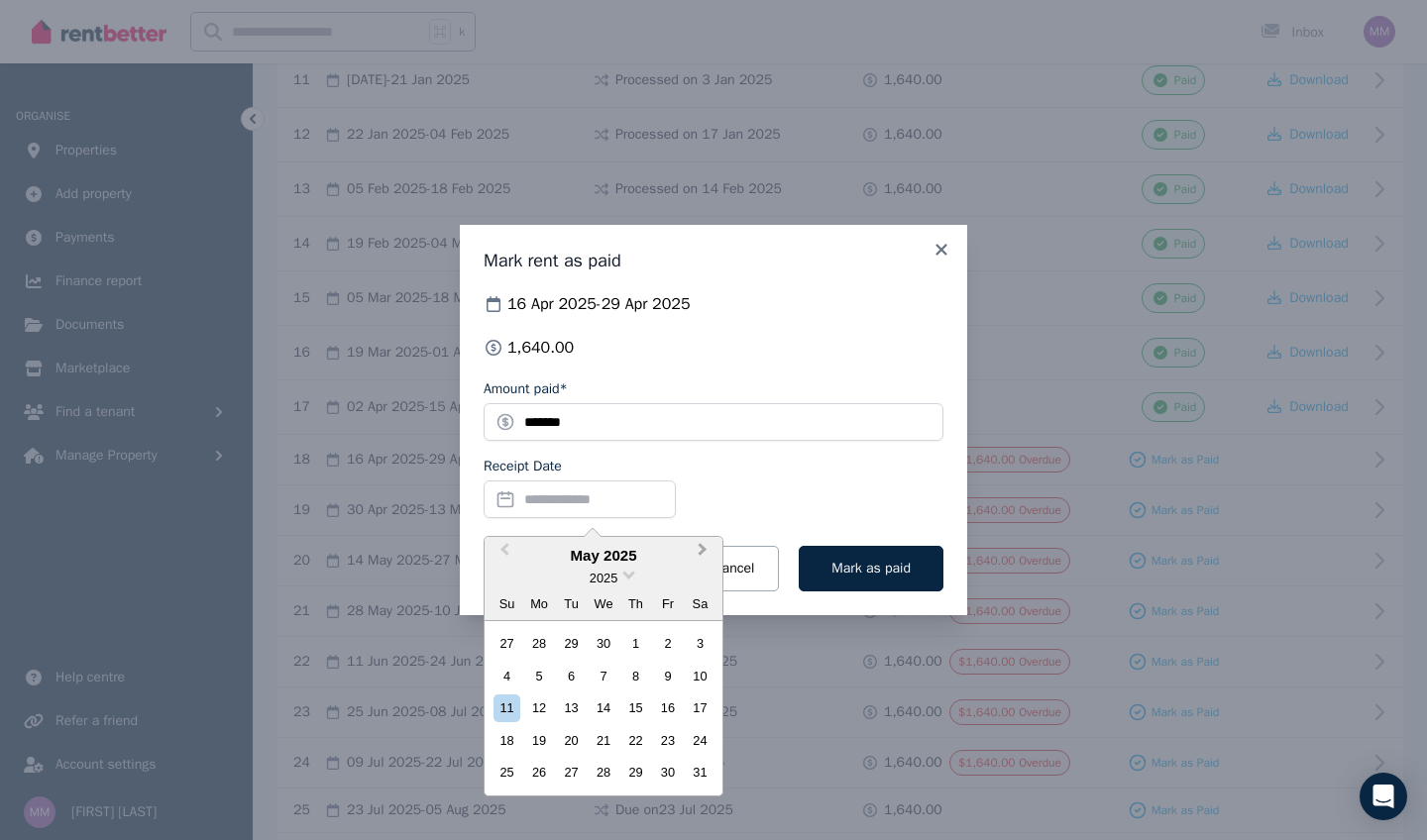 click on "Next Month" at bounding box center [703, 554] 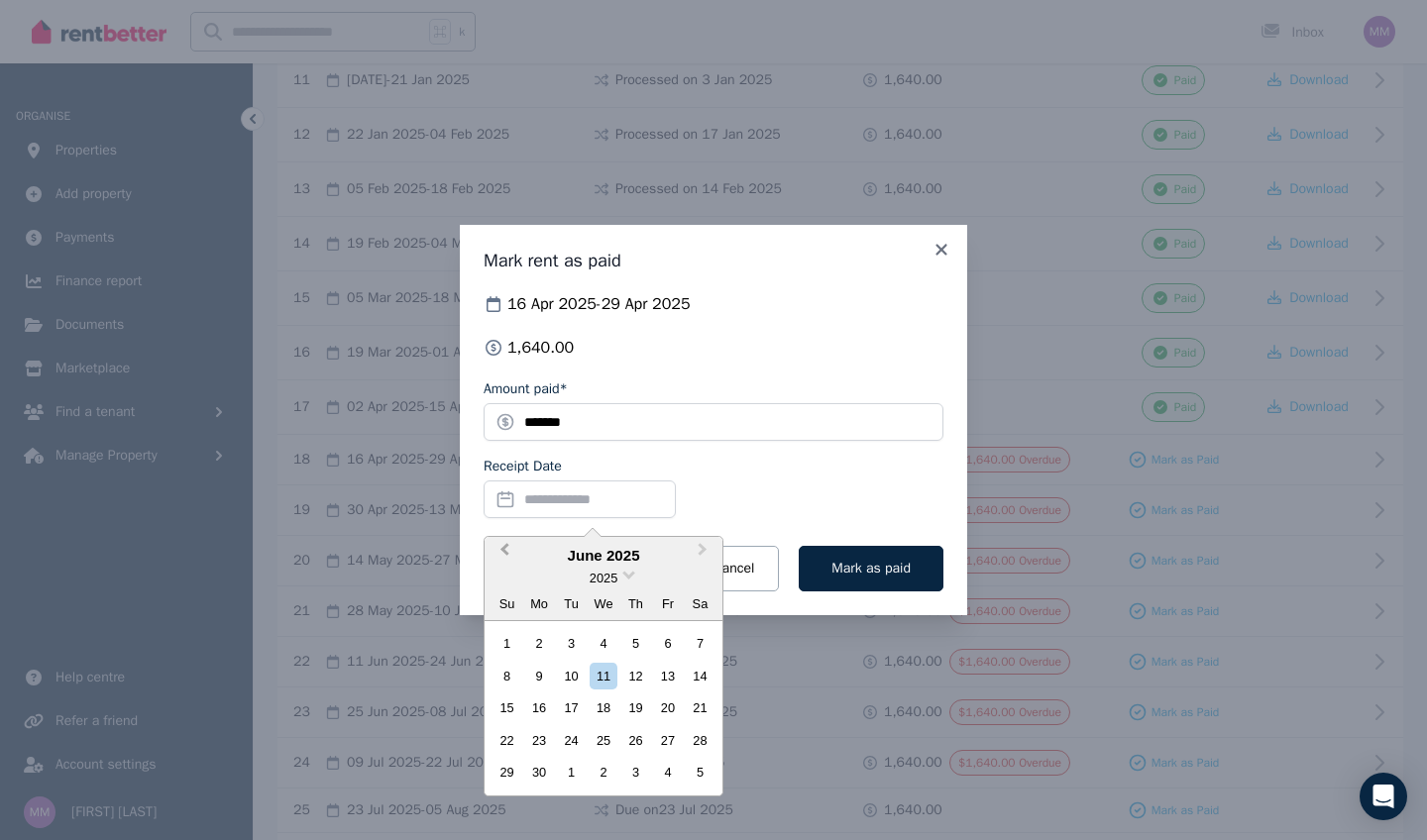click on "Previous Month" at bounding box center [504, 554] 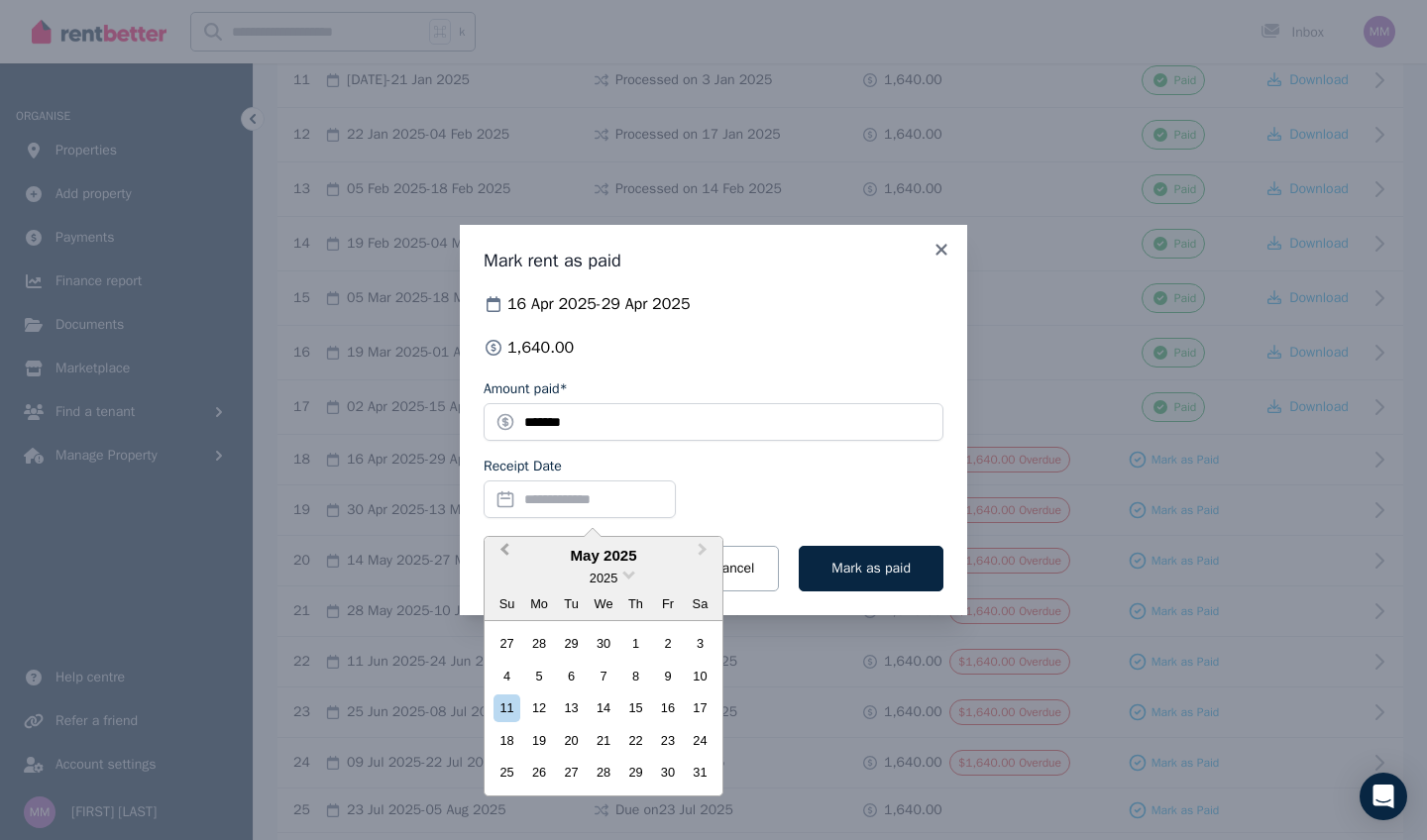 click on "Previous Month" at bounding box center (504, 554) 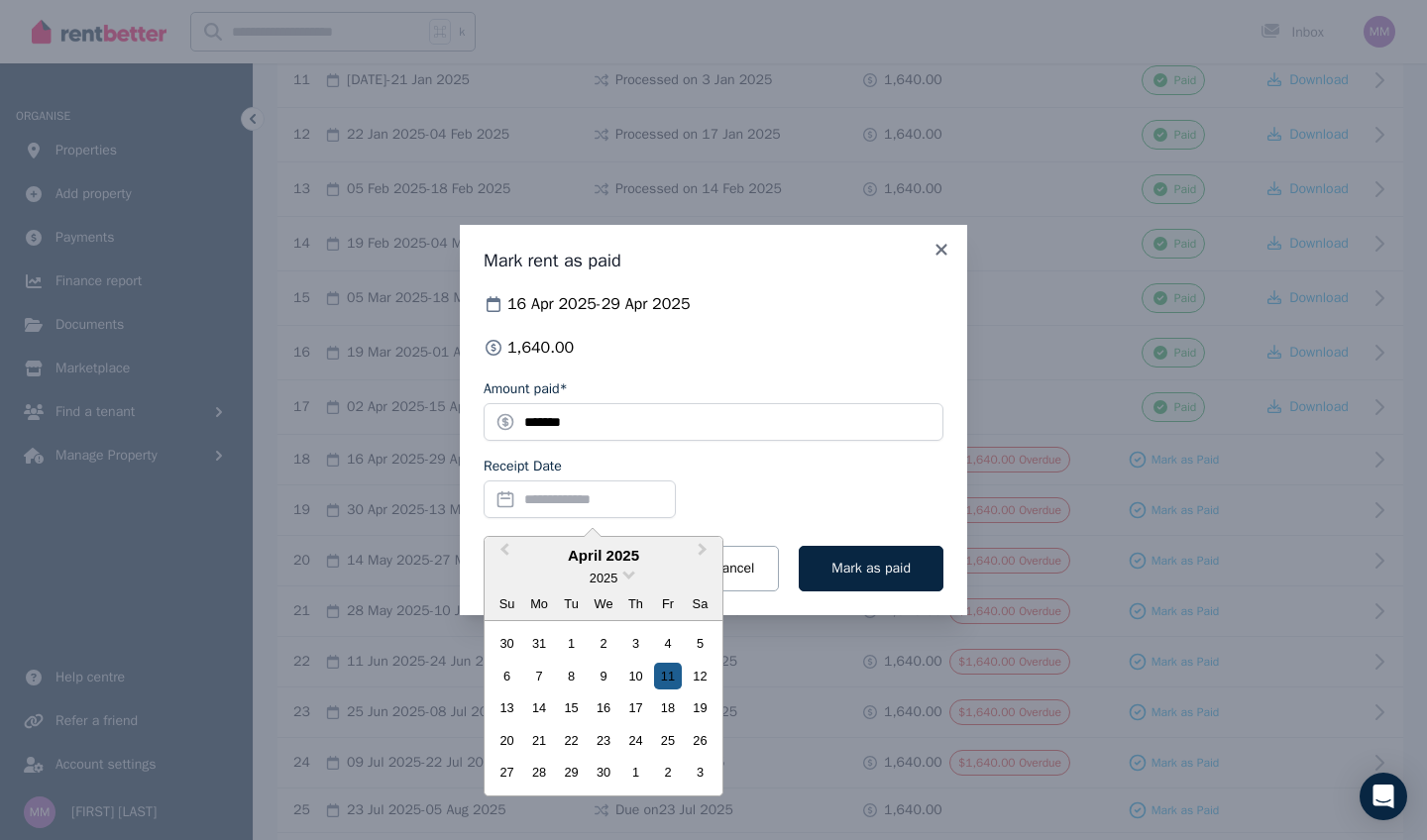 click on "11" at bounding box center (667, 676) 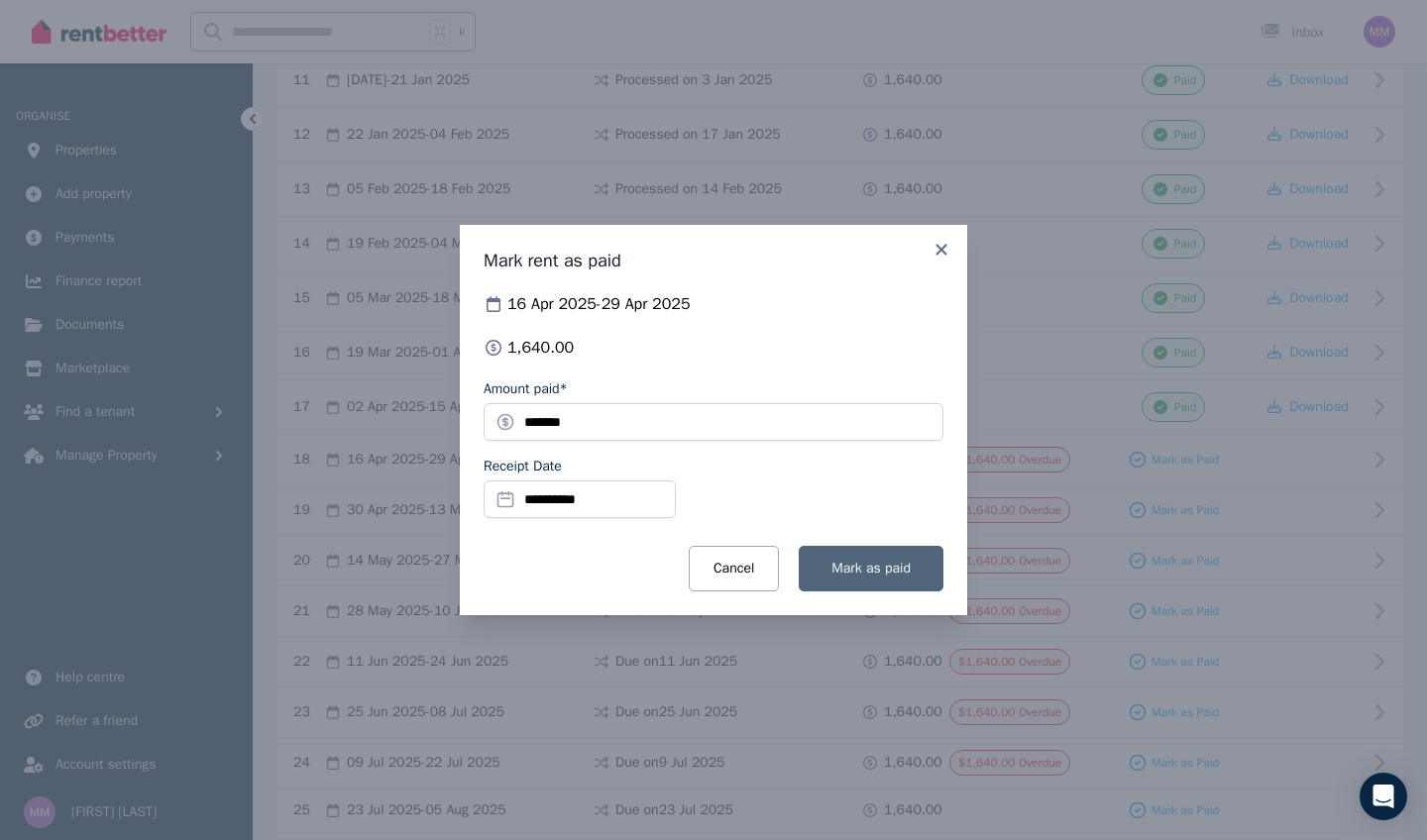 click on "Mark as paid" at bounding box center (871, 568) 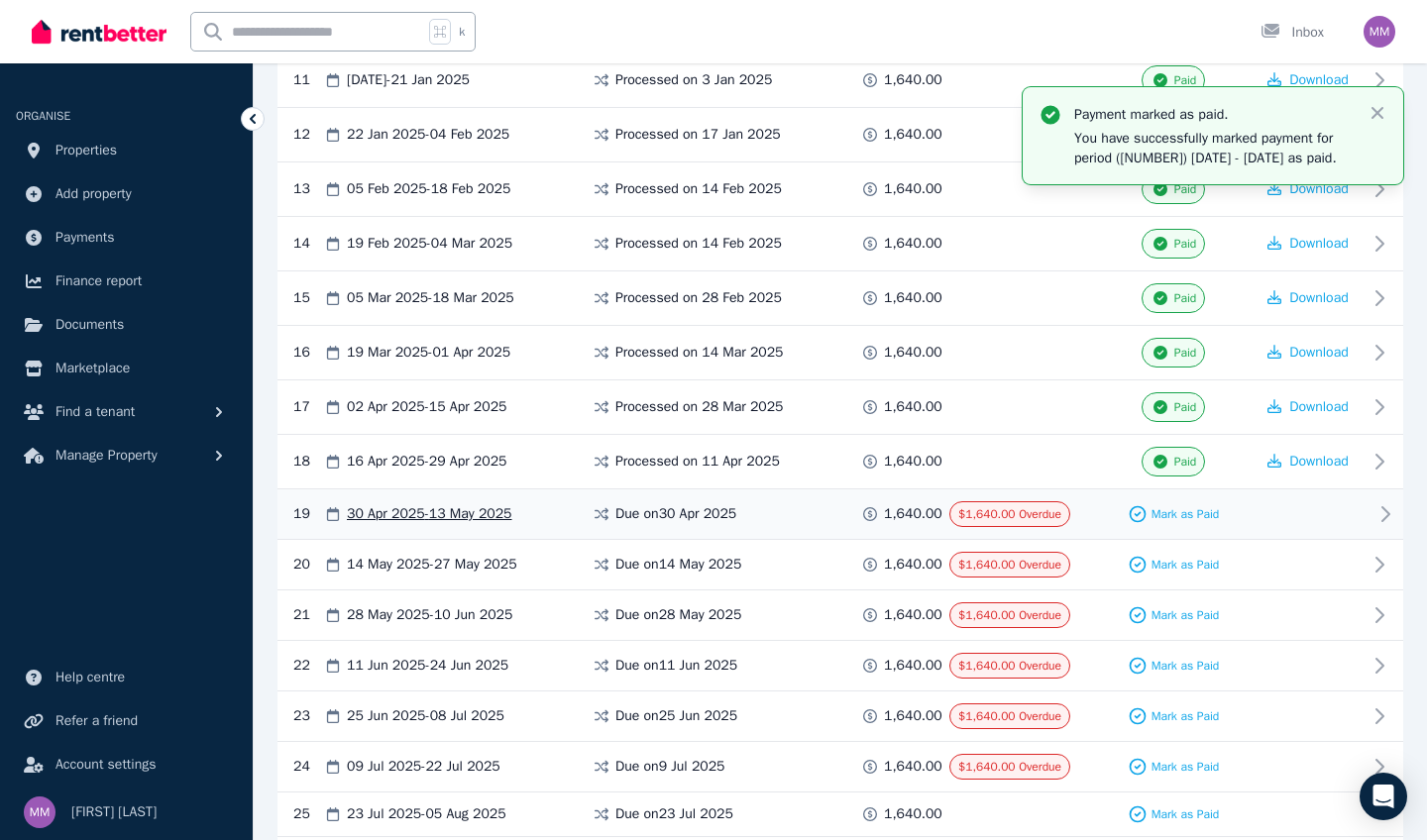 click on "$1,640.00 Overdue" at bounding box center [1010, 514] 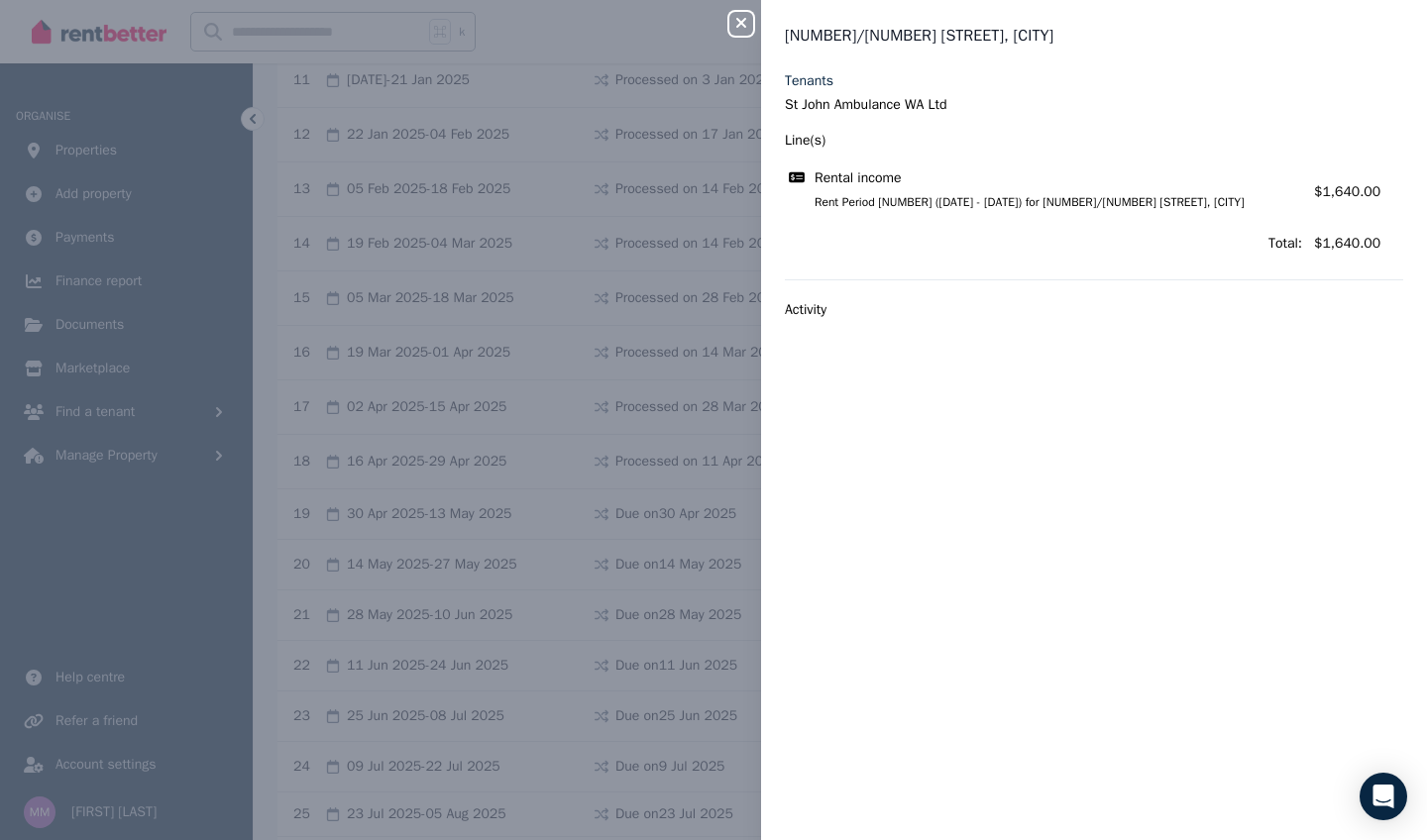 click 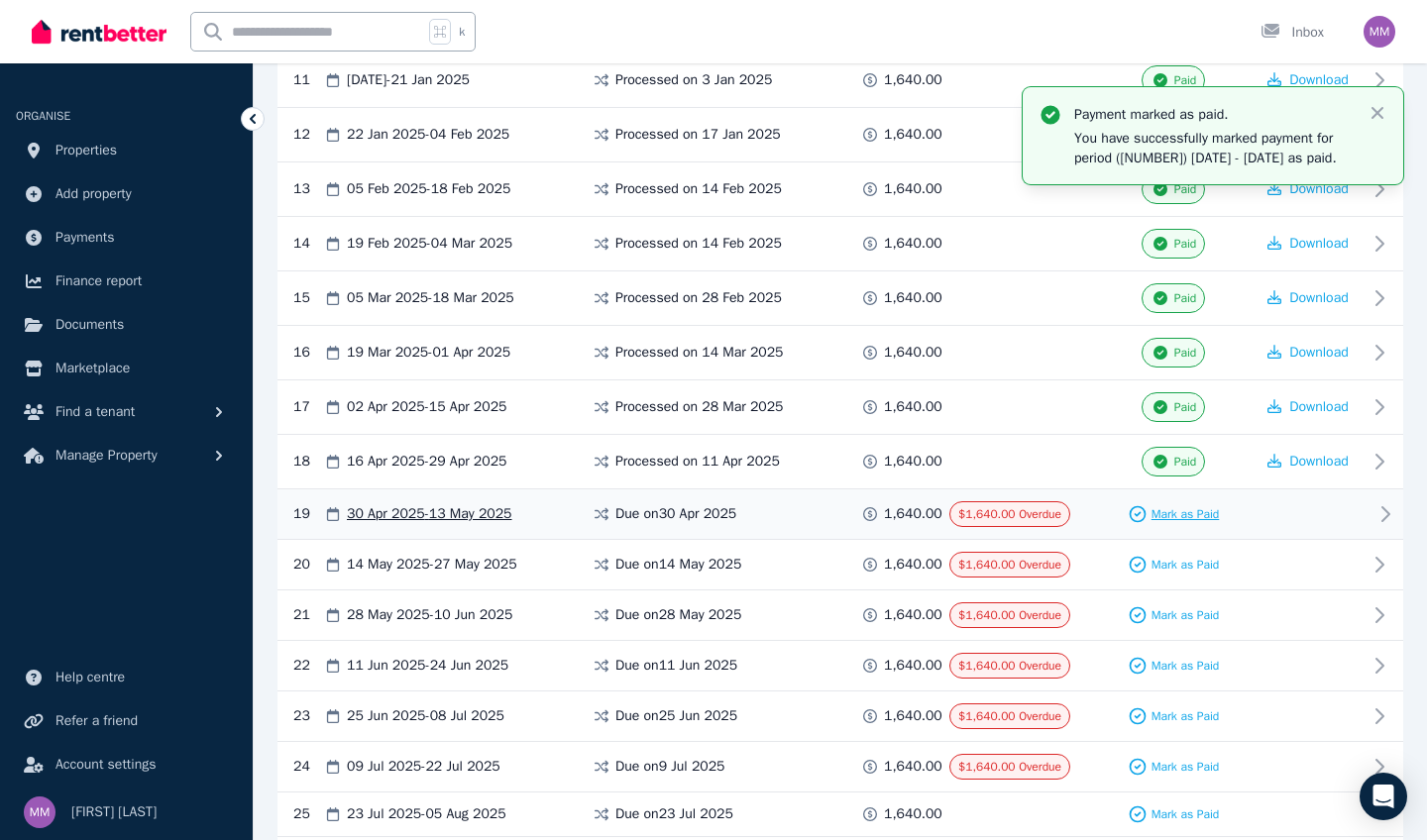 click on "Mark as Paid" at bounding box center [1173, 514] 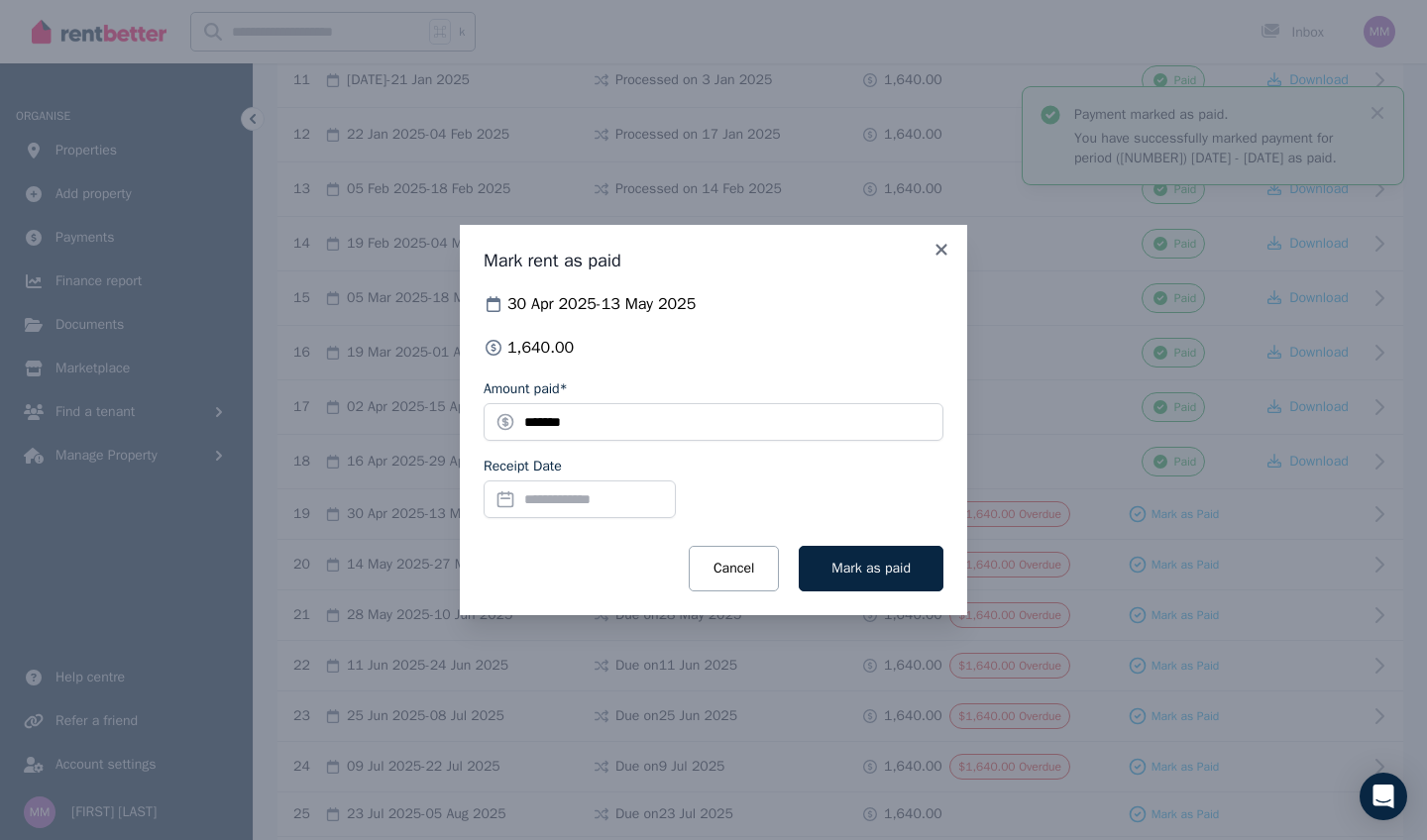 click on "Receipt Date" at bounding box center [580, 499] 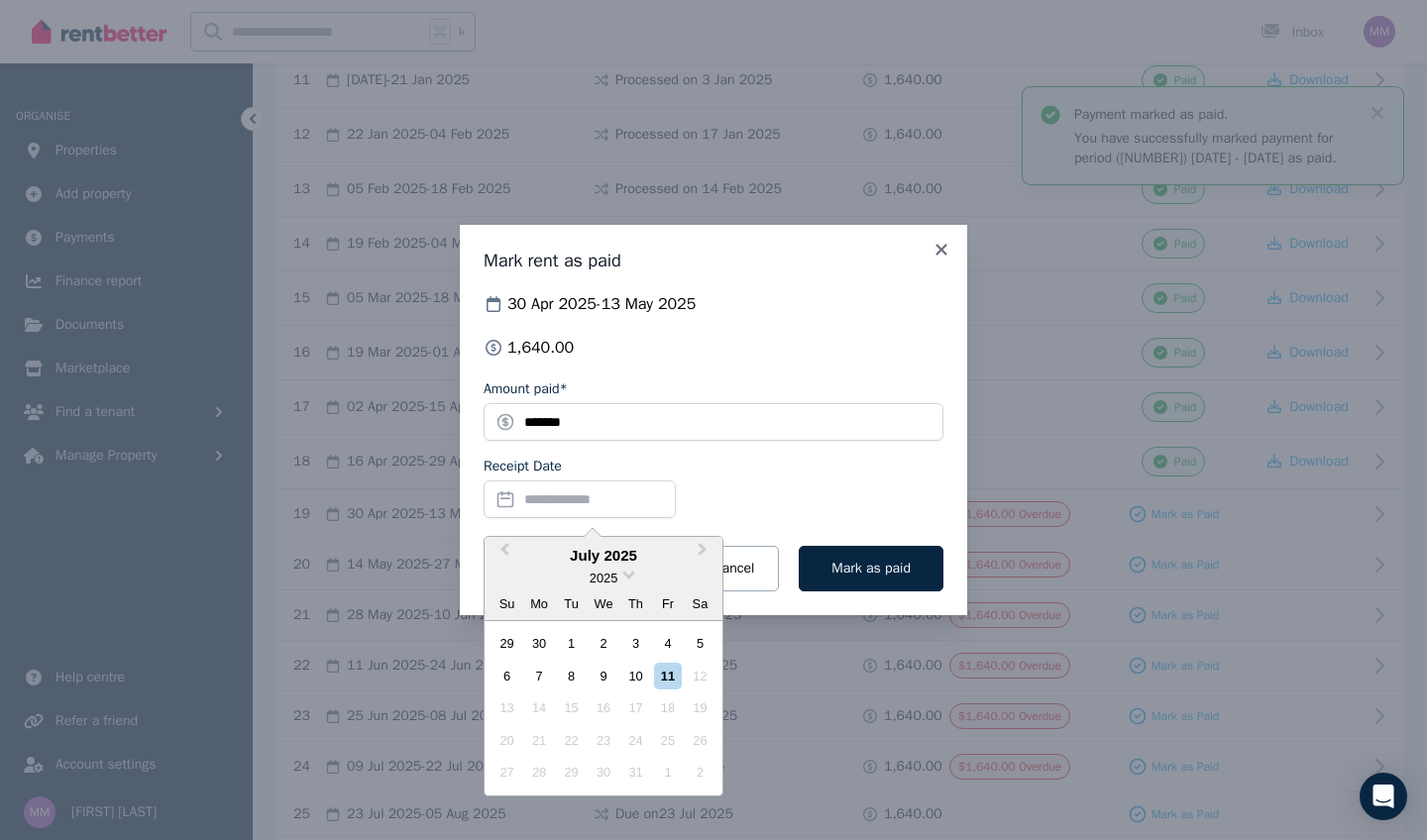 click on "25" at bounding box center (667, 740) 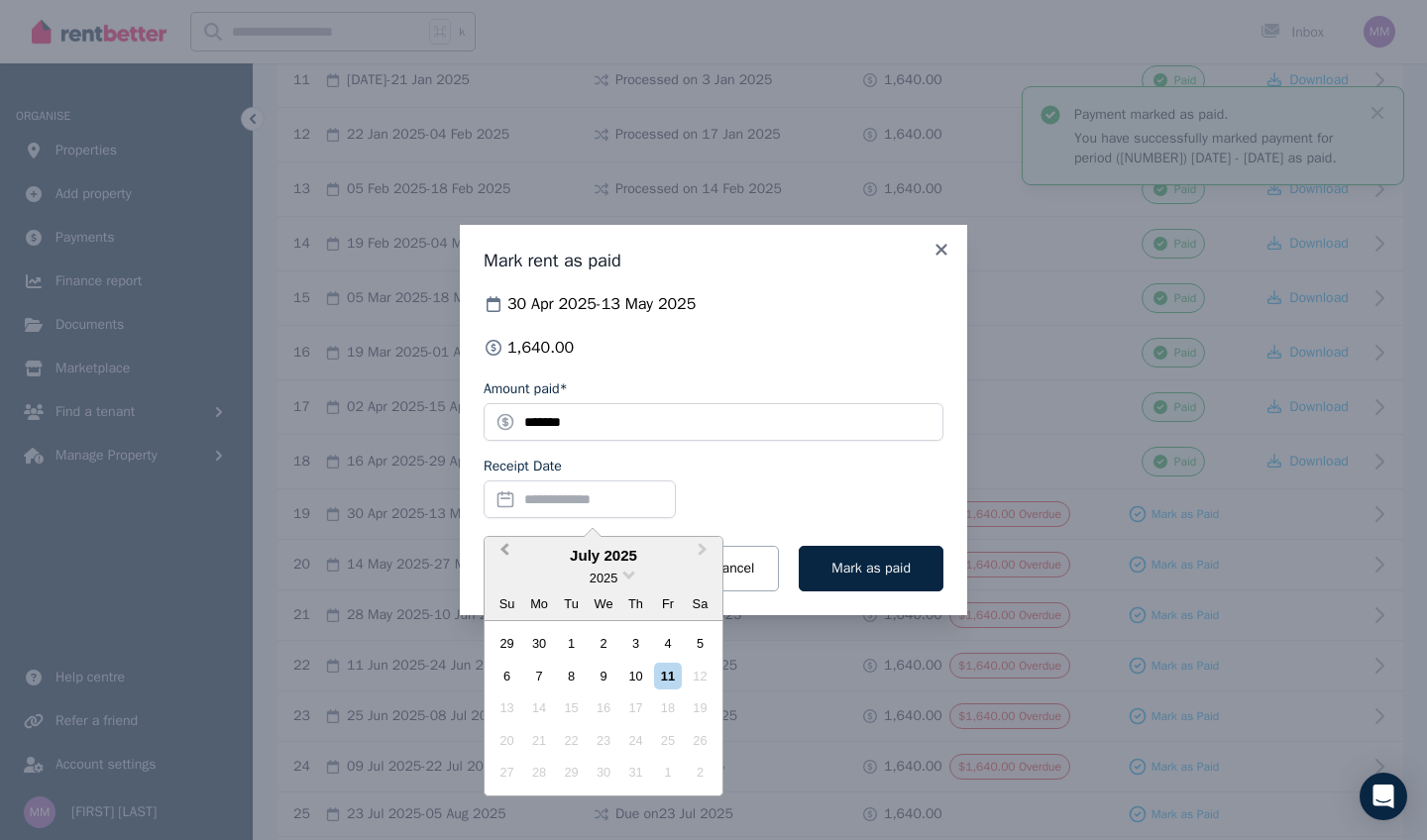 click on "Previous Month" at bounding box center (504, 554) 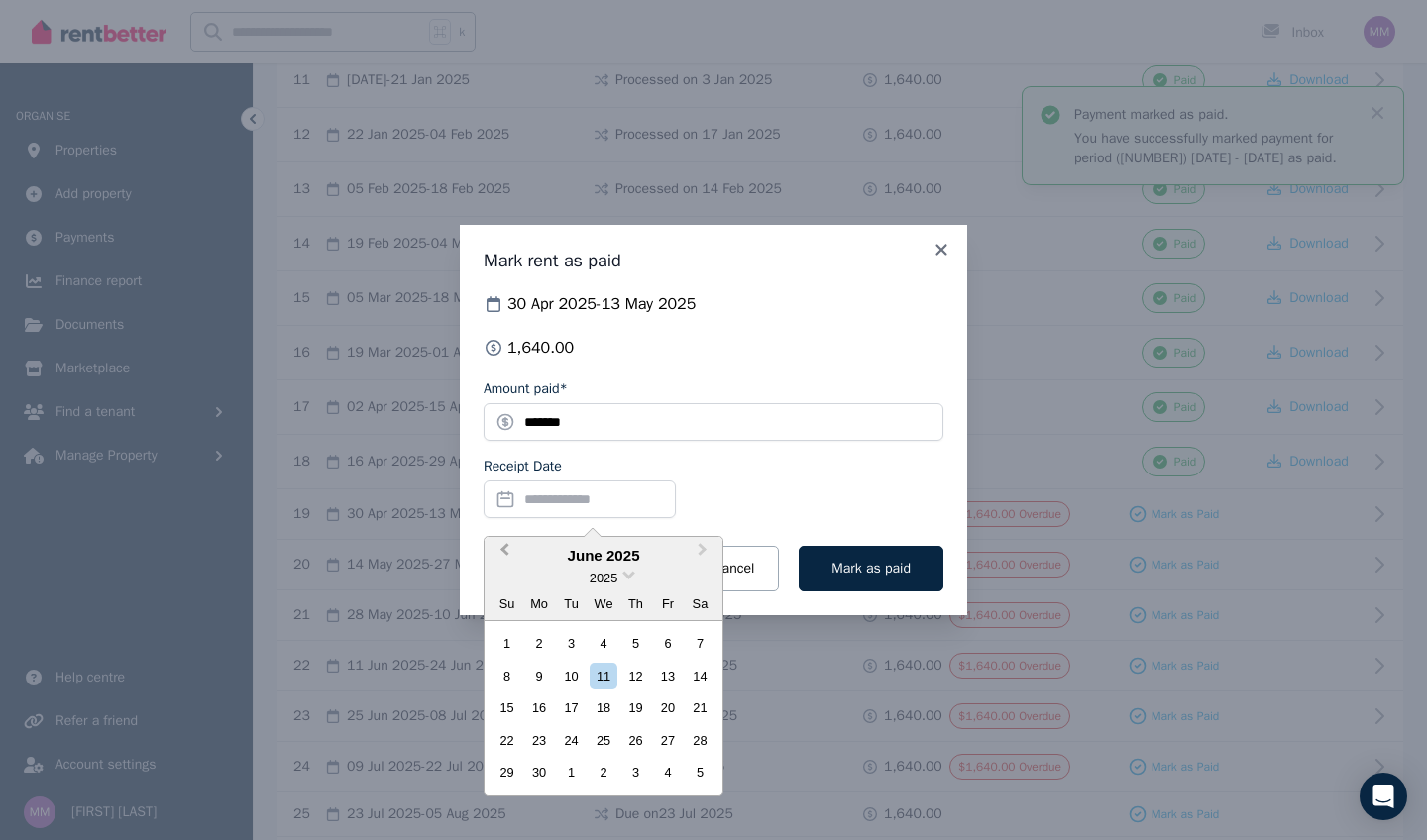 click on "Previous Month" at bounding box center (504, 554) 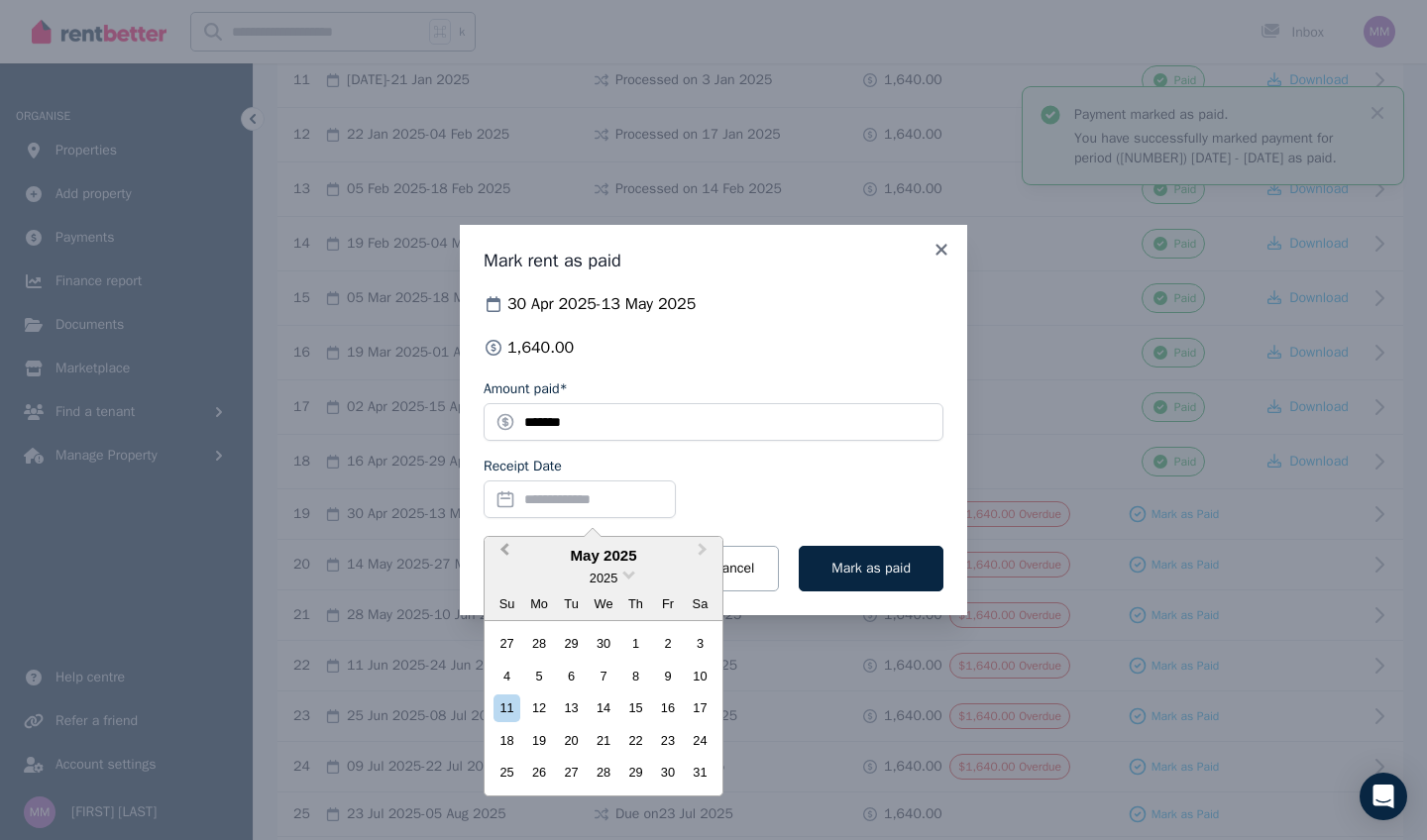 click on "Previous Month" at bounding box center (504, 554) 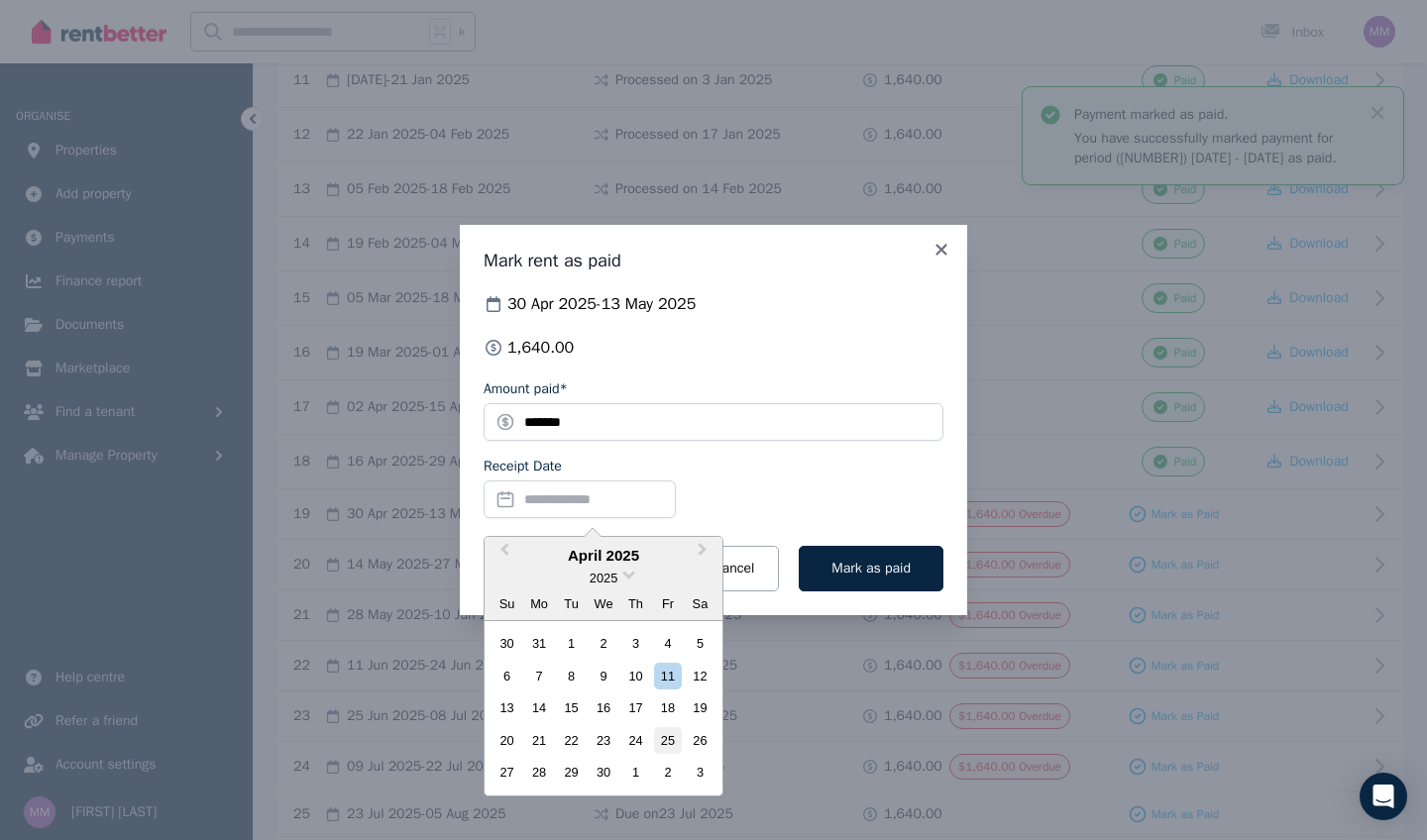 click on "25" at bounding box center [667, 740] 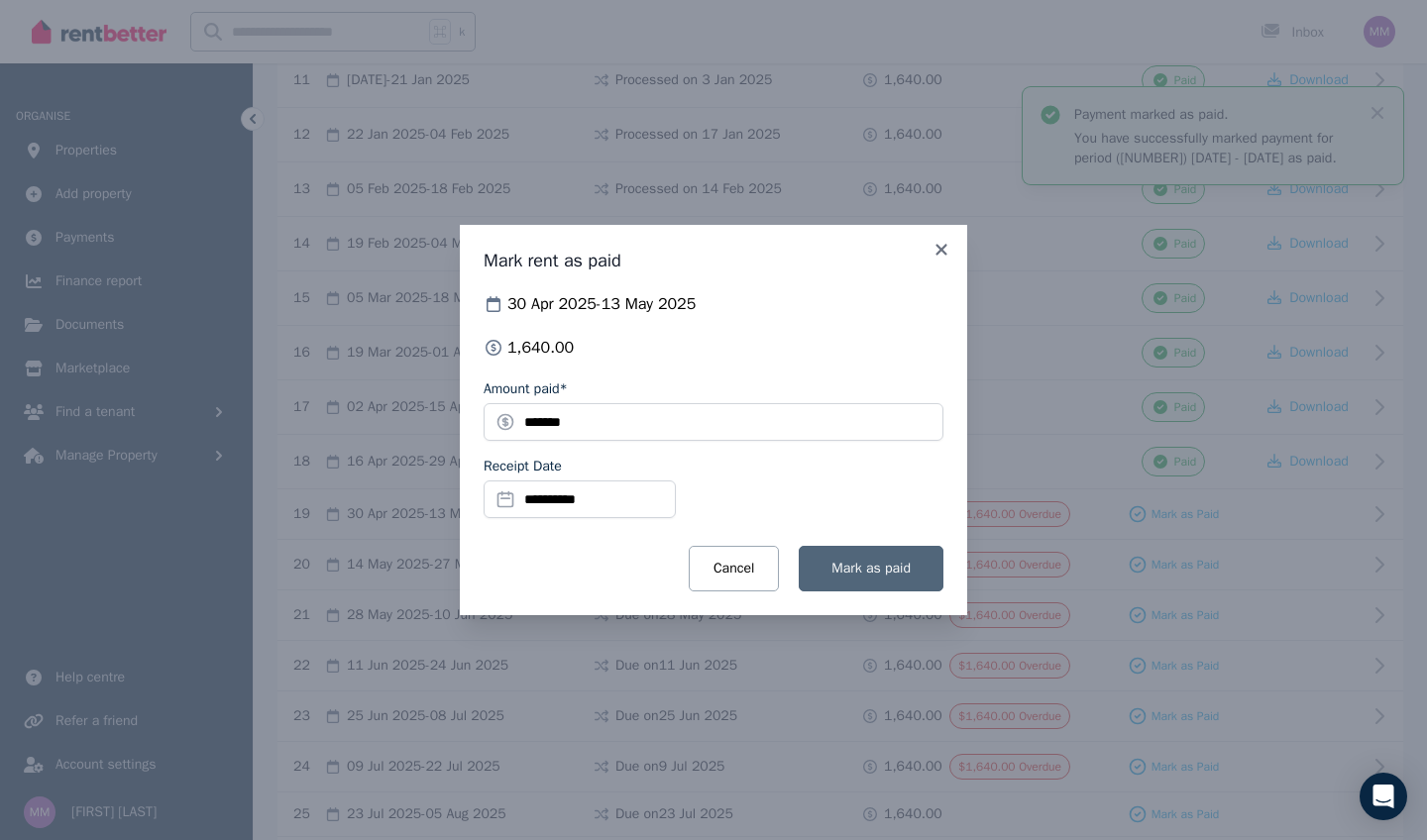 click on "Mark as paid" at bounding box center [871, 568] 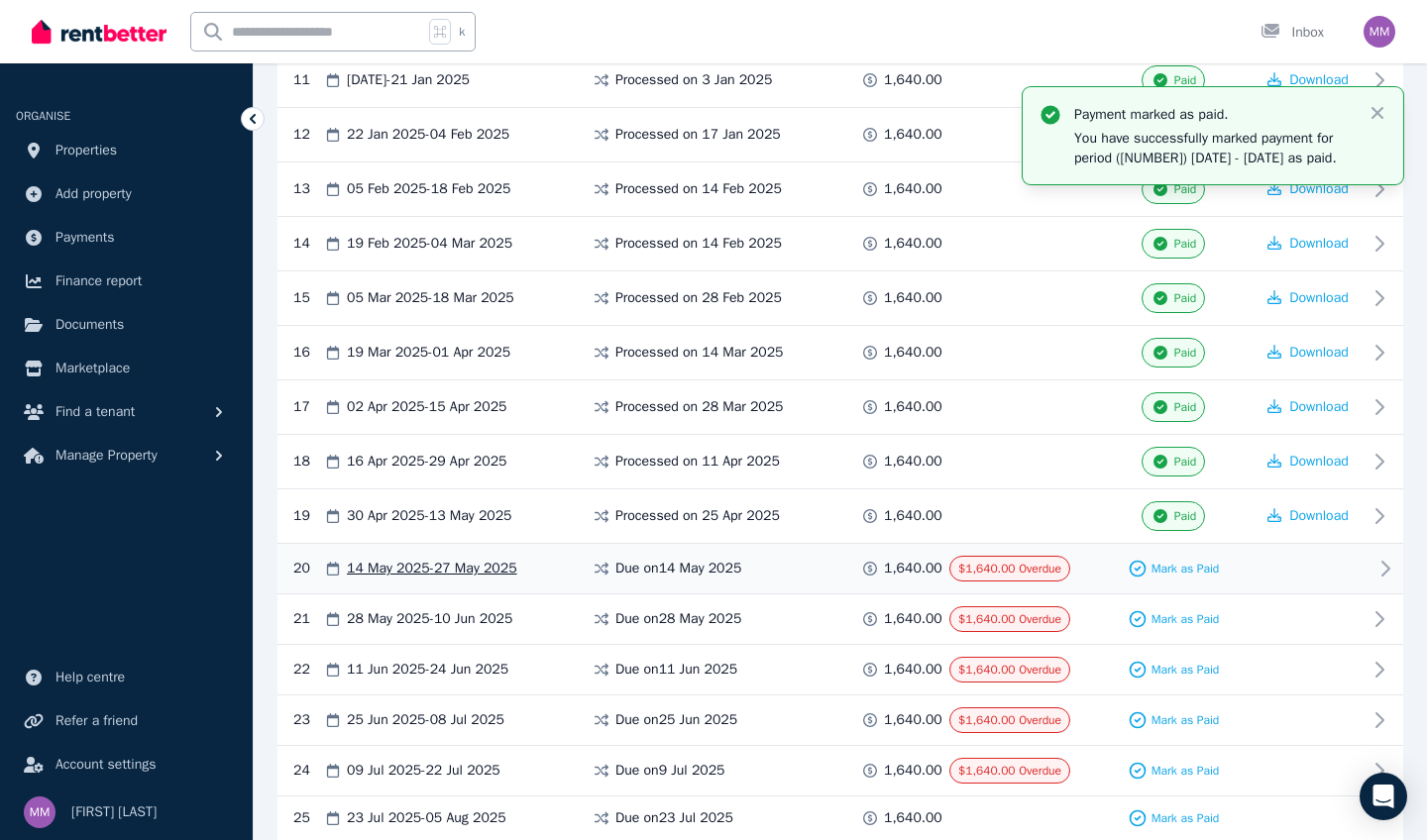 click on "$1,640.00 Overdue" at bounding box center [1010, 569] 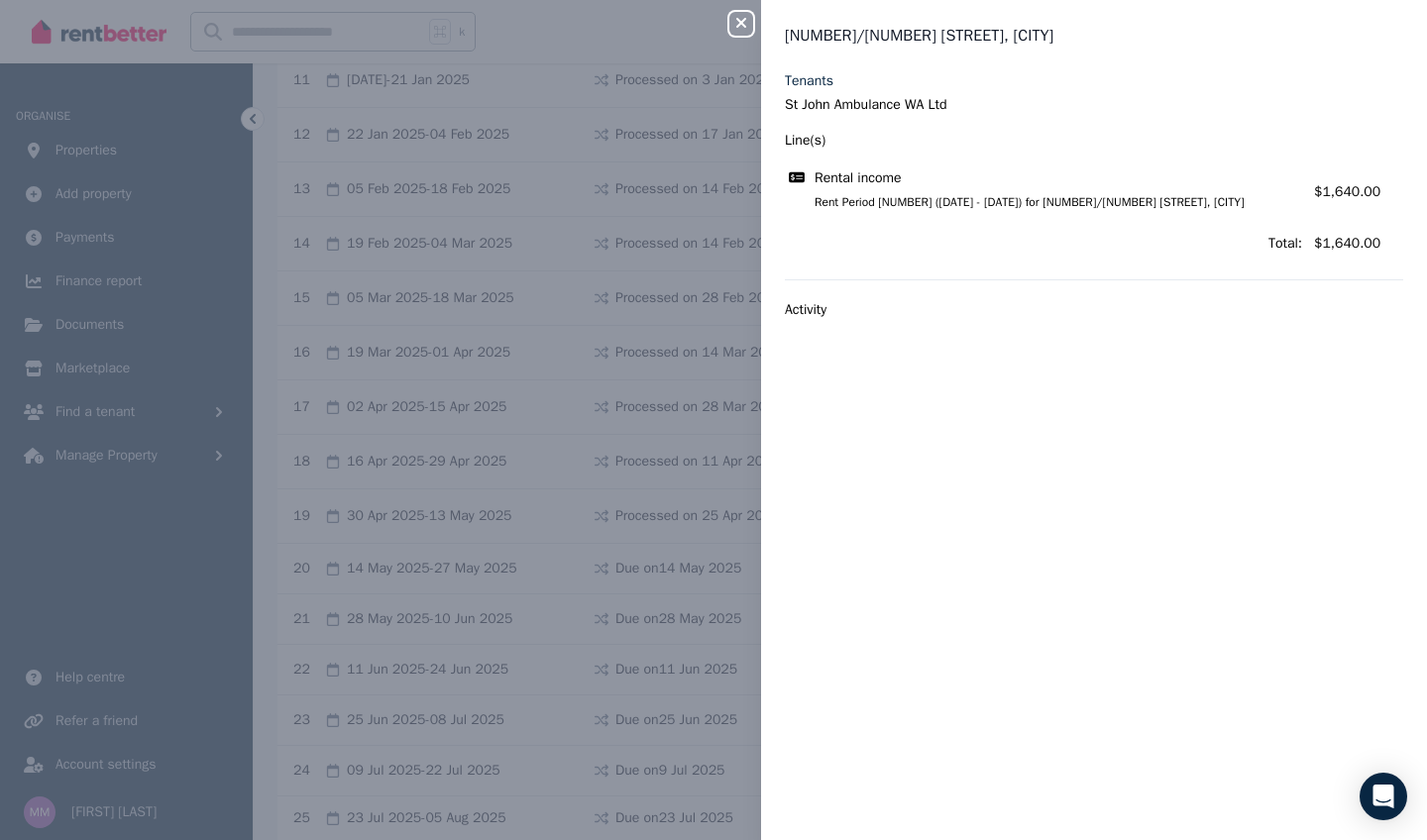click 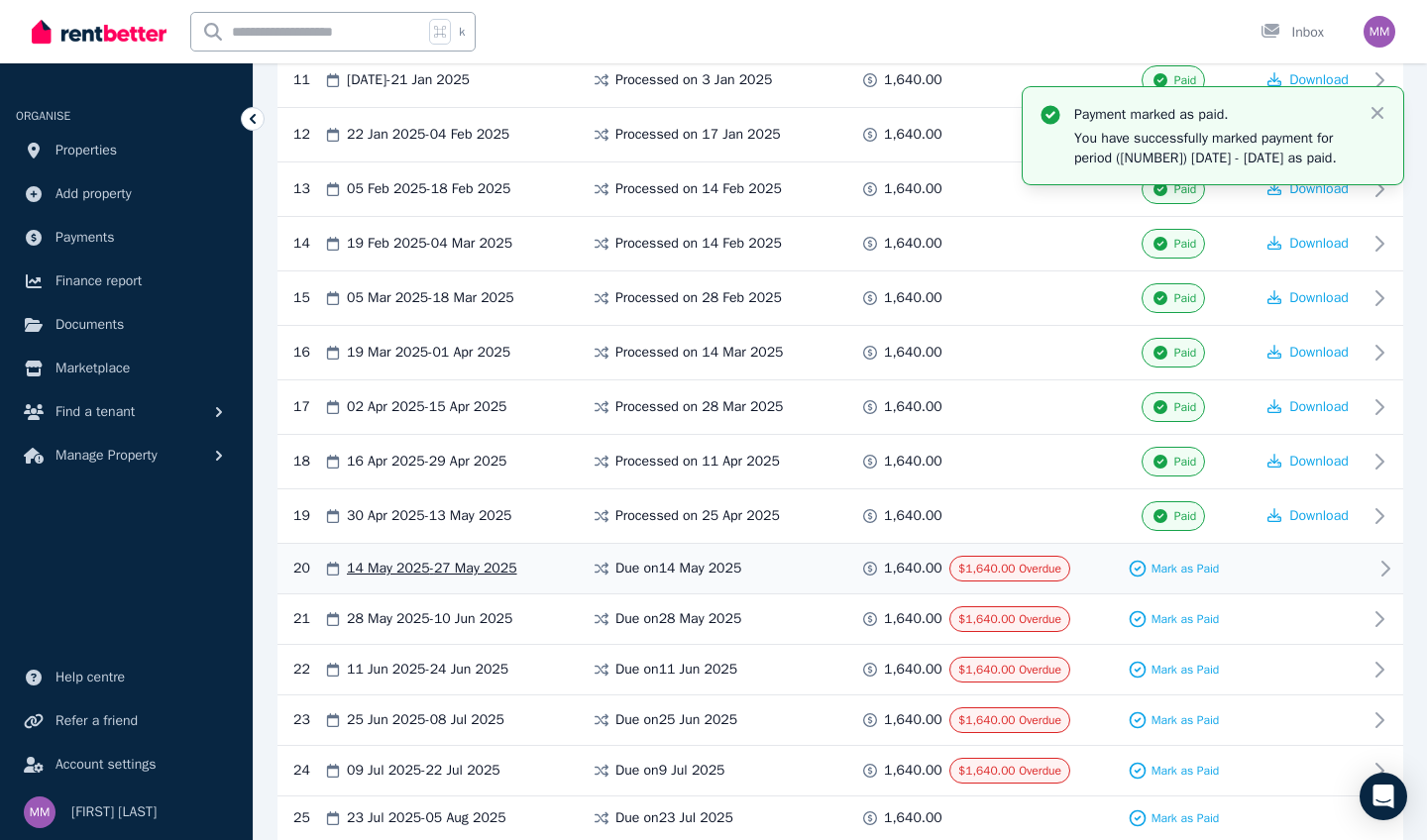 click on "$1,640.00 Overdue" at bounding box center [1010, 569] 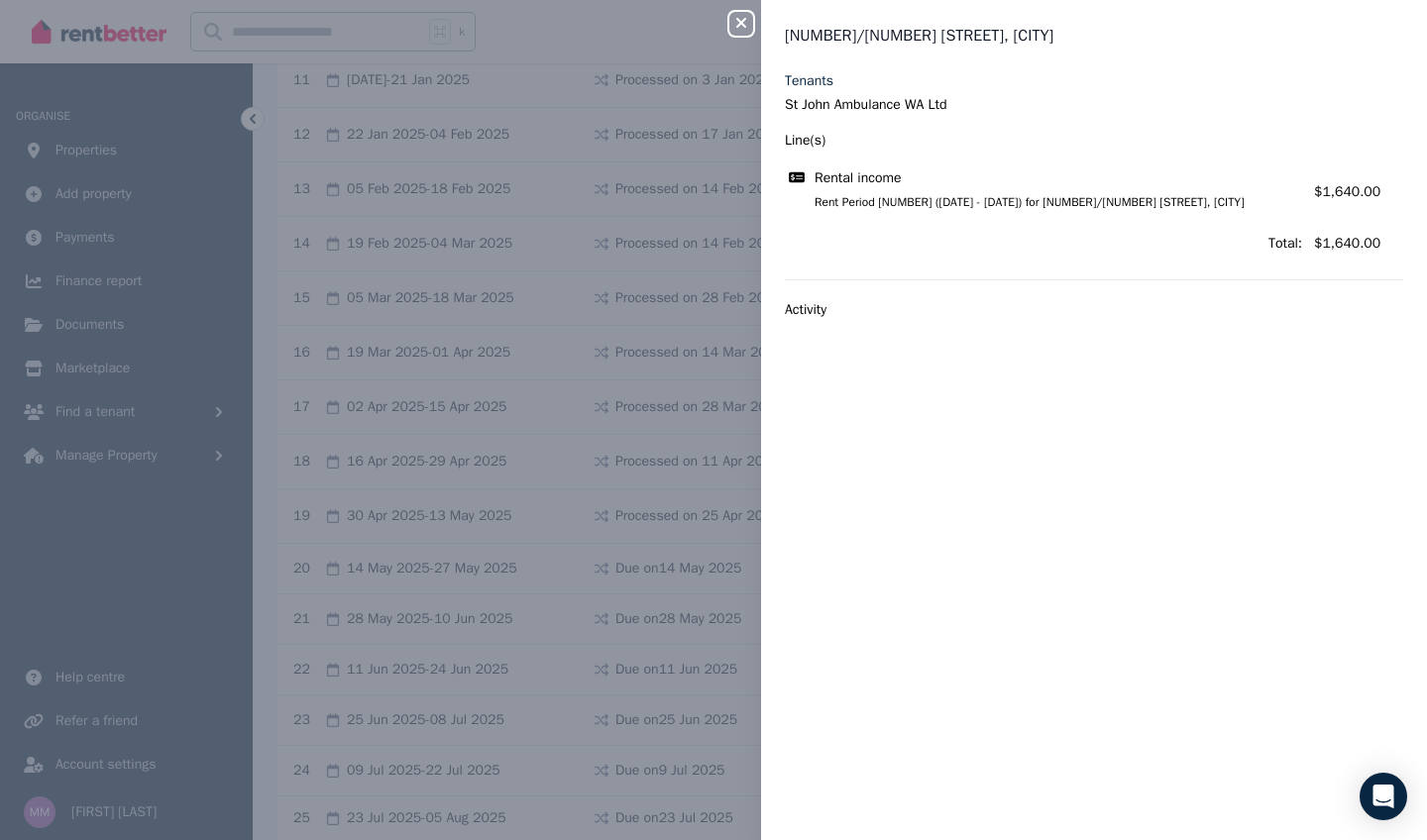 click 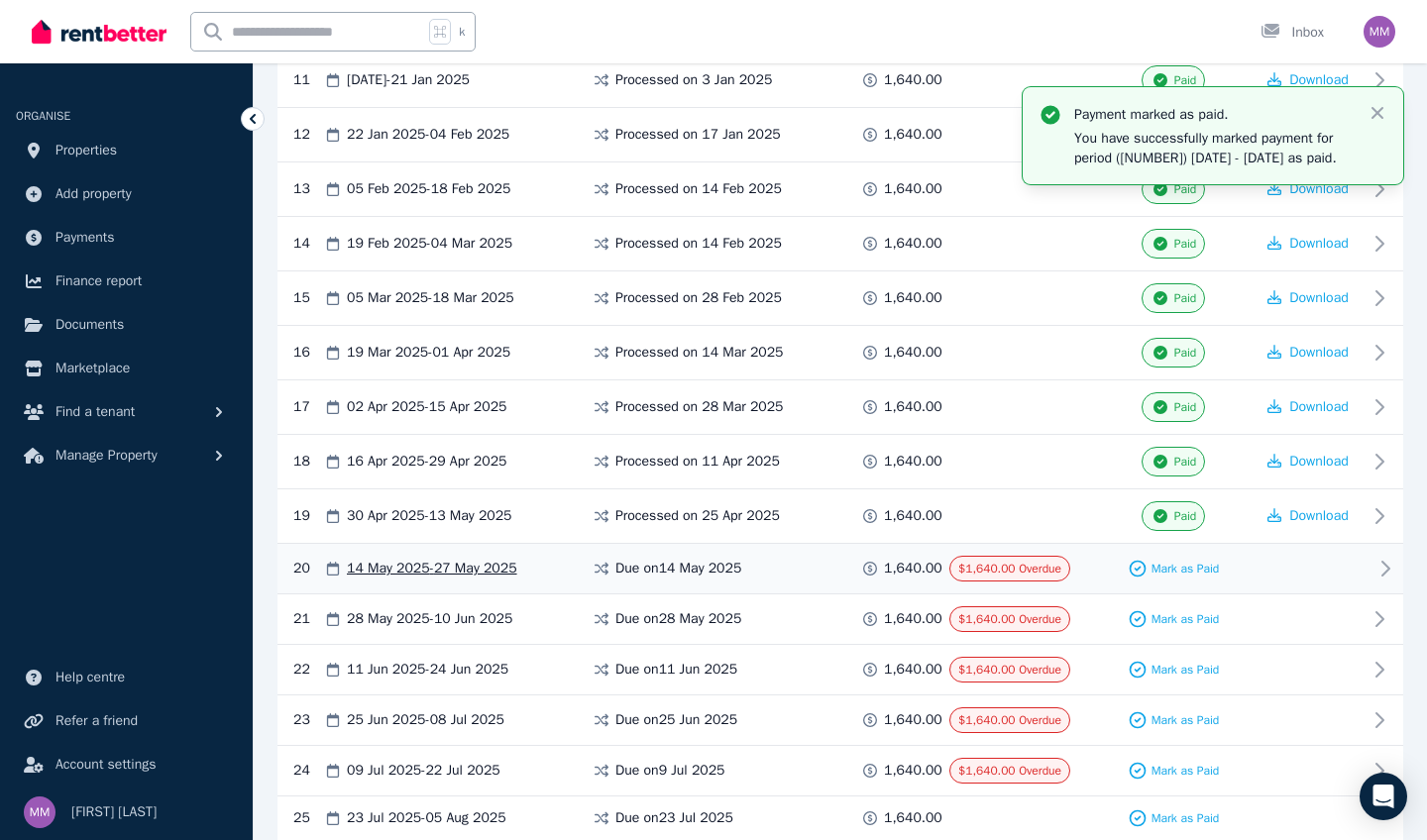 click 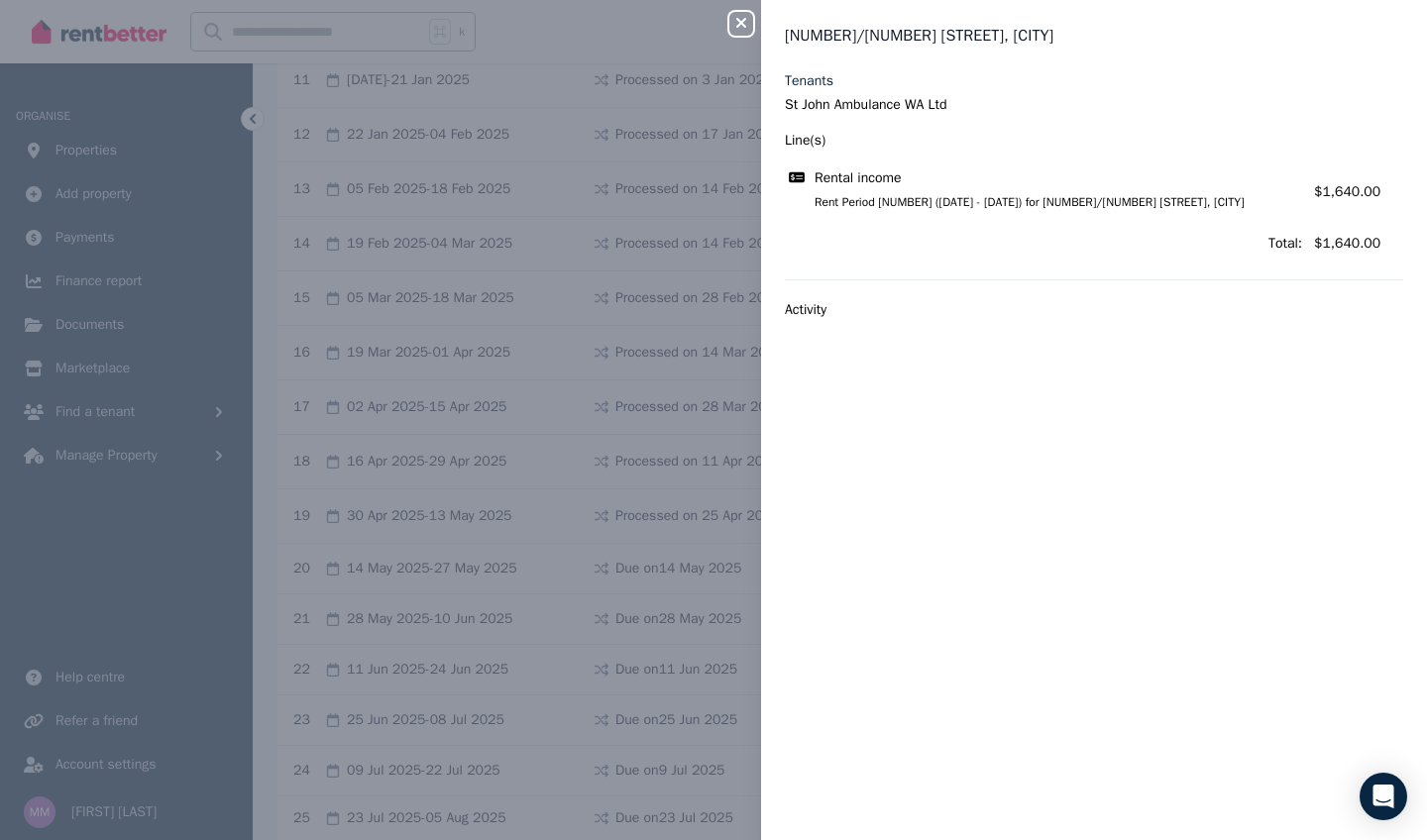 click 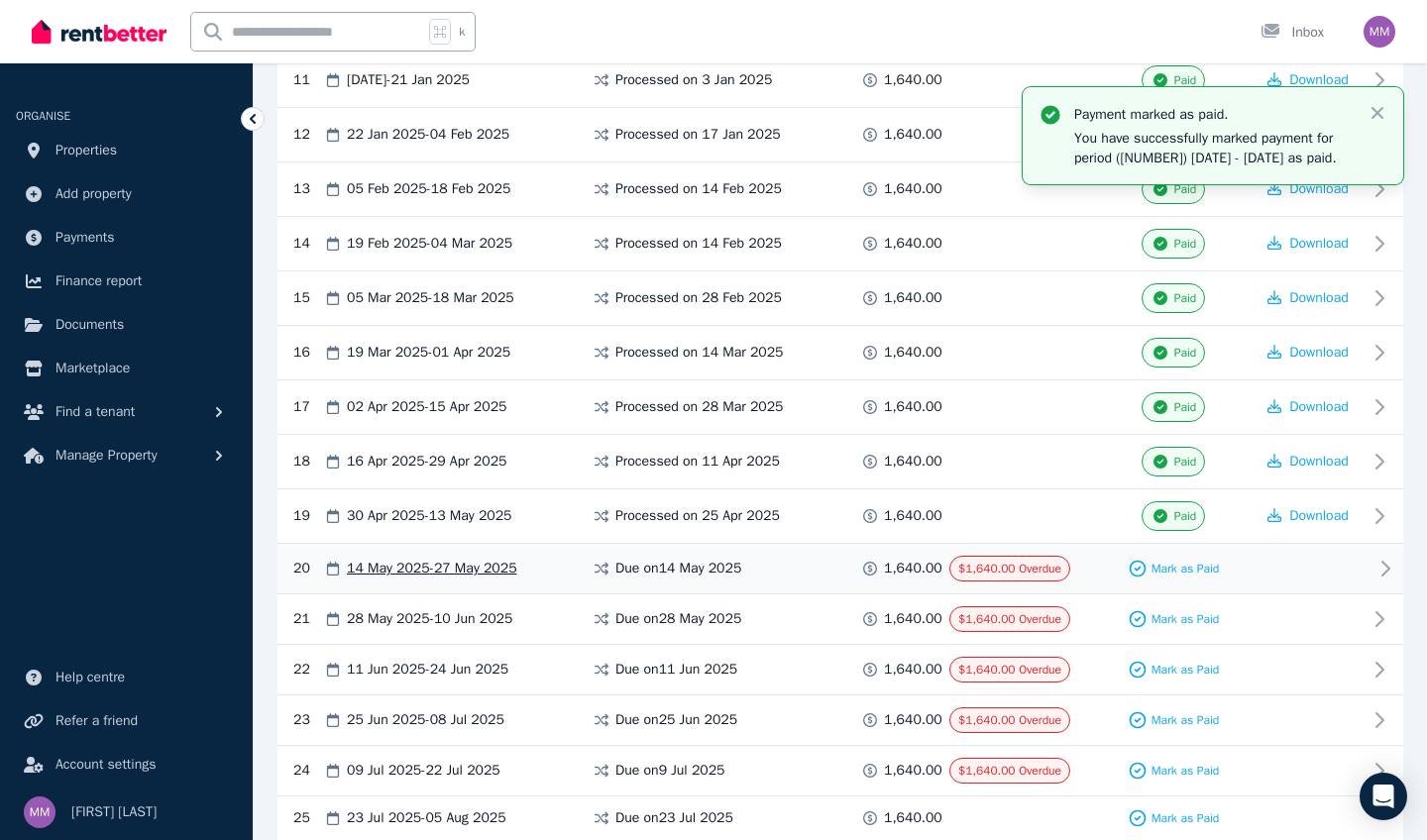 click on "$1,640.00 Overdue" at bounding box center [1010, 569] 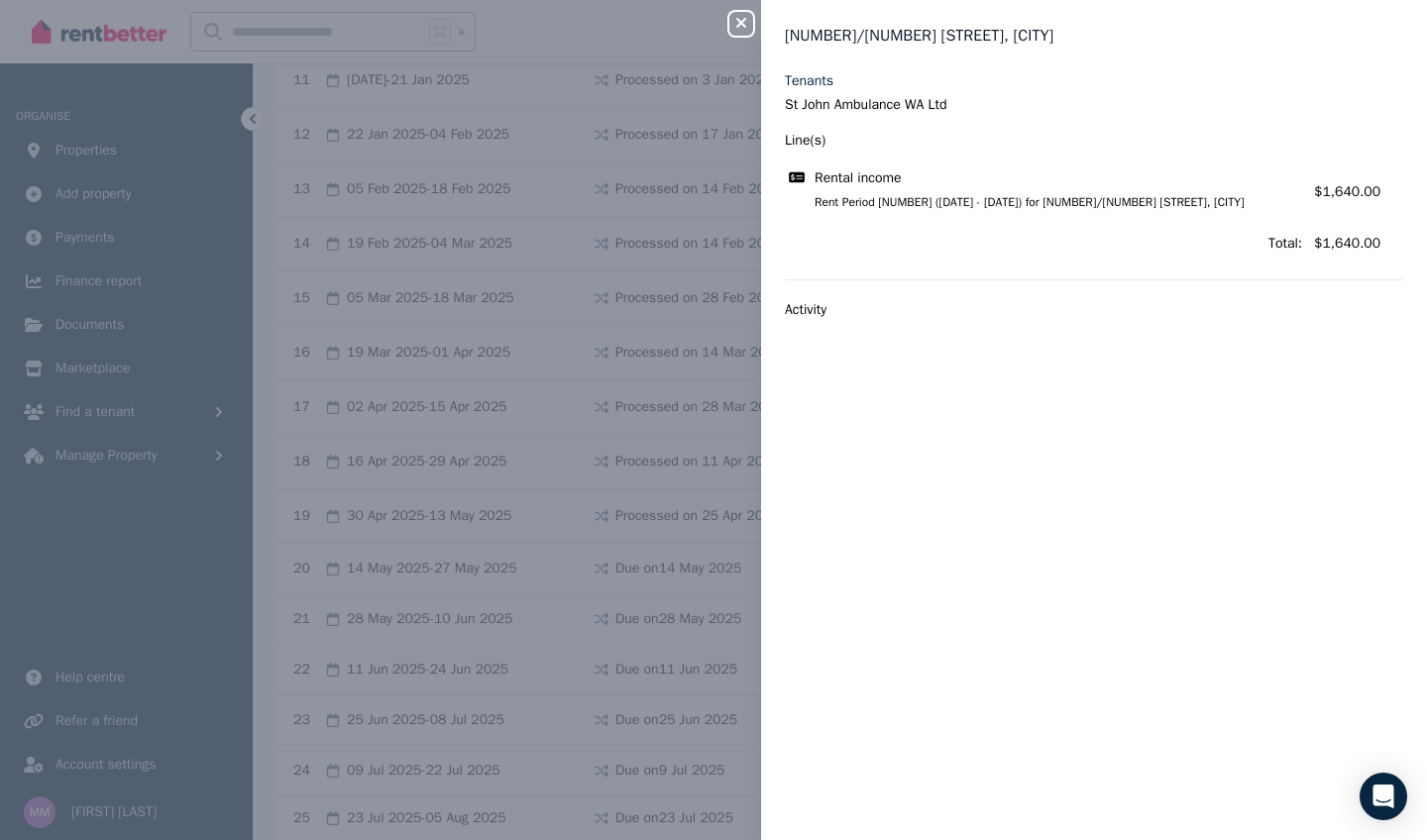 click 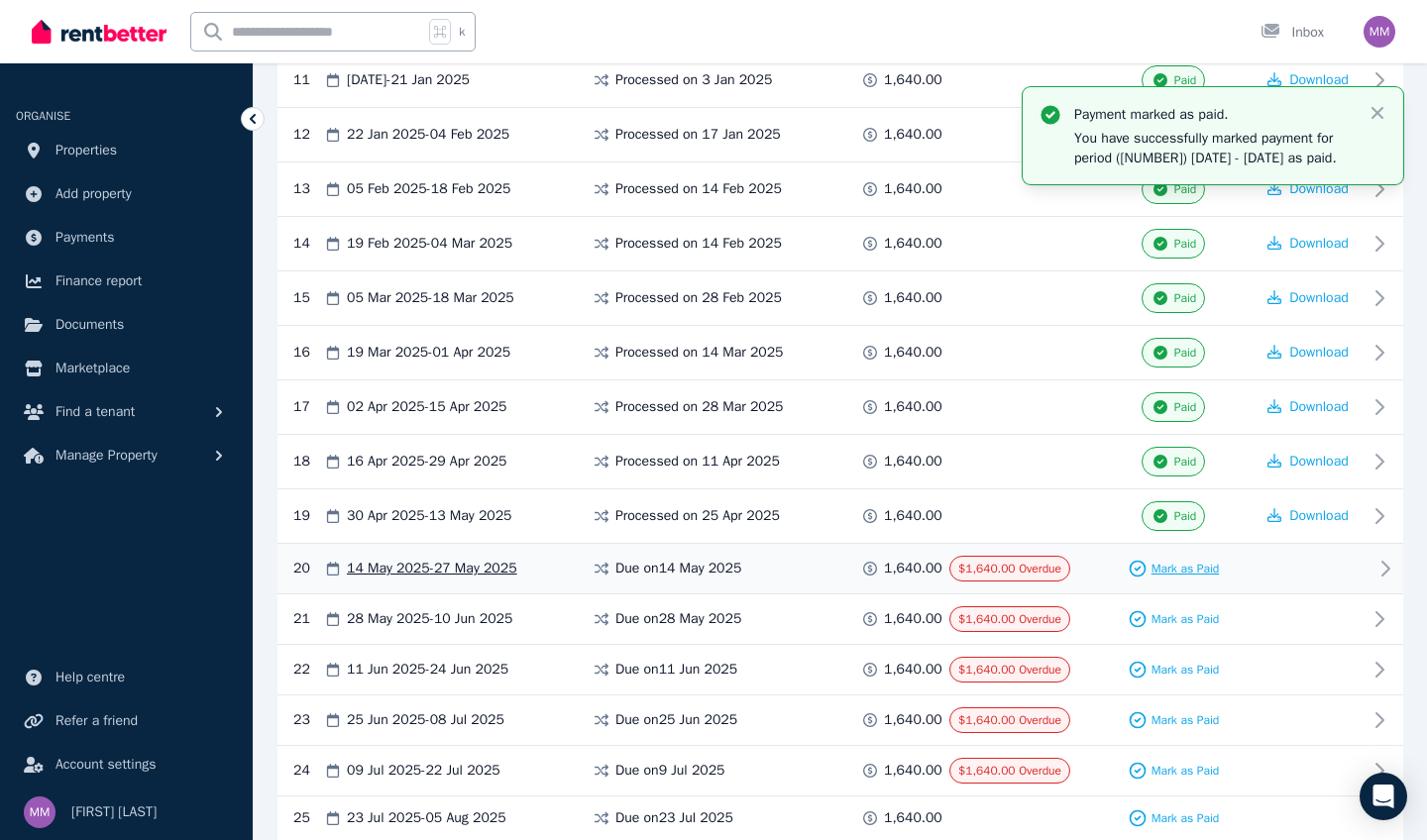 click on "Mark as Paid" at bounding box center (1185, 569) 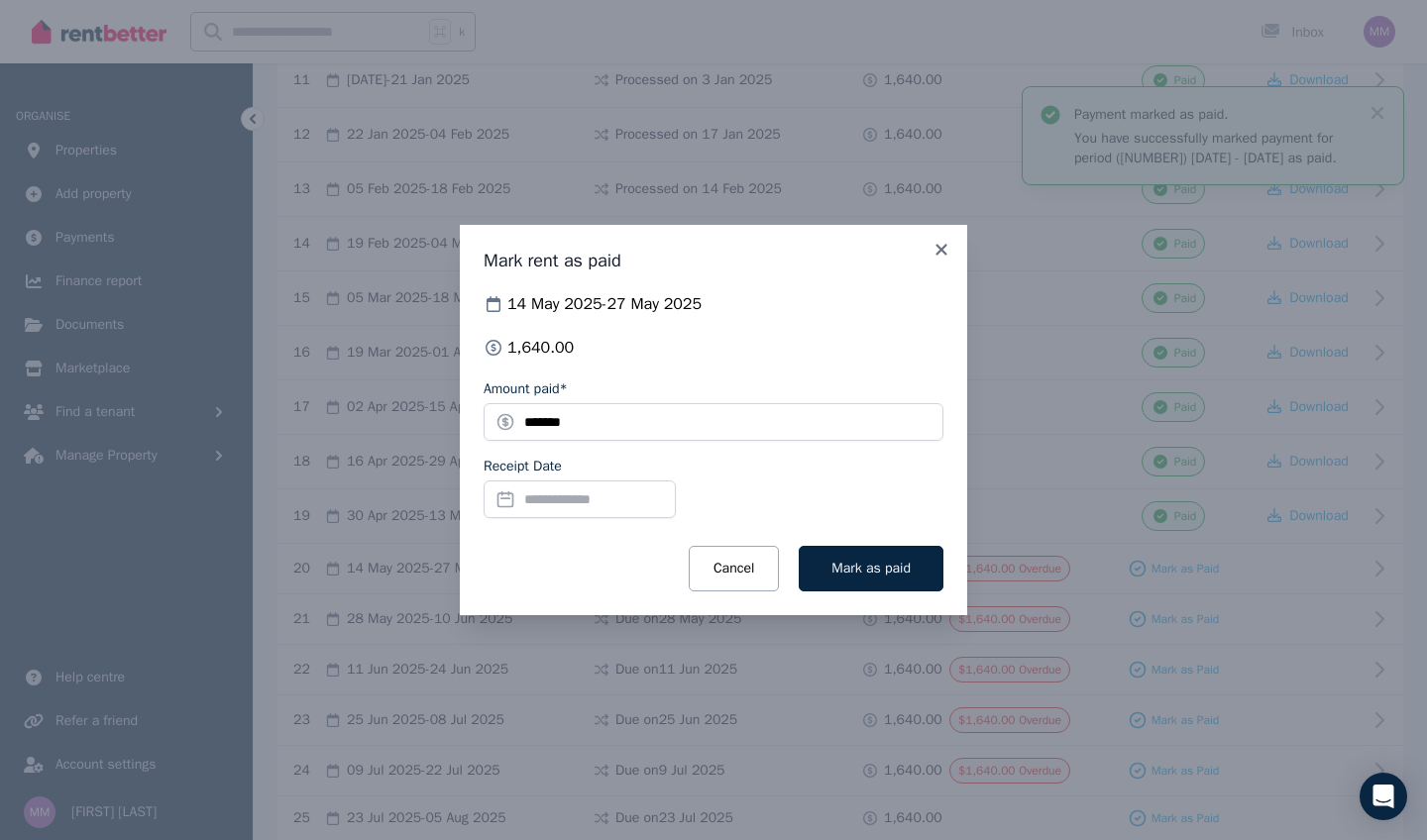 click on "Receipt Date" at bounding box center (580, 499) 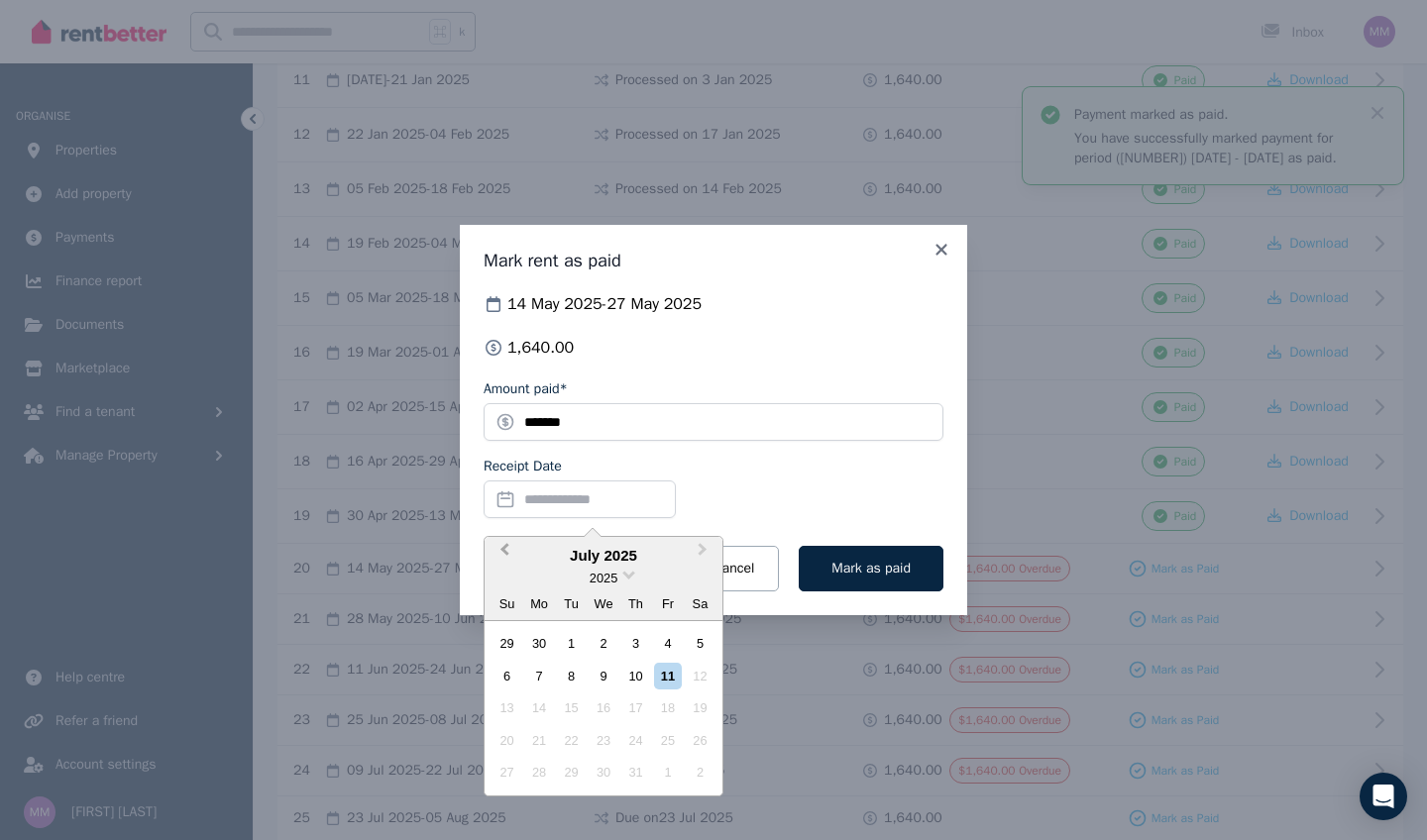 click on "Previous Month" at bounding box center (504, 554) 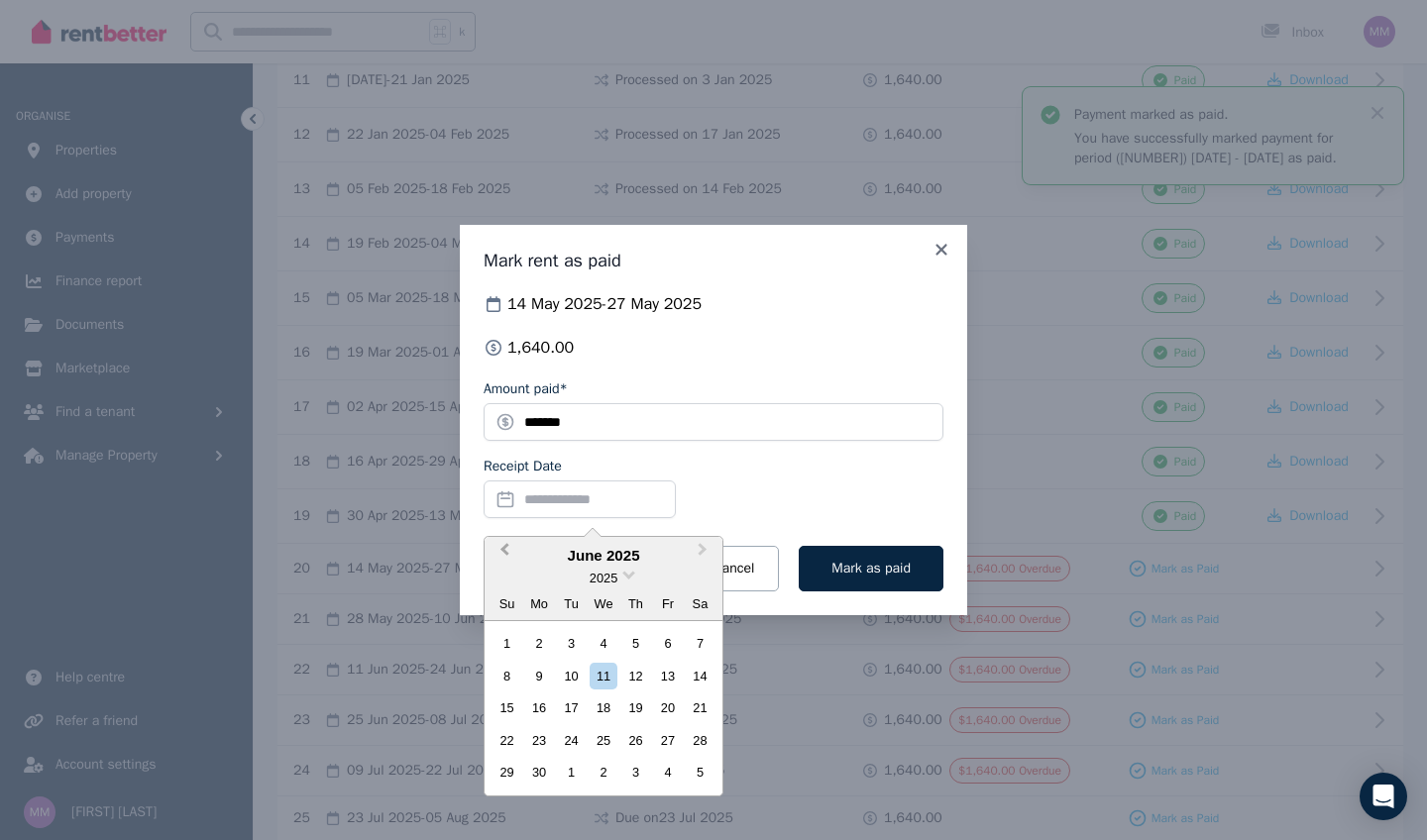 click on "Previous Month" at bounding box center [504, 554] 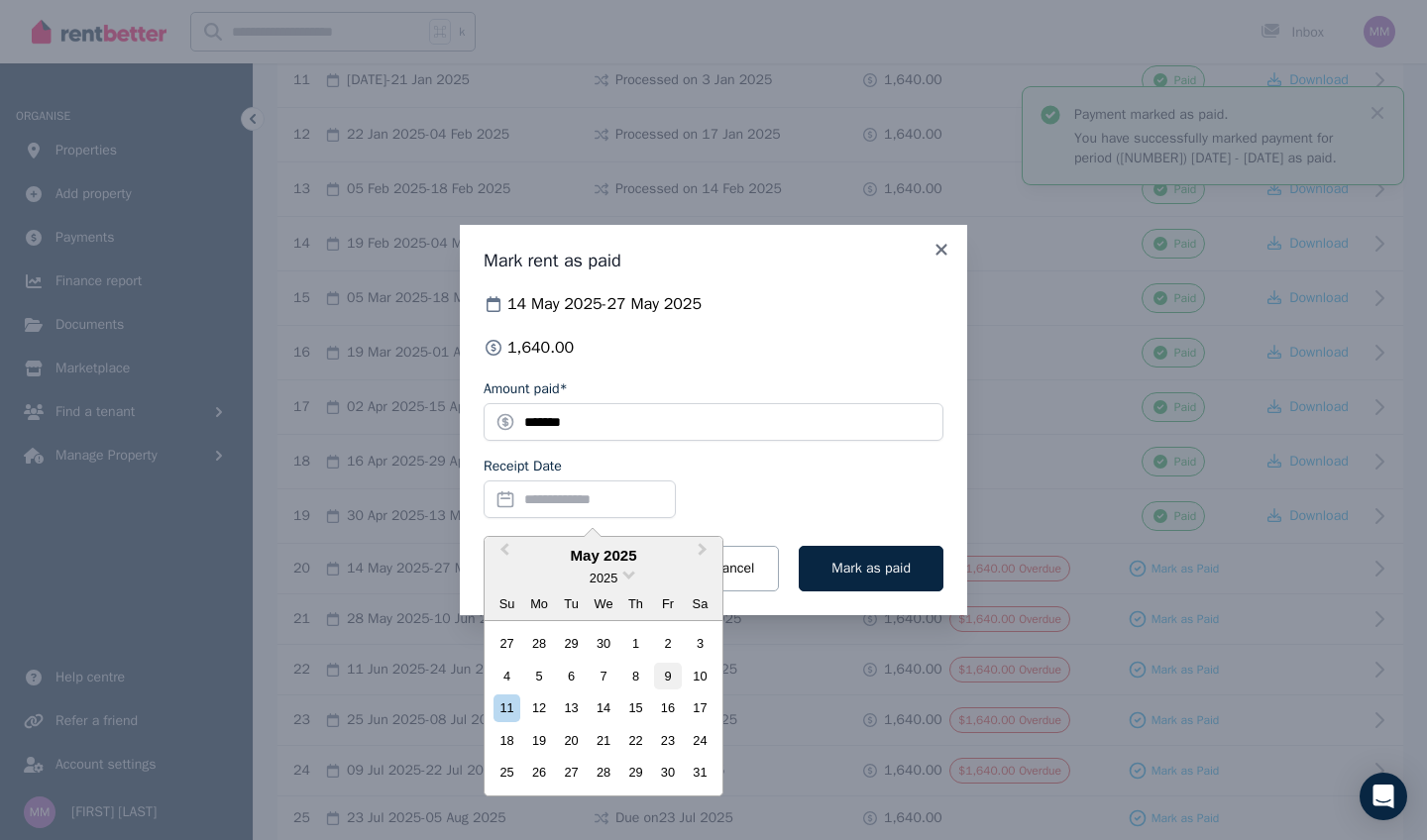 click on "9" at bounding box center [667, 676] 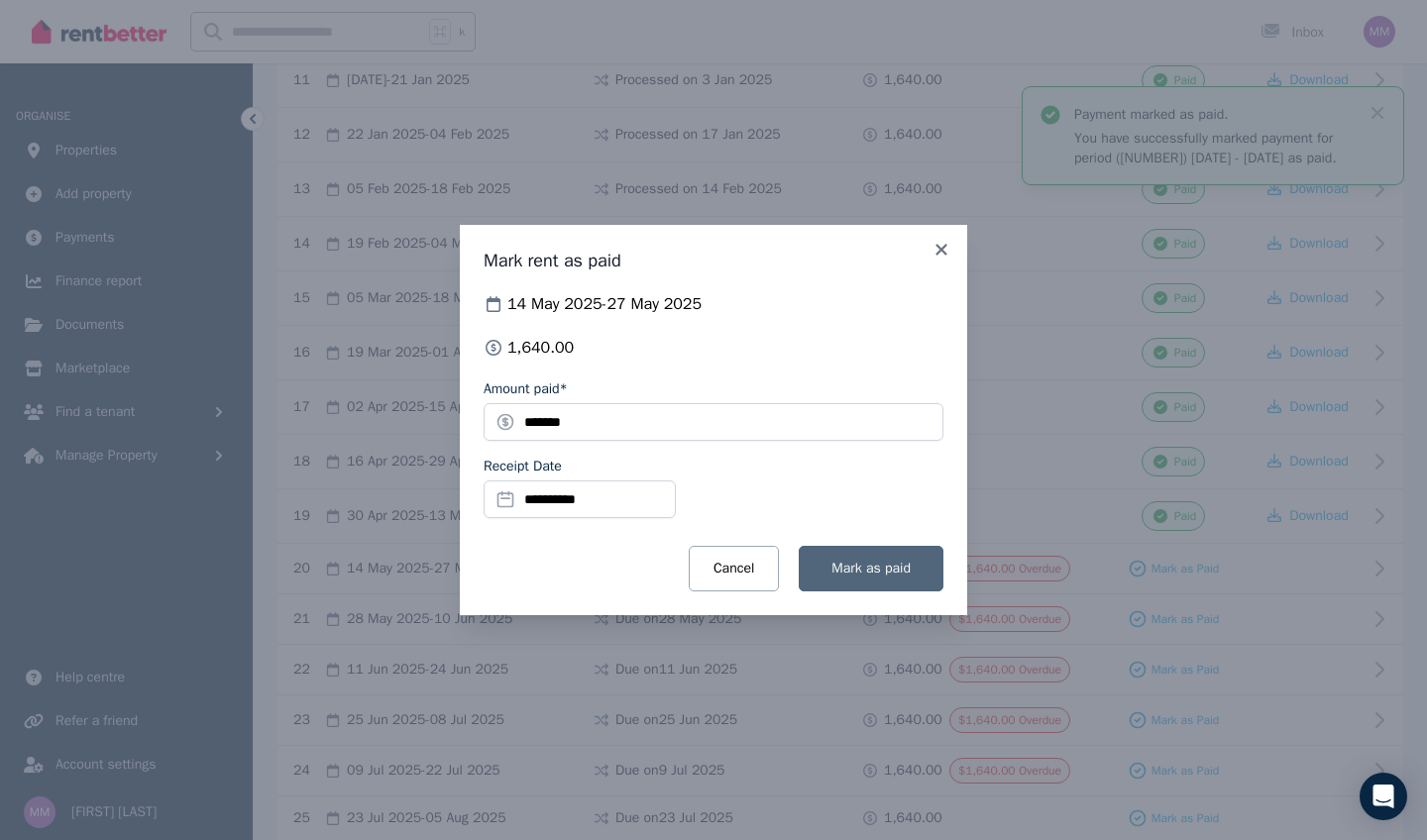 click on "Mark as paid" at bounding box center [871, 569] 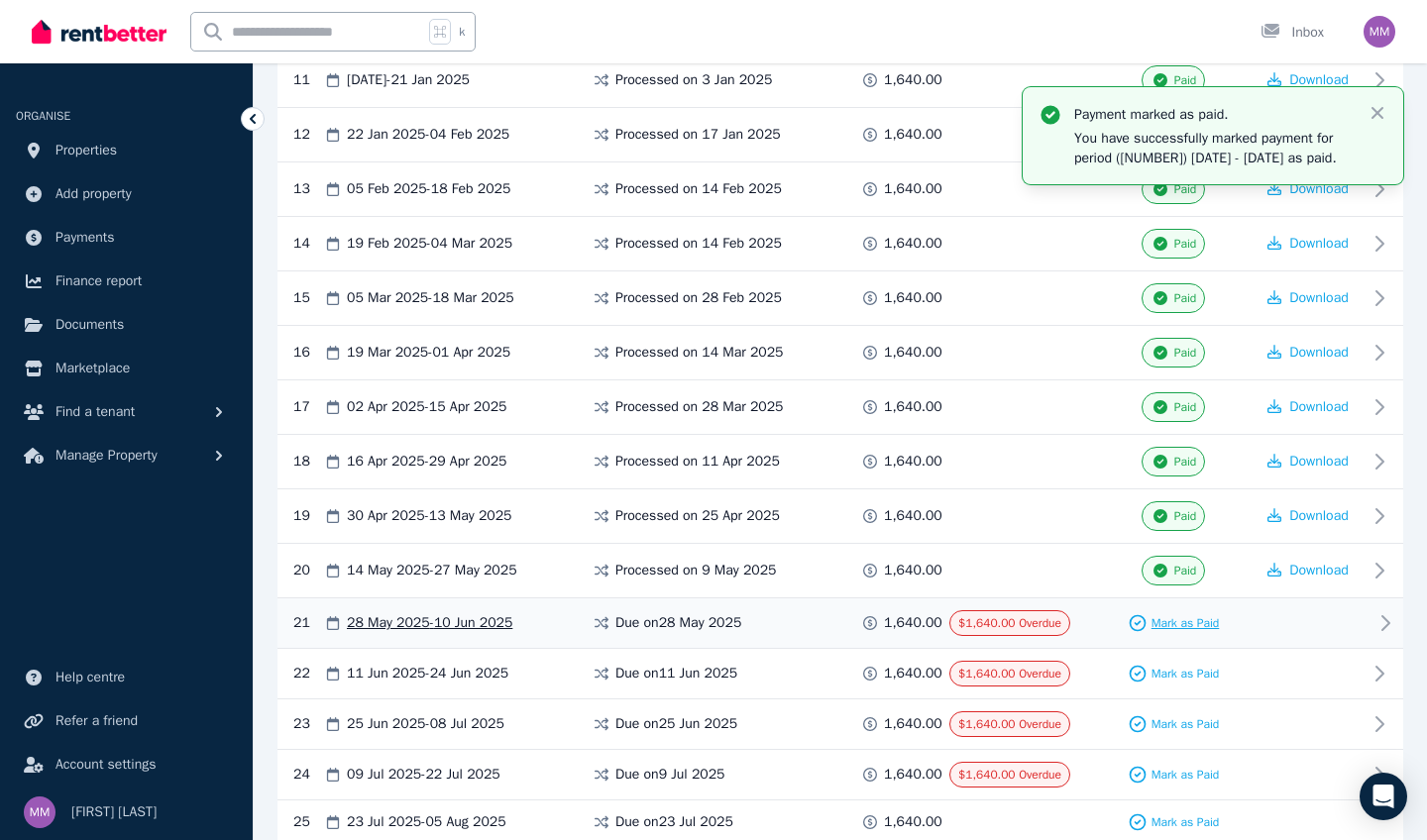 click on "Mark as Paid" at bounding box center (1185, 623) 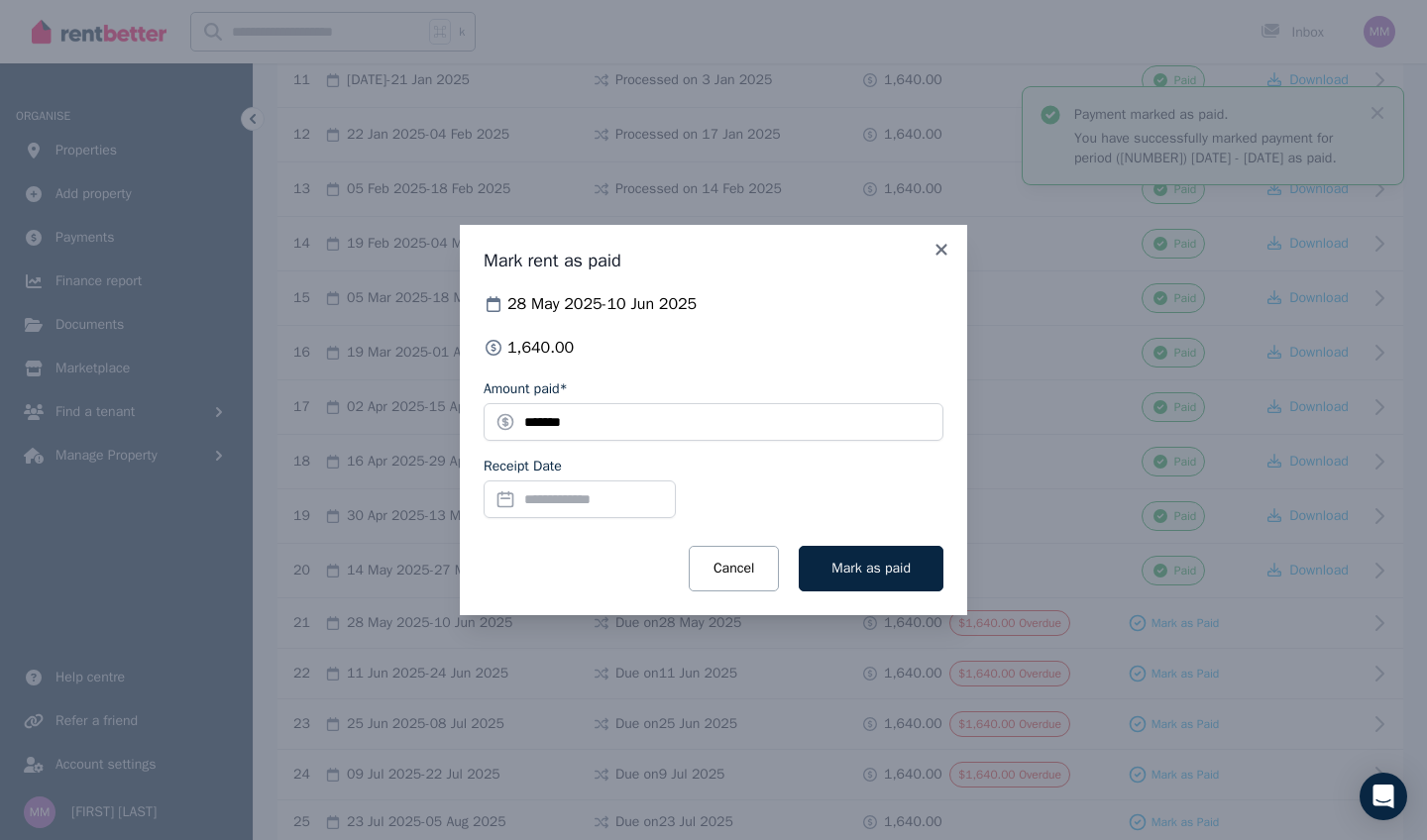 click on "Receipt Date" at bounding box center [580, 499] 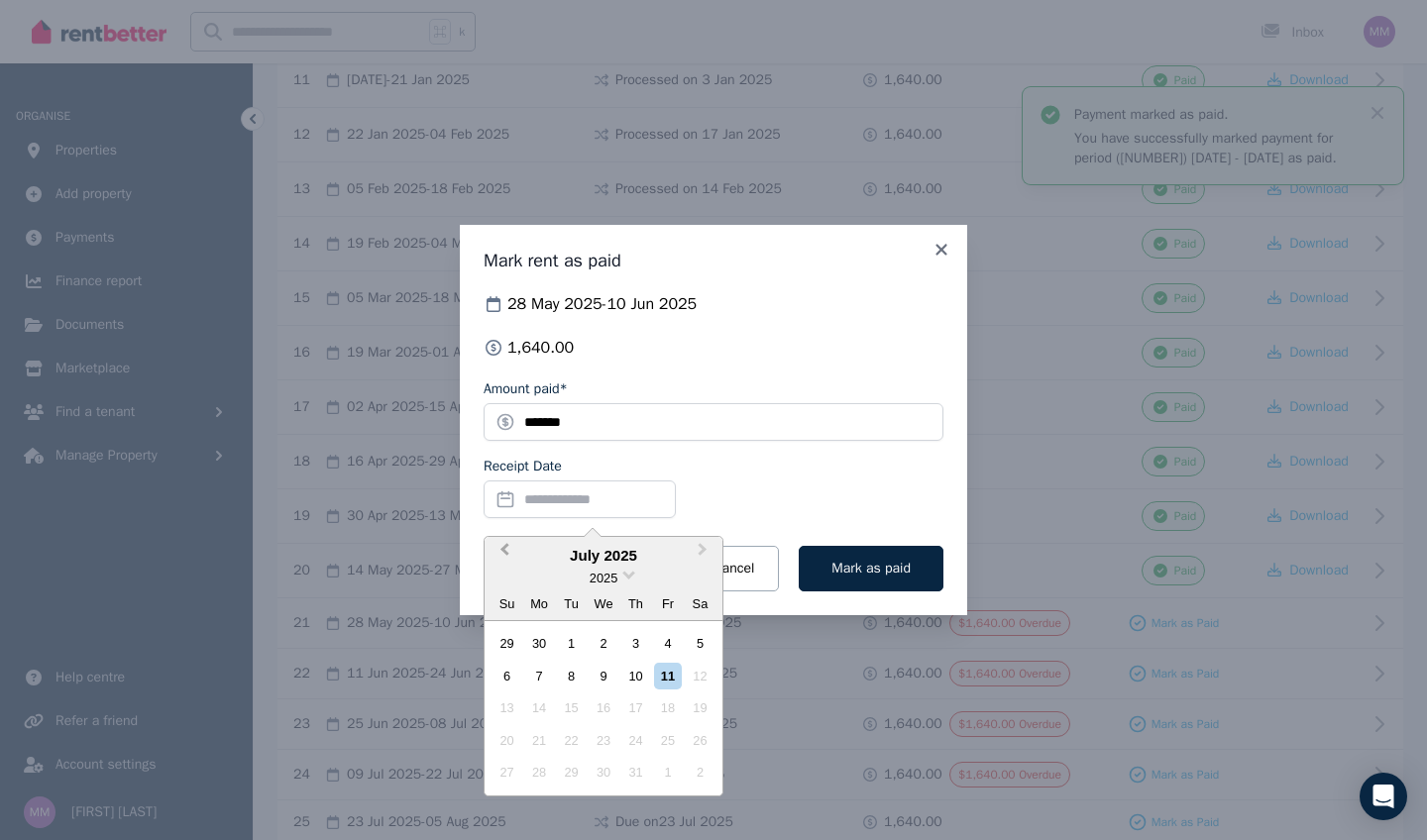 click on "Previous Month" at bounding box center (504, 554) 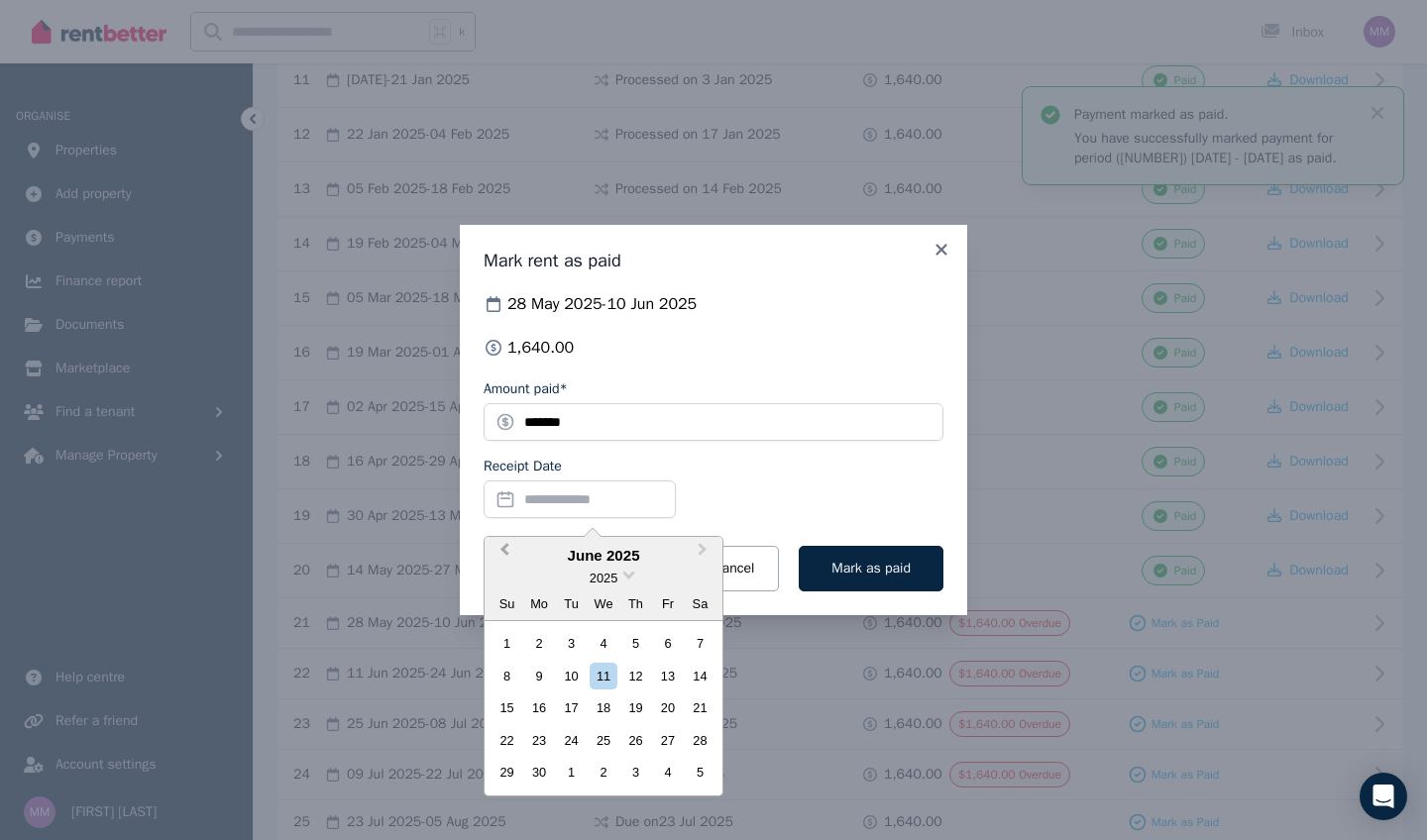 click on "Previous Month" at bounding box center (504, 554) 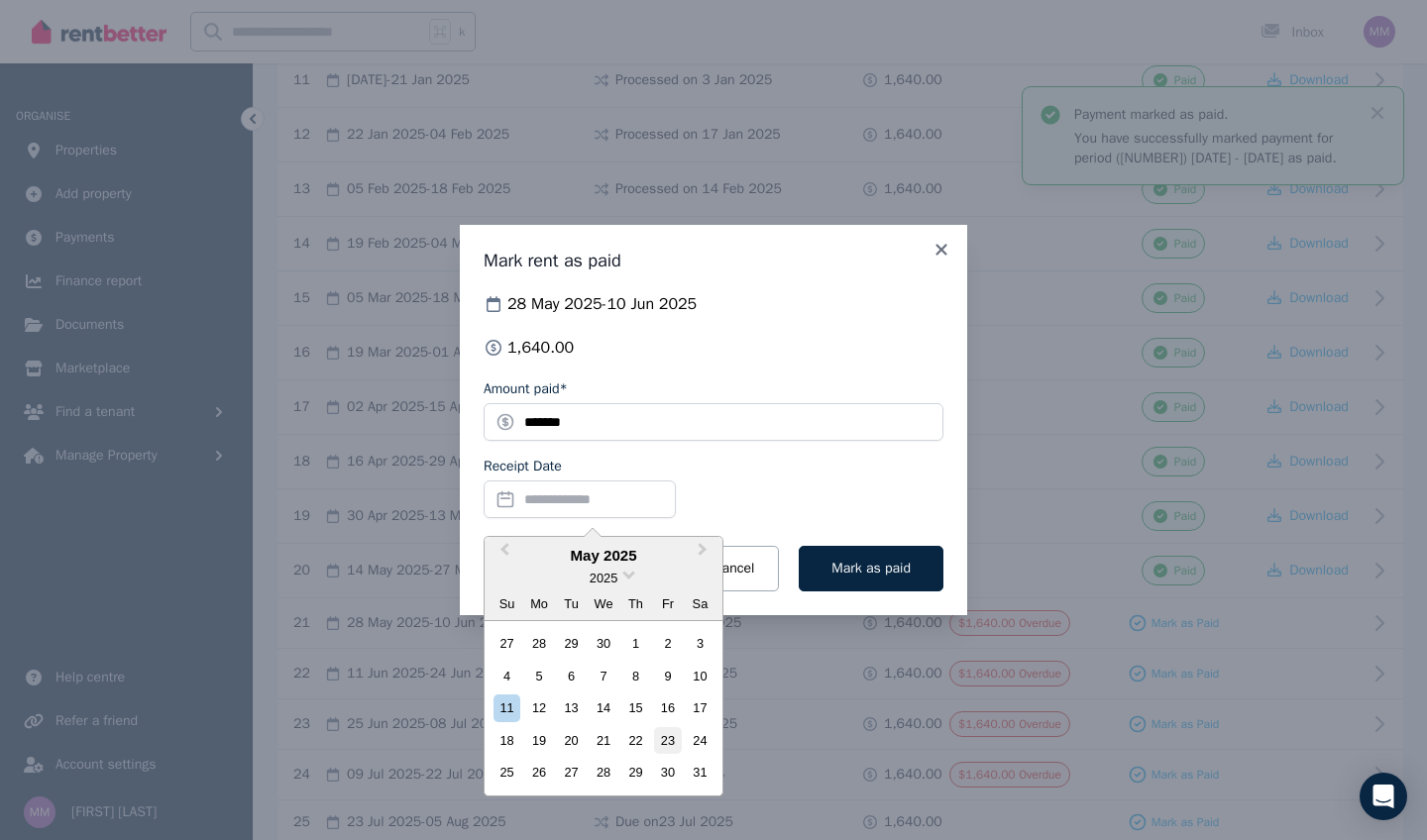 click on "23" at bounding box center [667, 740] 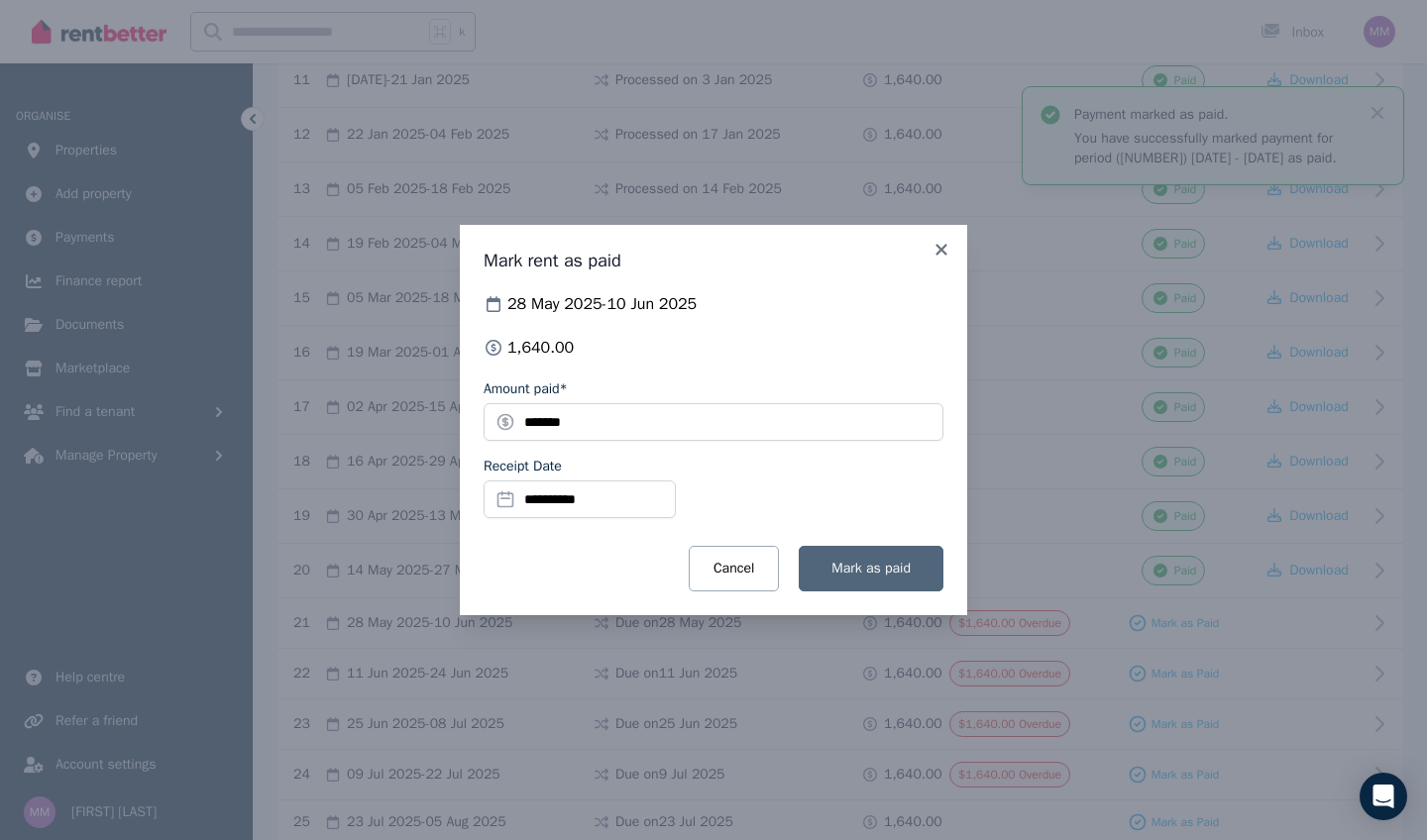 click on "Mark as paid" at bounding box center [871, 568] 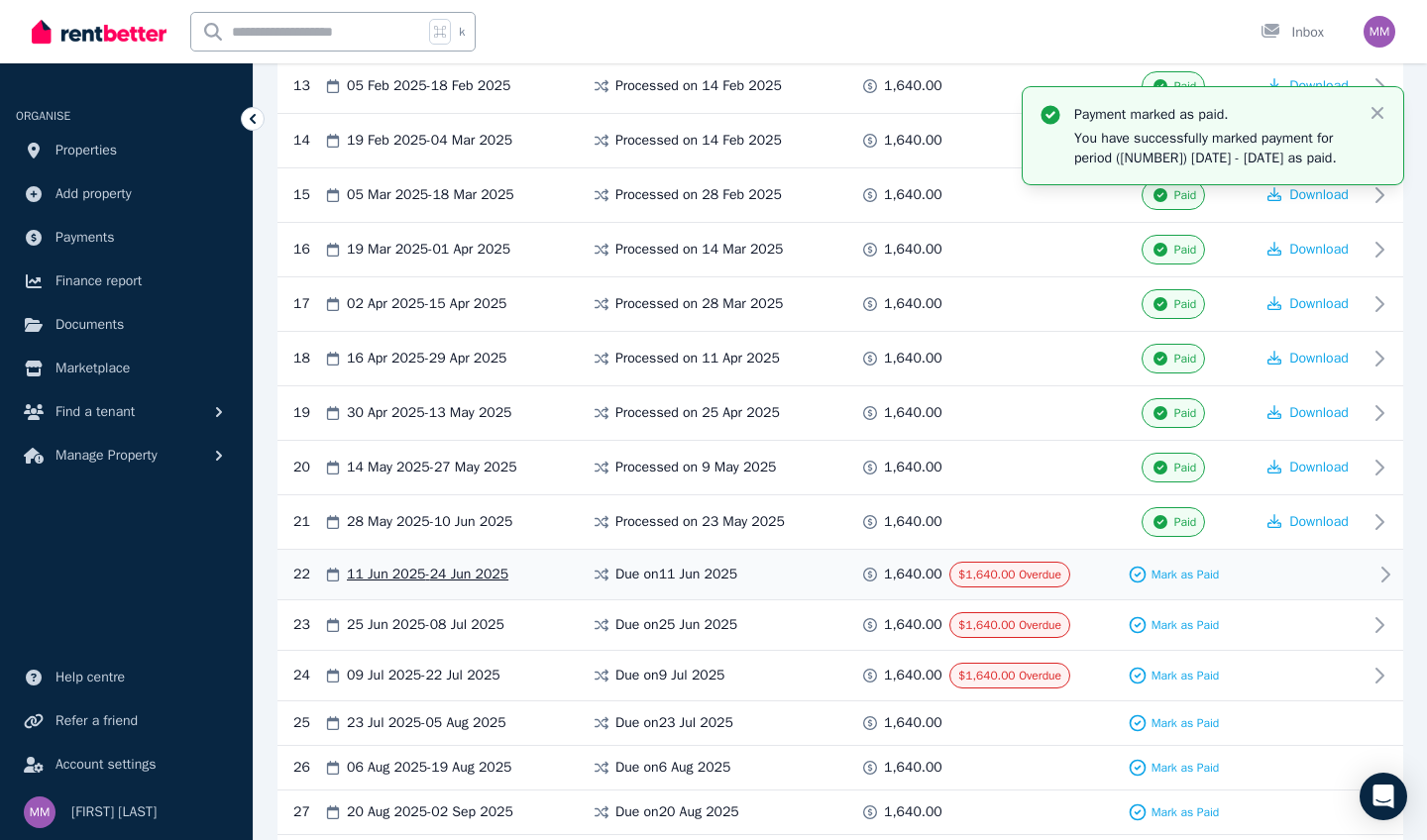 scroll, scrollTop: 1113, scrollLeft: 0, axis: vertical 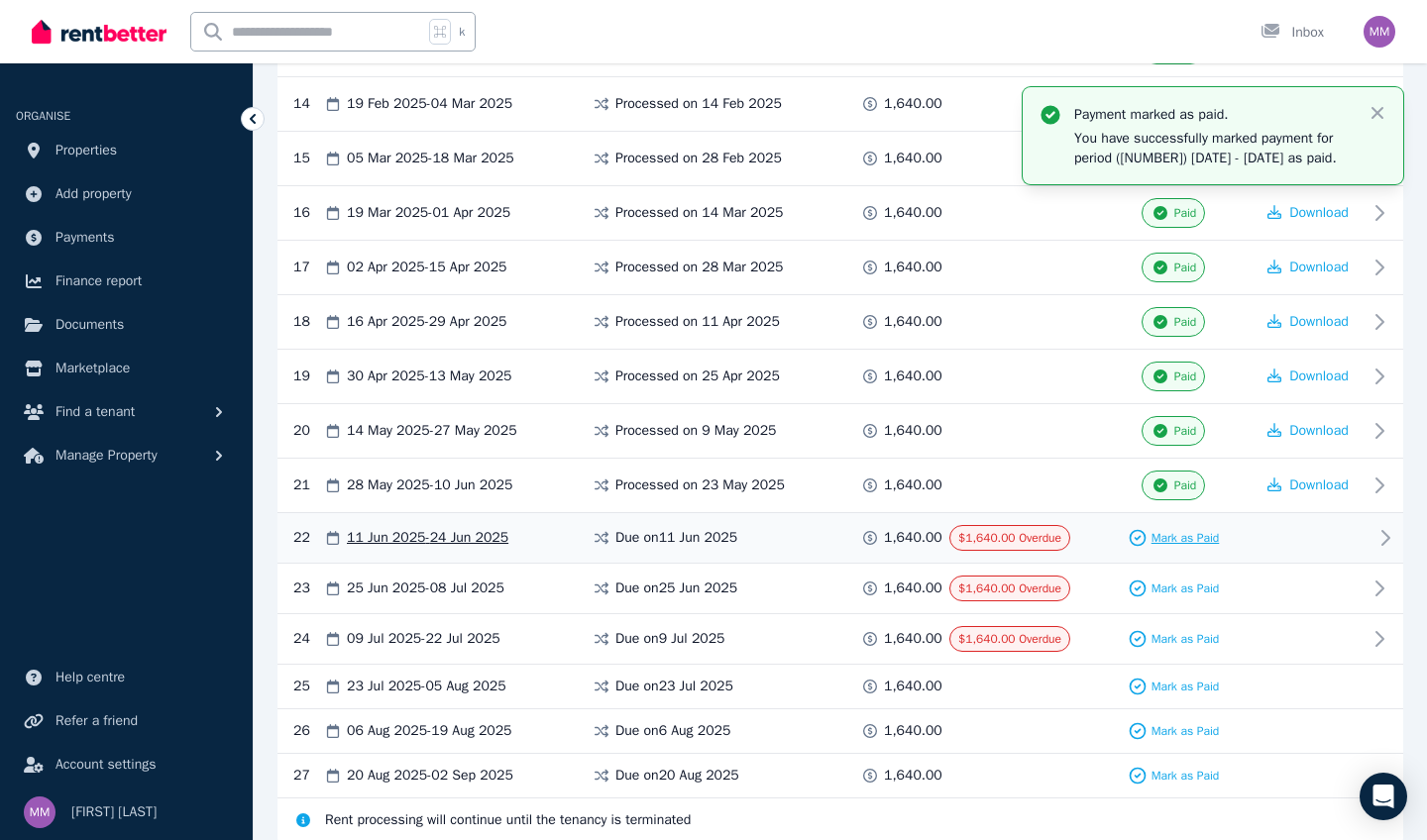 click on "Mark as Paid" at bounding box center [1185, 538] 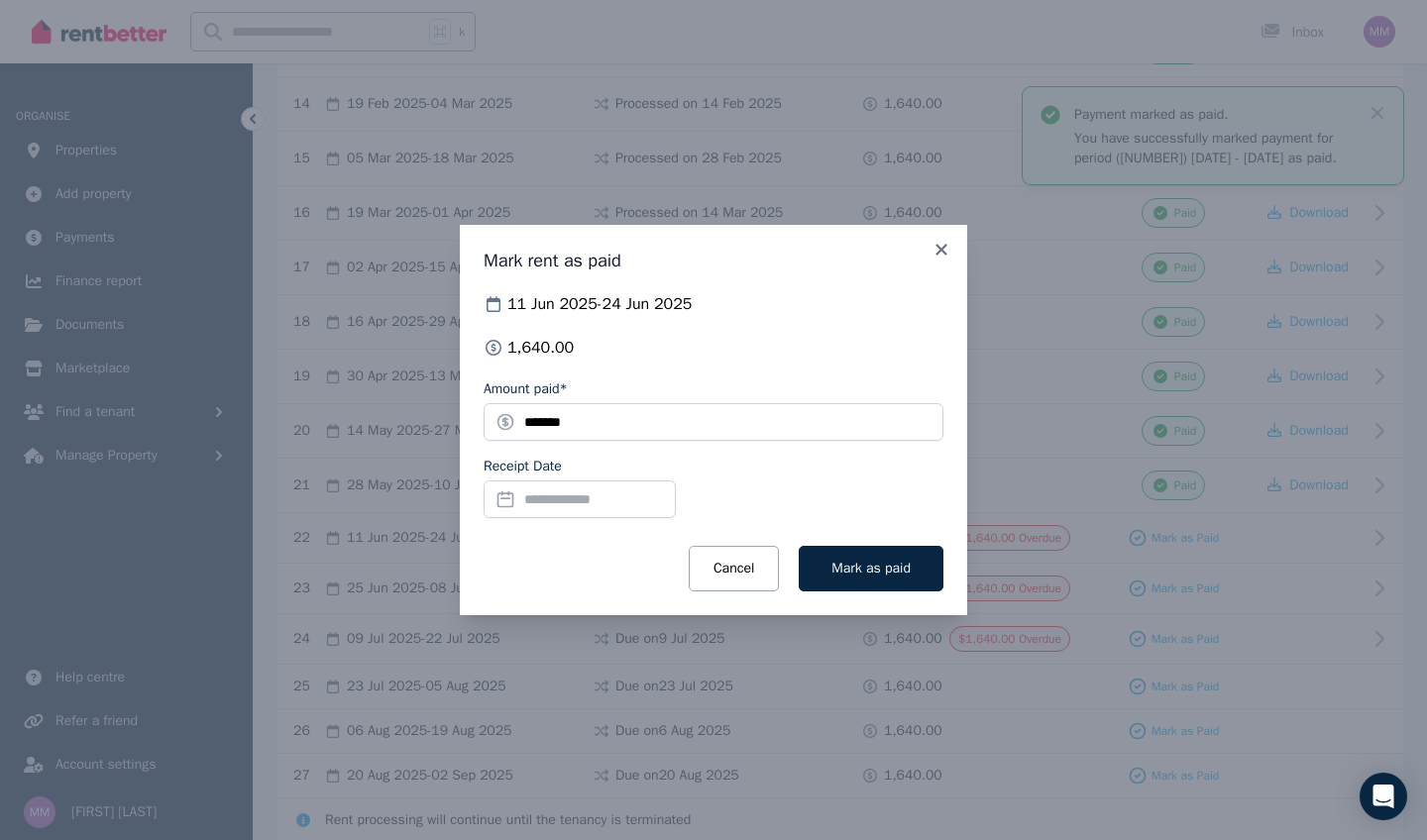 click on "Receipt Date" at bounding box center [580, 499] 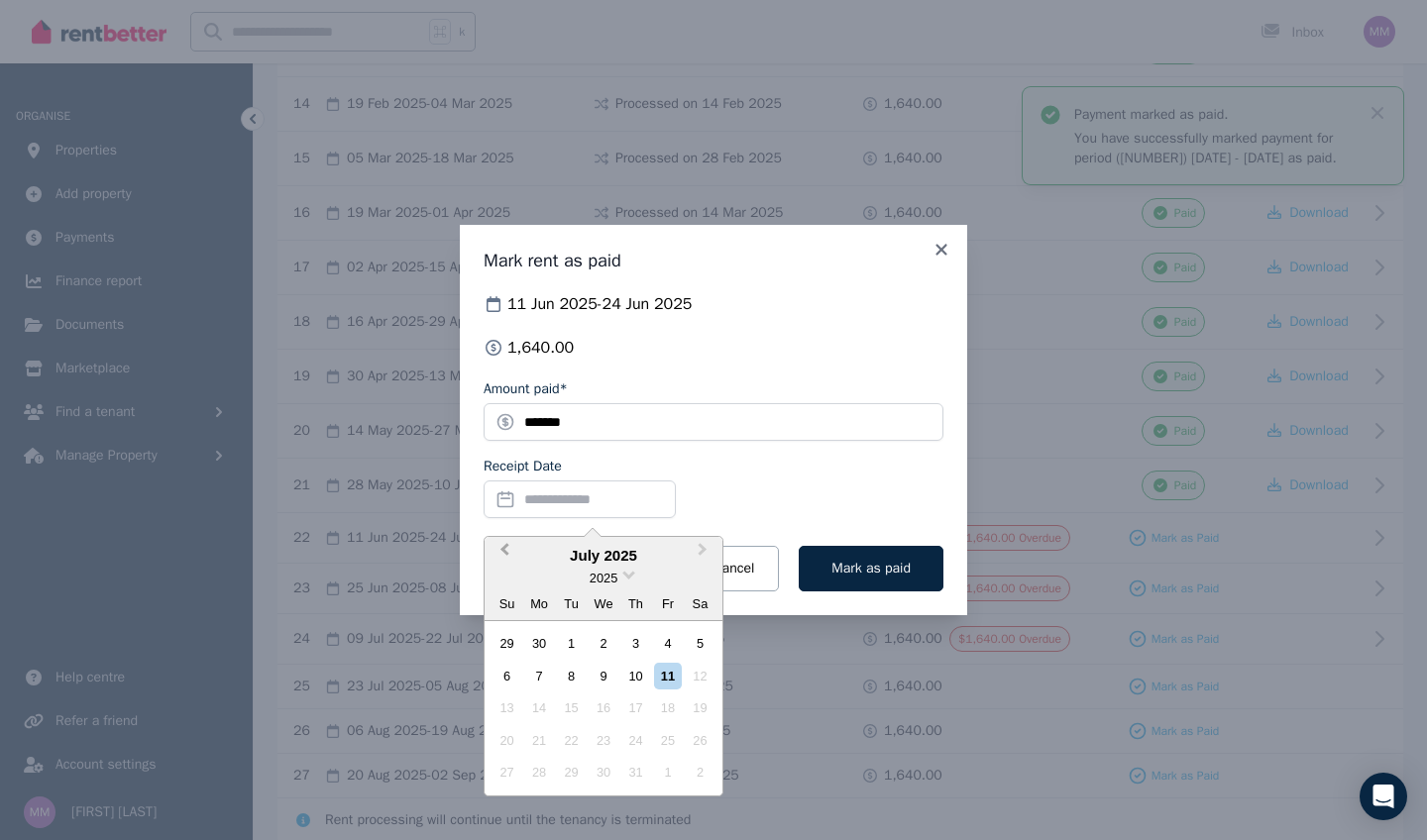 click on "Previous Month" at bounding box center (504, 554) 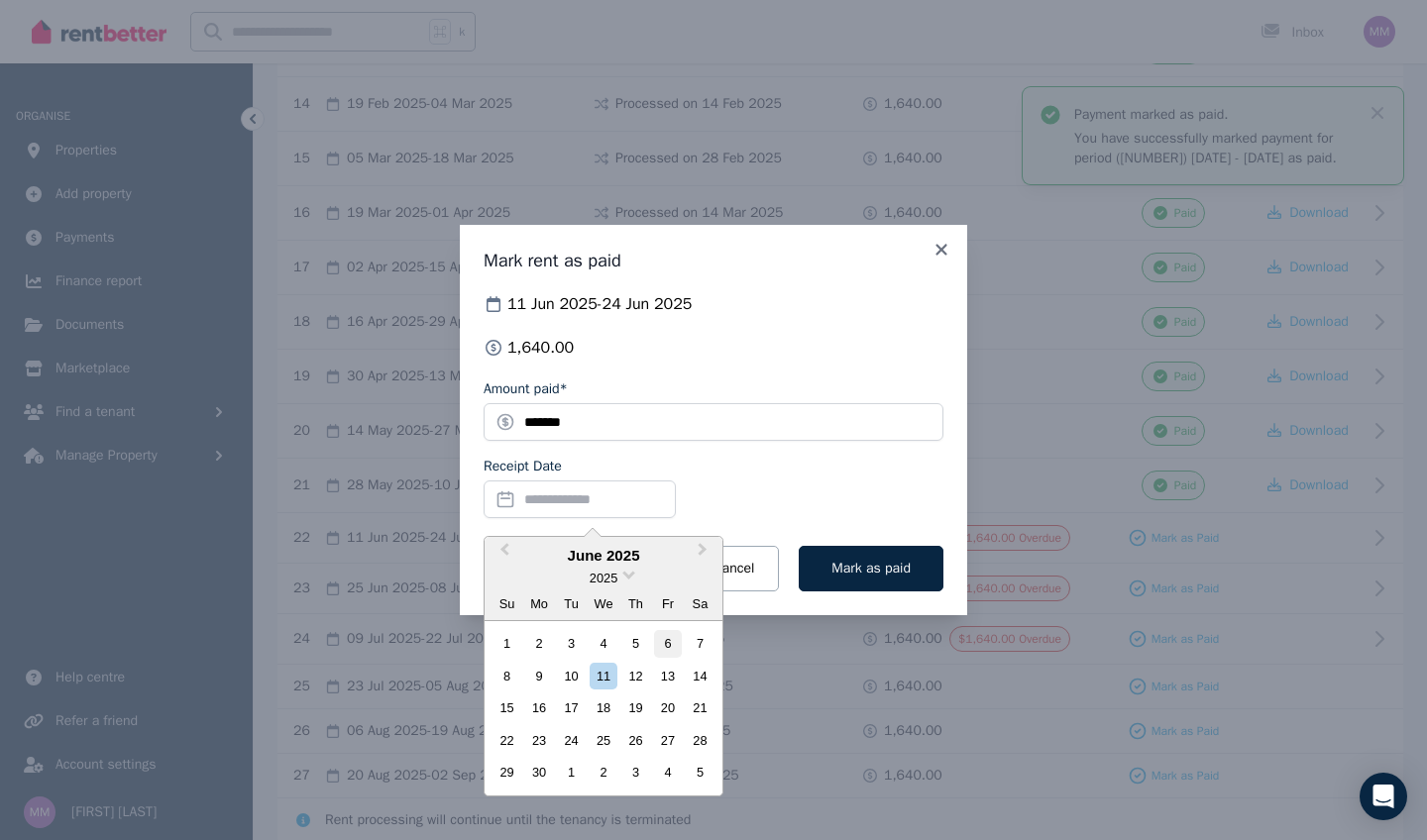 click on "6" at bounding box center [667, 643] 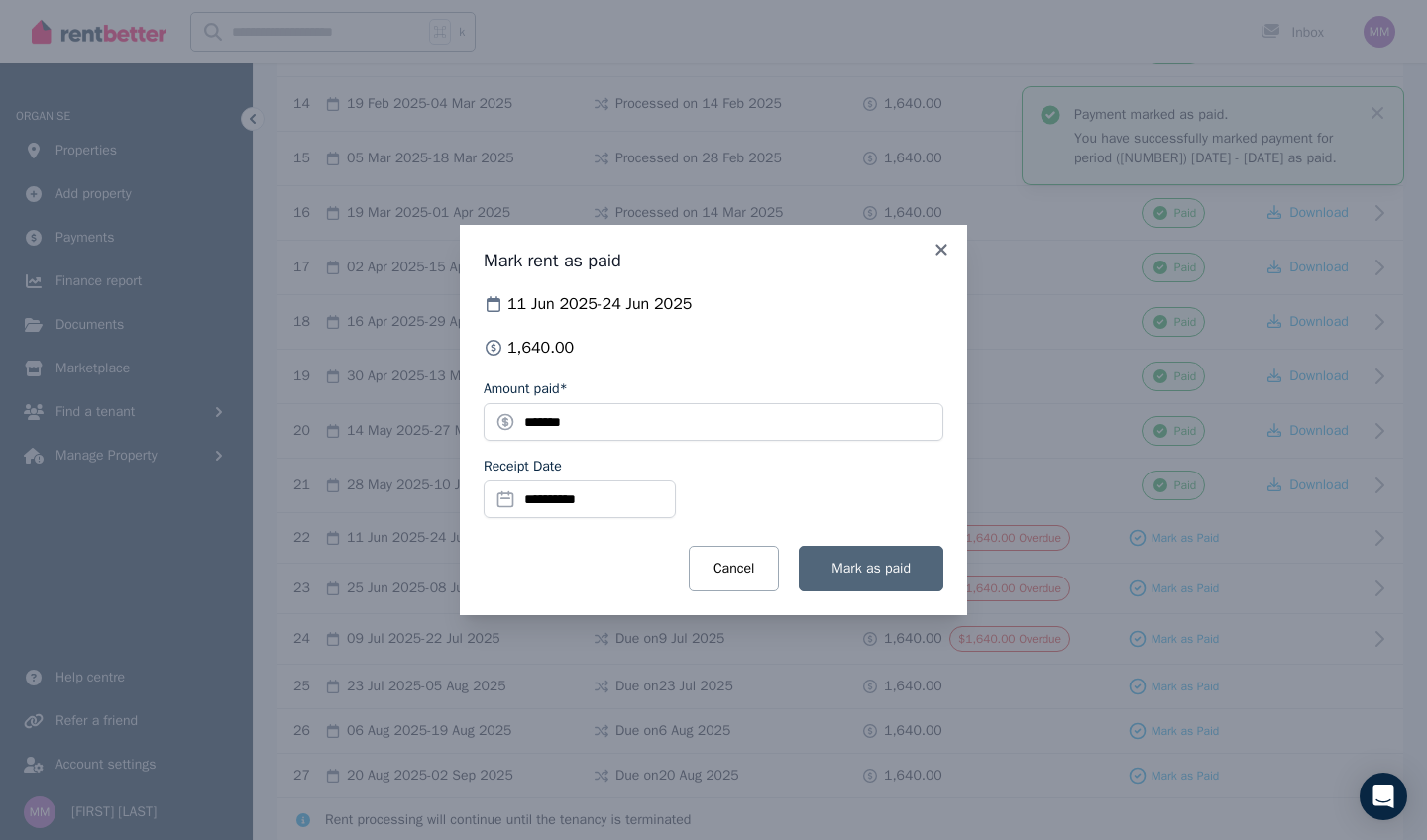 click on "Mark as paid" at bounding box center [871, 568] 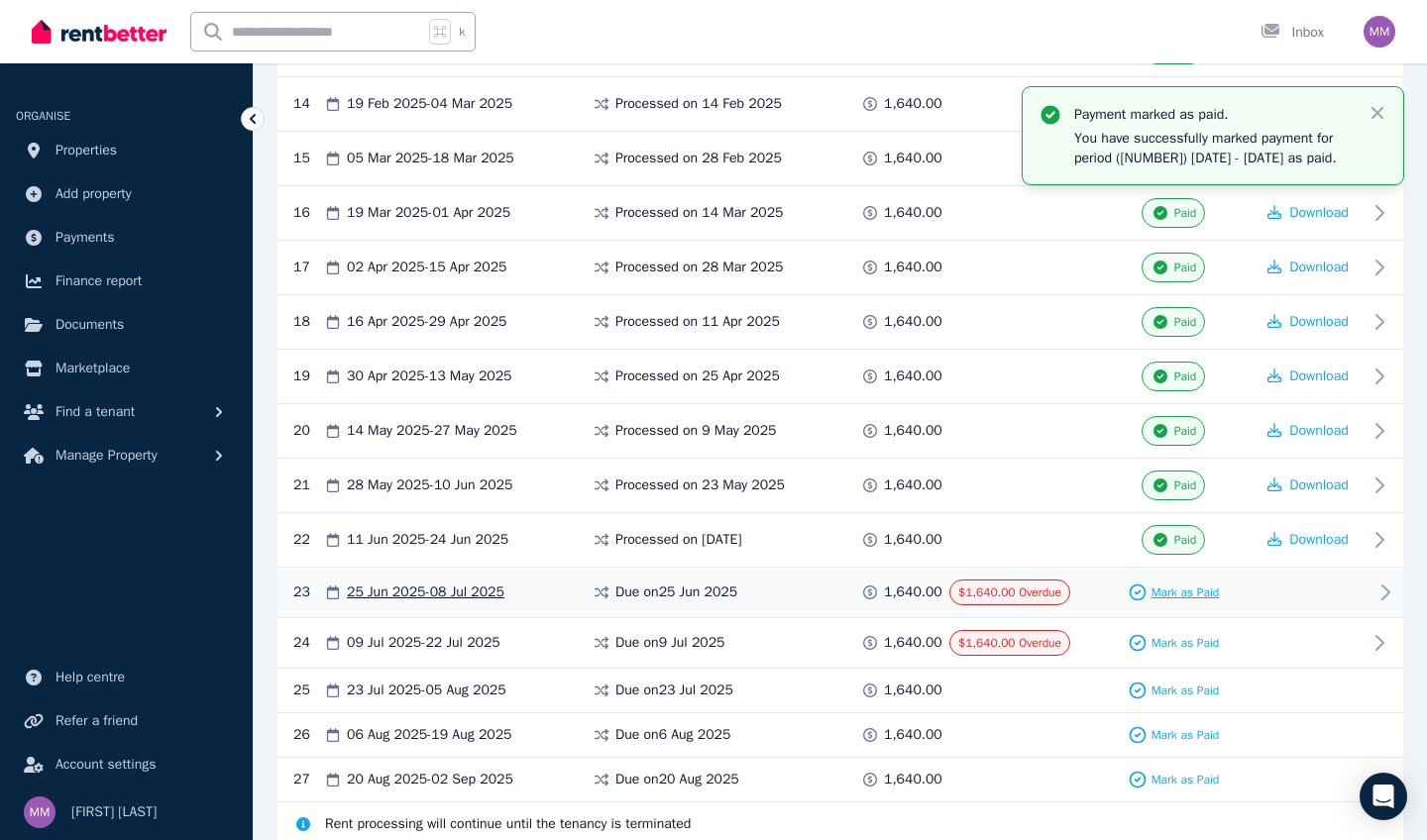 click on "Mark as Paid" at bounding box center [1185, 592] 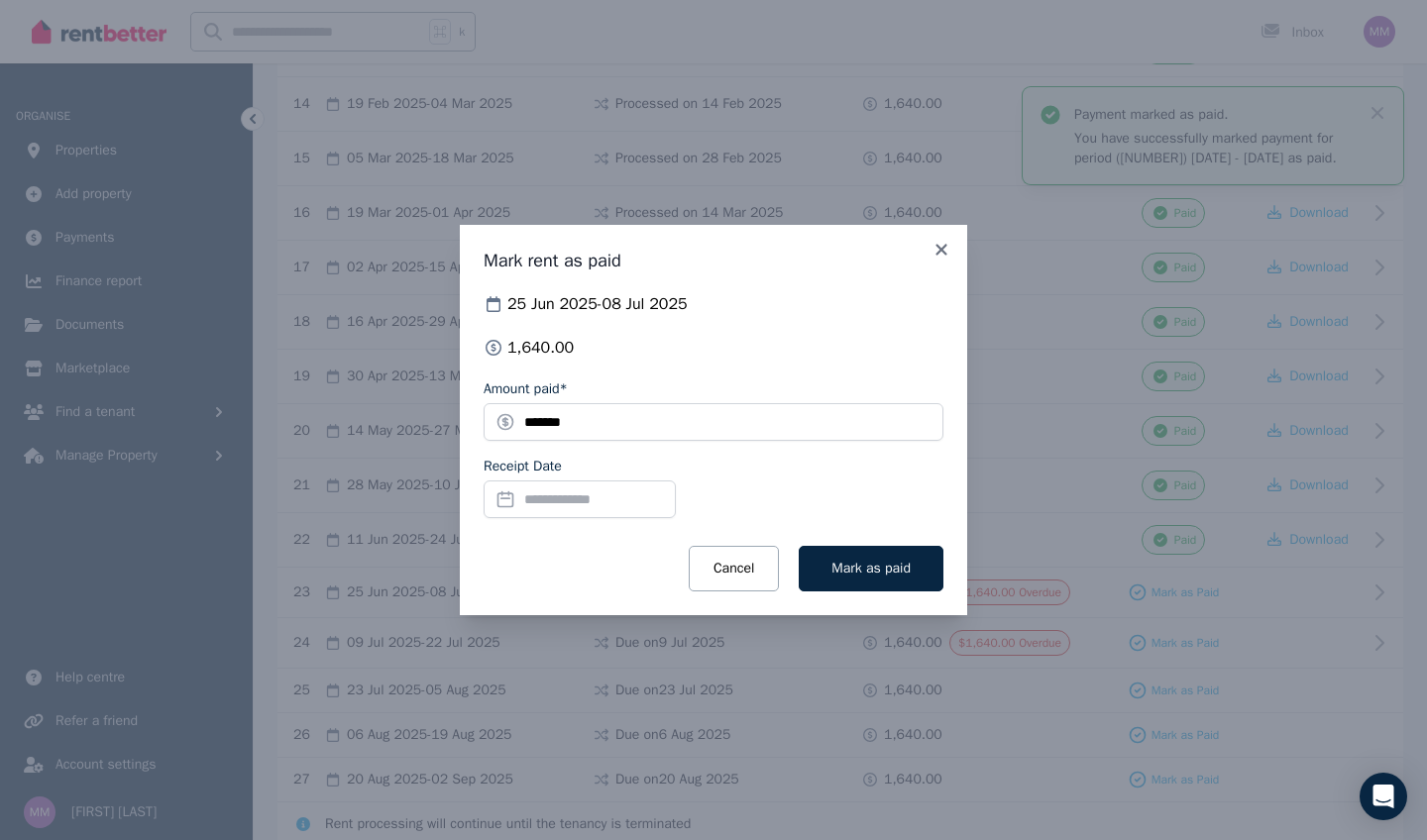 click on "Receipt Date" at bounding box center (580, 499) 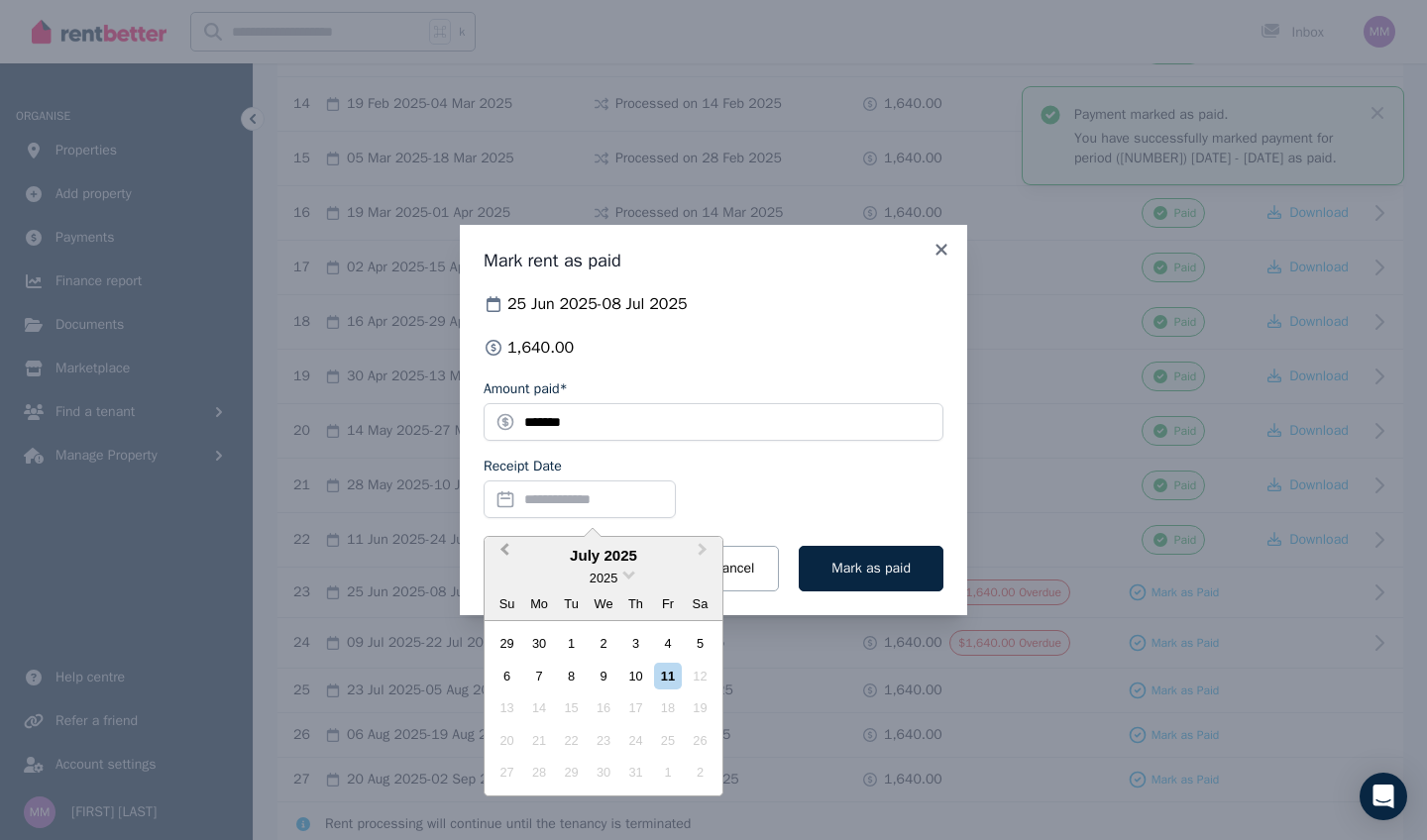 click on "Previous Month" at bounding box center (502, 555) 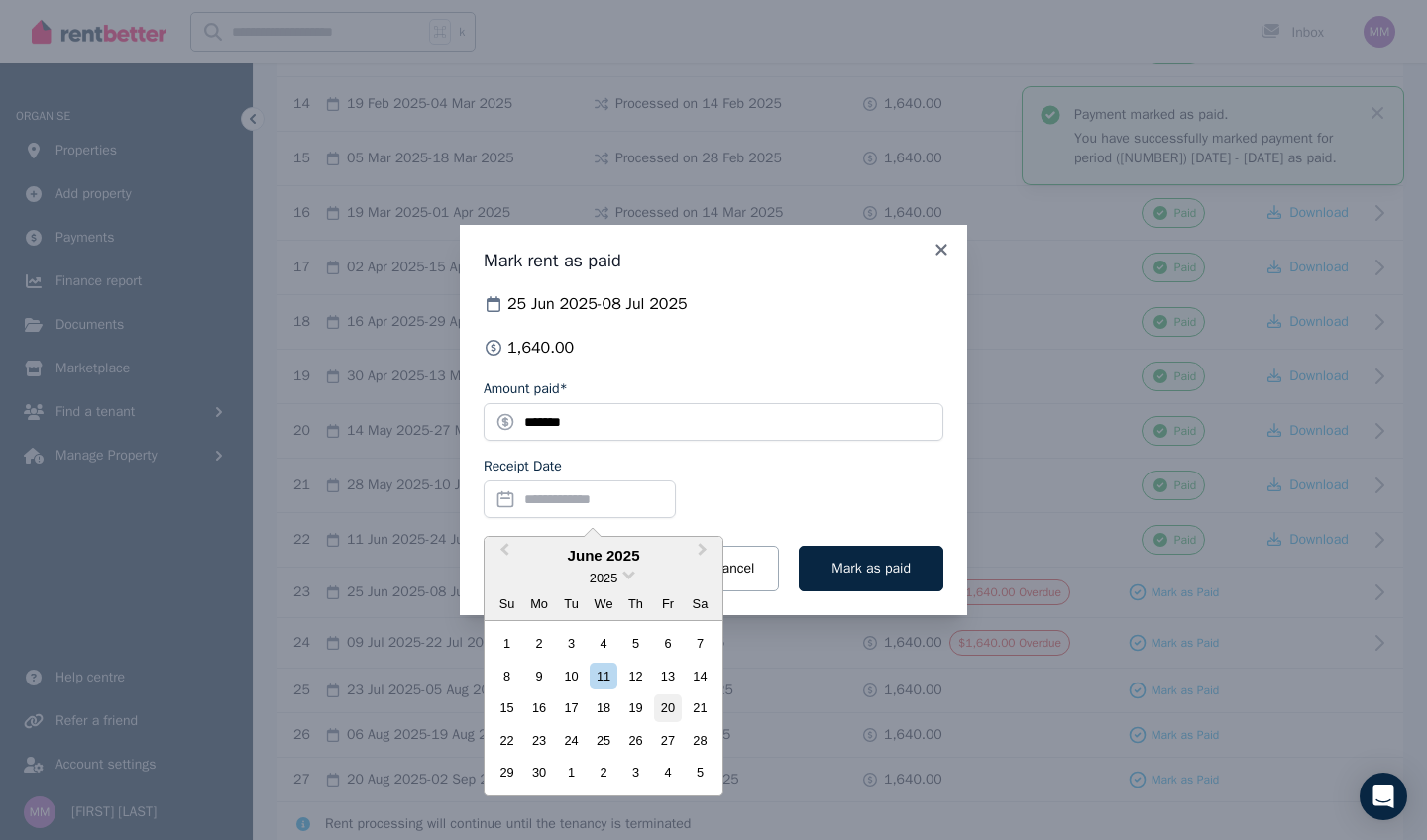 click on "20" at bounding box center (667, 707) 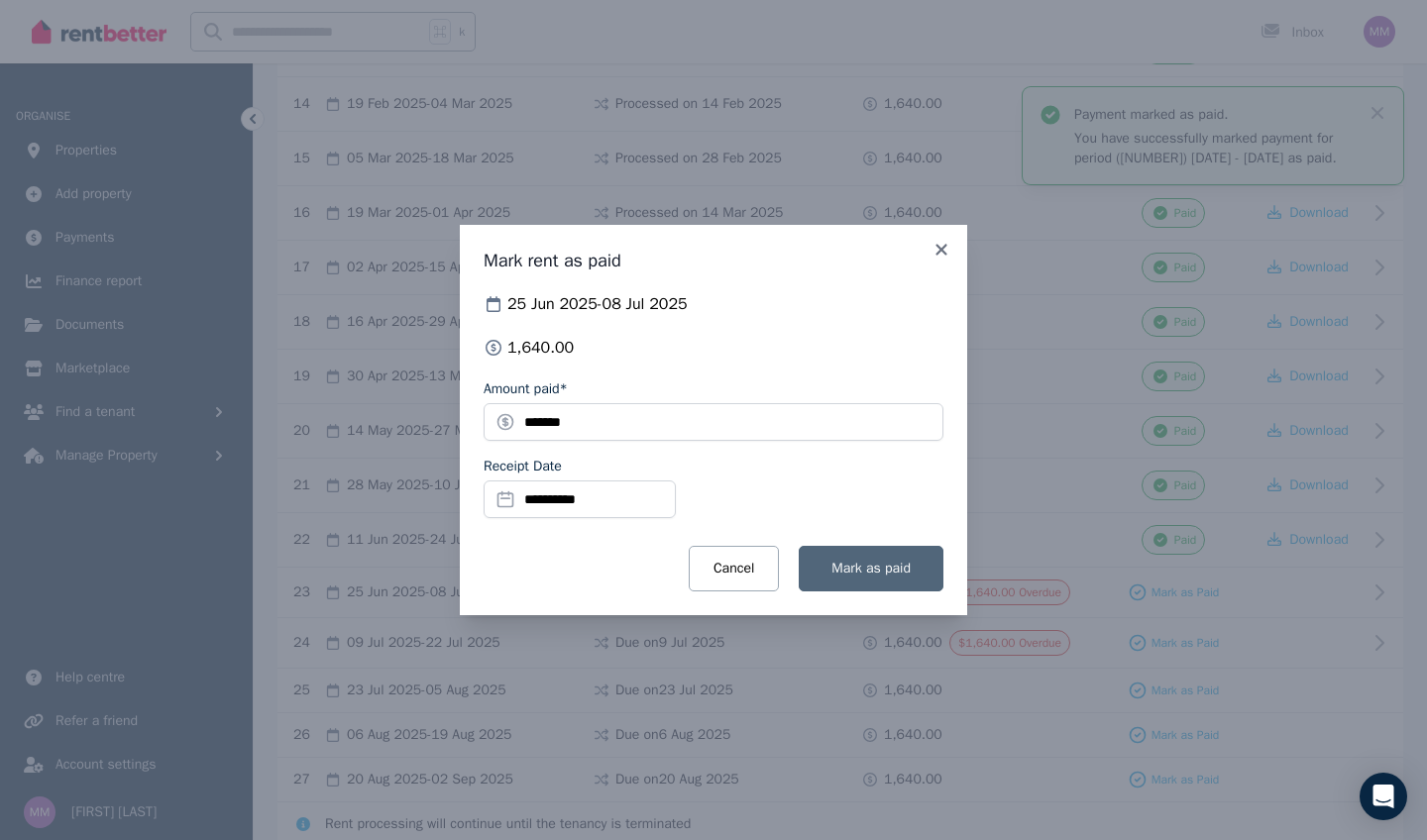click on "Mark as paid" at bounding box center (871, 568) 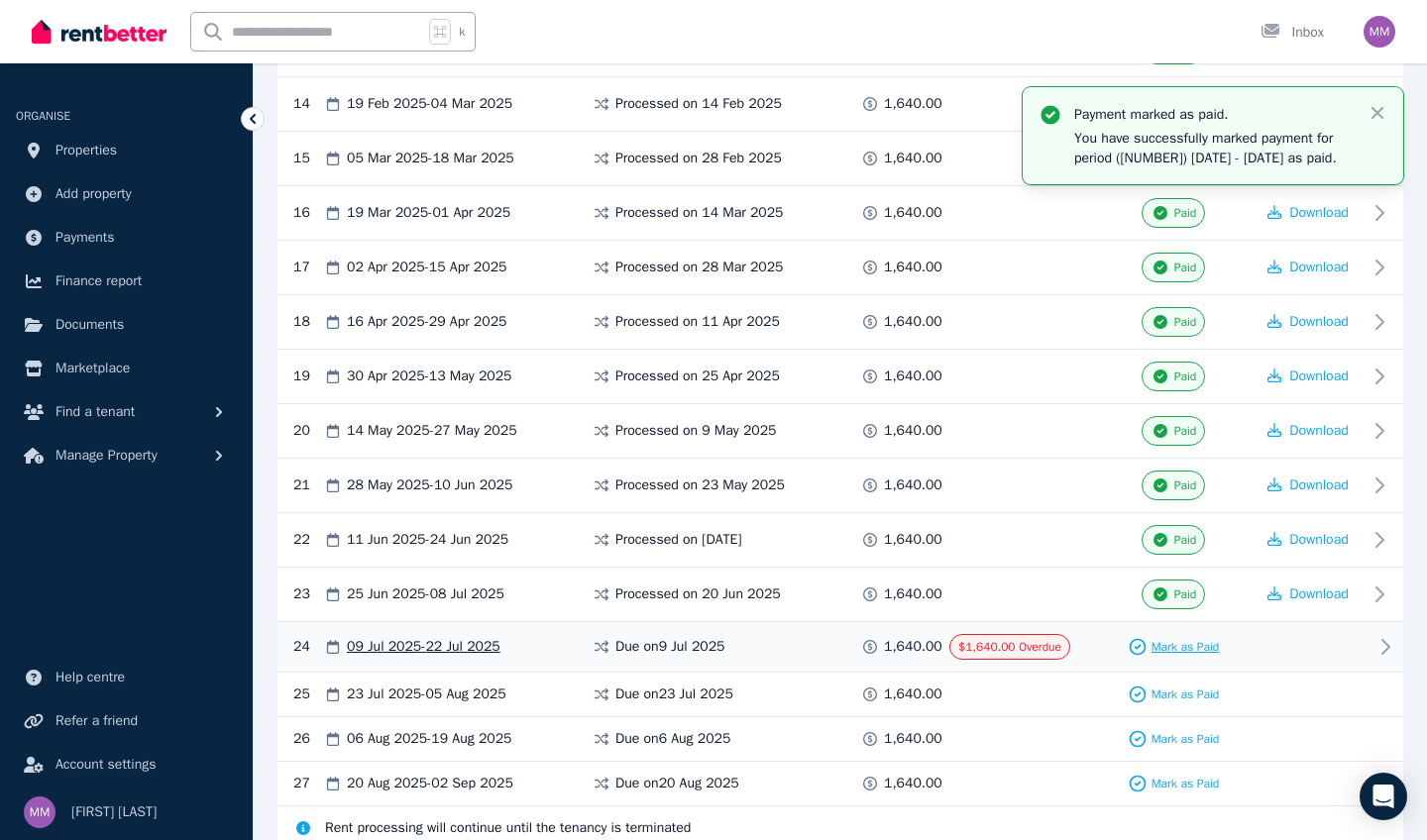 click on "Mark as Paid" at bounding box center (1185, 647) 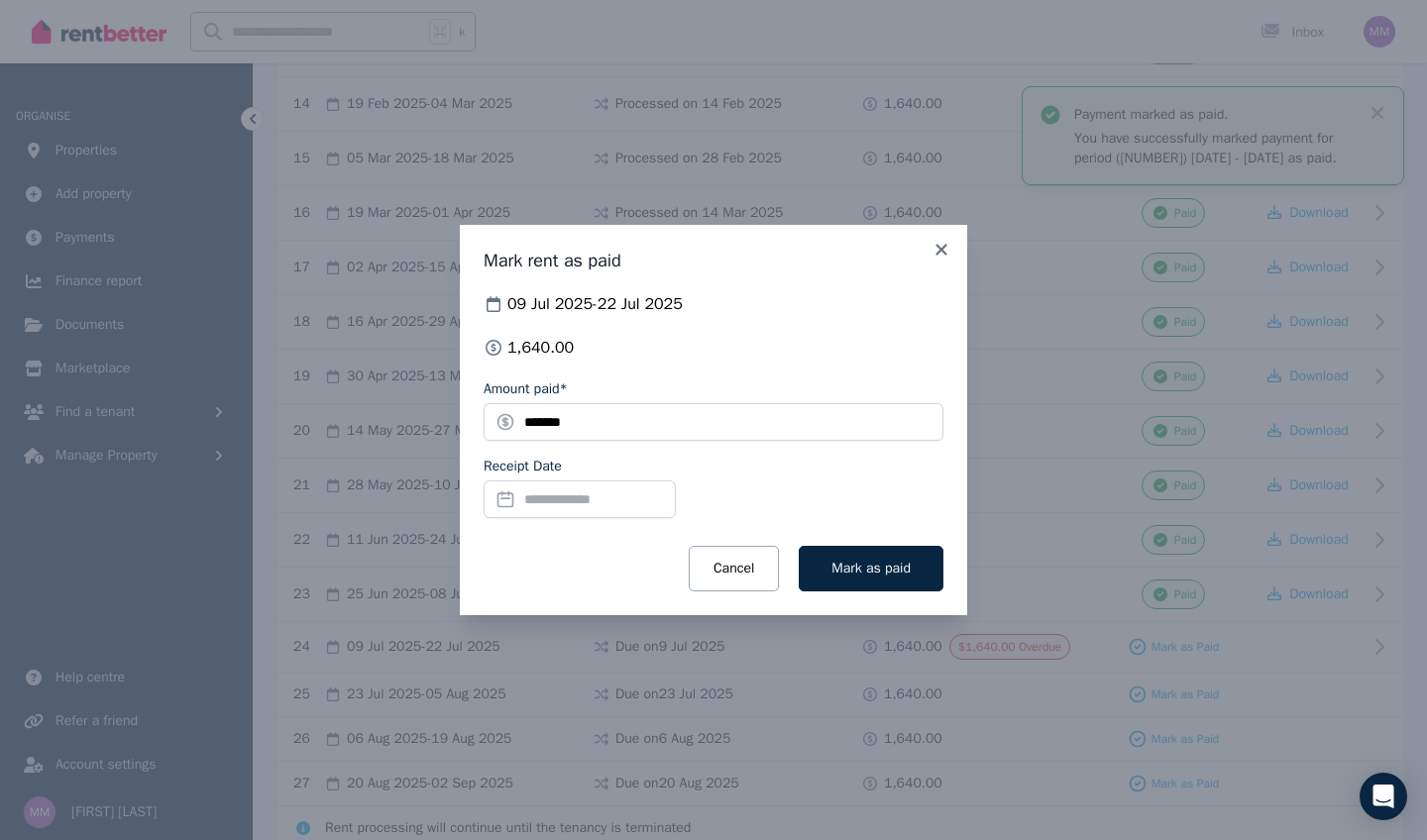 click on "Receipt Date" at bounding box center (580, 499) 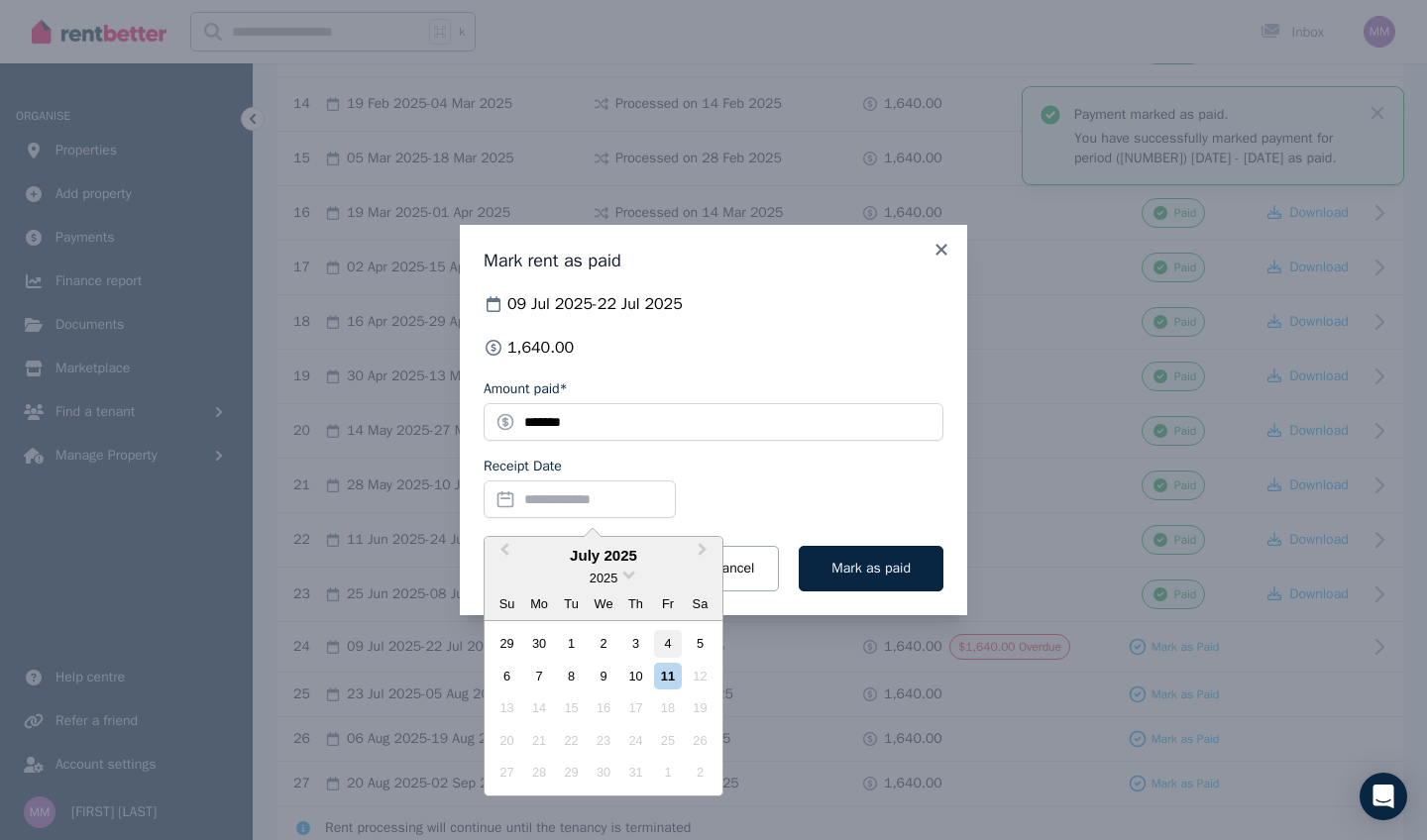 click on "4" at bounding box center [667, 643] 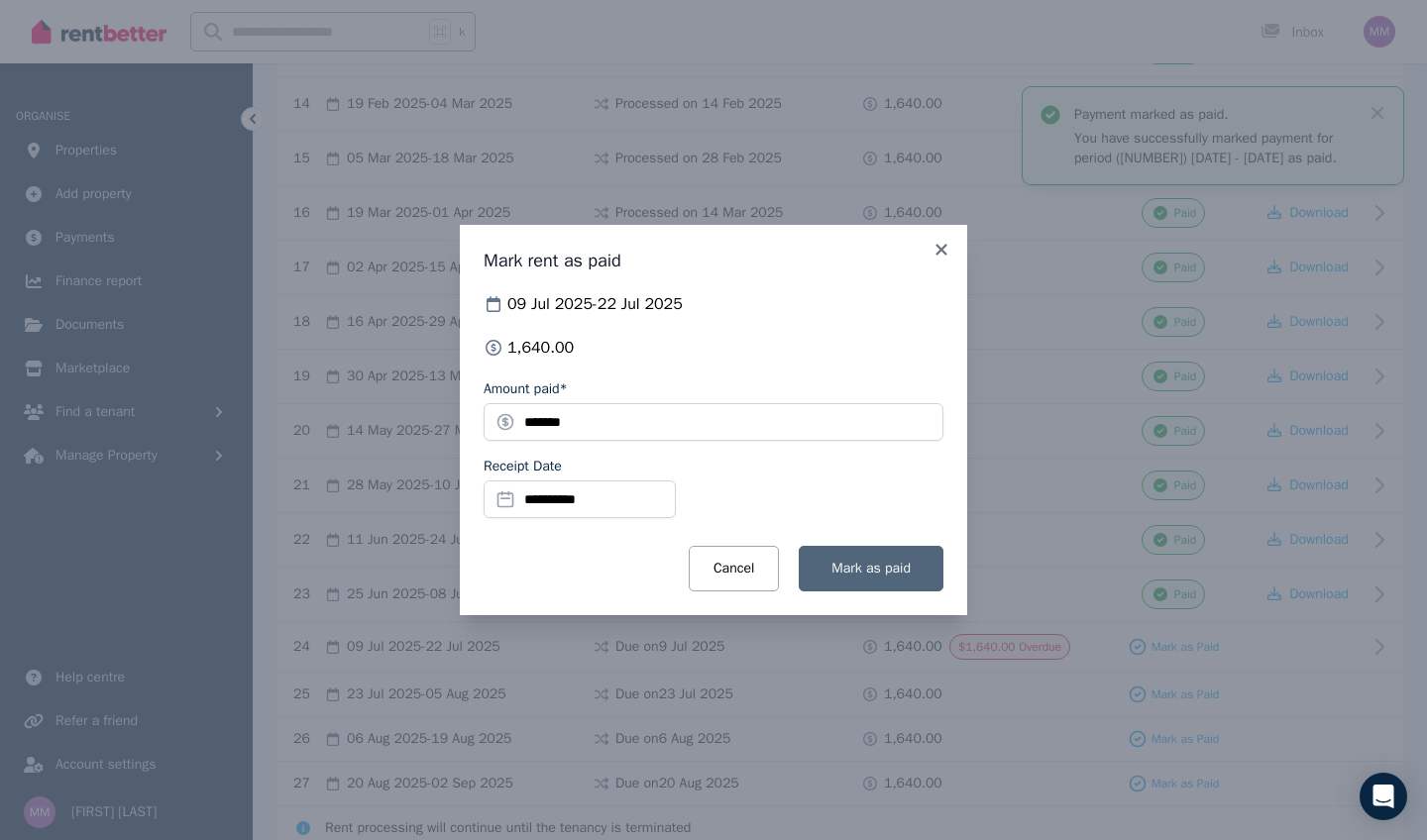 click on "Mark as paid" at bounding box center [871, 568] 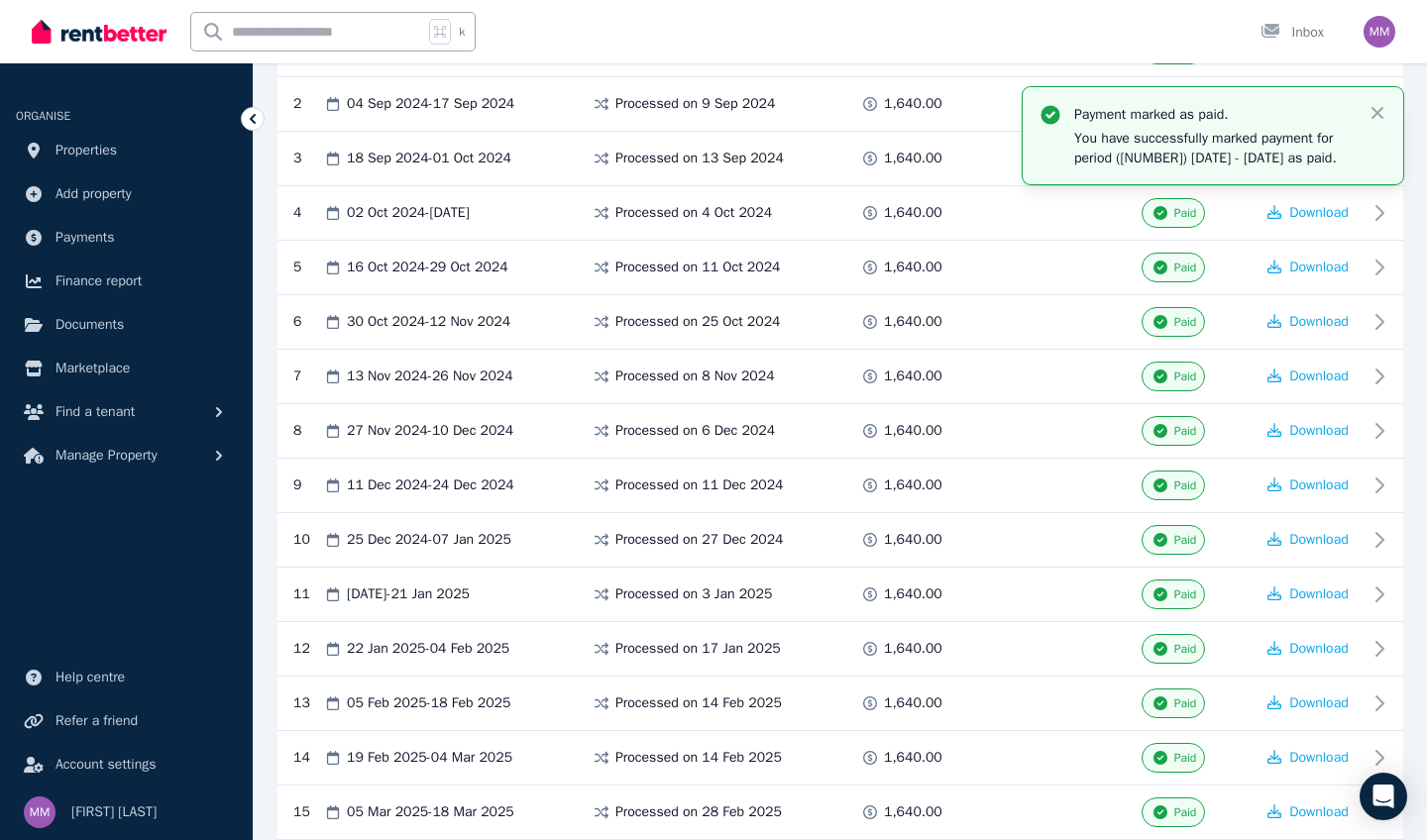 scroll, scrollTop: 449, scrollLeft: 0, axis: vertical 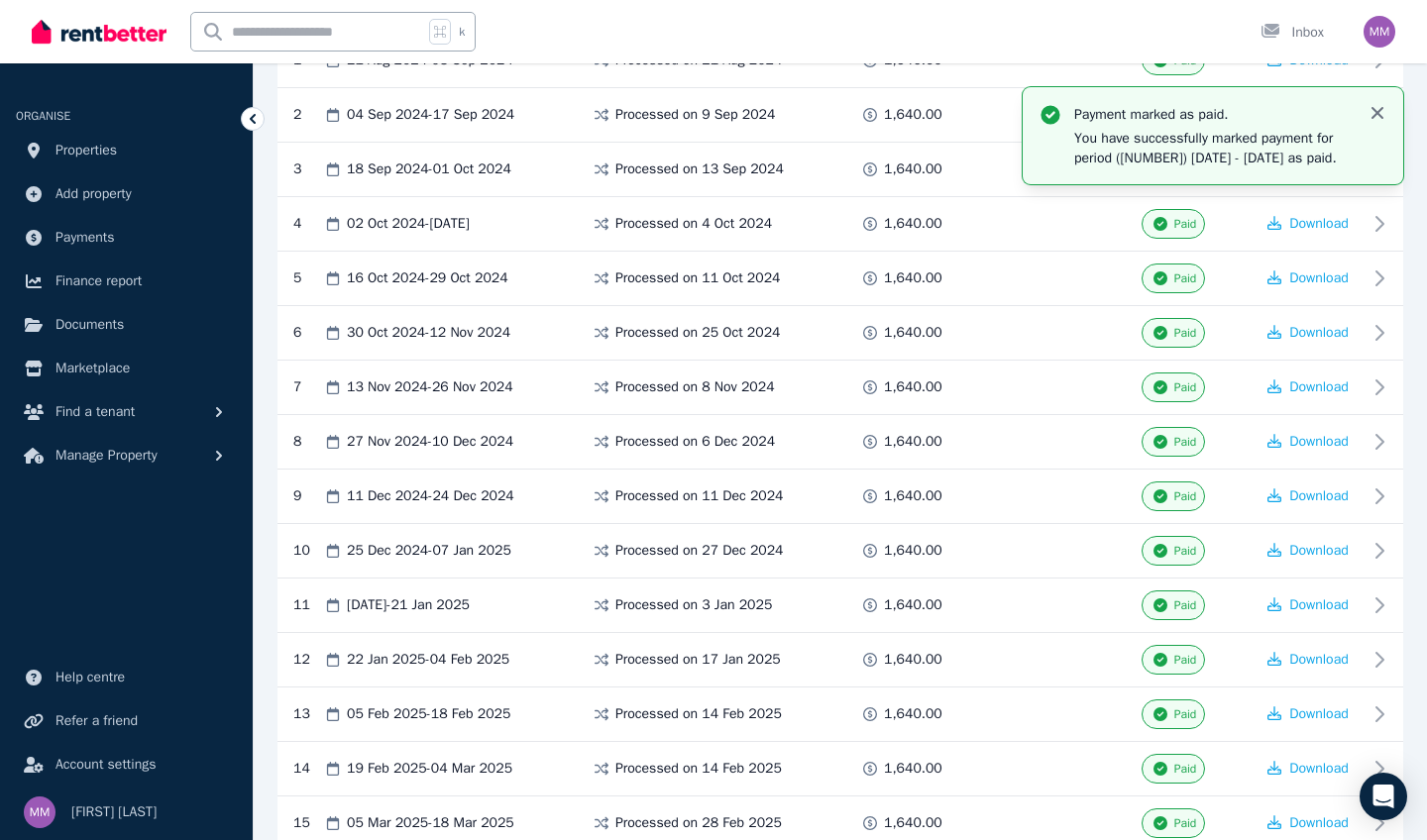 click 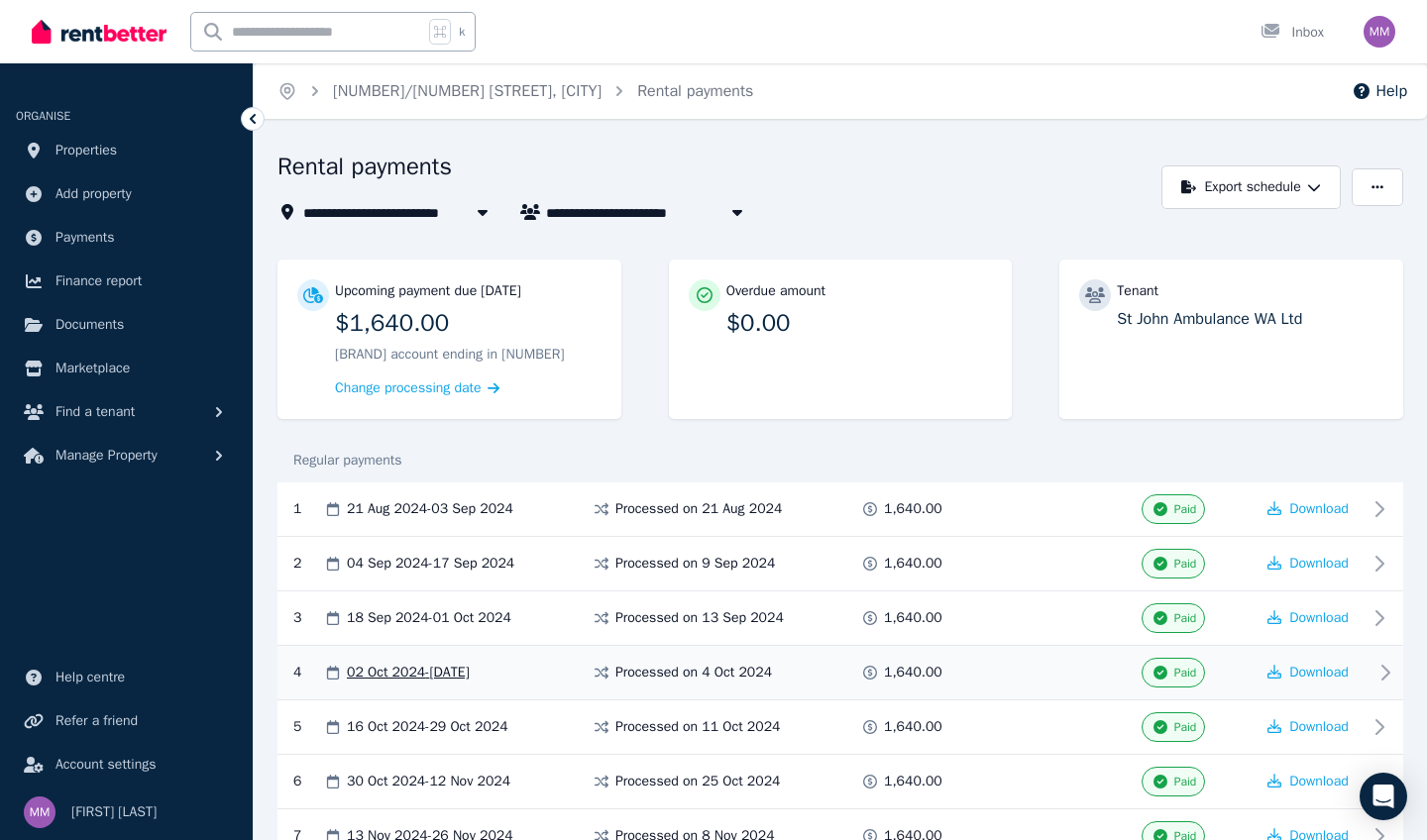 scroll, scrollTop: 0, scrollLeft: 0, axis: both 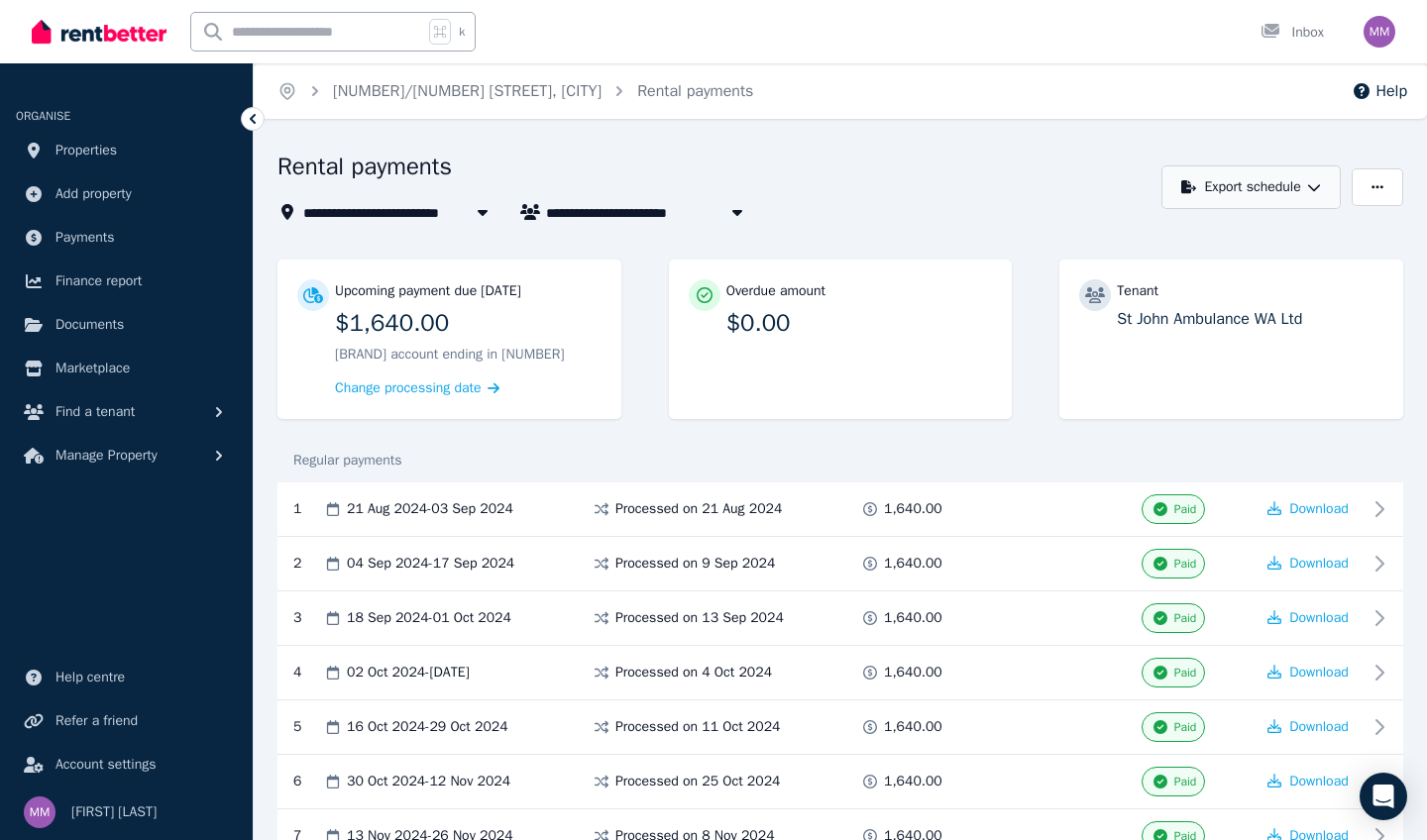 click 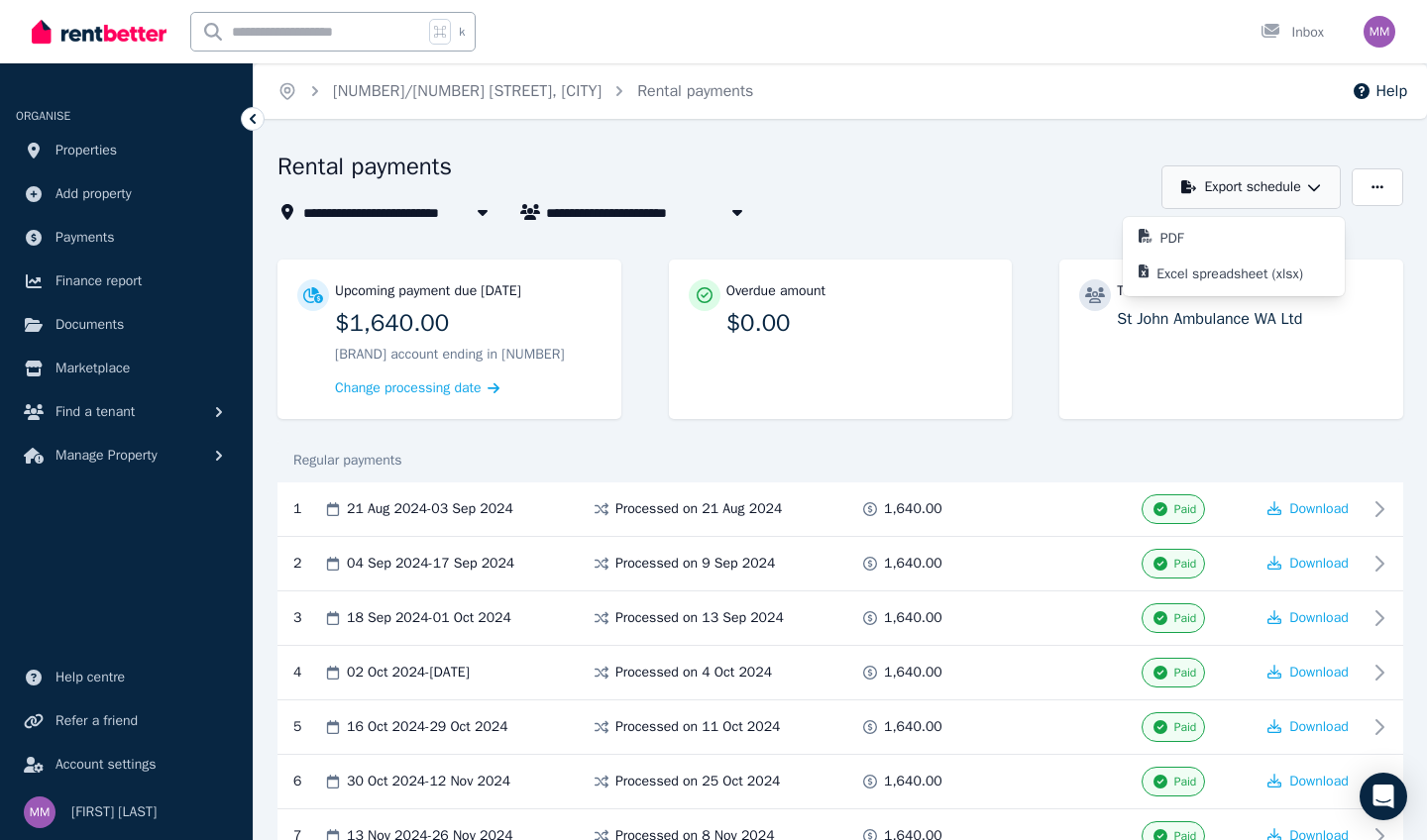 click 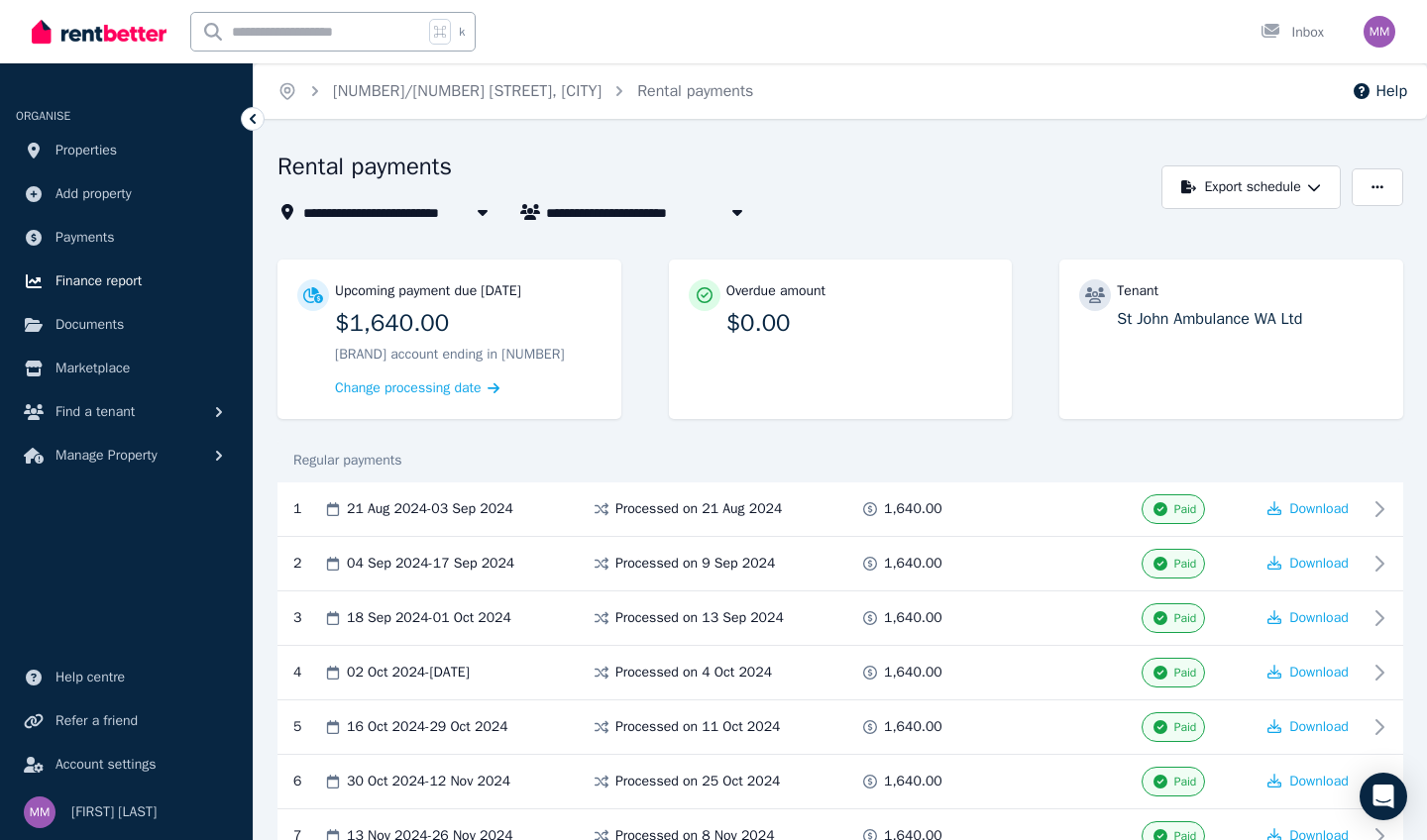 click on "Finance report" at bounding box center (98, 281) 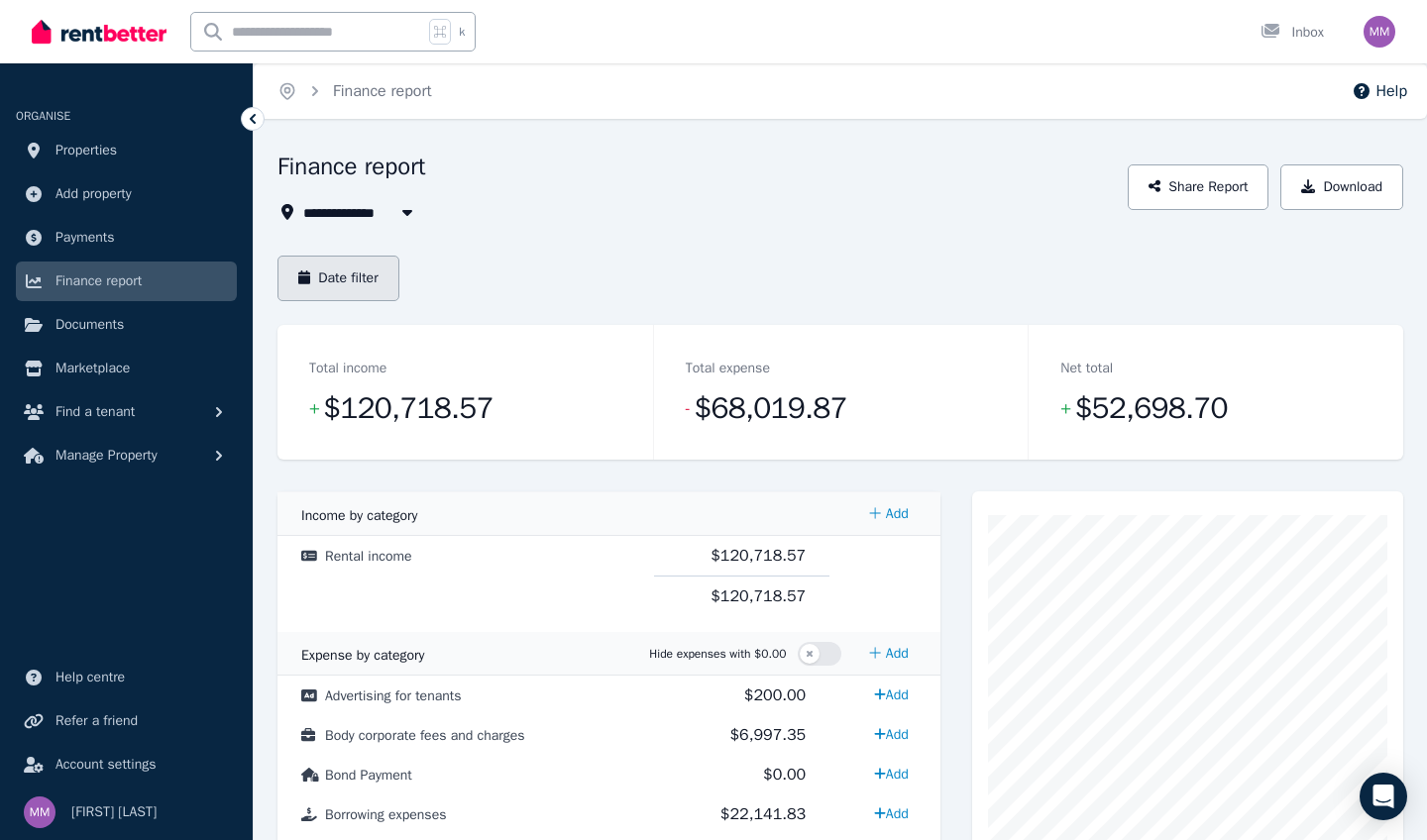 click on "Date filter" at bounding box center [338, 278] 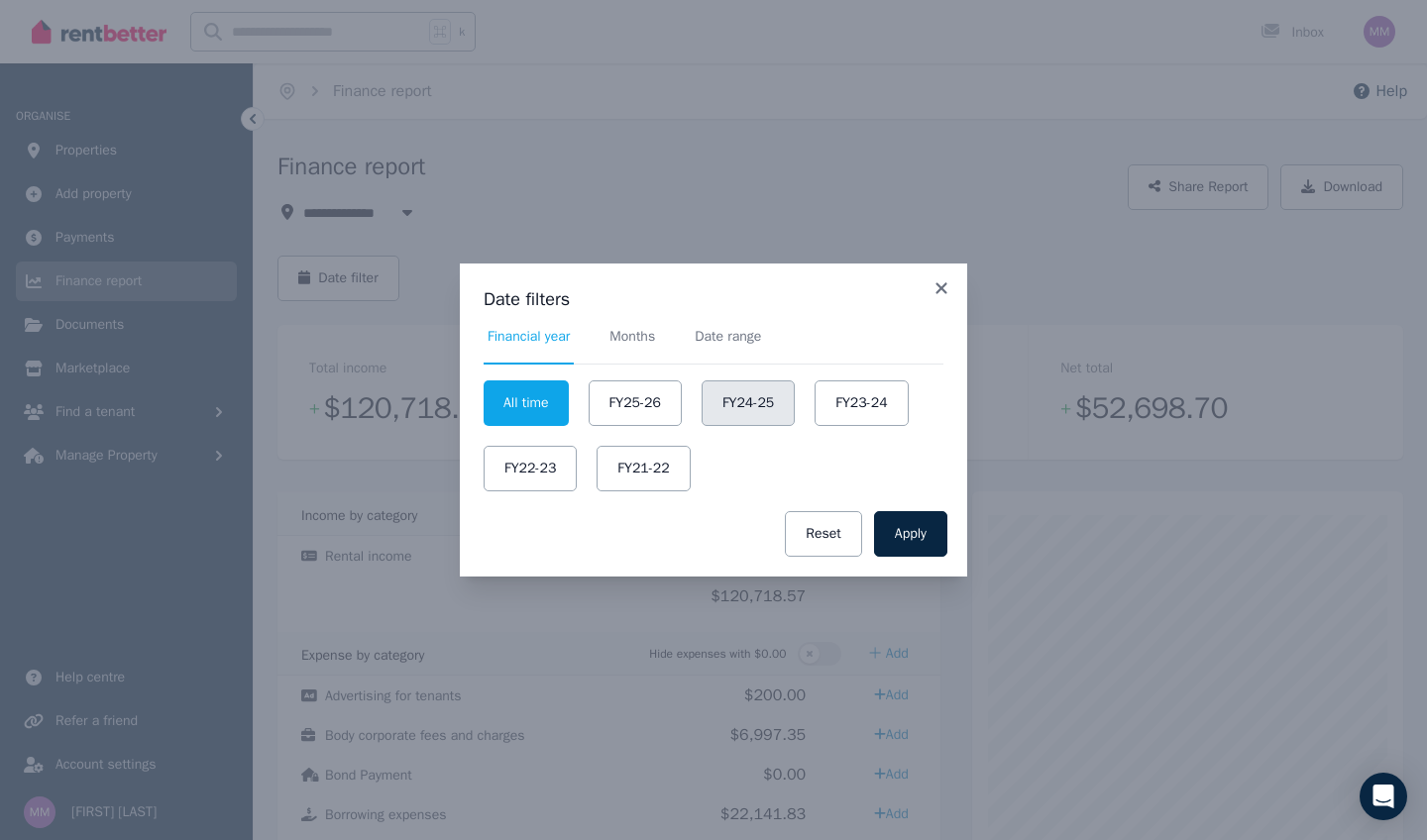 click on "FY24-25" at bounding box center (748, 403) 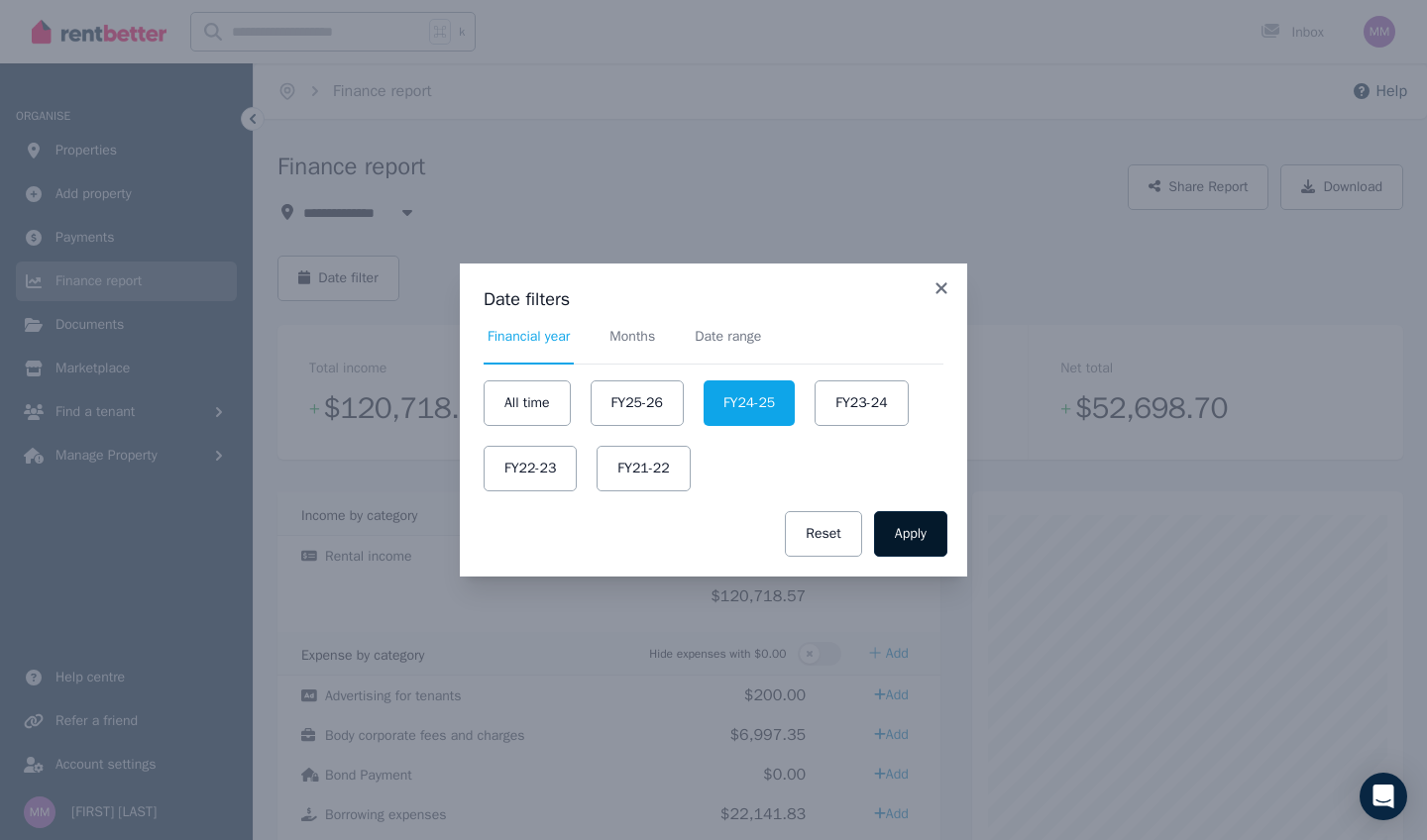 click on "Apply" at bounding box center [911, 534] 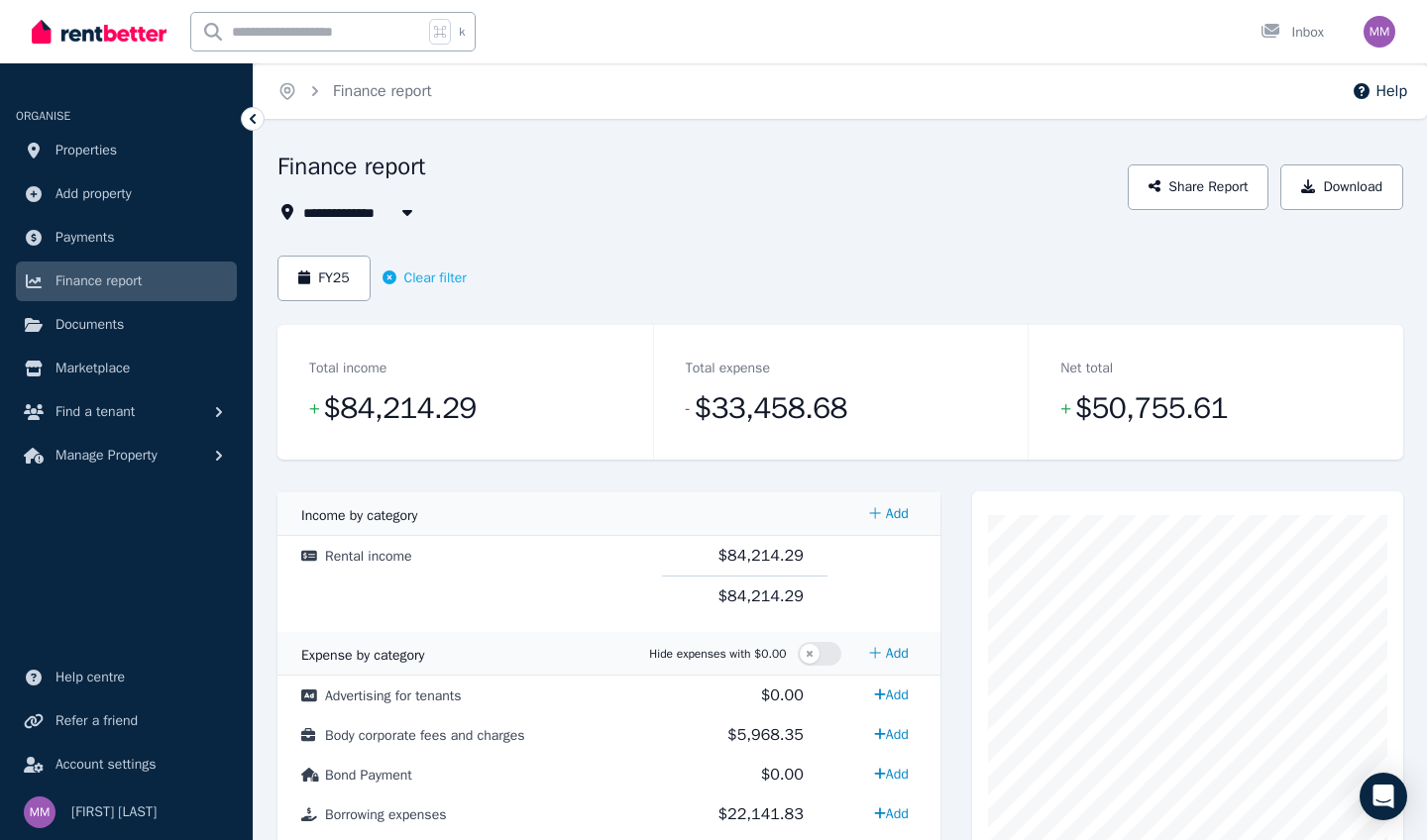 scroll, scrollTop: 0, scrollLeft: 0, axis: both 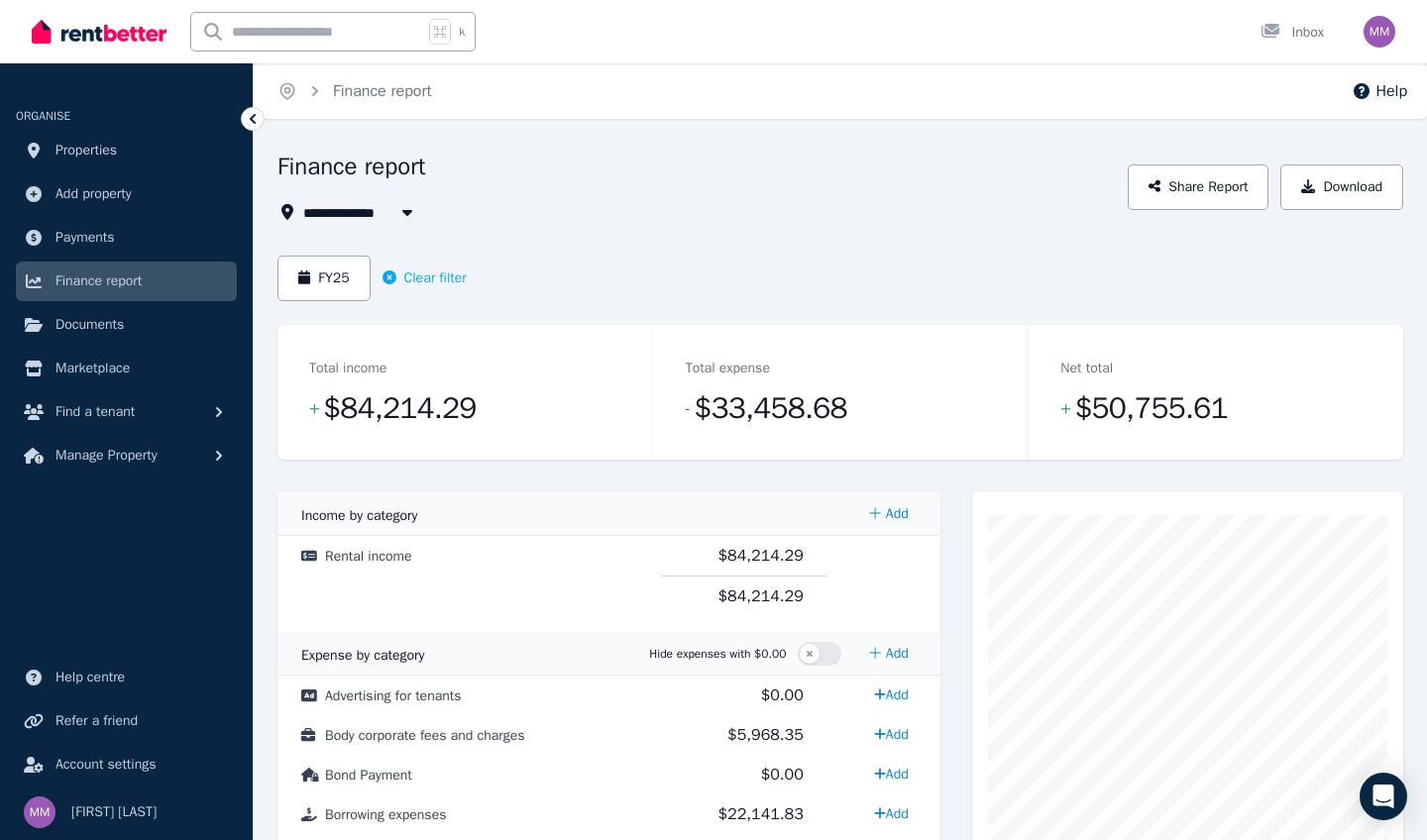 click 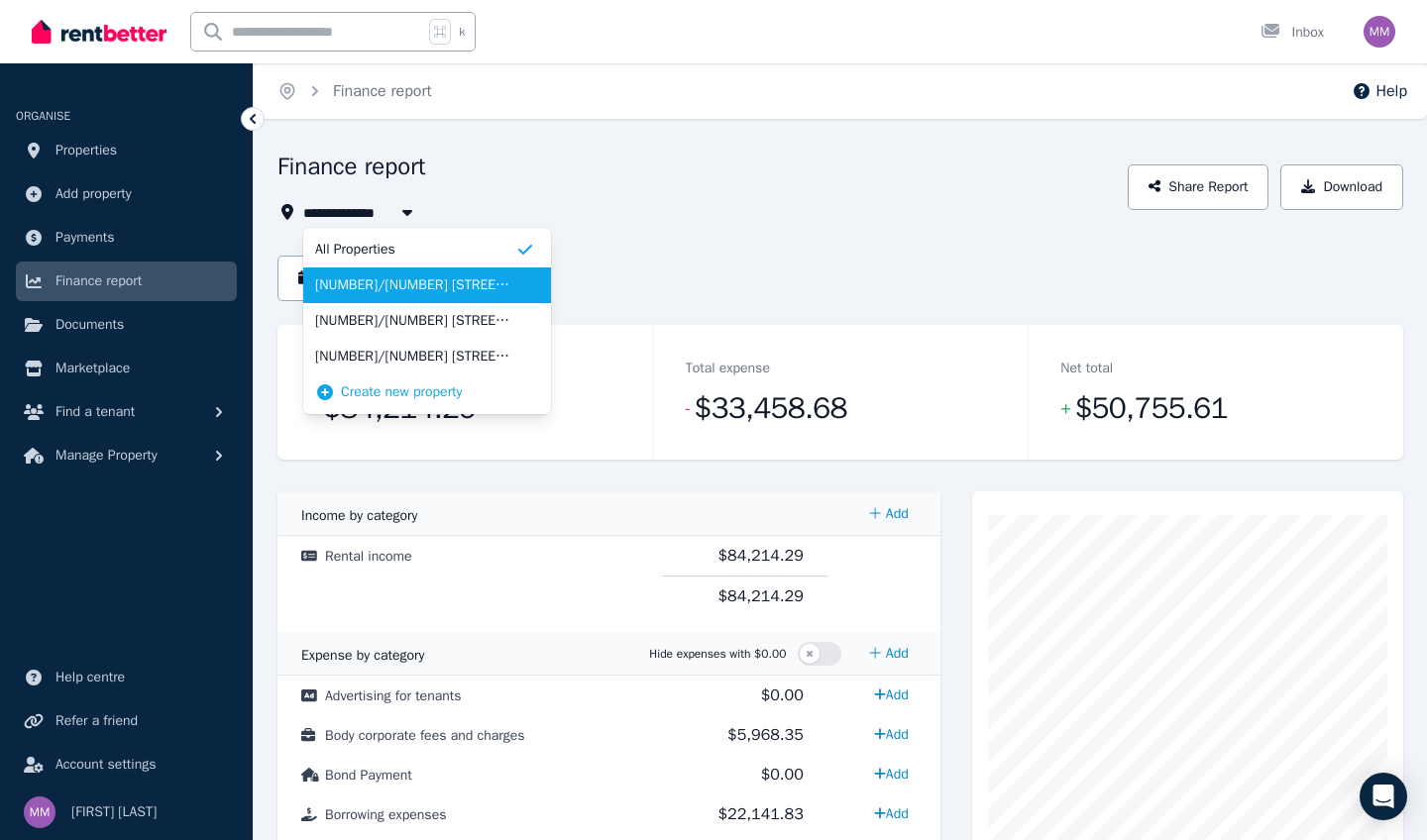 click on "[NUMBER]/[NUMBER] [STREET], [CITY]" at bounding box center [415, 285] 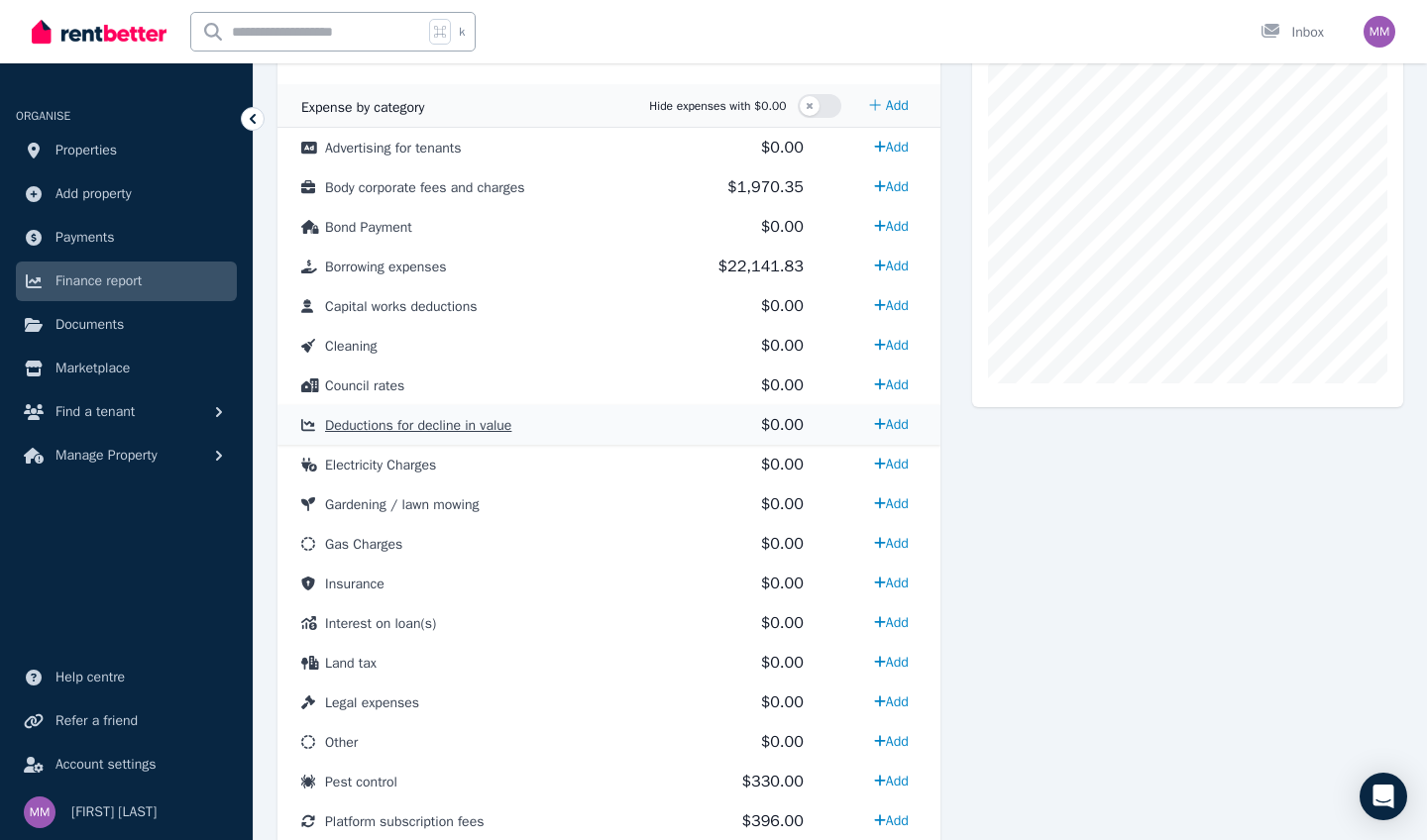 scroll, scrollTop: 540, scrollLeft: 0, axis: vertical 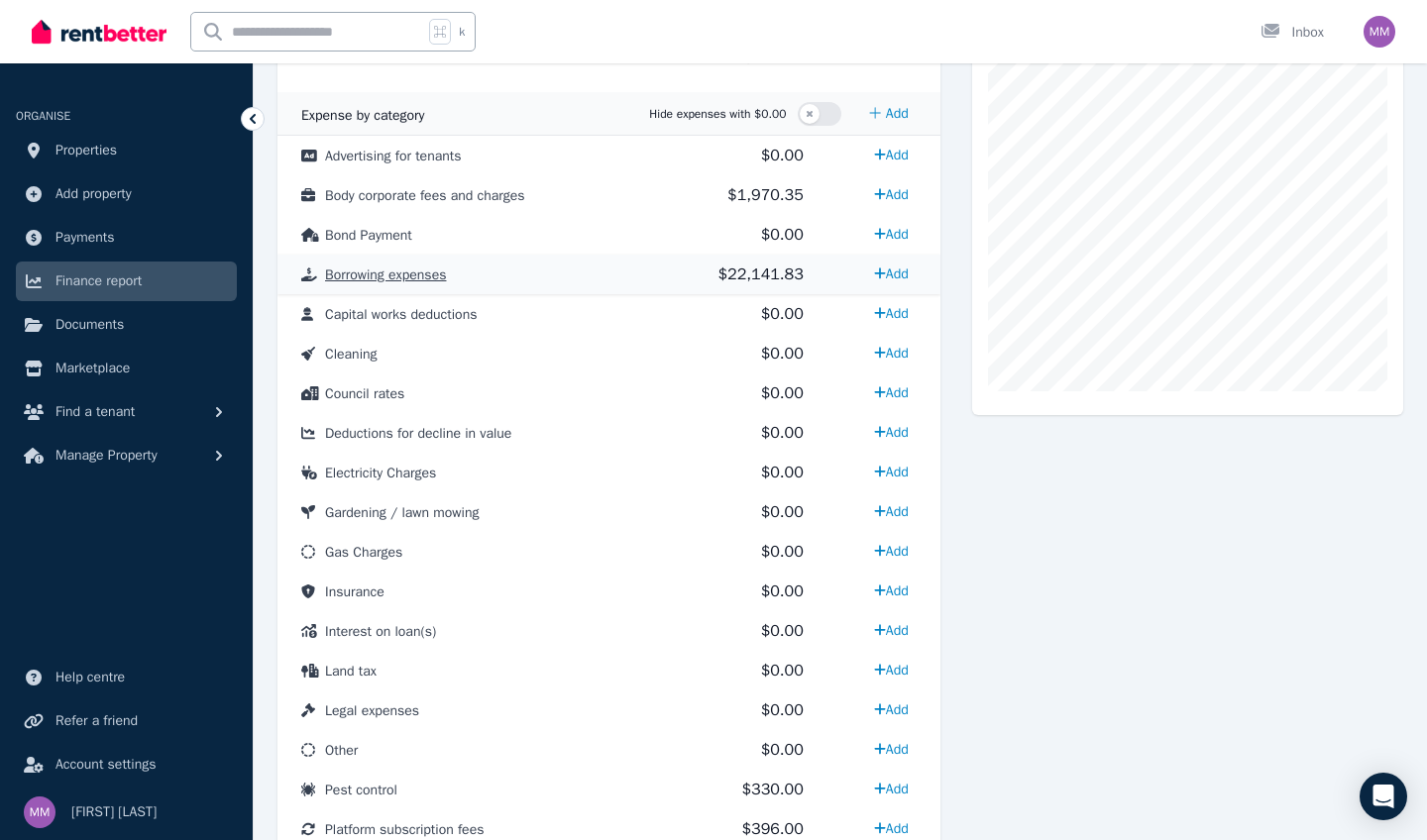 click on "Borrowing expenses" at bounding box center (385, 274) 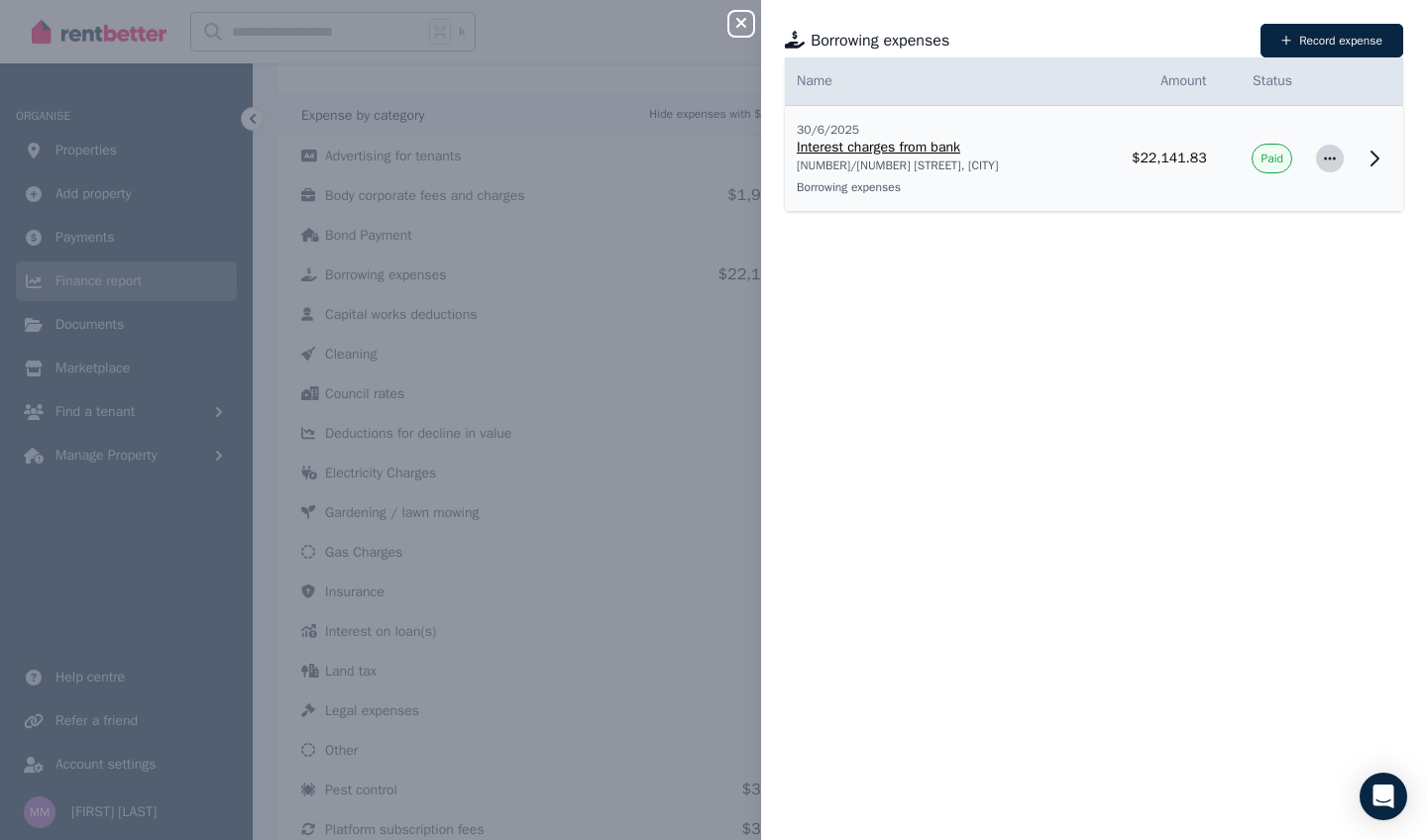 click 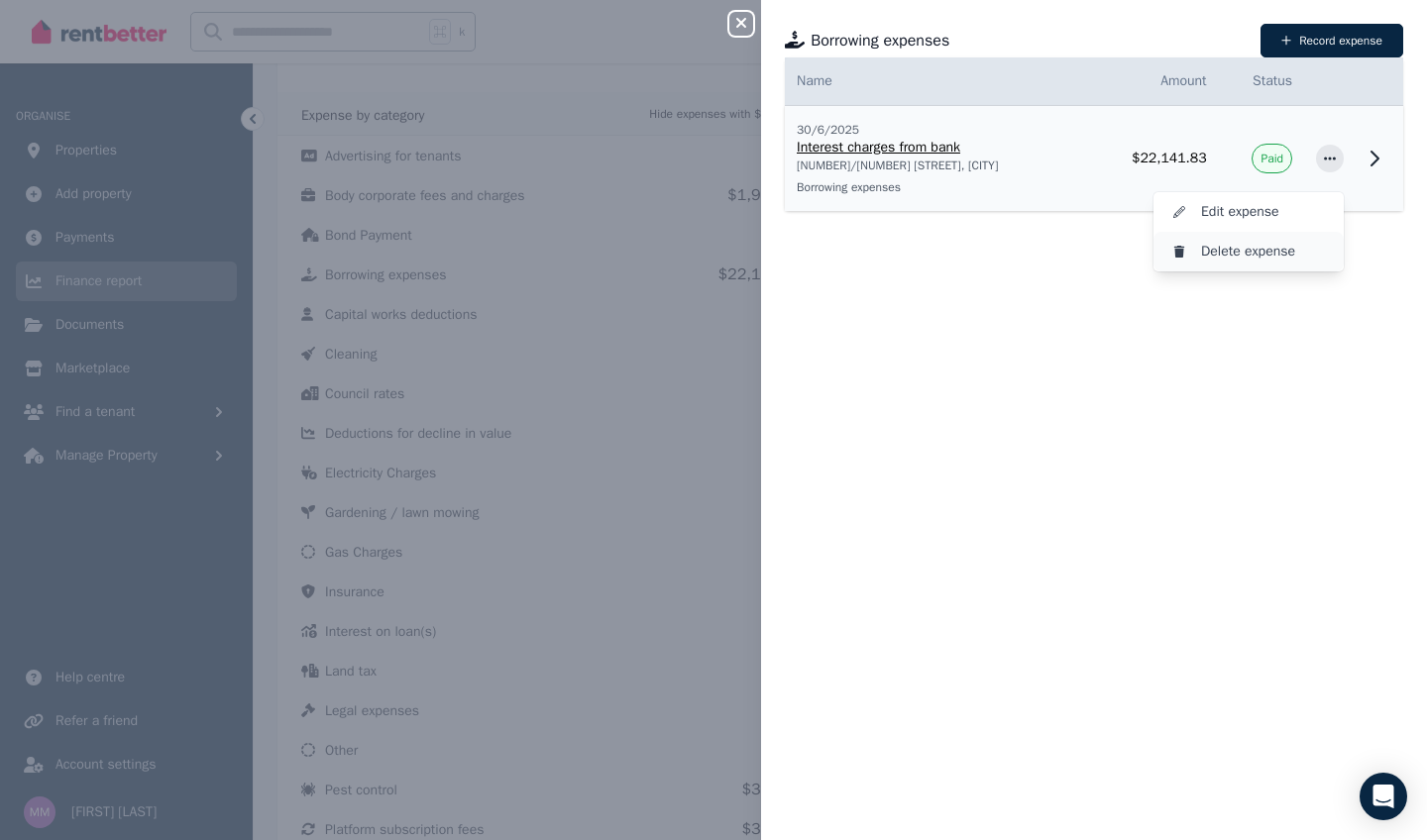click on "Delete expense" at bounding box center [1264, 252] 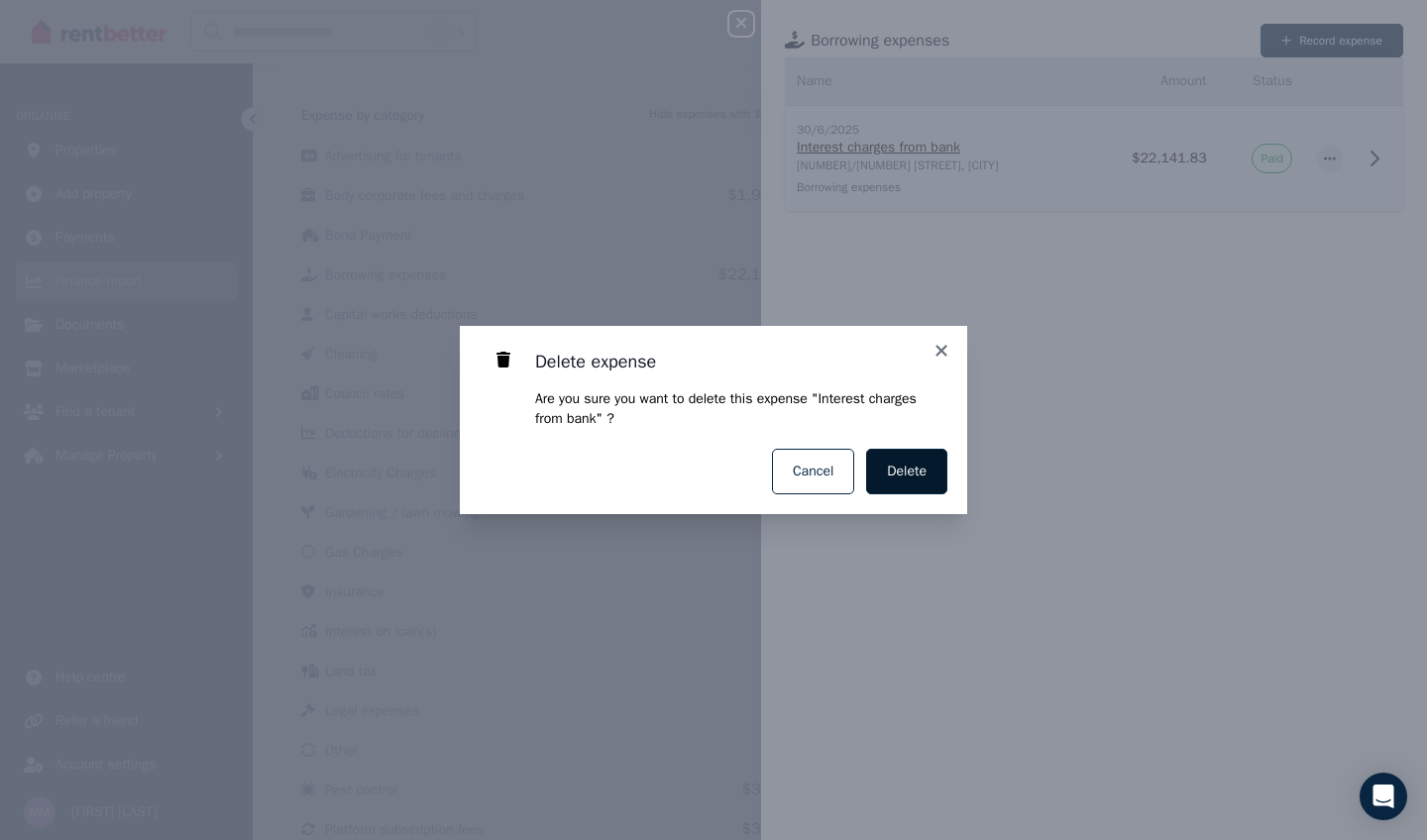 click on "Delete" at bounding box center (907, 472) 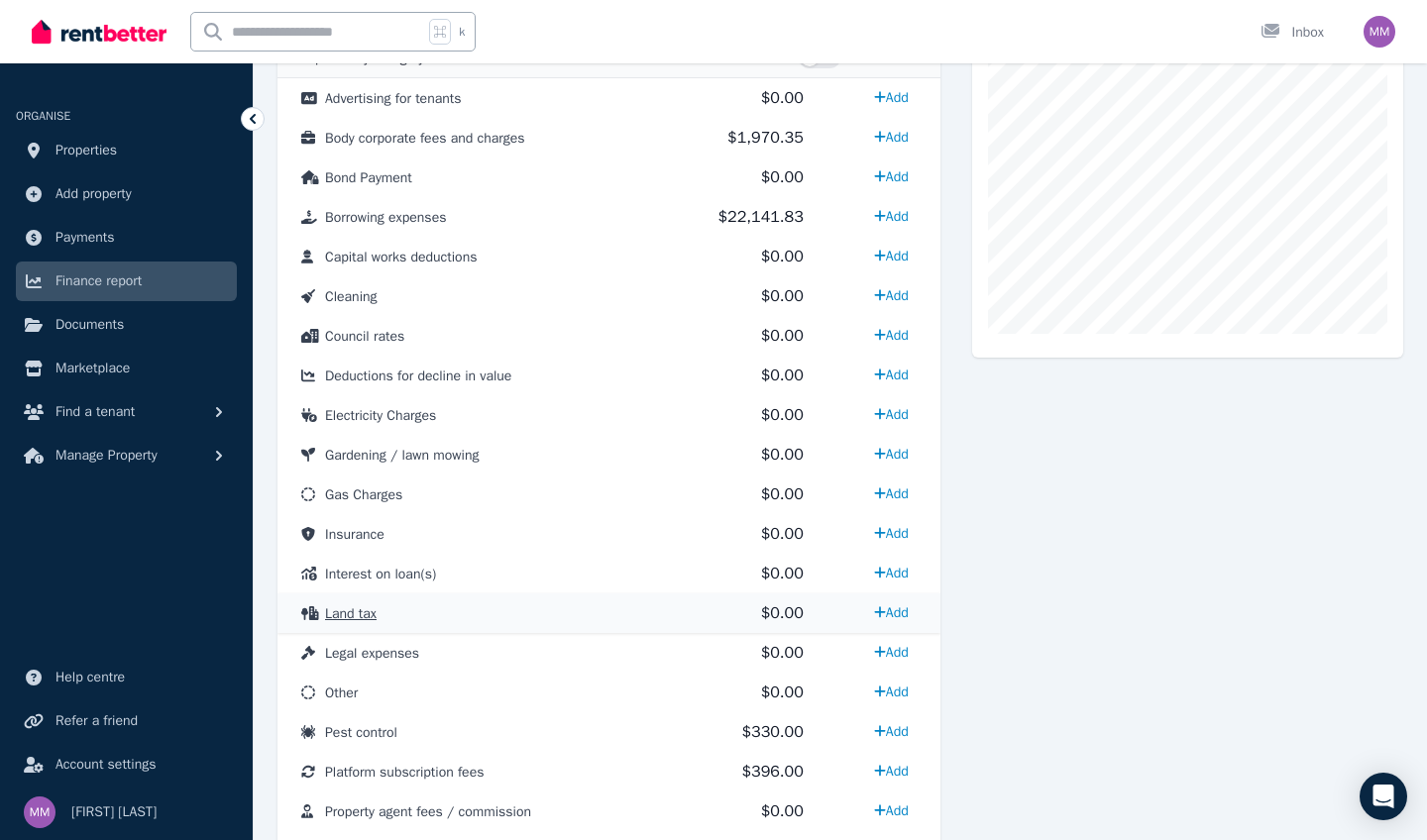 scroll, scrollTop: 604, scrollLeft: 0, axis: vertical 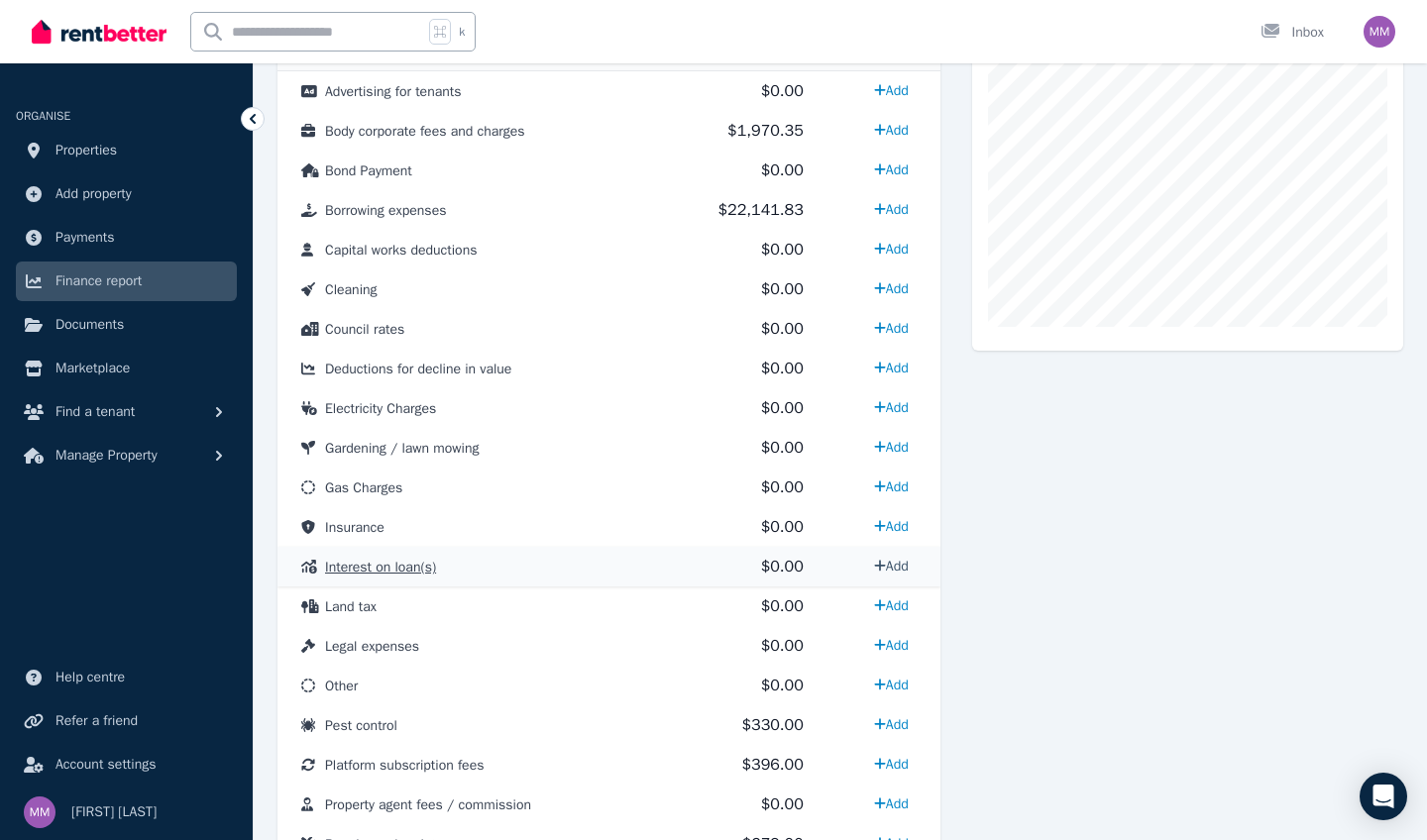click on "Add" at bounding box center (891, 566) 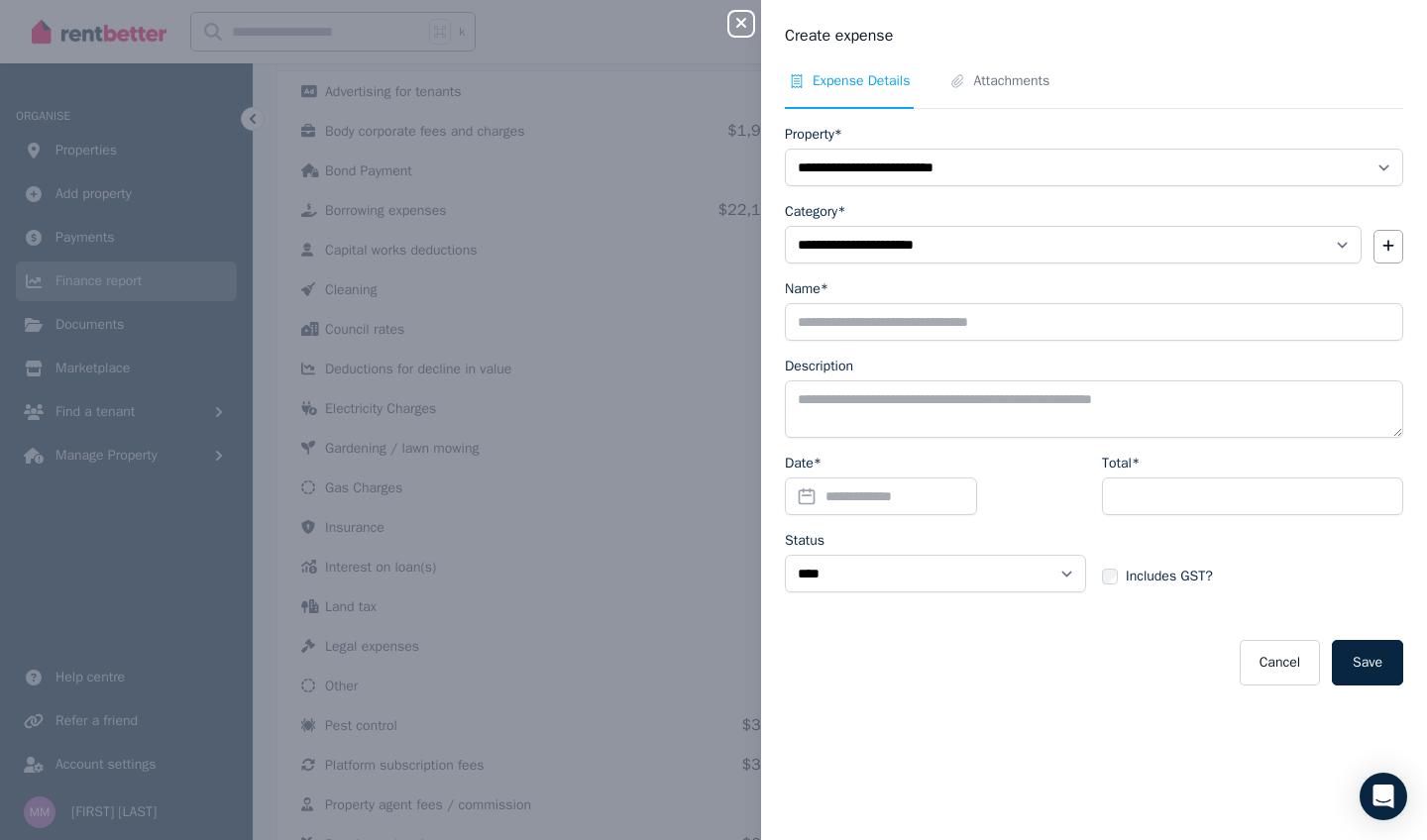 click on "**********" at bounding box center (714, 420) 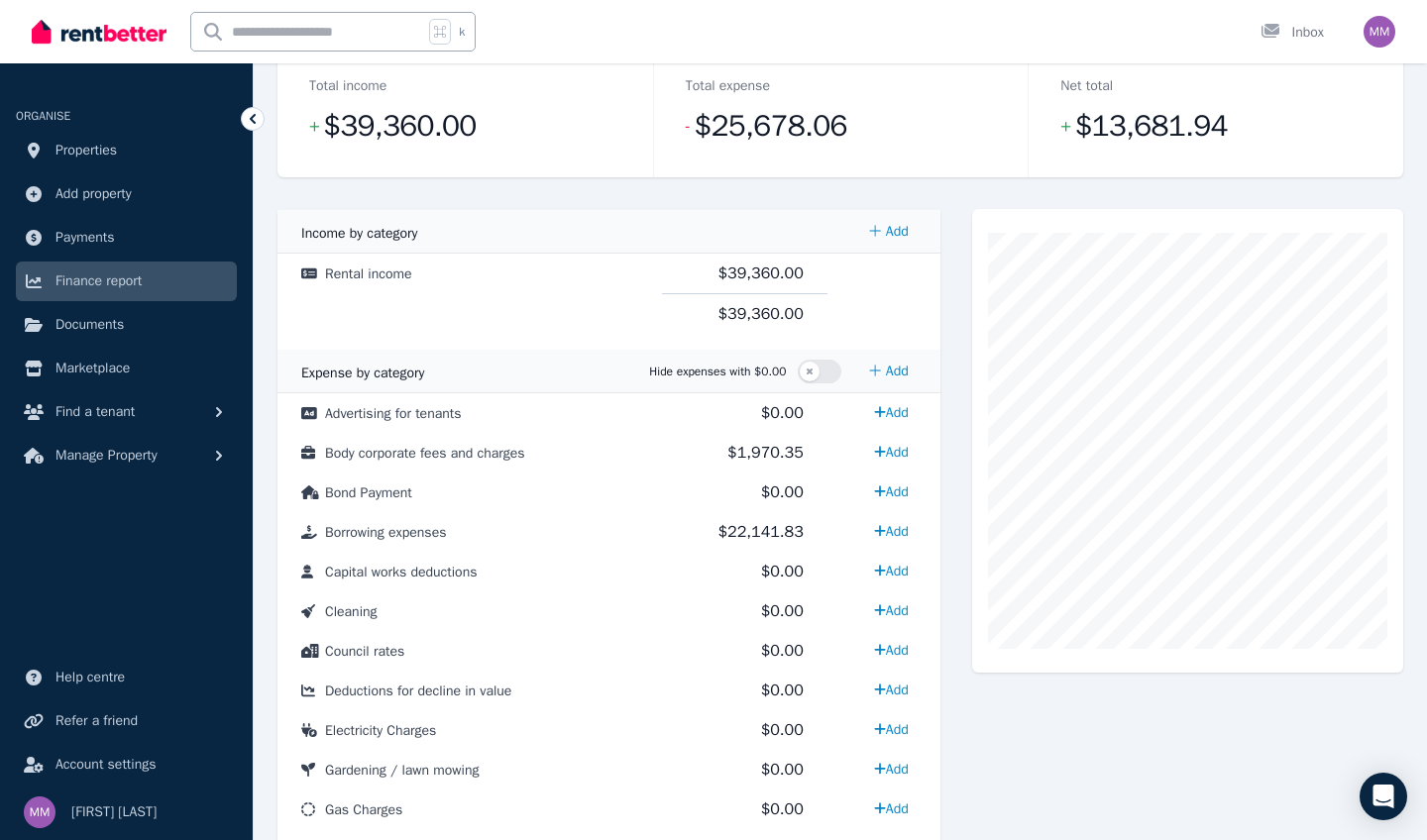 scroll, scrollTop: 283, scrollLeft: 0, axis: vertical 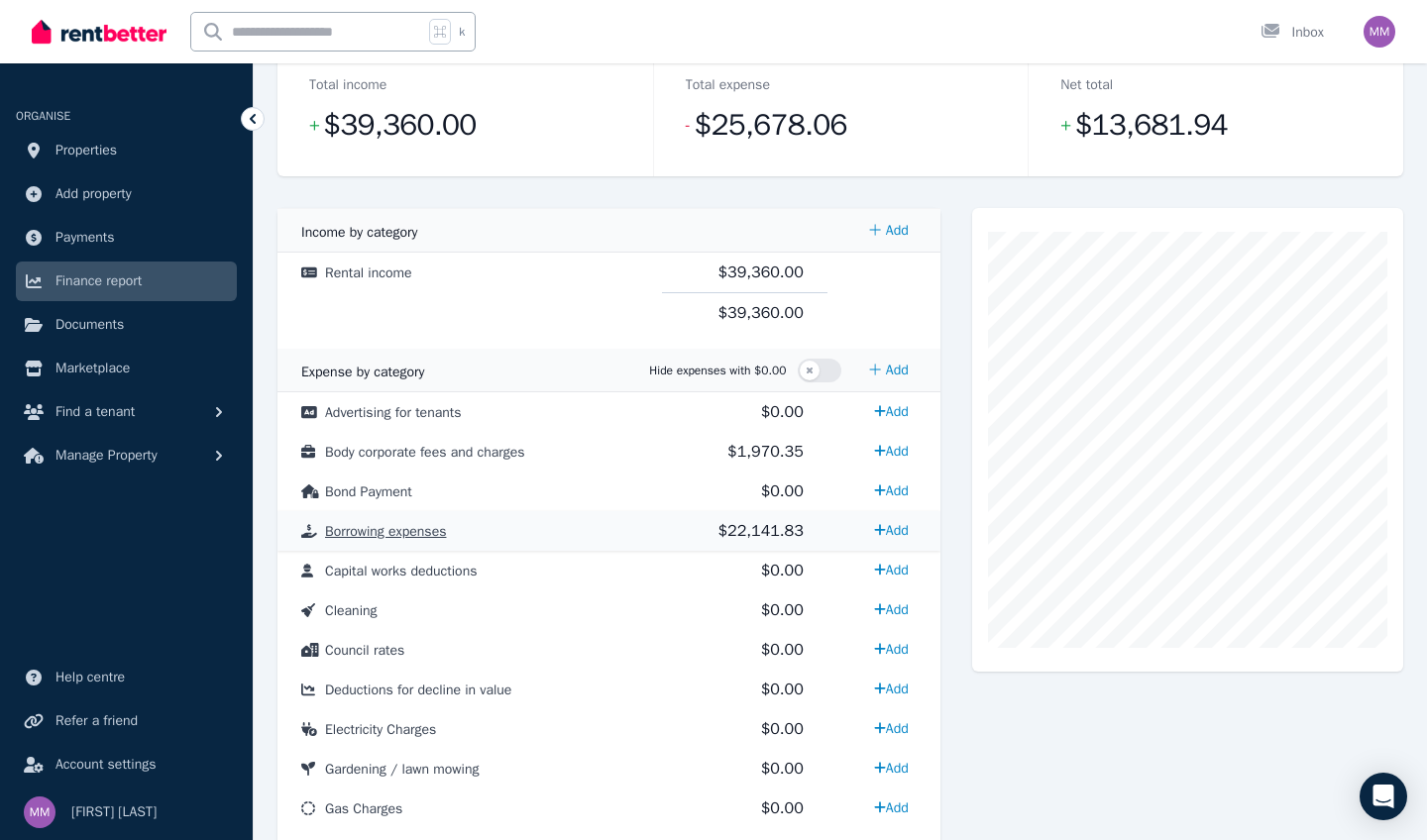 click on "$22,141.83" at bounding box center [760, 531] 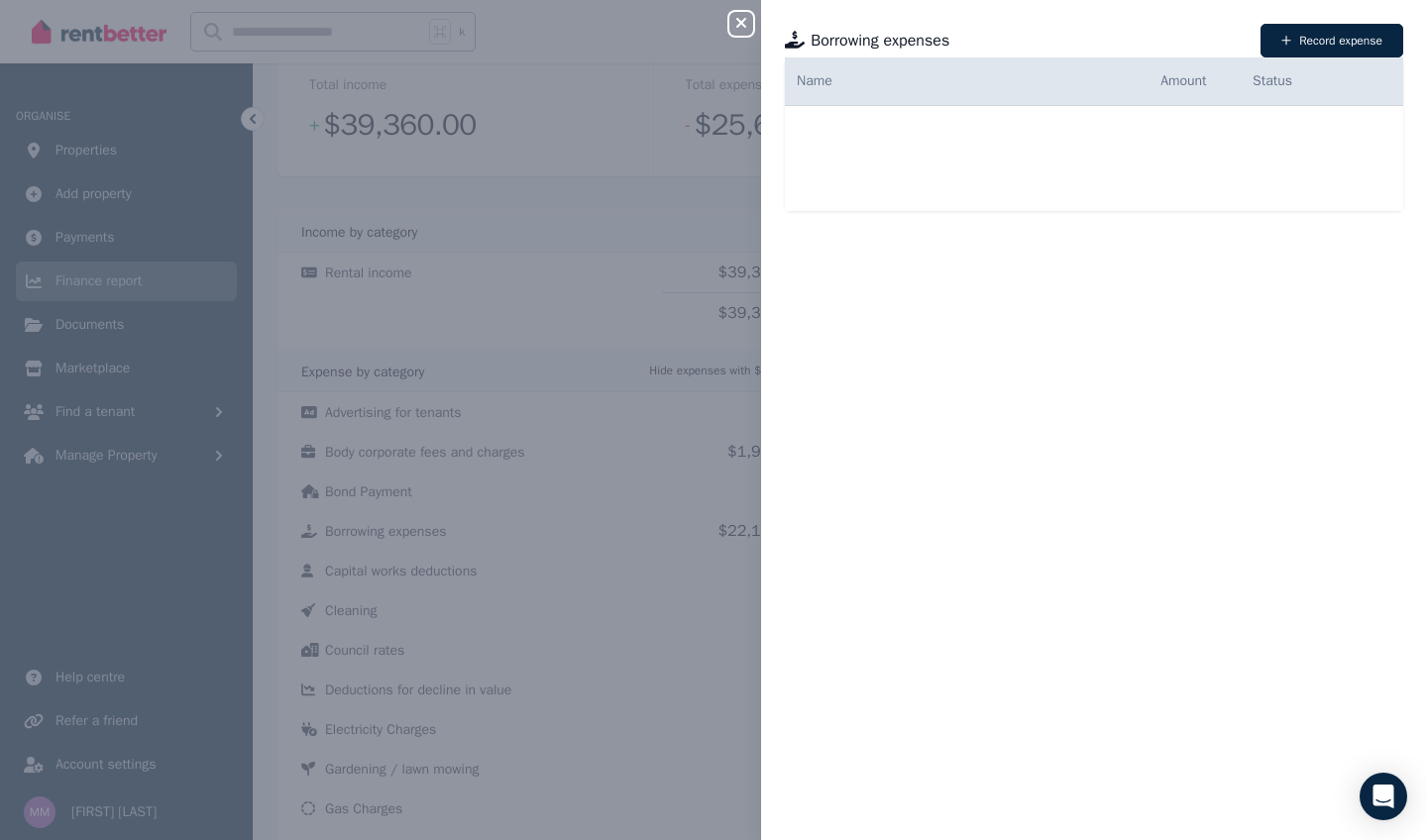 click on "Close panel" at bounding box center (741, 24) 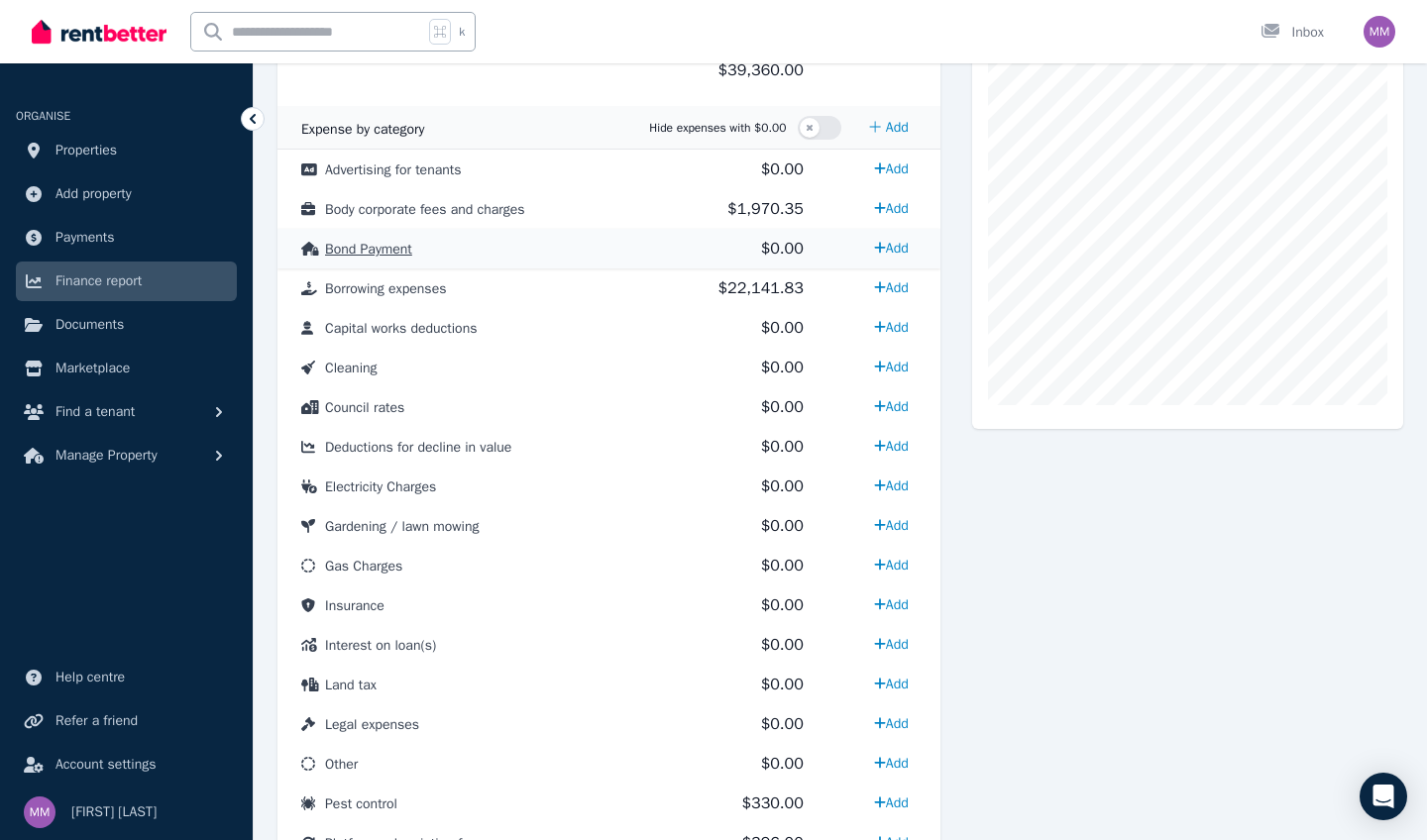 scroll, scrollTop: 535, scrollLeft: 0, axis: vertical 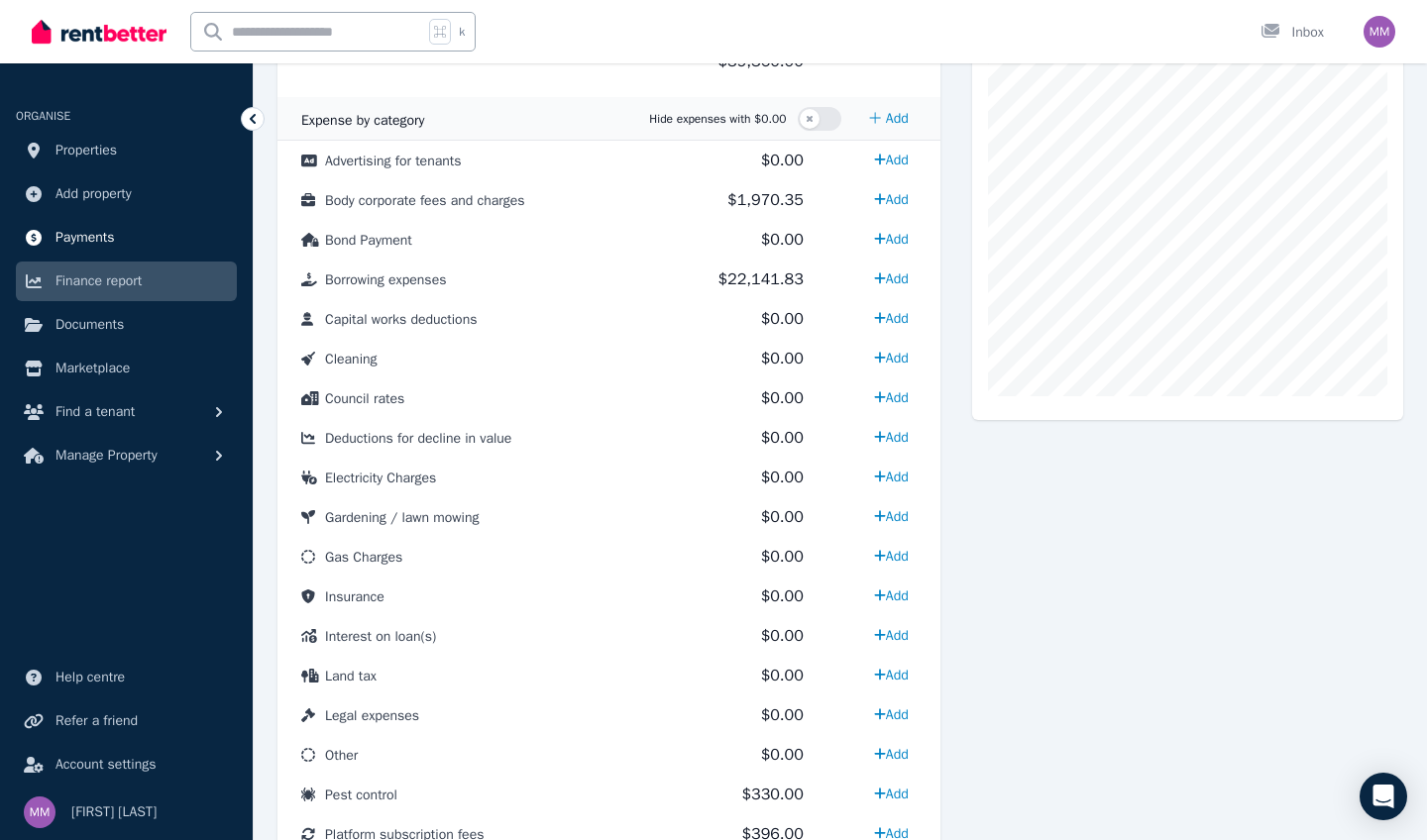 click on "Payments" at bounding box center [85, 238] 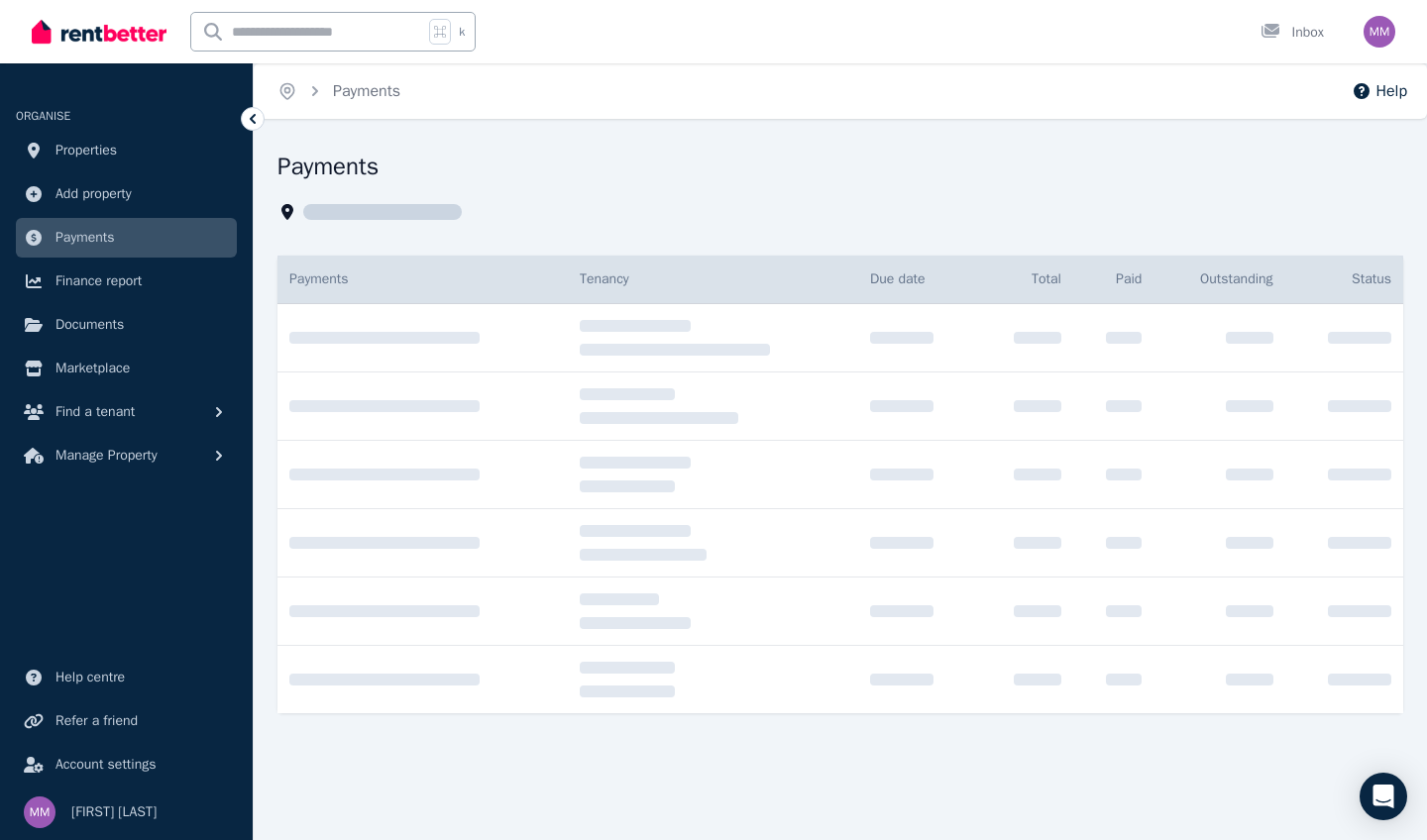 scroll, scrollTop: 0, scrollLeft: 0, axis: both 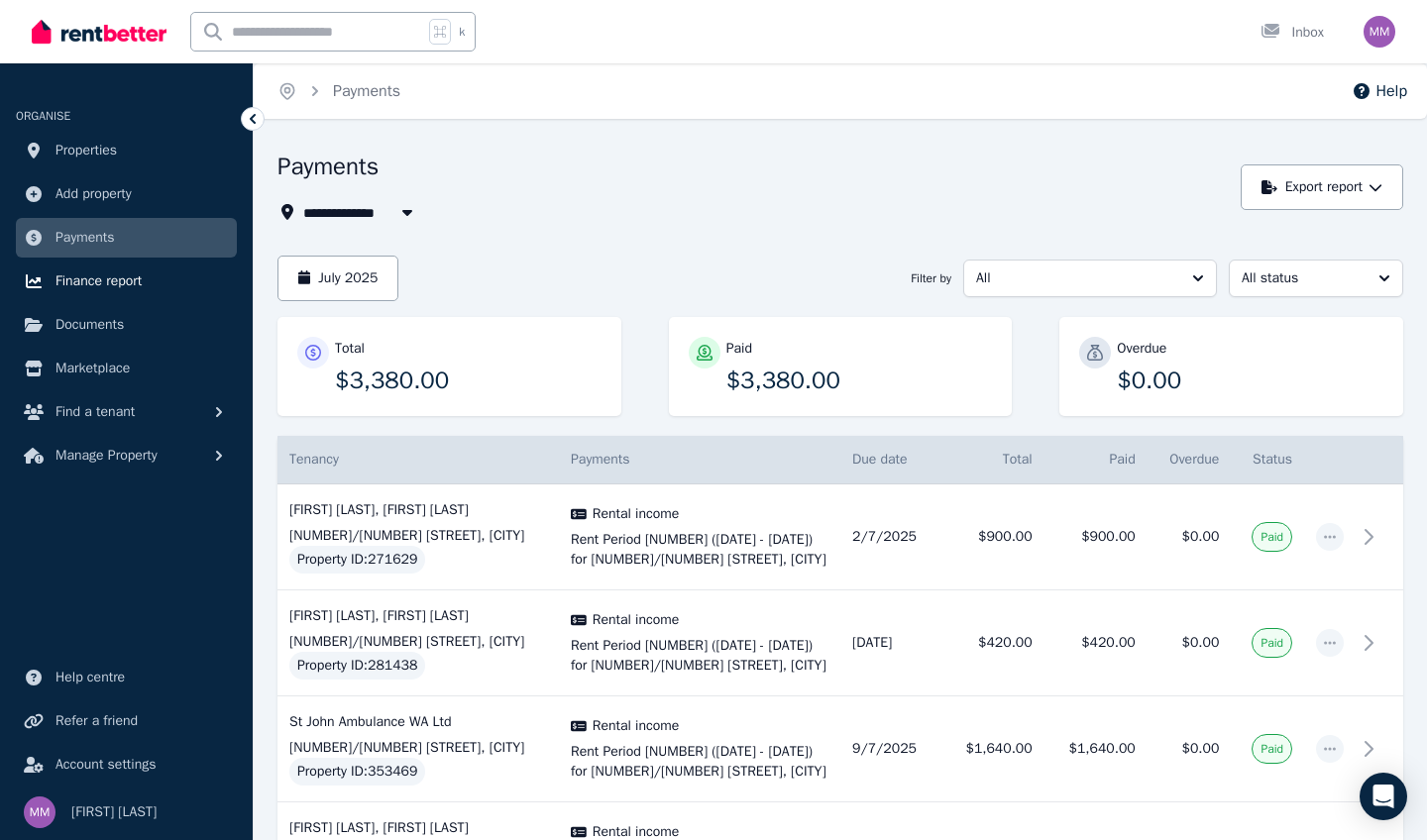click on "Finance report" at bounding box center [98, 281] 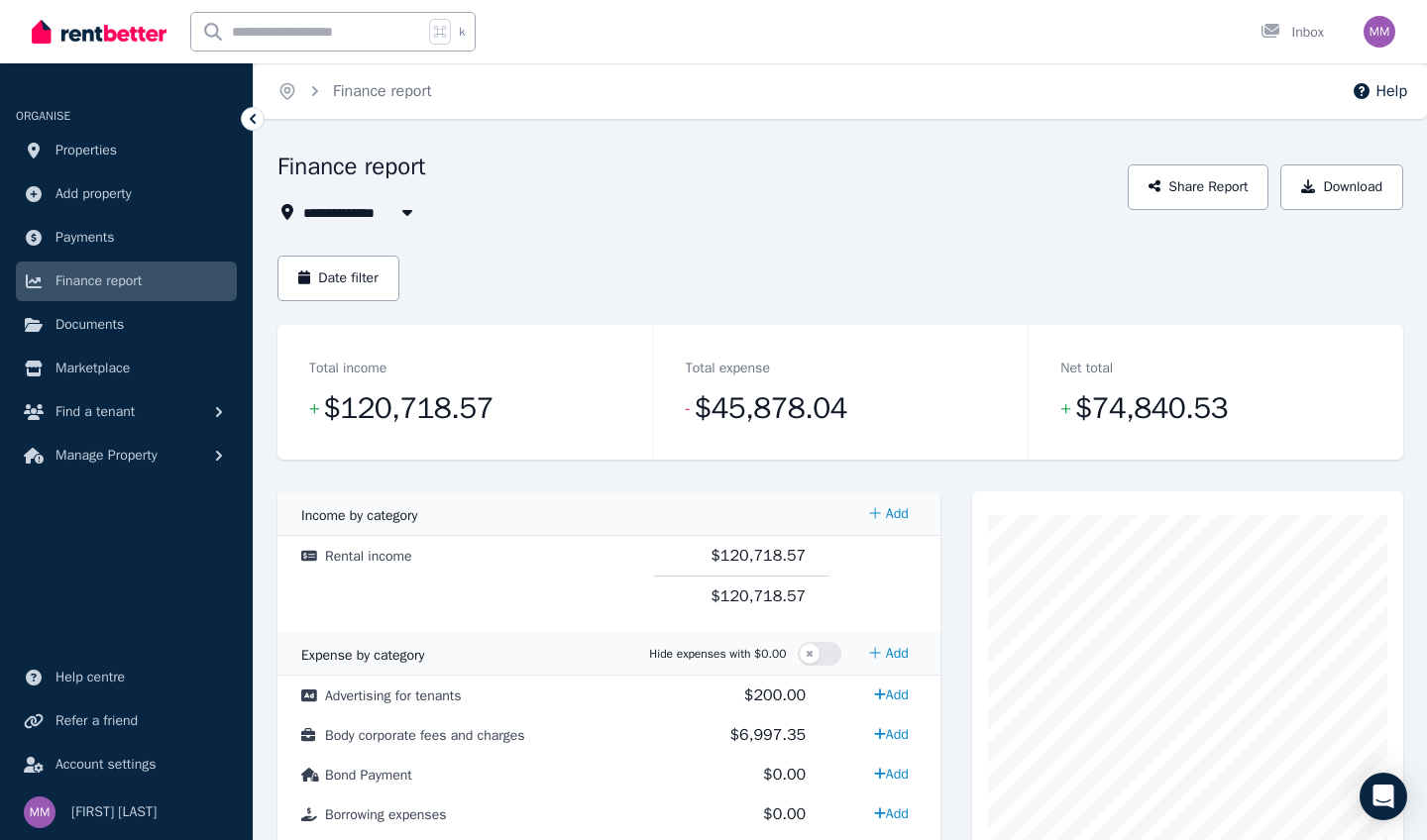 click 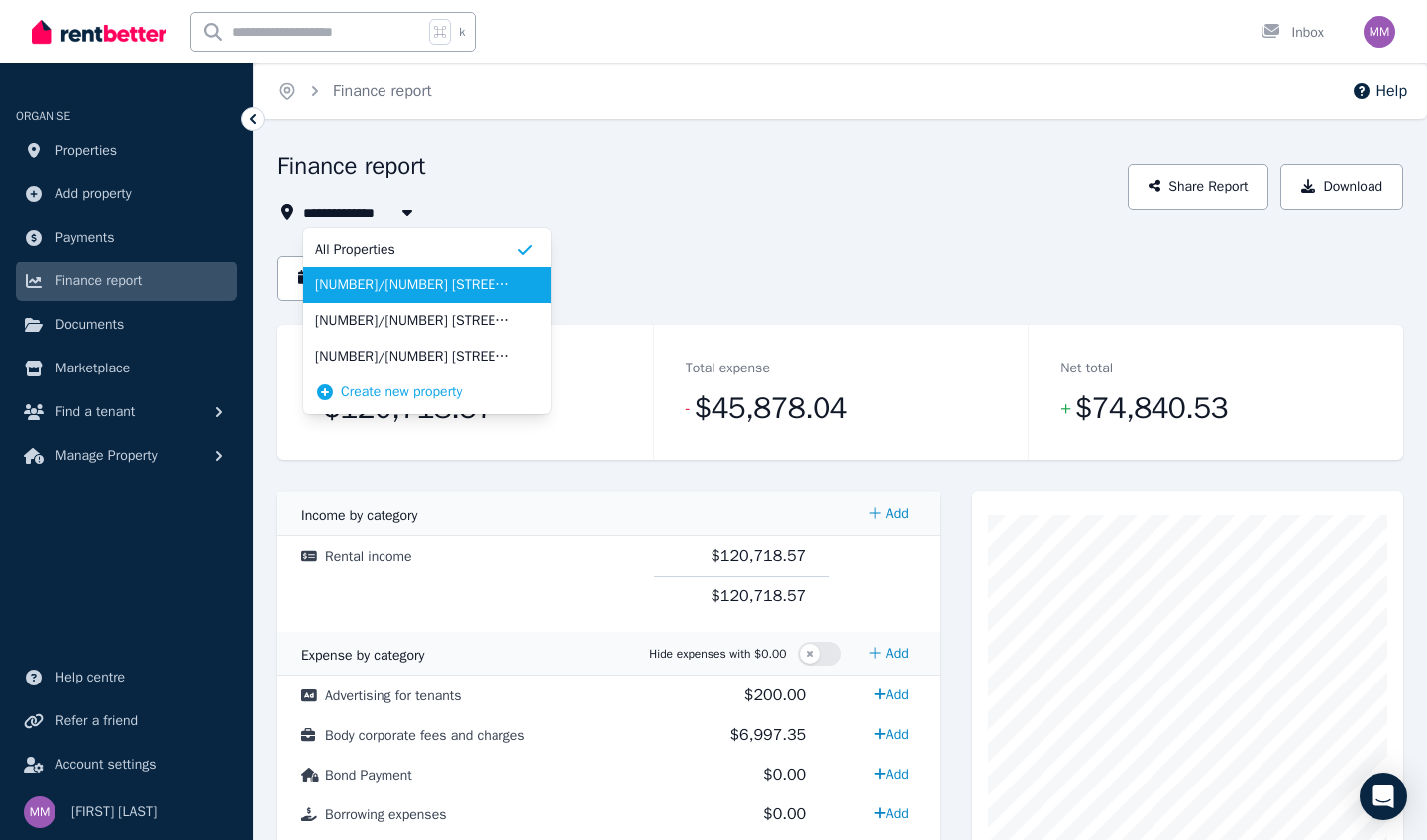 click on "[NUMBER]/[NUMBER] [STREET], [CITY]" at bounding box center (415, 285) 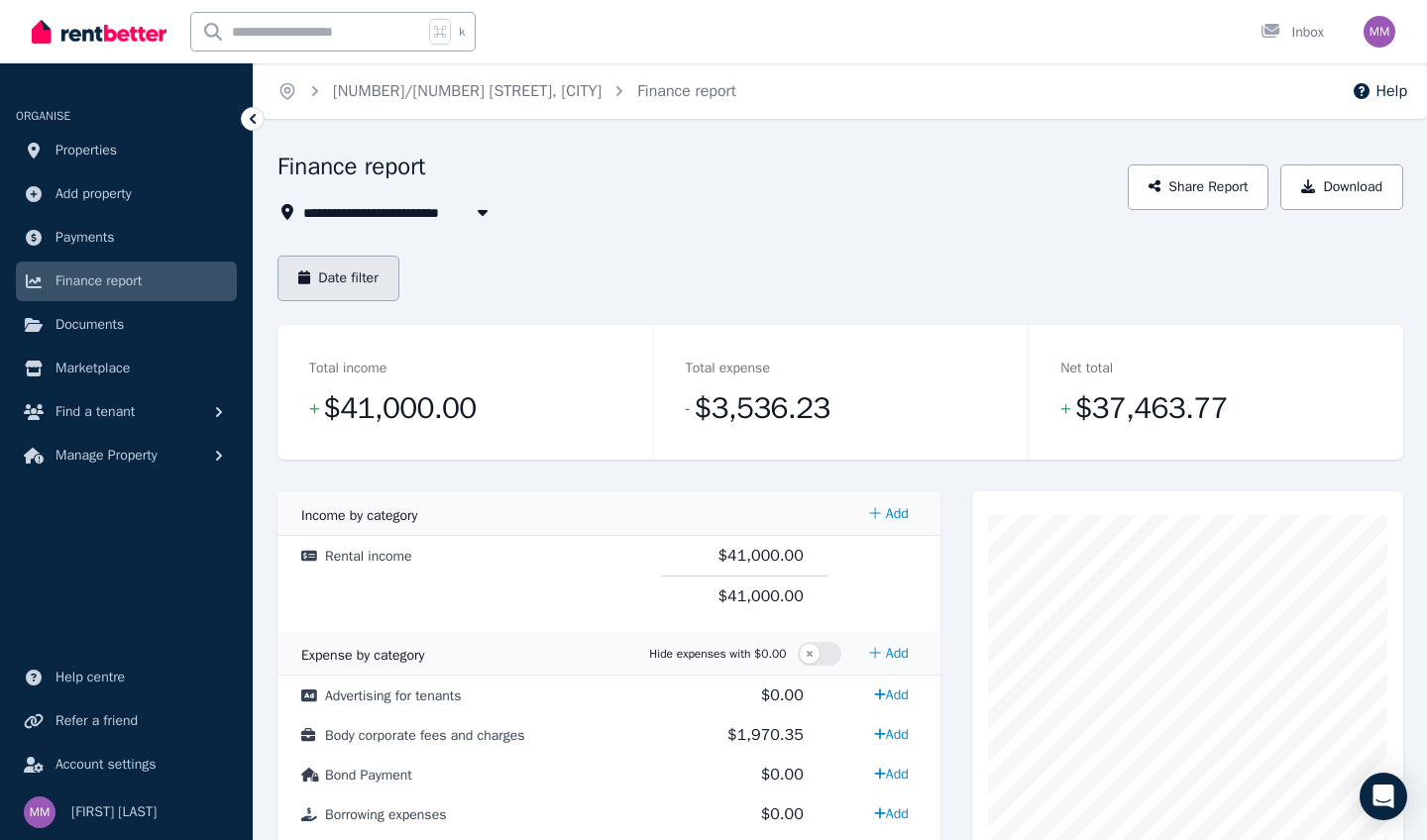 click on "Date filter" at bounding box center (338, 278) 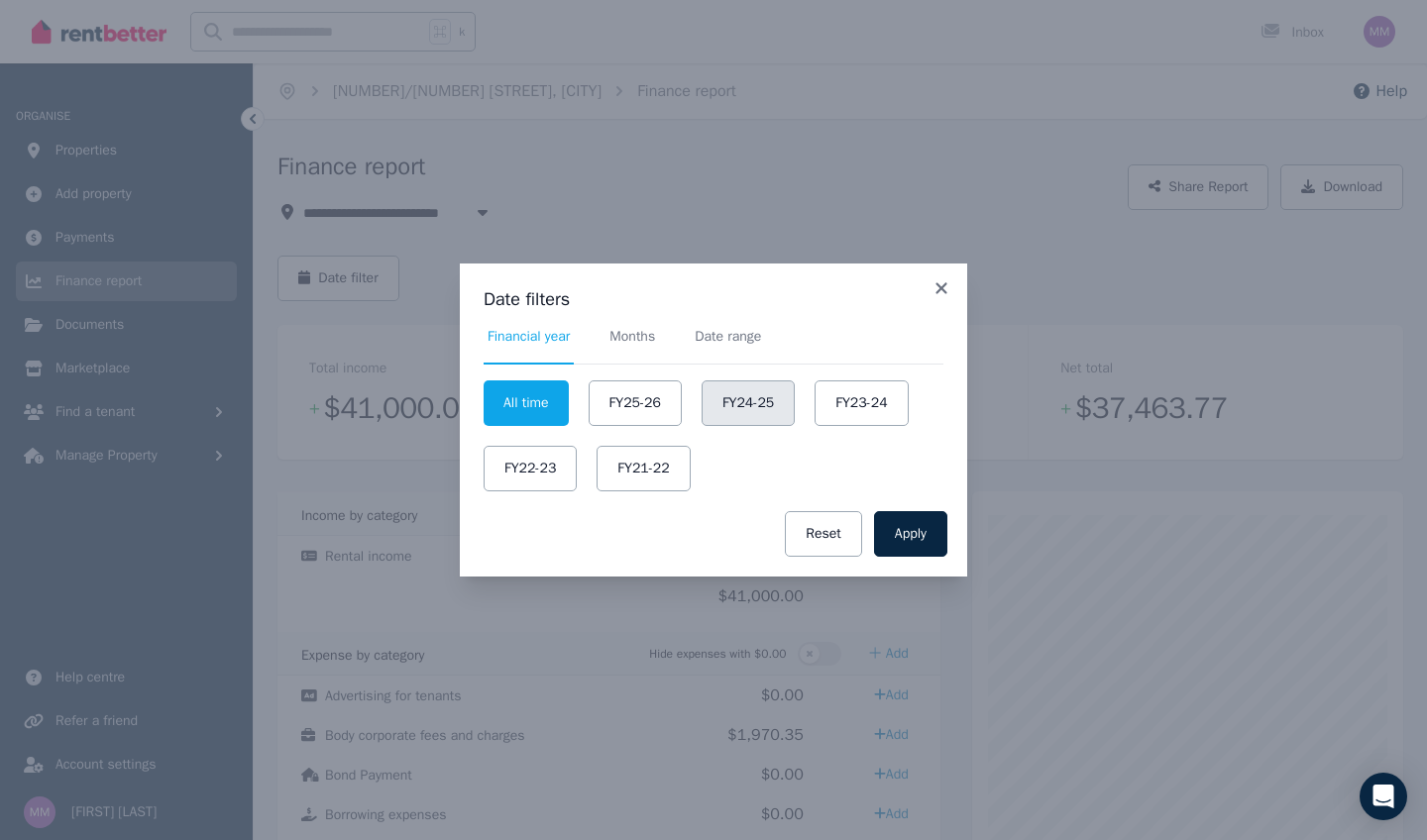 click on "FY24-25" at bounding box center (748, 403) 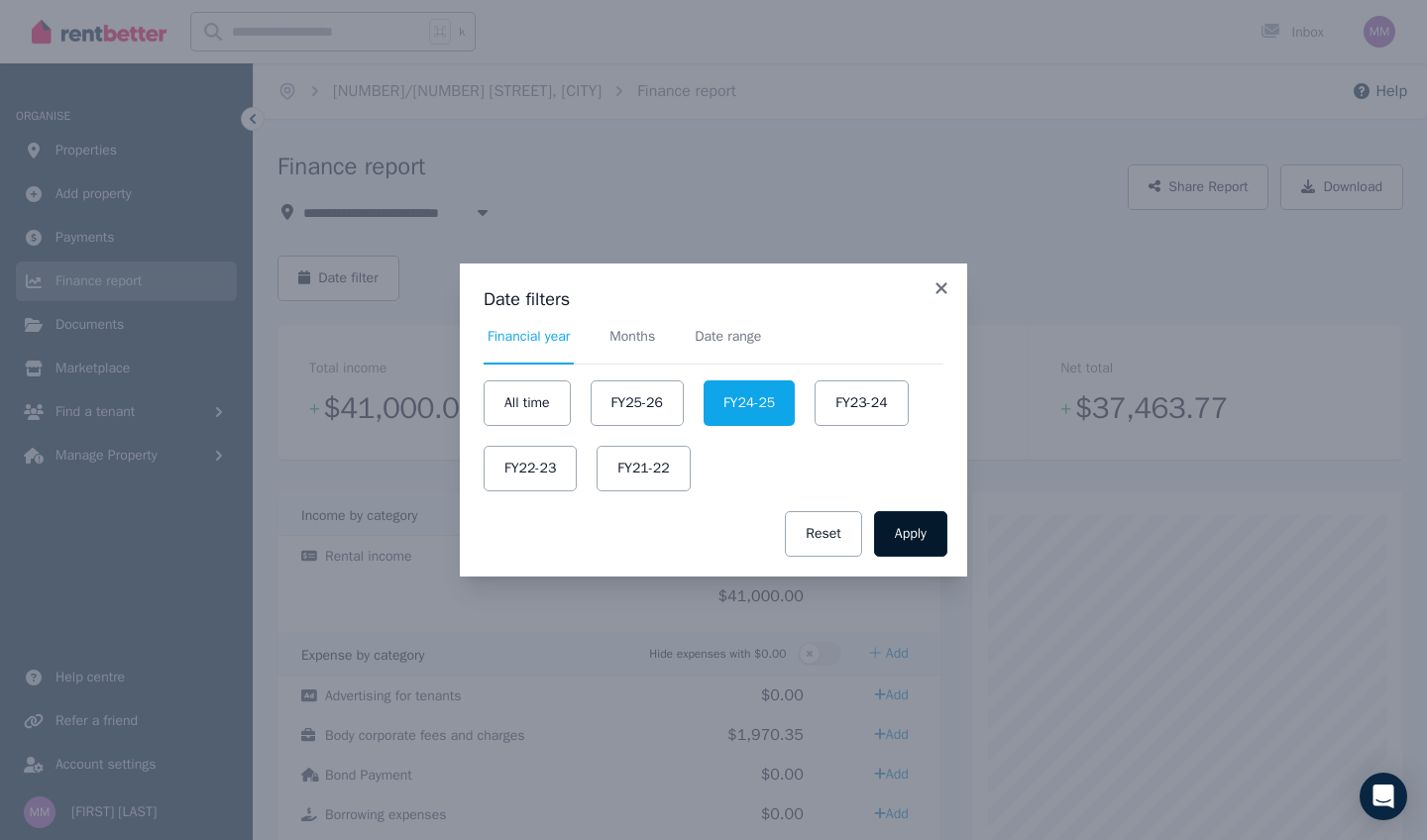 click on "Apply" at bounding box center [911, 534] 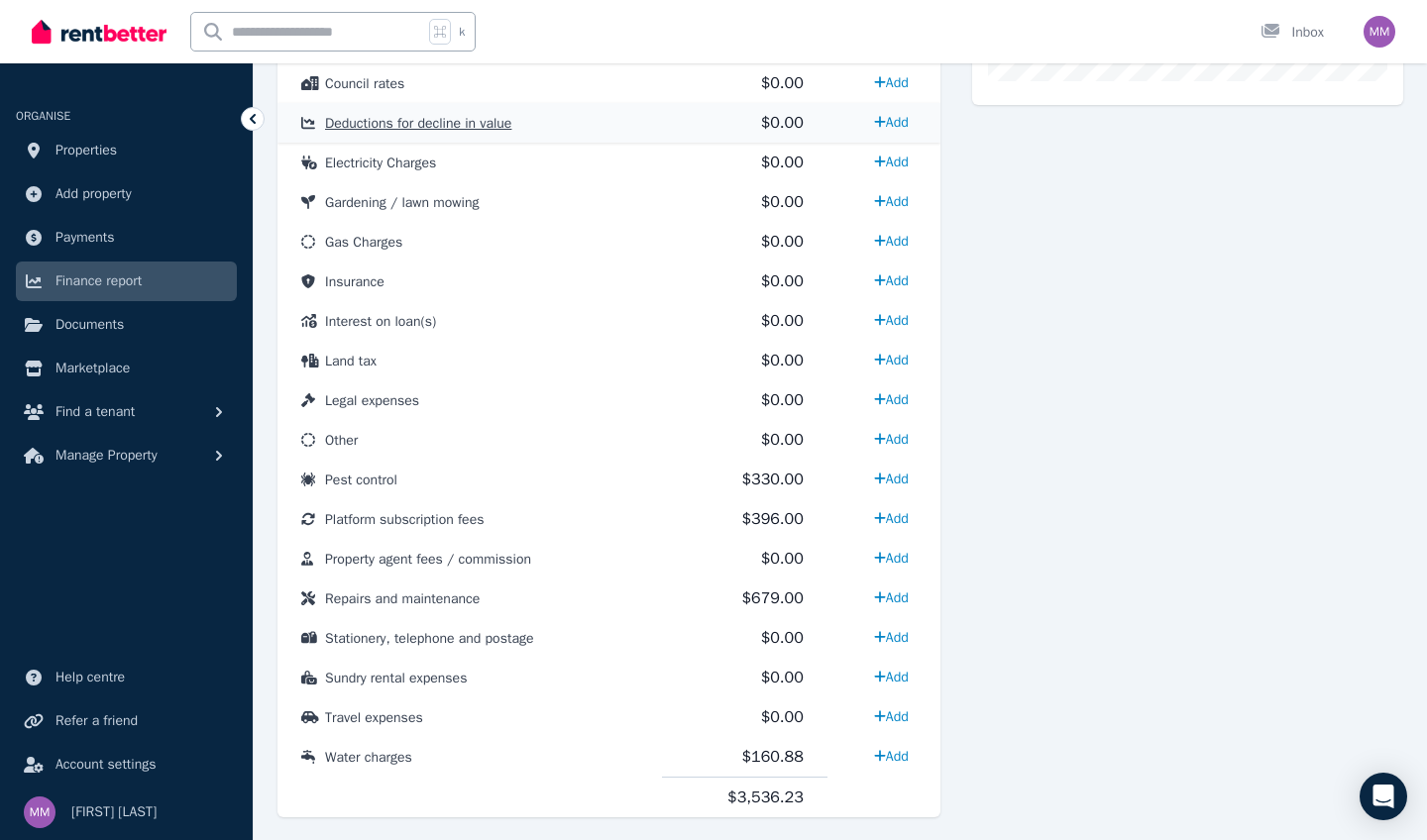 scroll, scrollTop: 858, scrollLeft: 0, axis: vertical 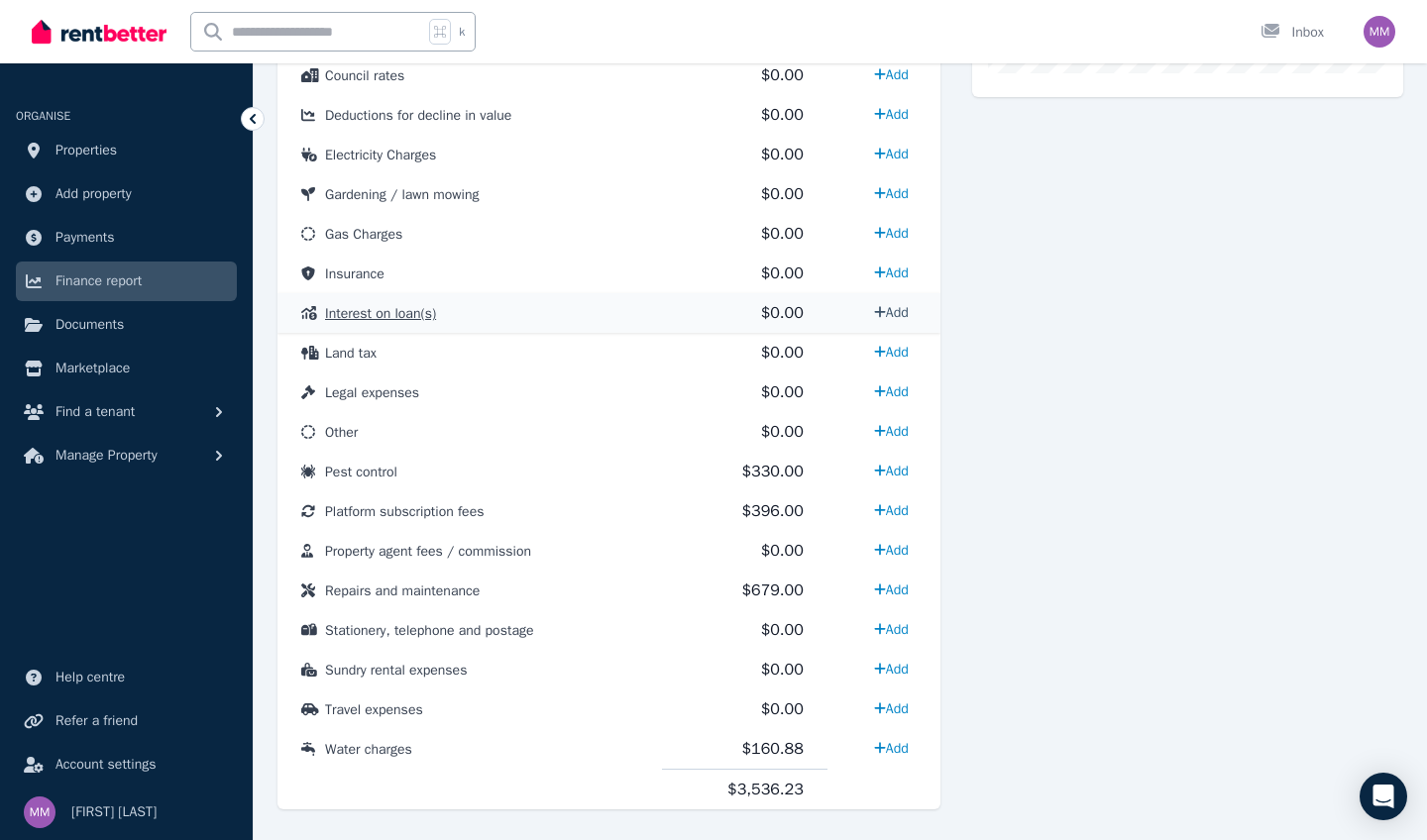 click 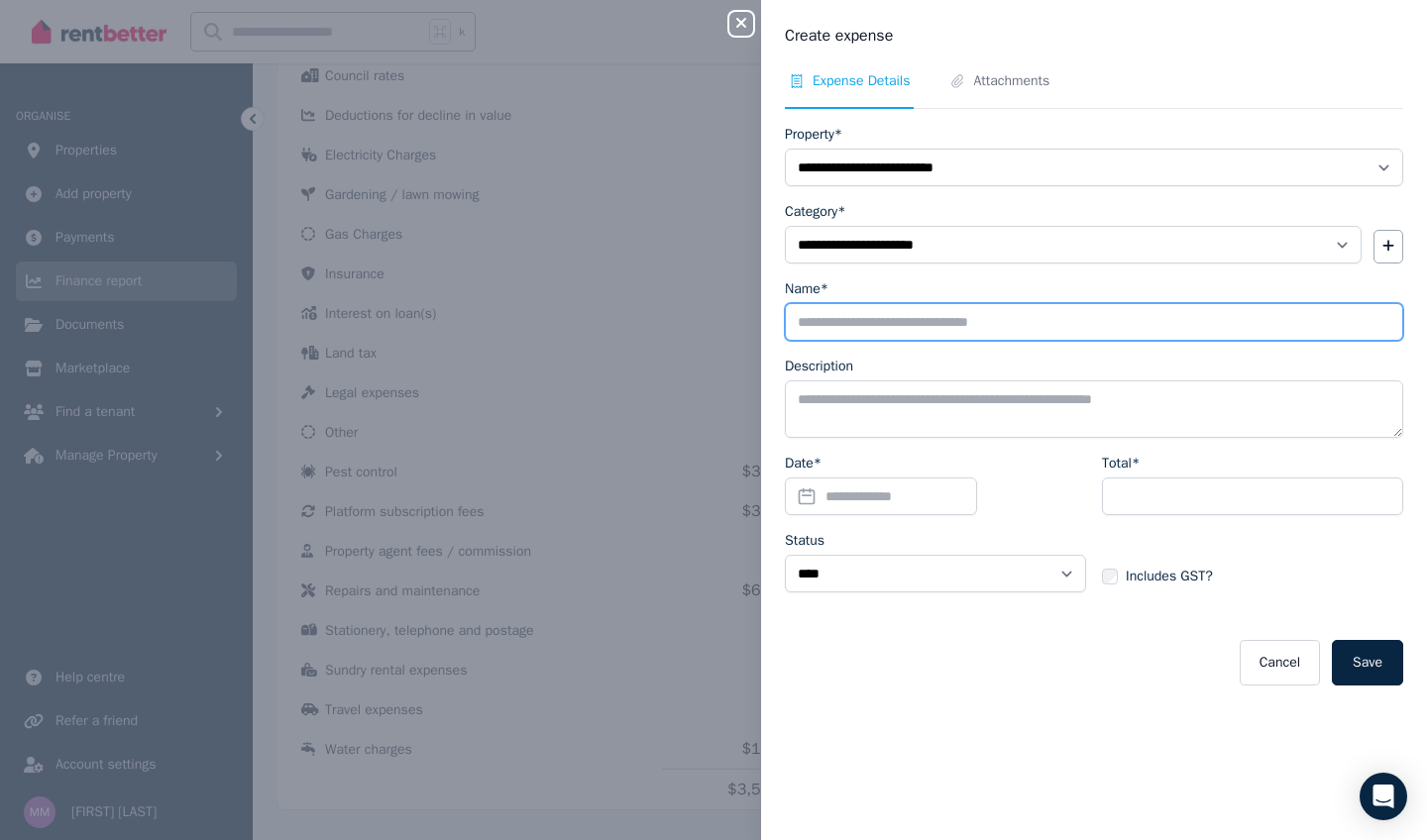 click on "Name*" at bounding box center (1094, 322) 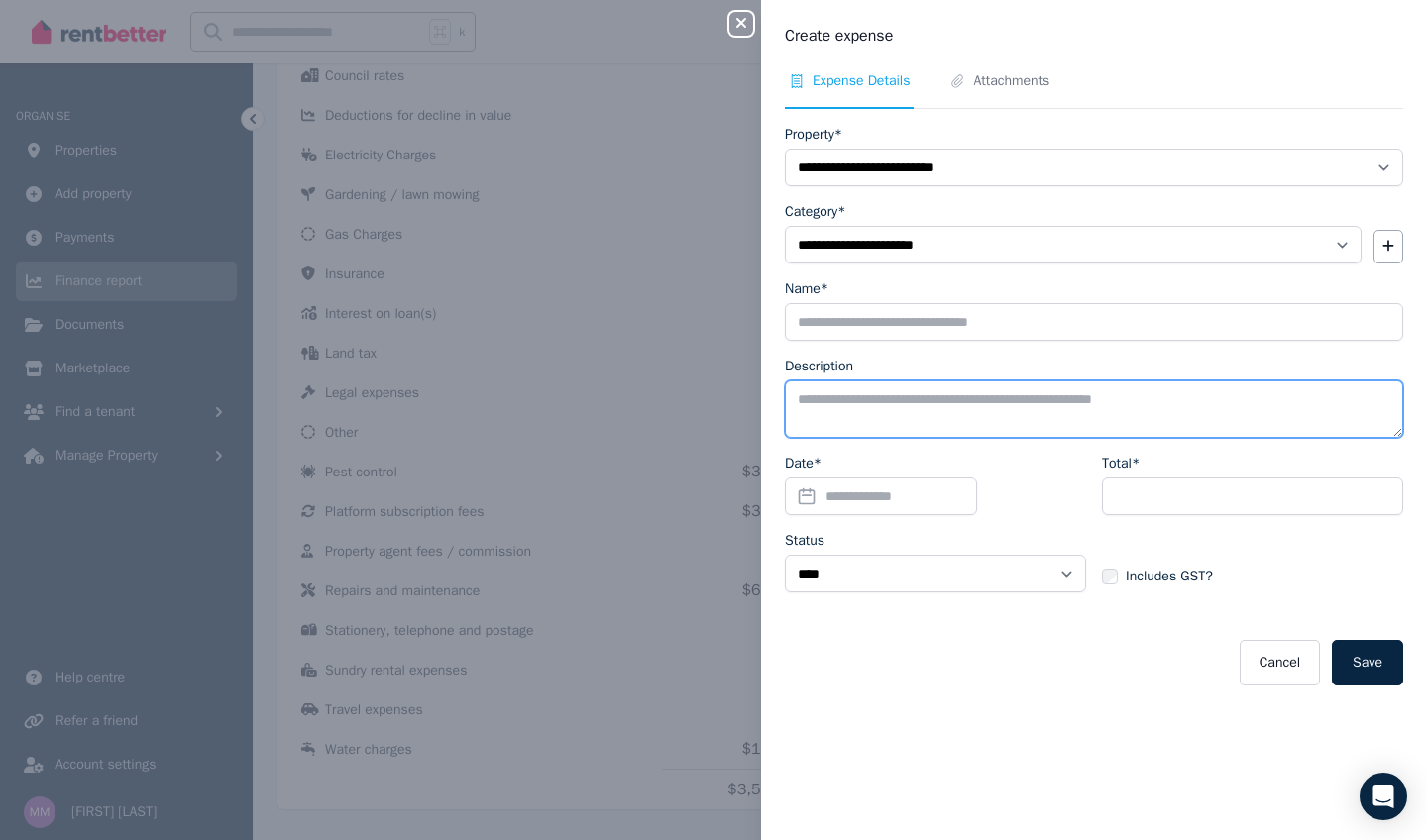click on "Description" at bounding box center (1094, 409) 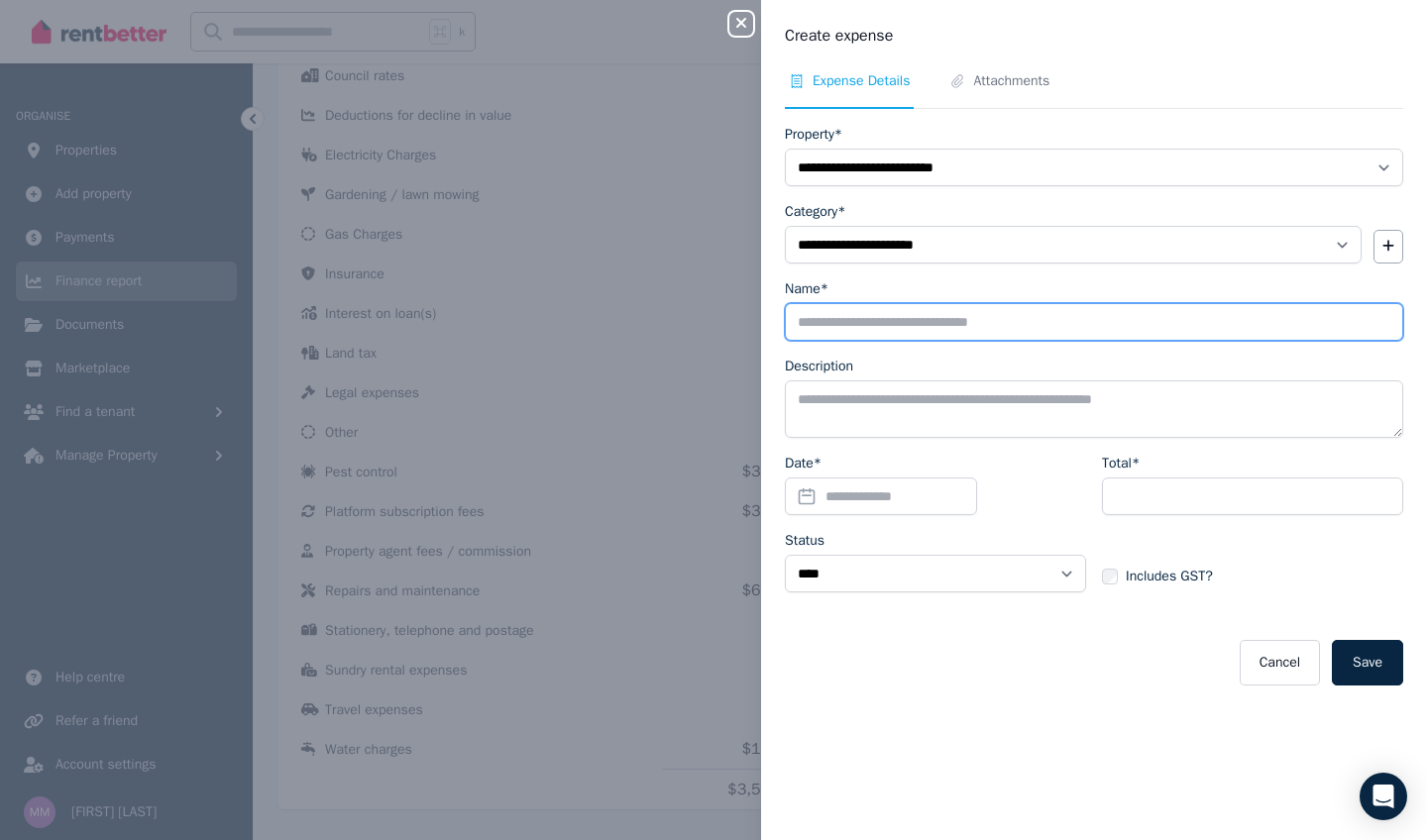 click on "Name*" at bounding box center [1094, 322] 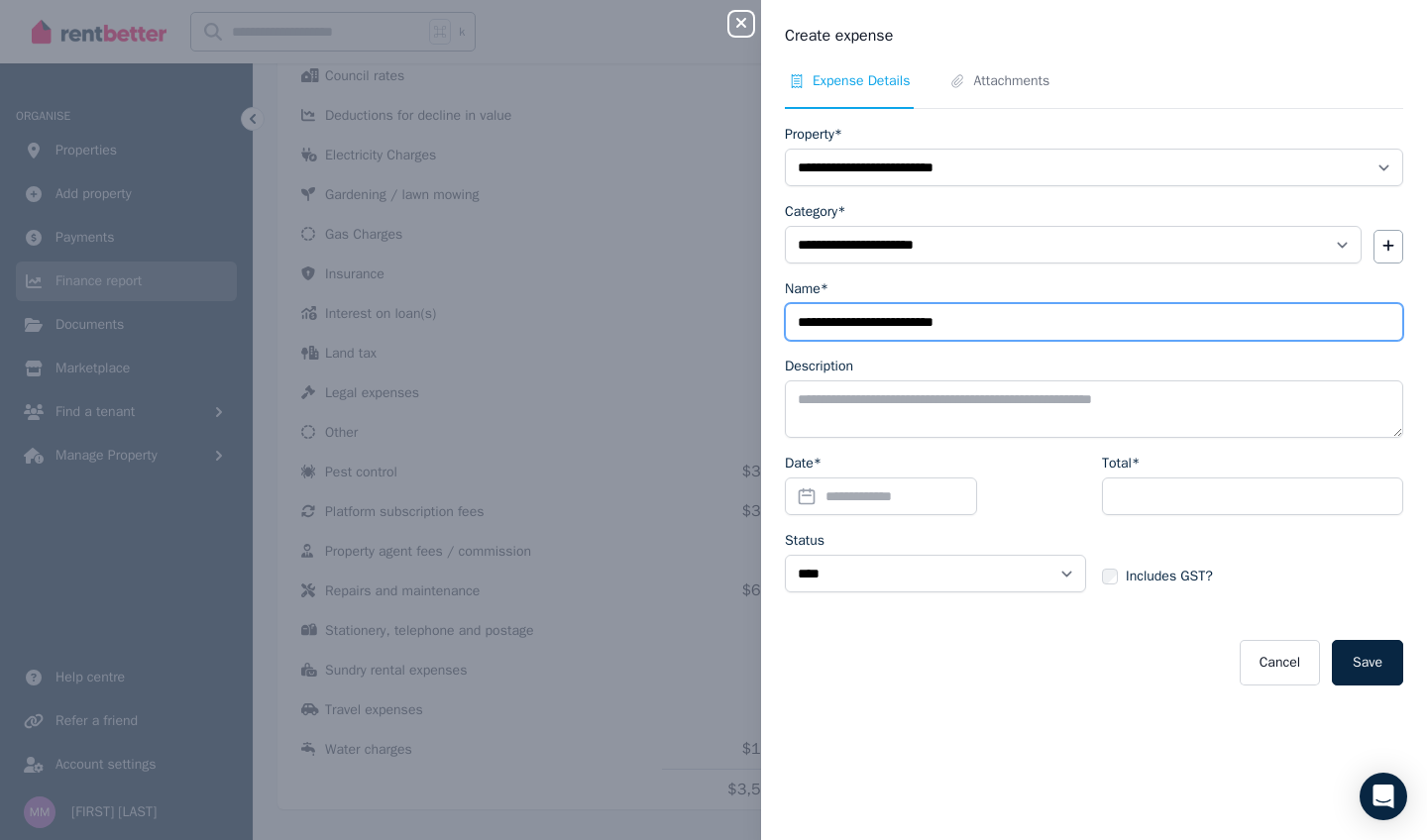 type on "**********" 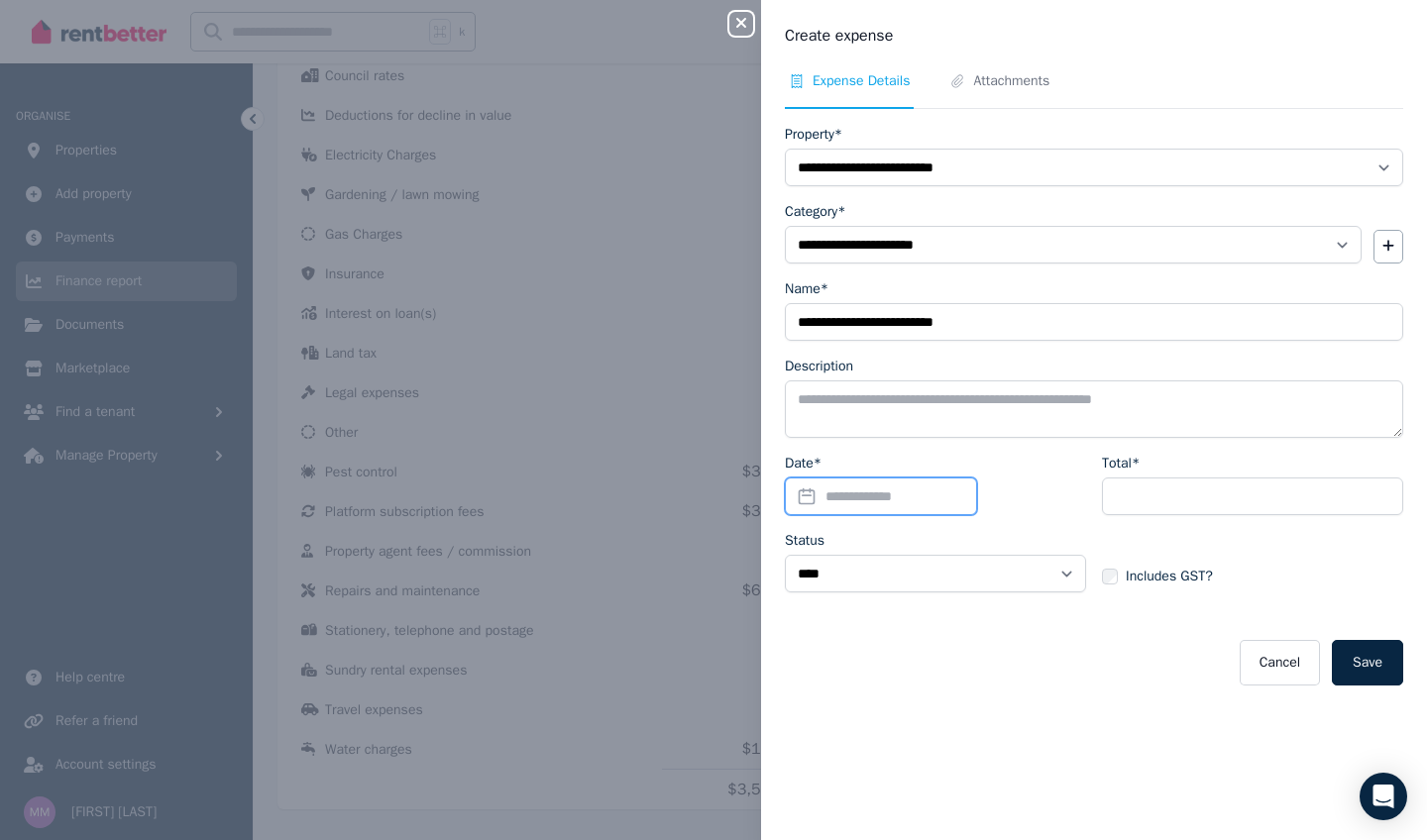 click on "Date*" at bounding box center (881, 496) 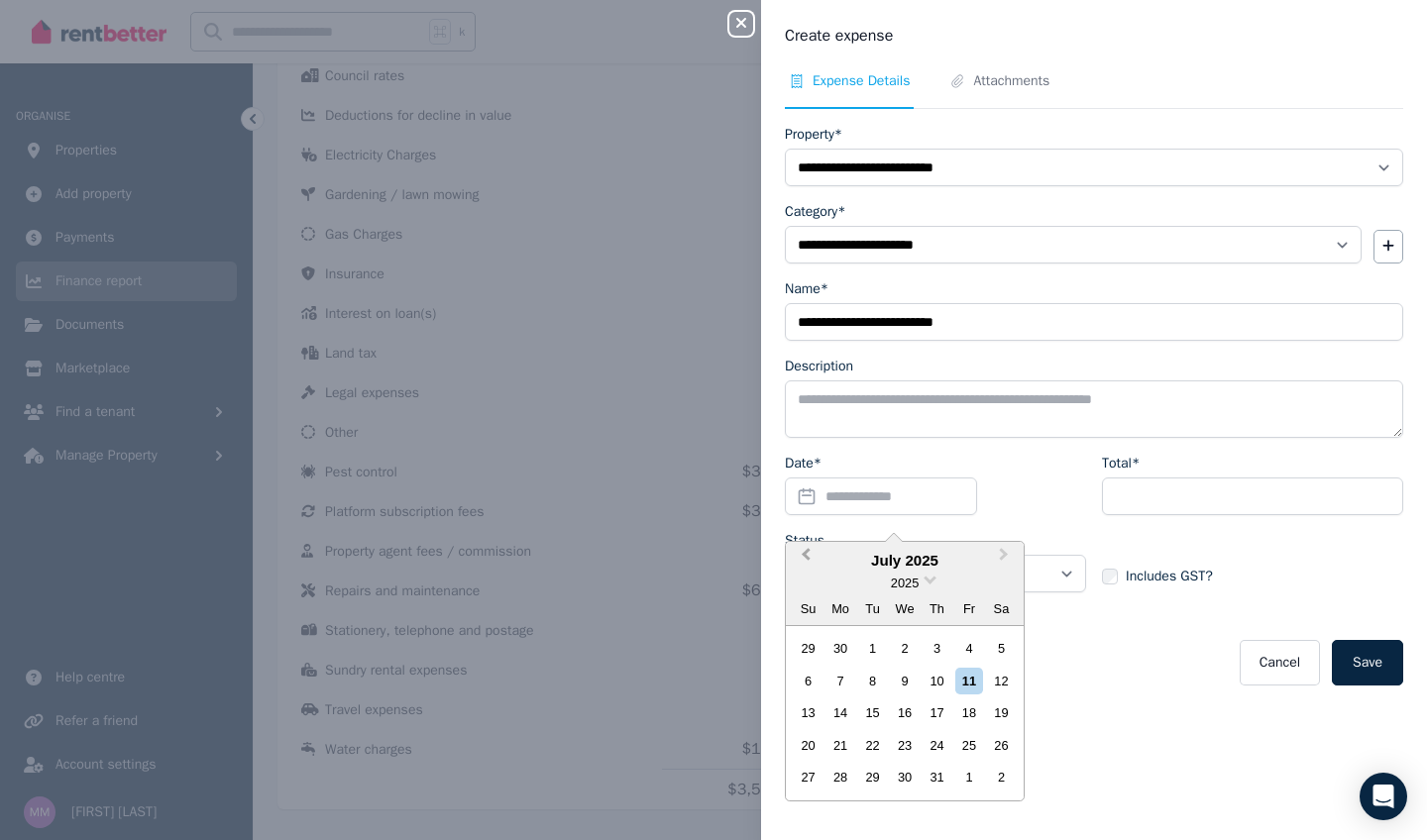 click on "Previous Month" at bounding box center (804, 560) 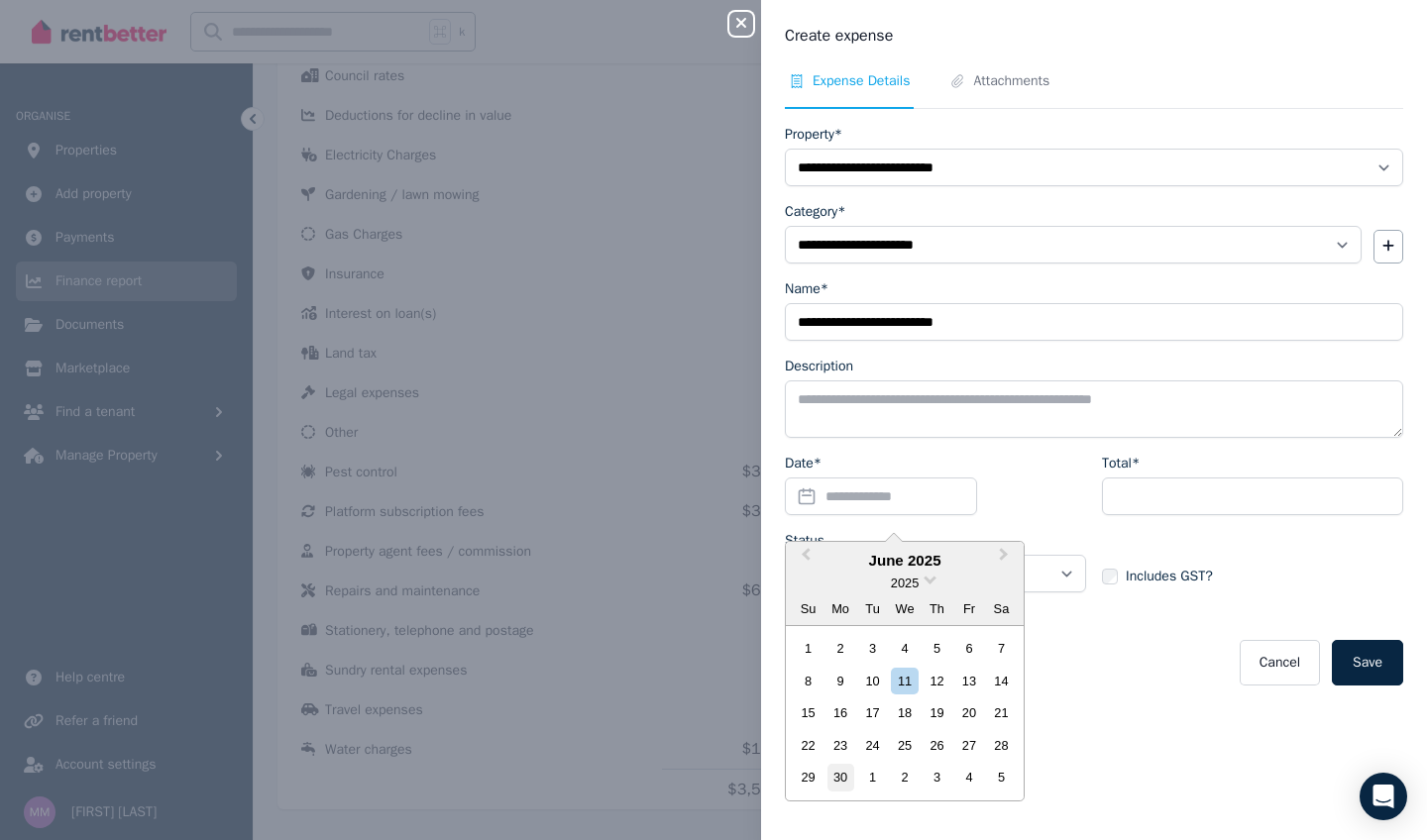 click on "30" at bounding box center [840, 777] 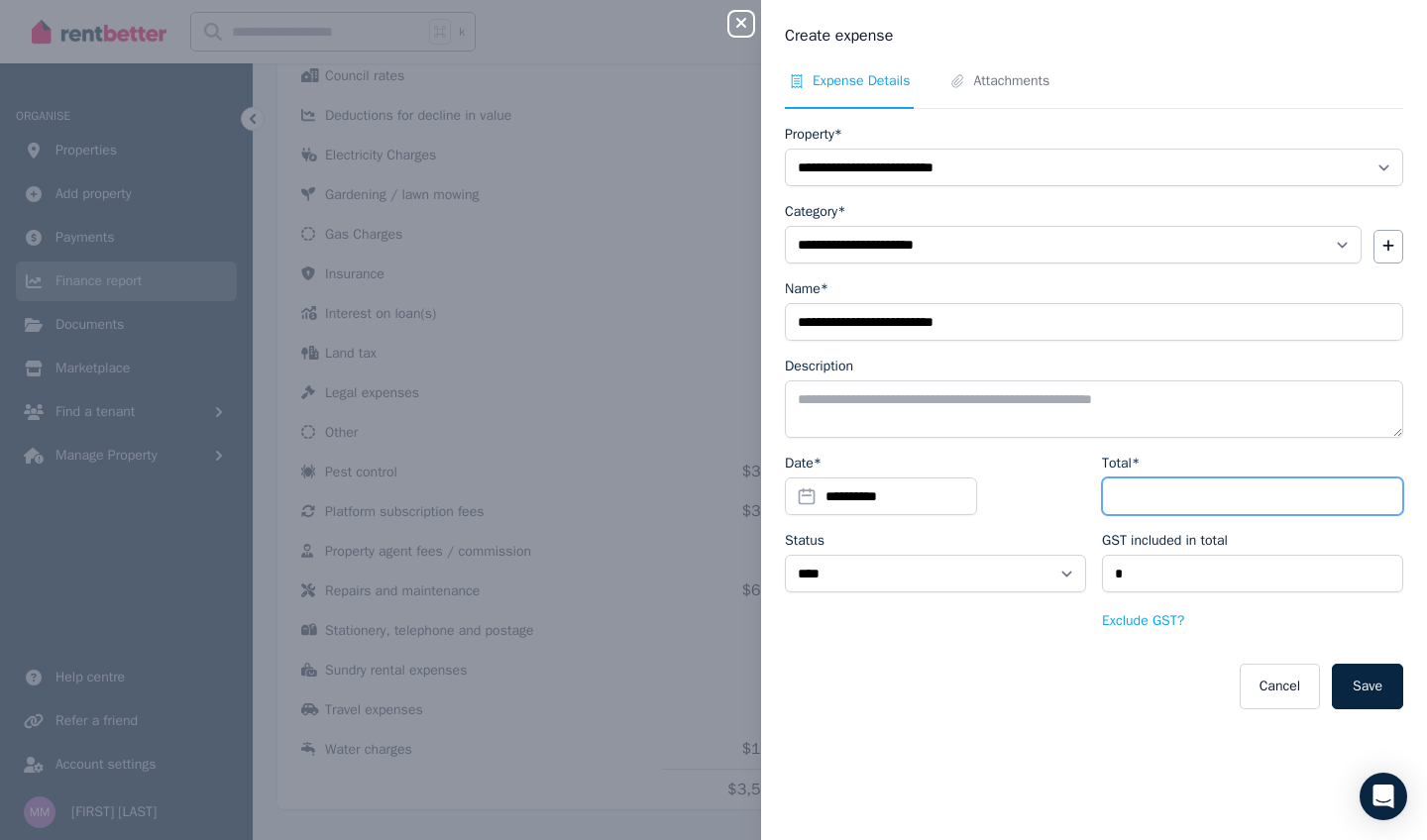 click on "Total*" at bounding box center (1253, 496) 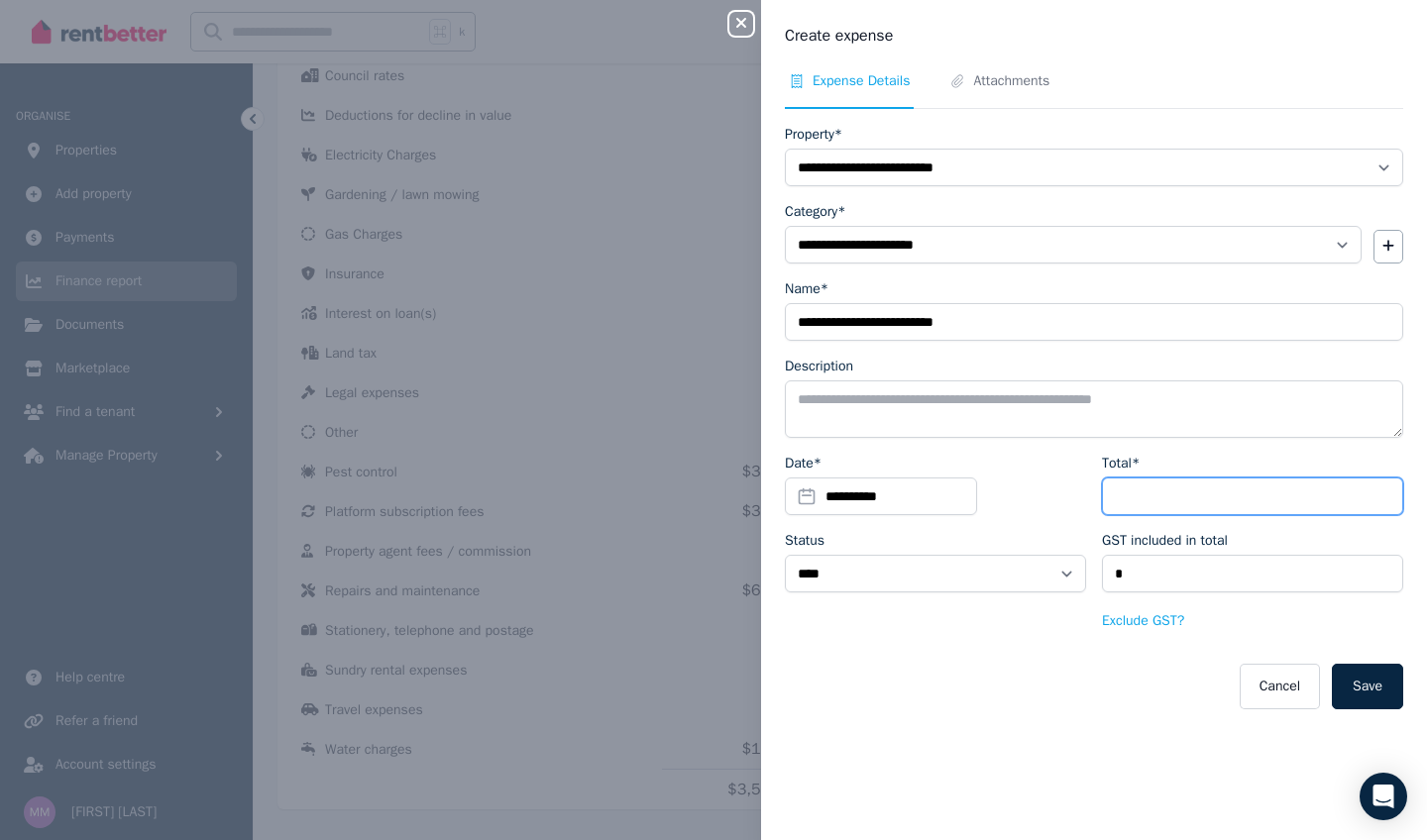 type on "*" 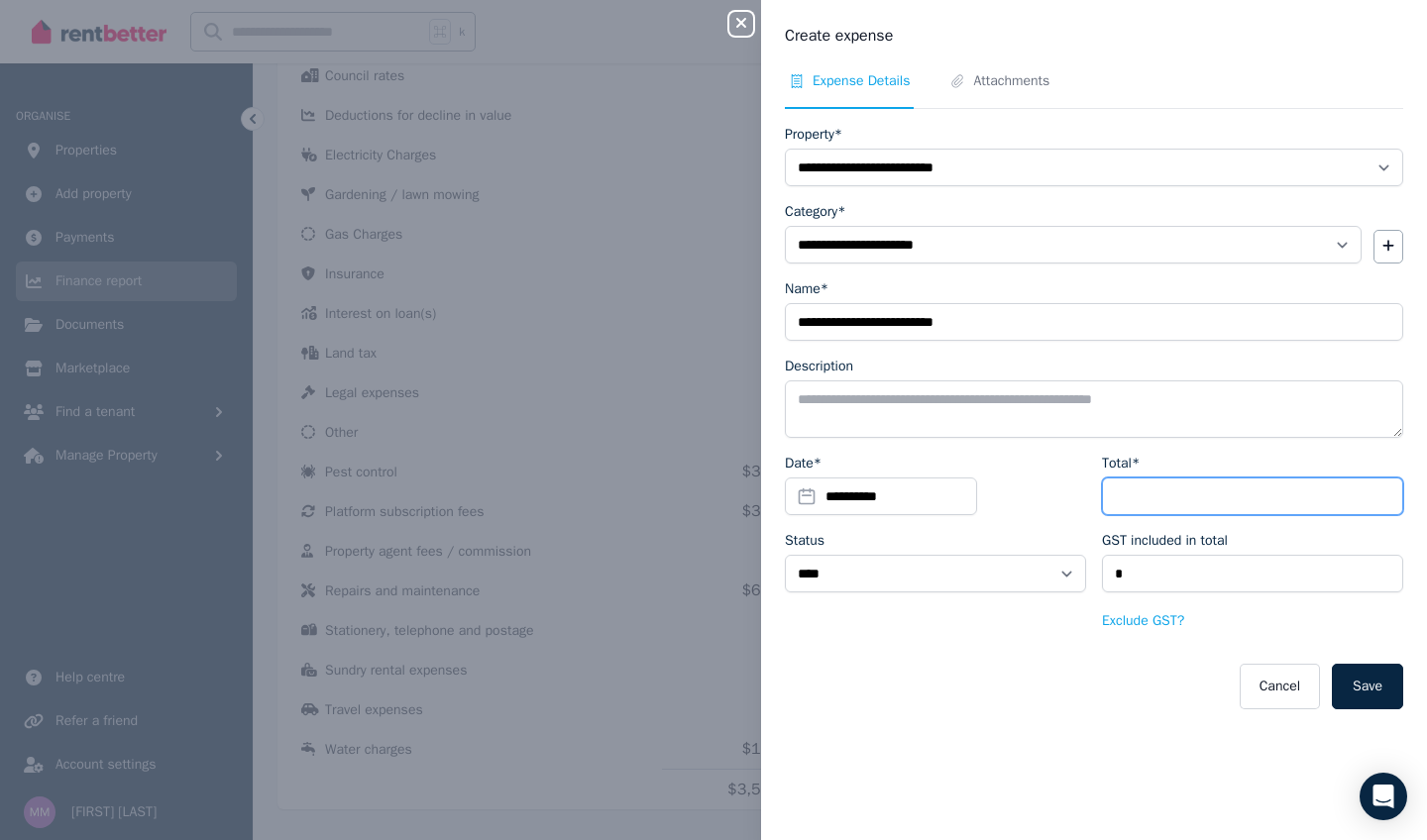 type on "****" 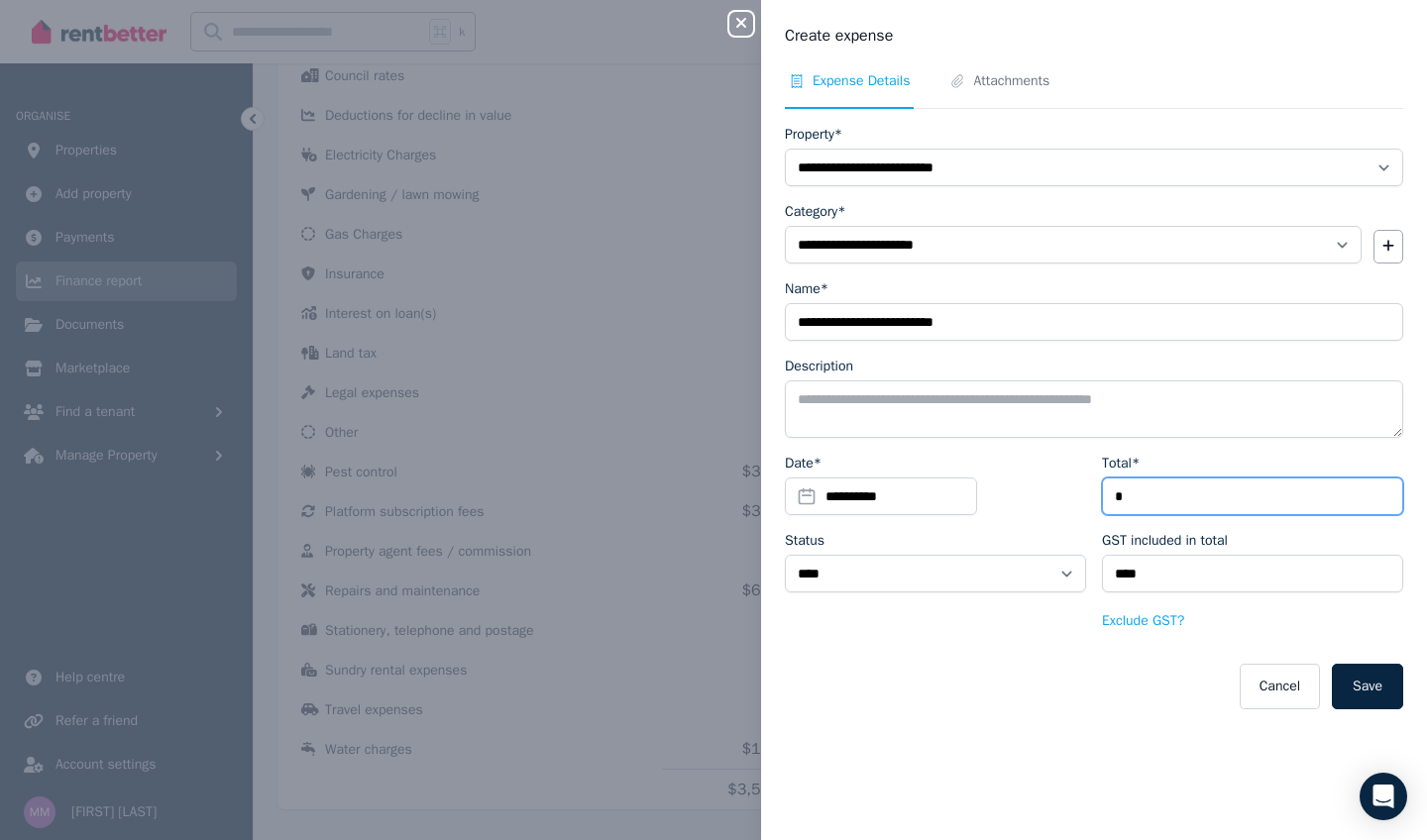 type on "**" 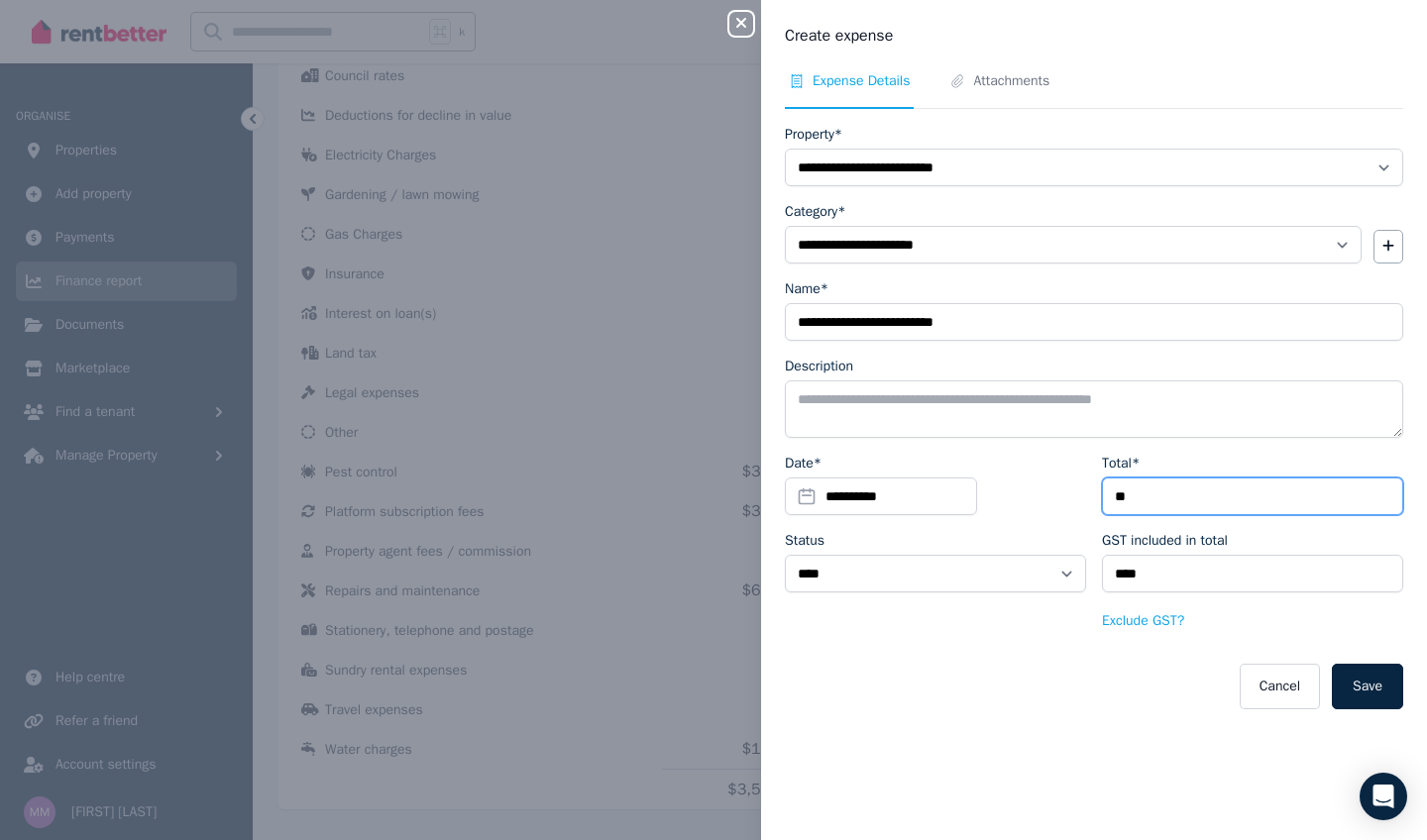 type on "***" 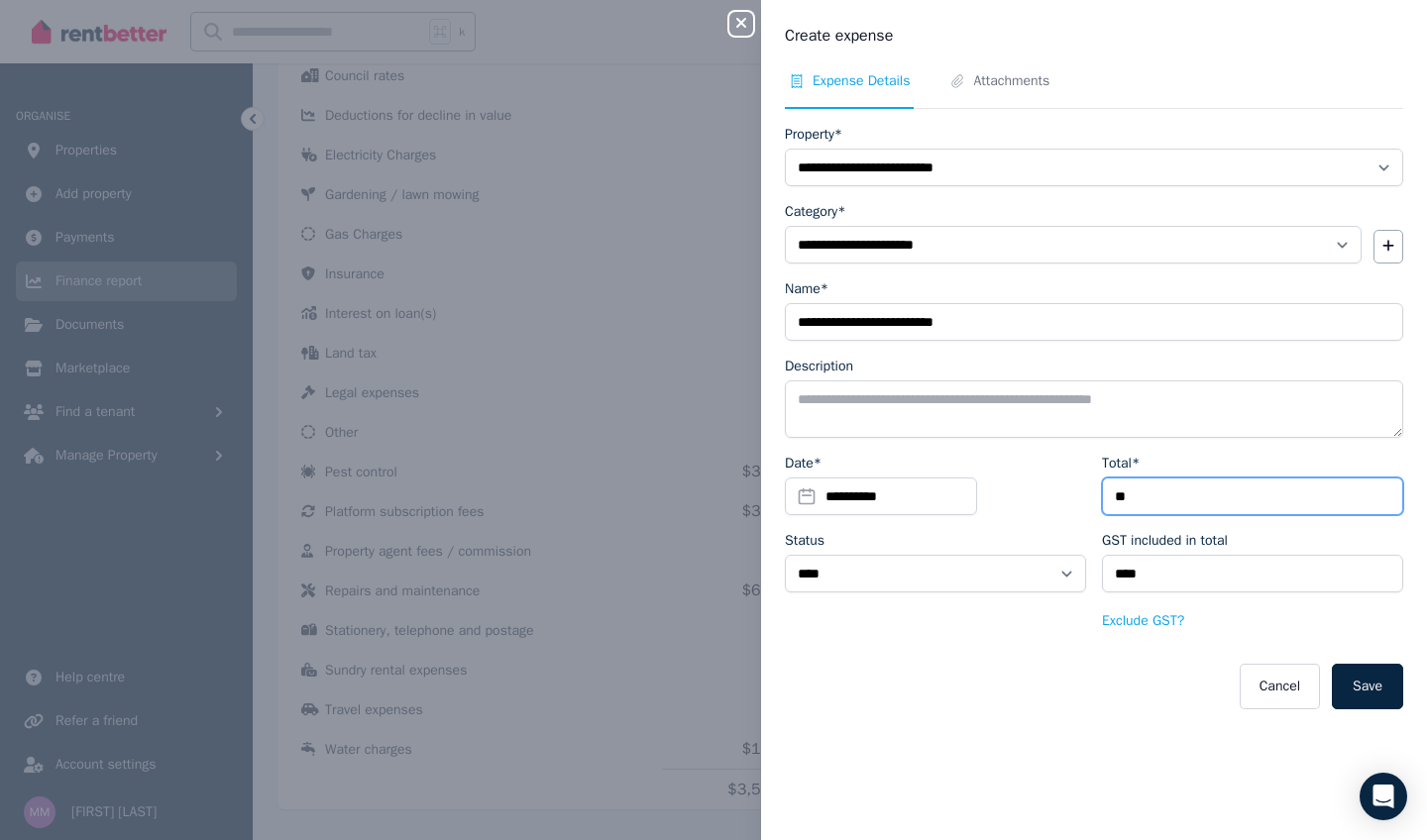 type on "*****" 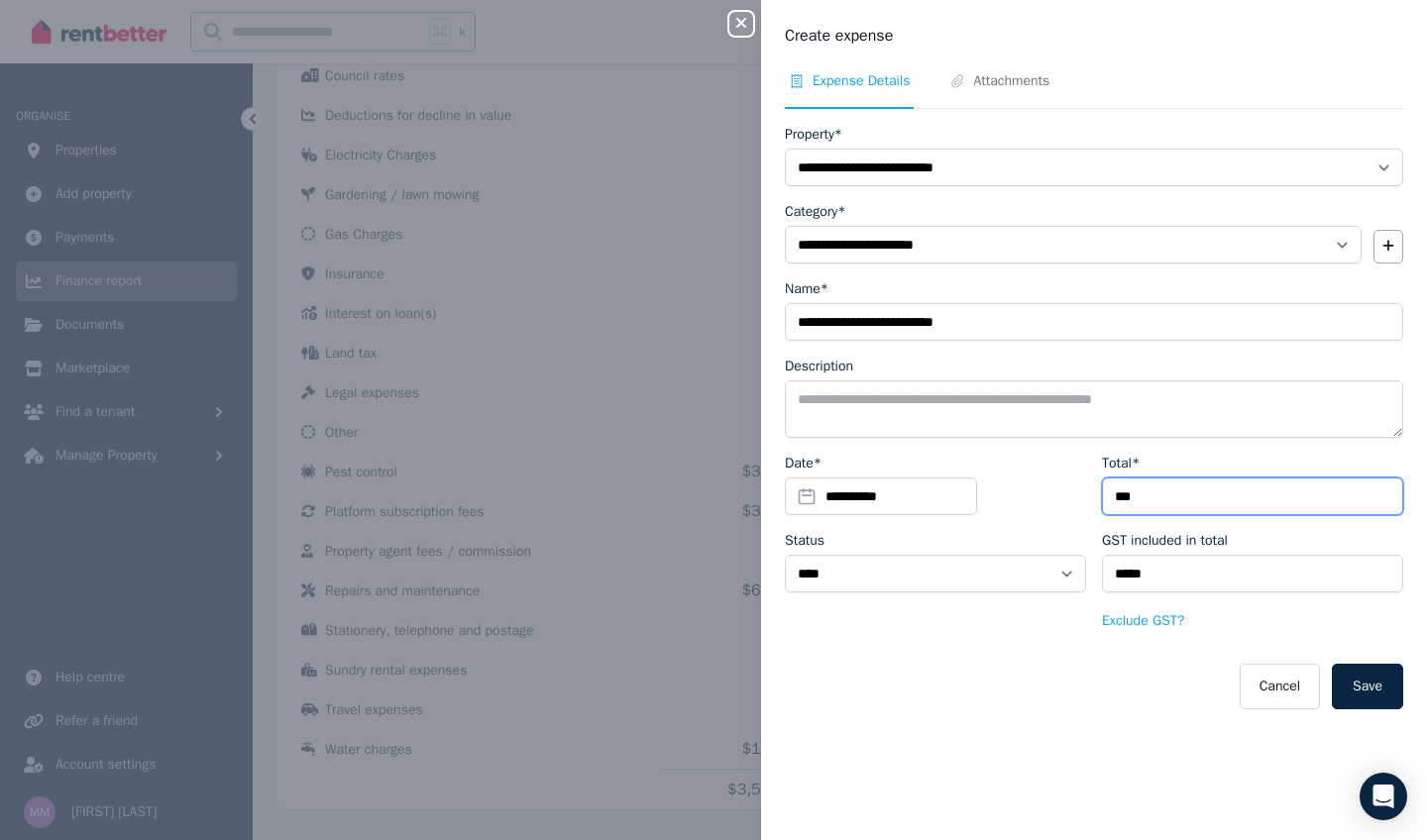 type on "****" 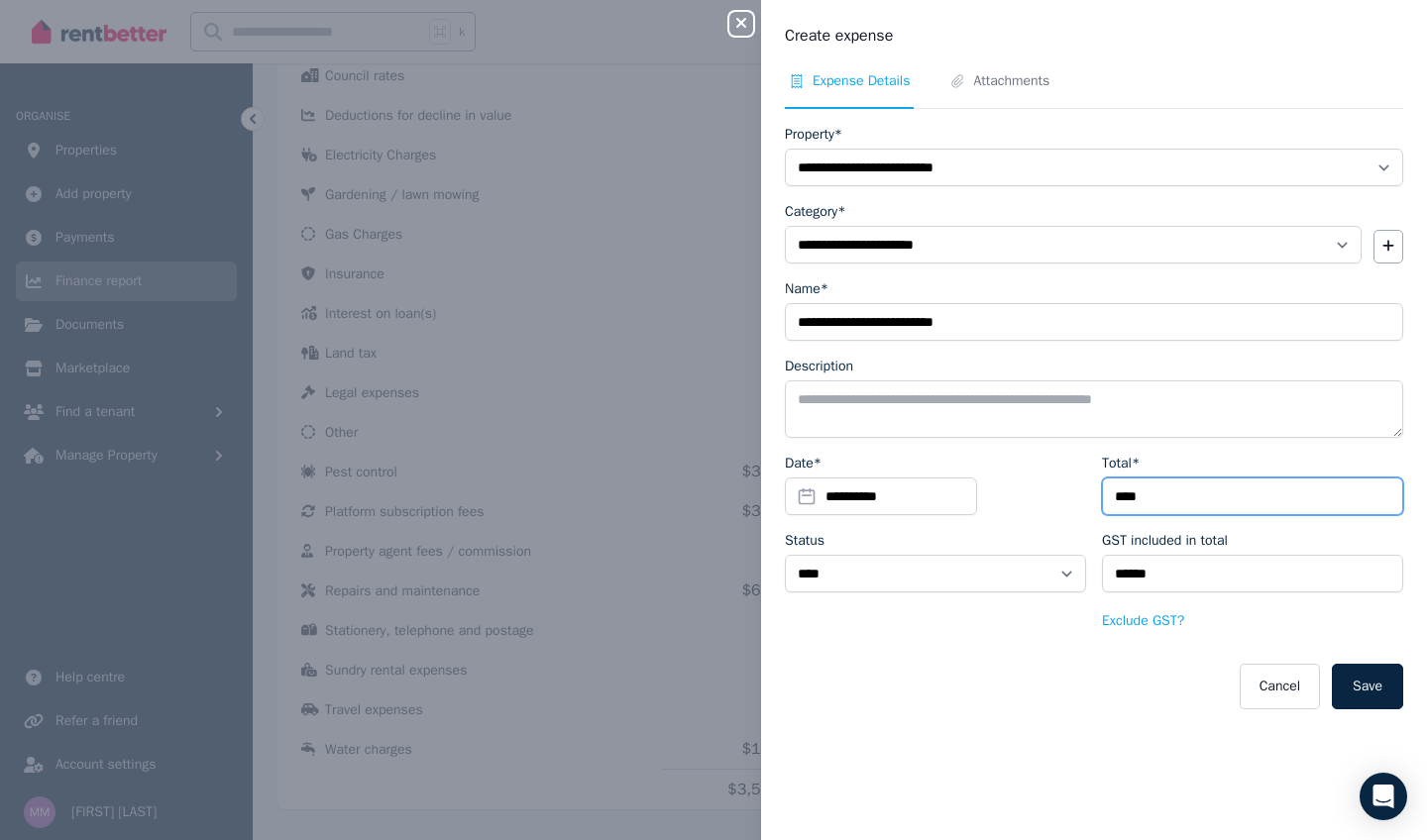 type on "*****" 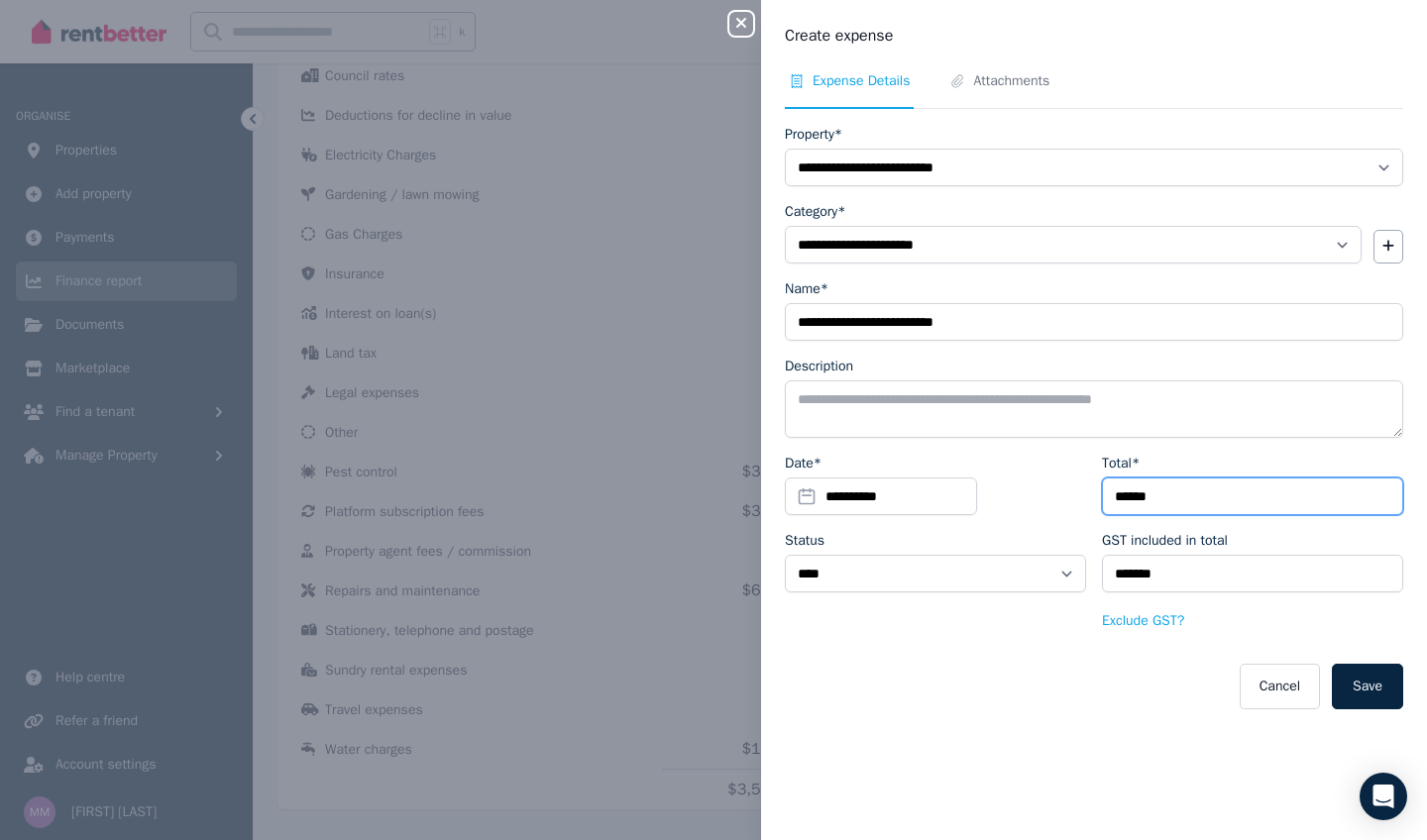 type on "*******" 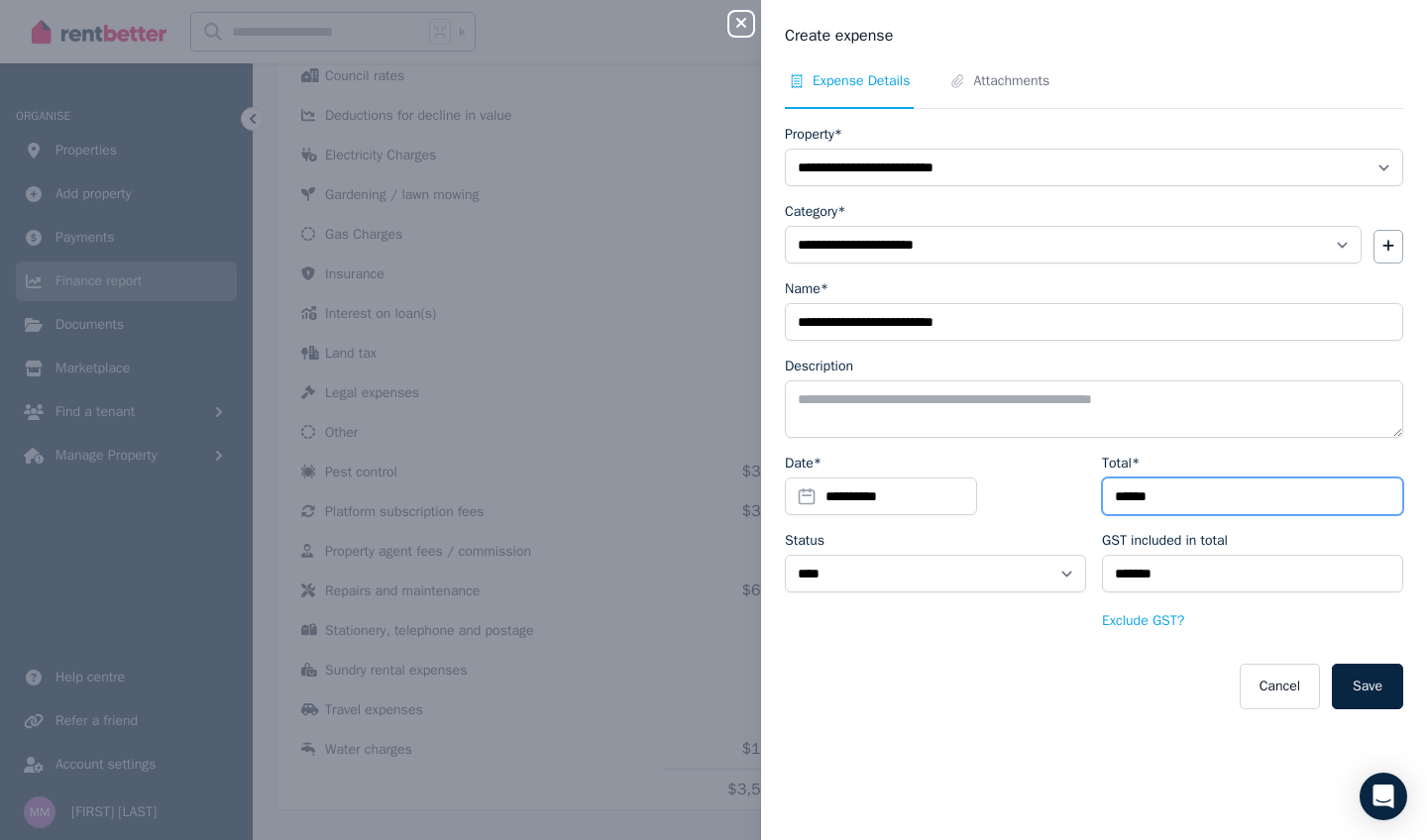 type on "*******" 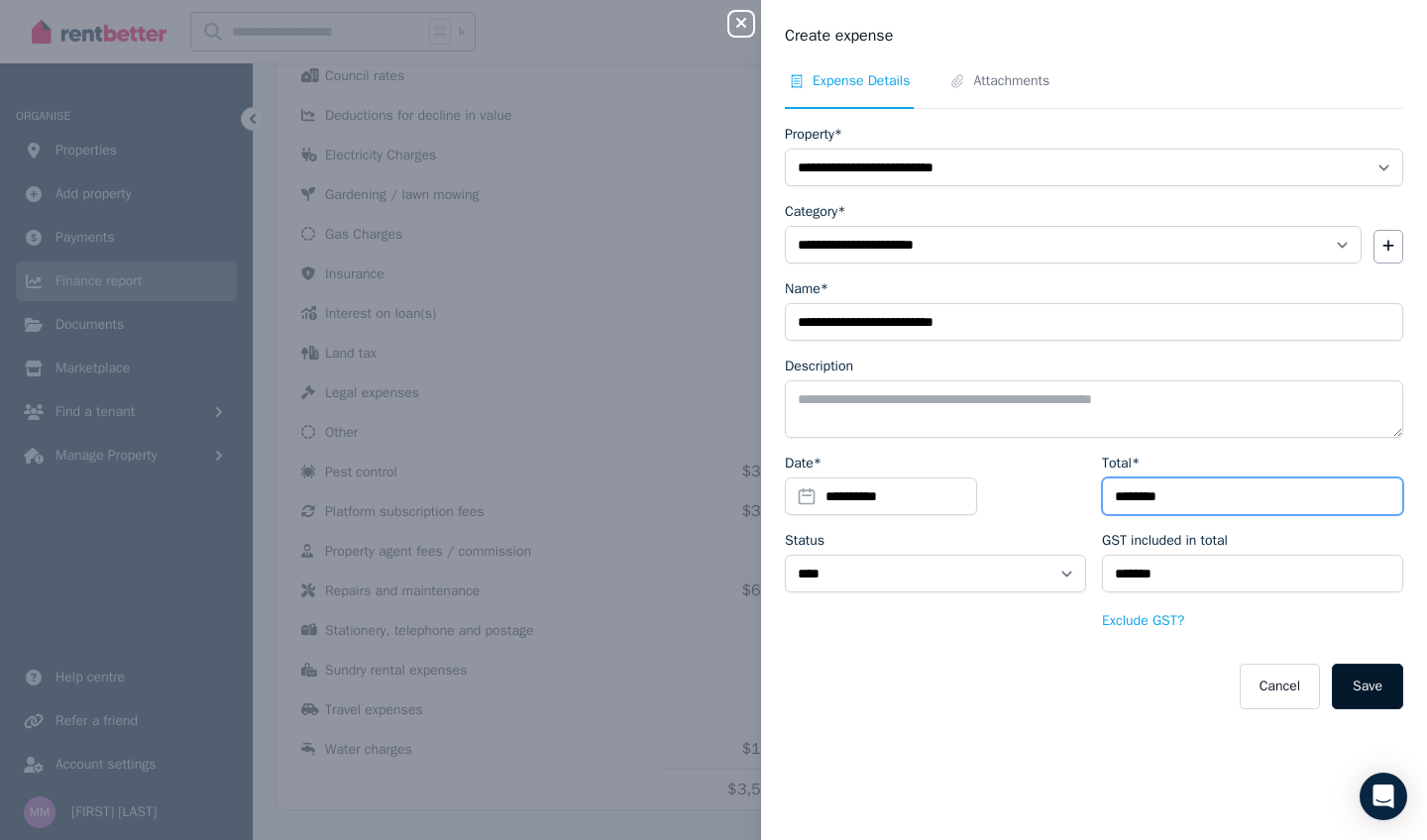 type on "********" 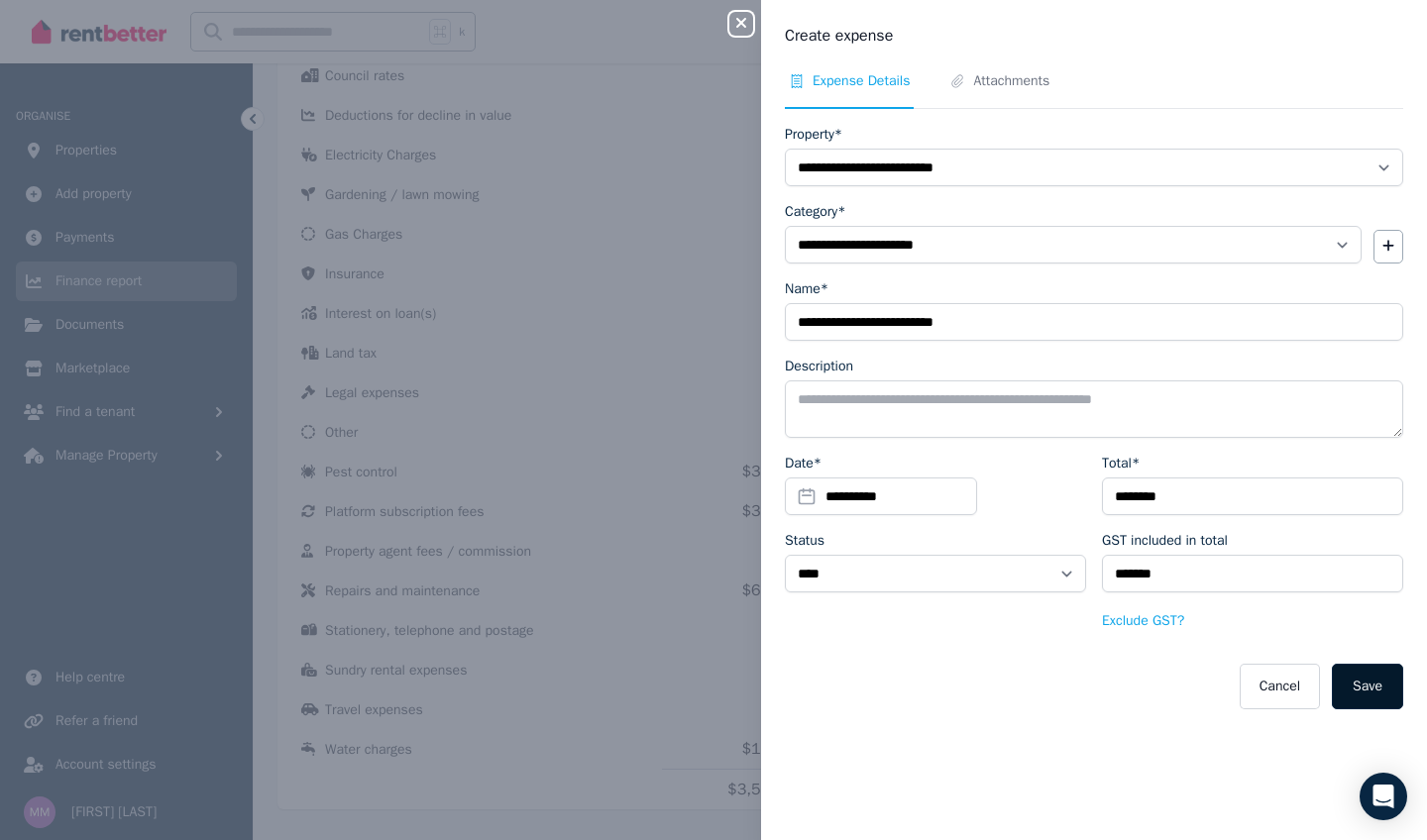 click on "Save" at bounding box center [1368, 686] 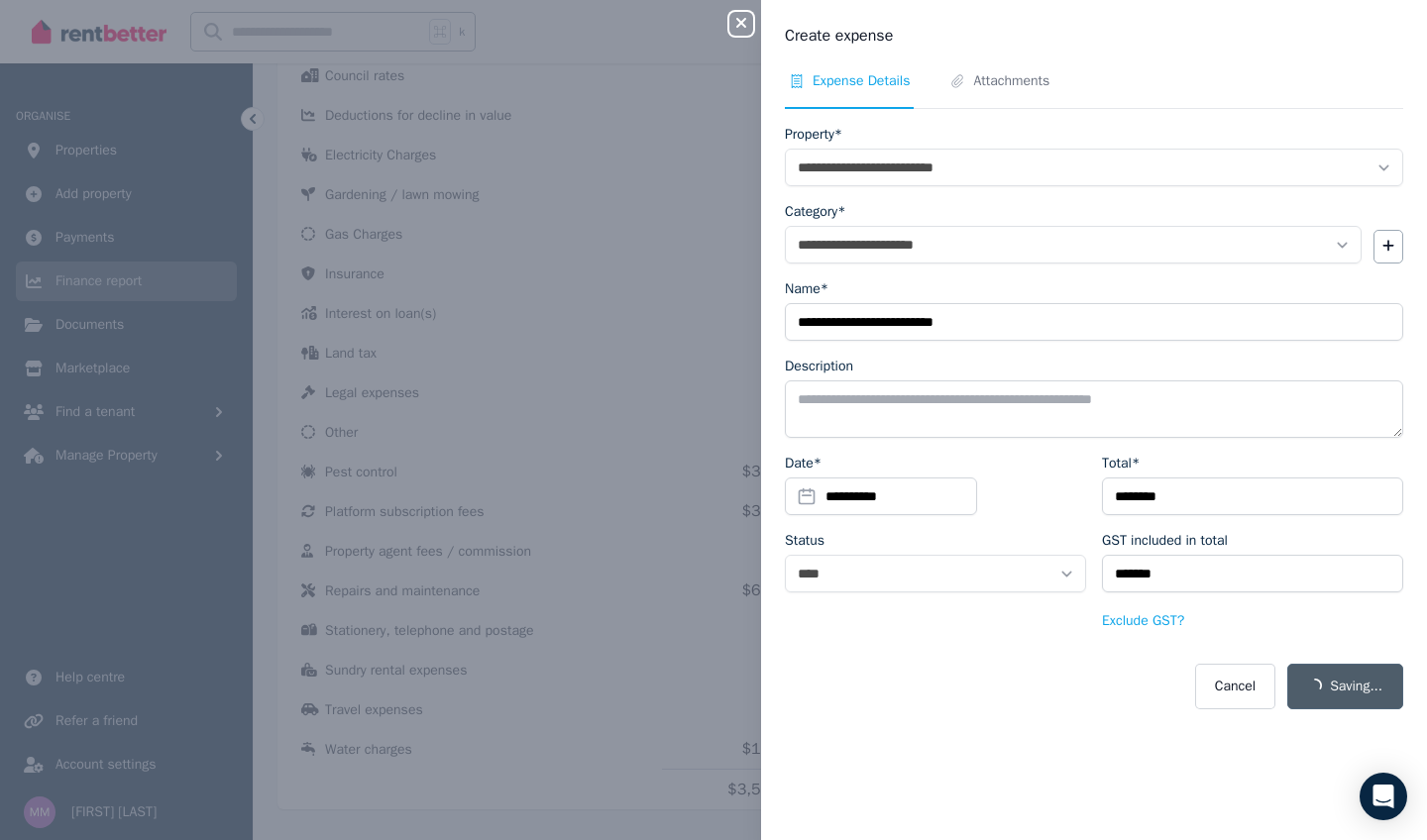 select 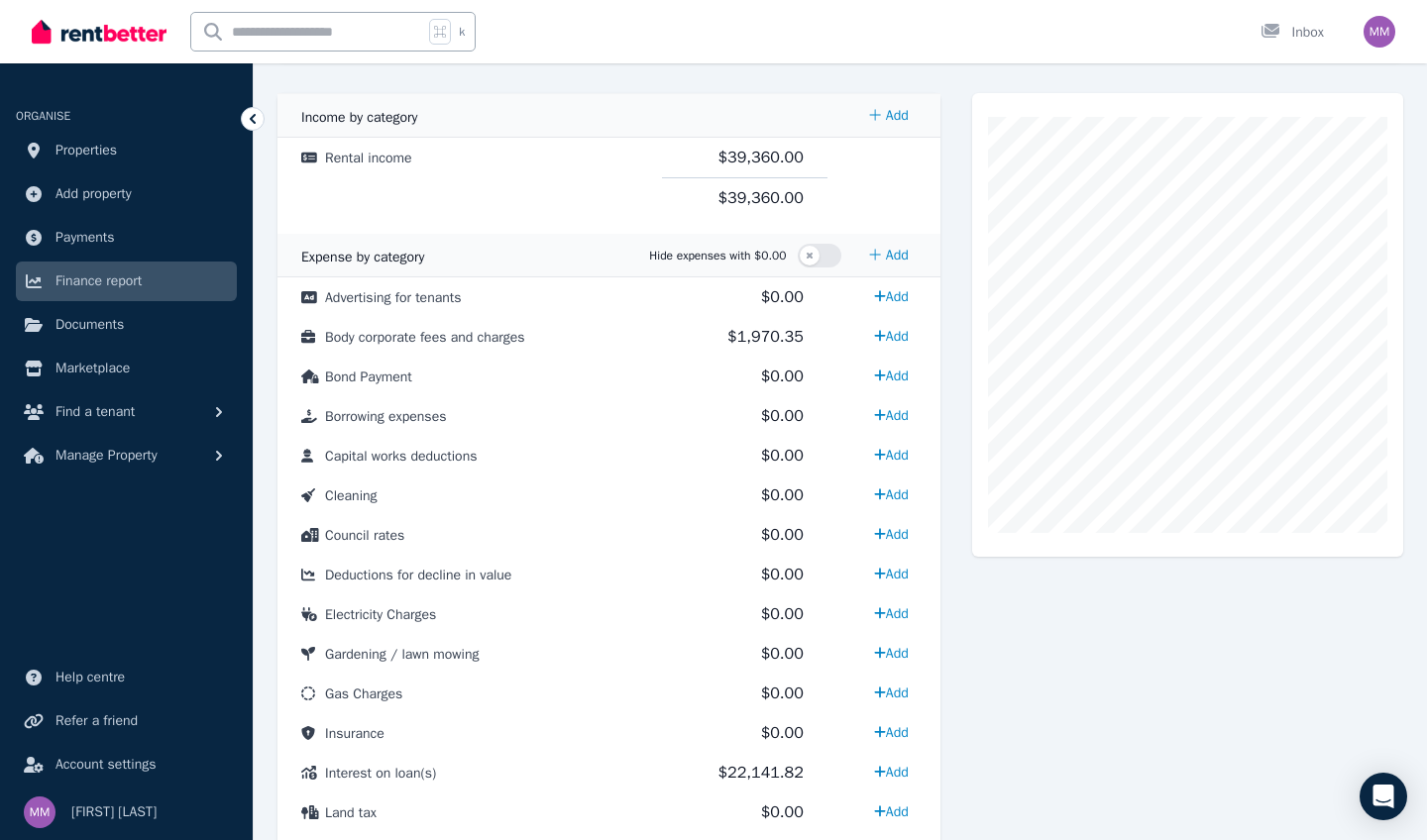 scroll, scrollTop: 399, scrollLeft: 0, axis: vertical 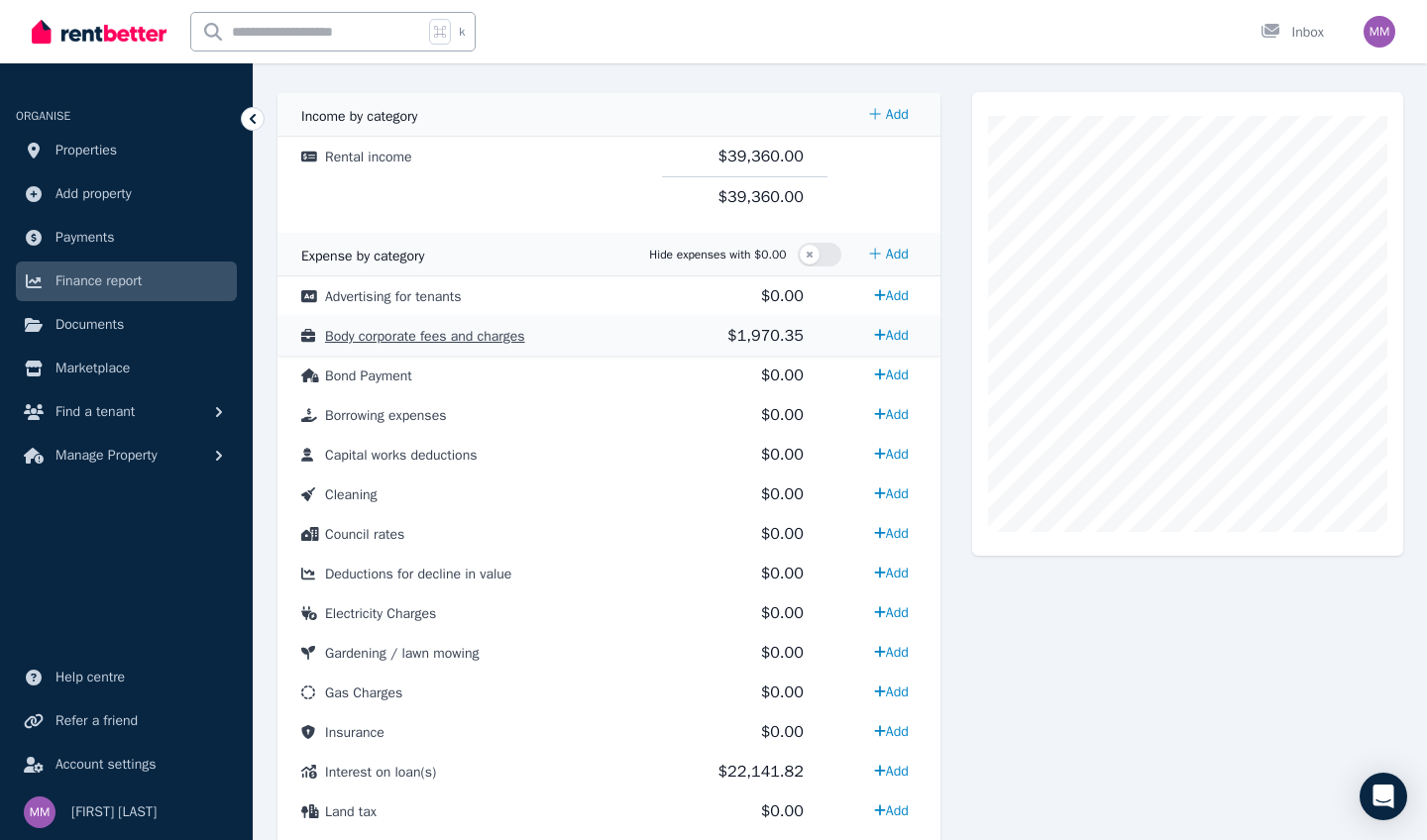 click on "Body corporate fees and charges" at bounding box center (425, 336) 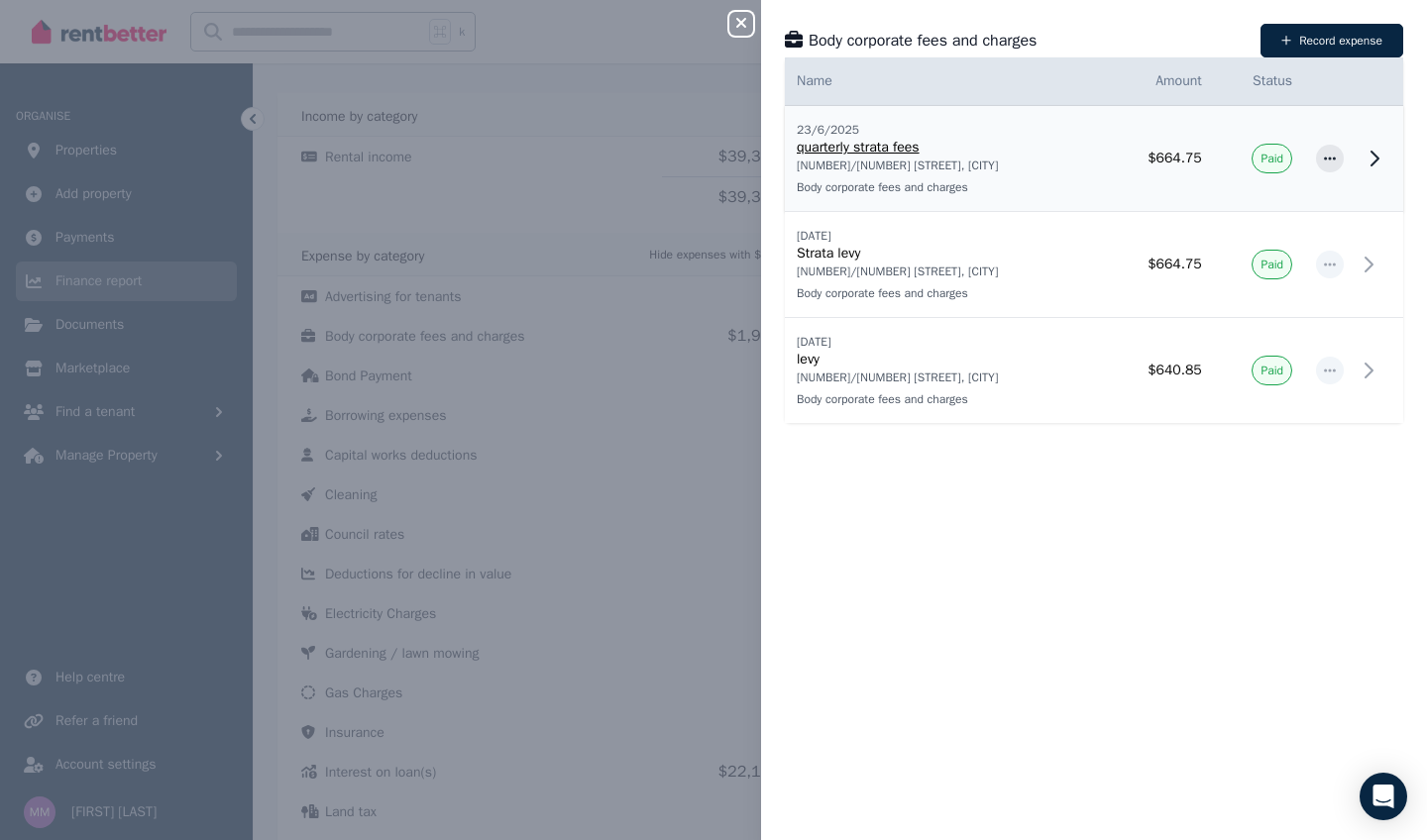 click 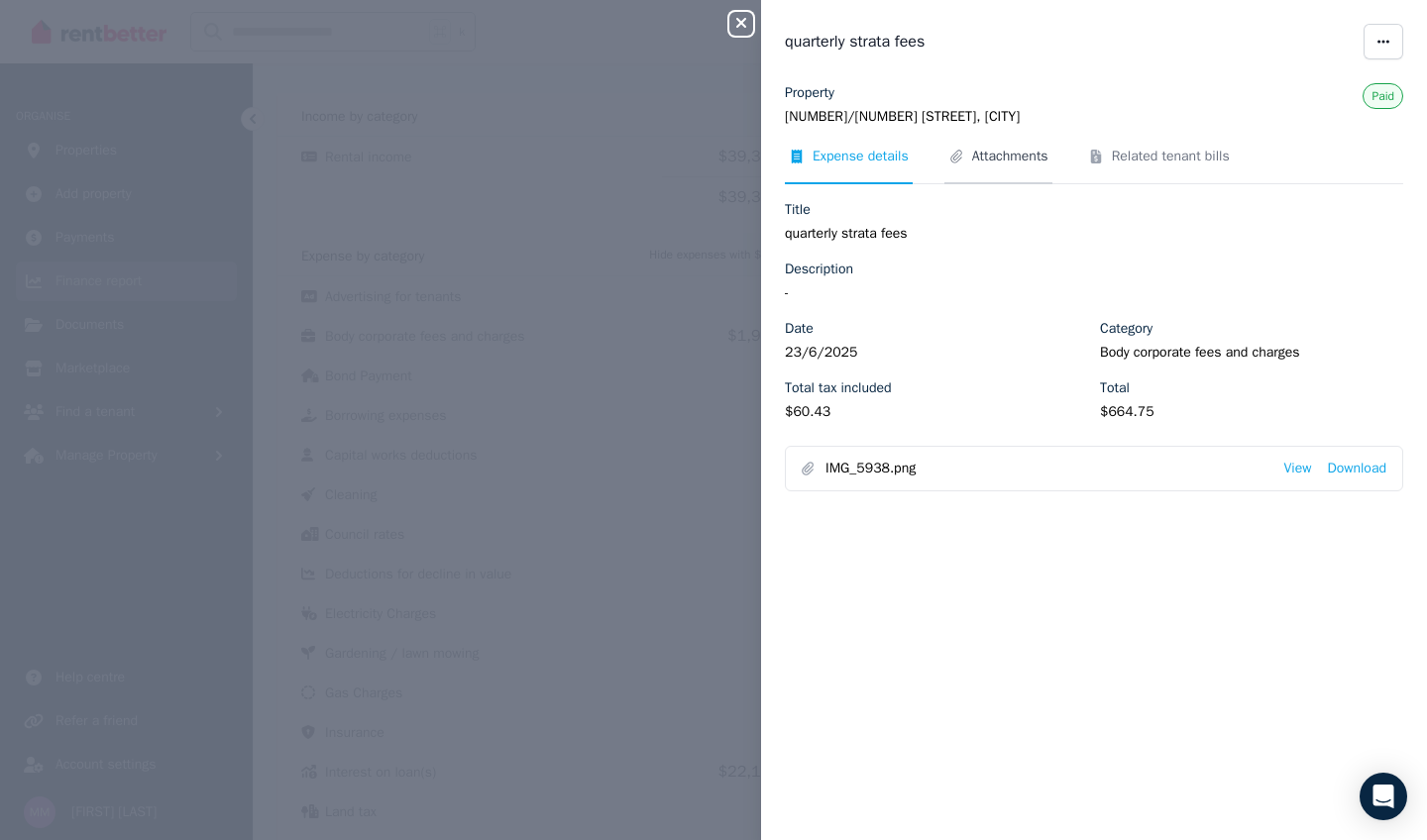 click on "Attachments" at bounding box center [1010, 157] 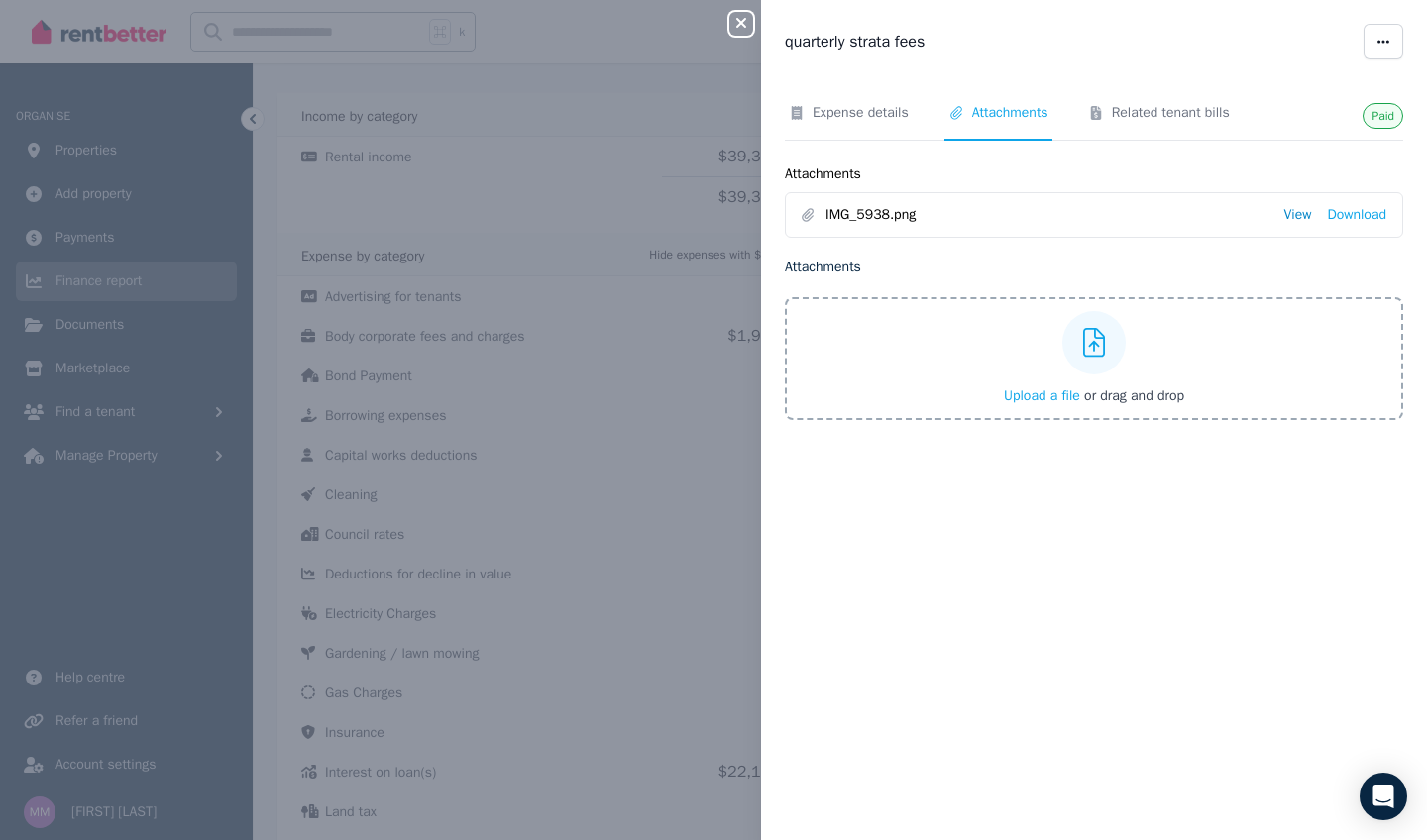 click on "View" at bounding box center (1297, 215) 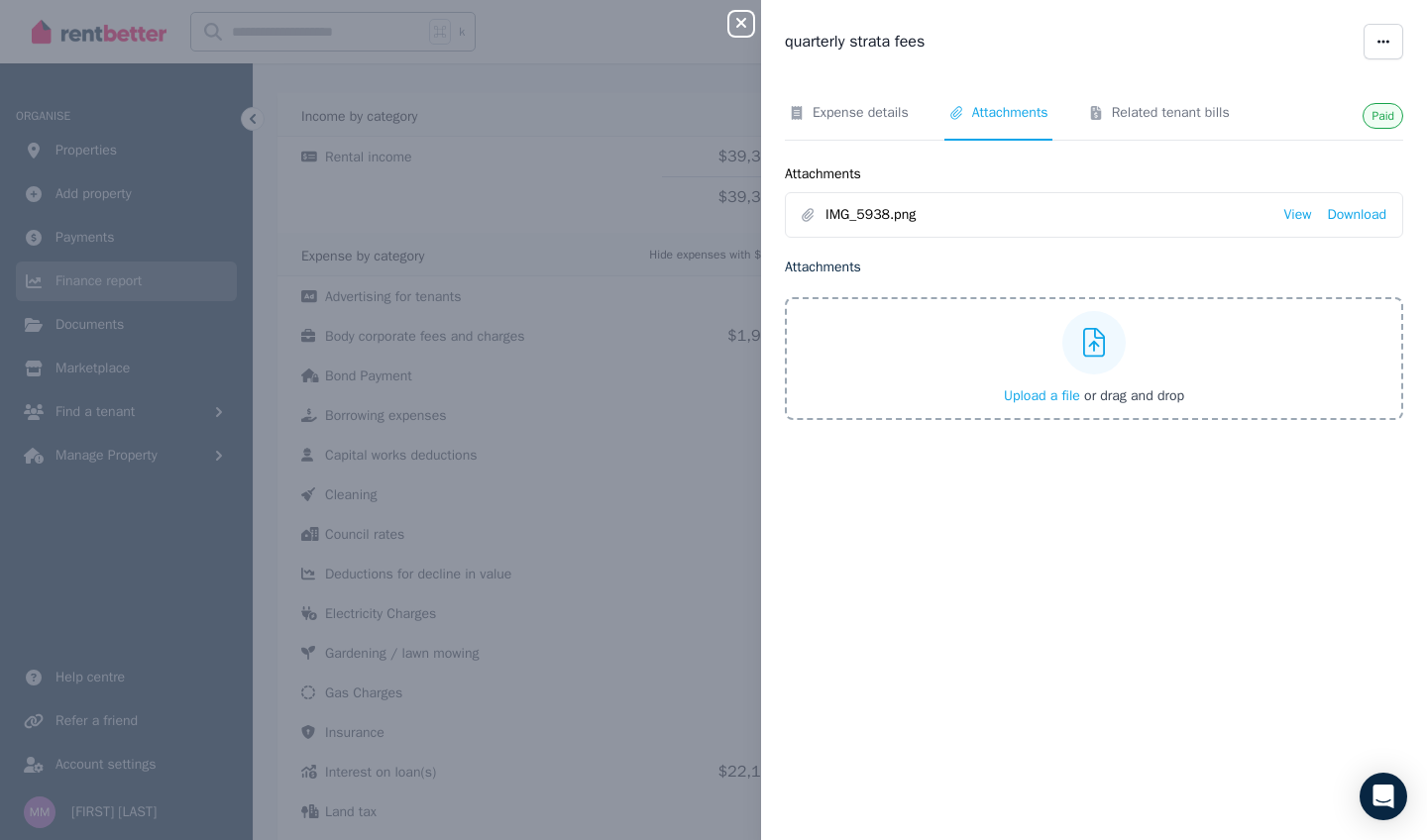 click 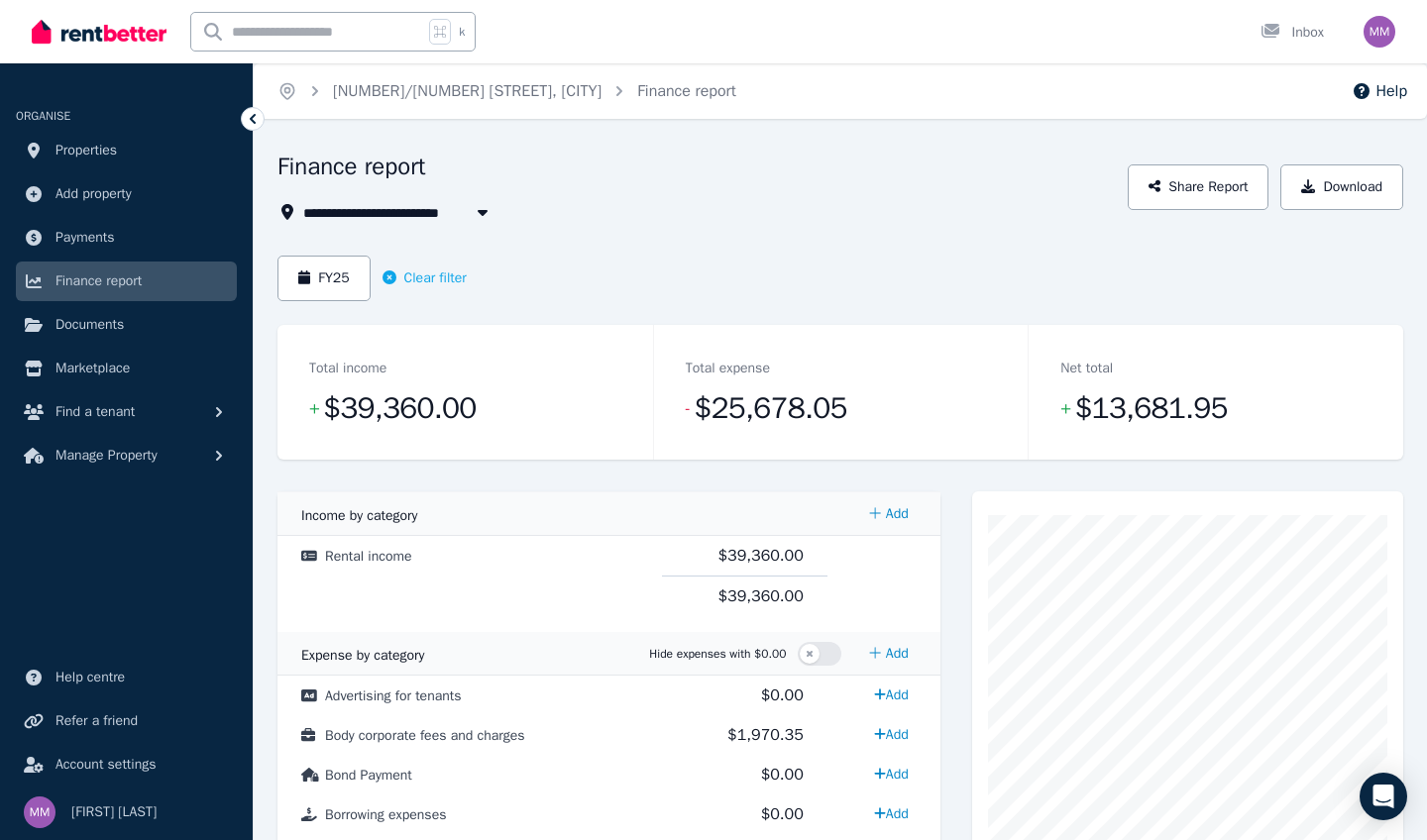 scroll, scrollTop: 0, scrollLeft: 0, axis: both 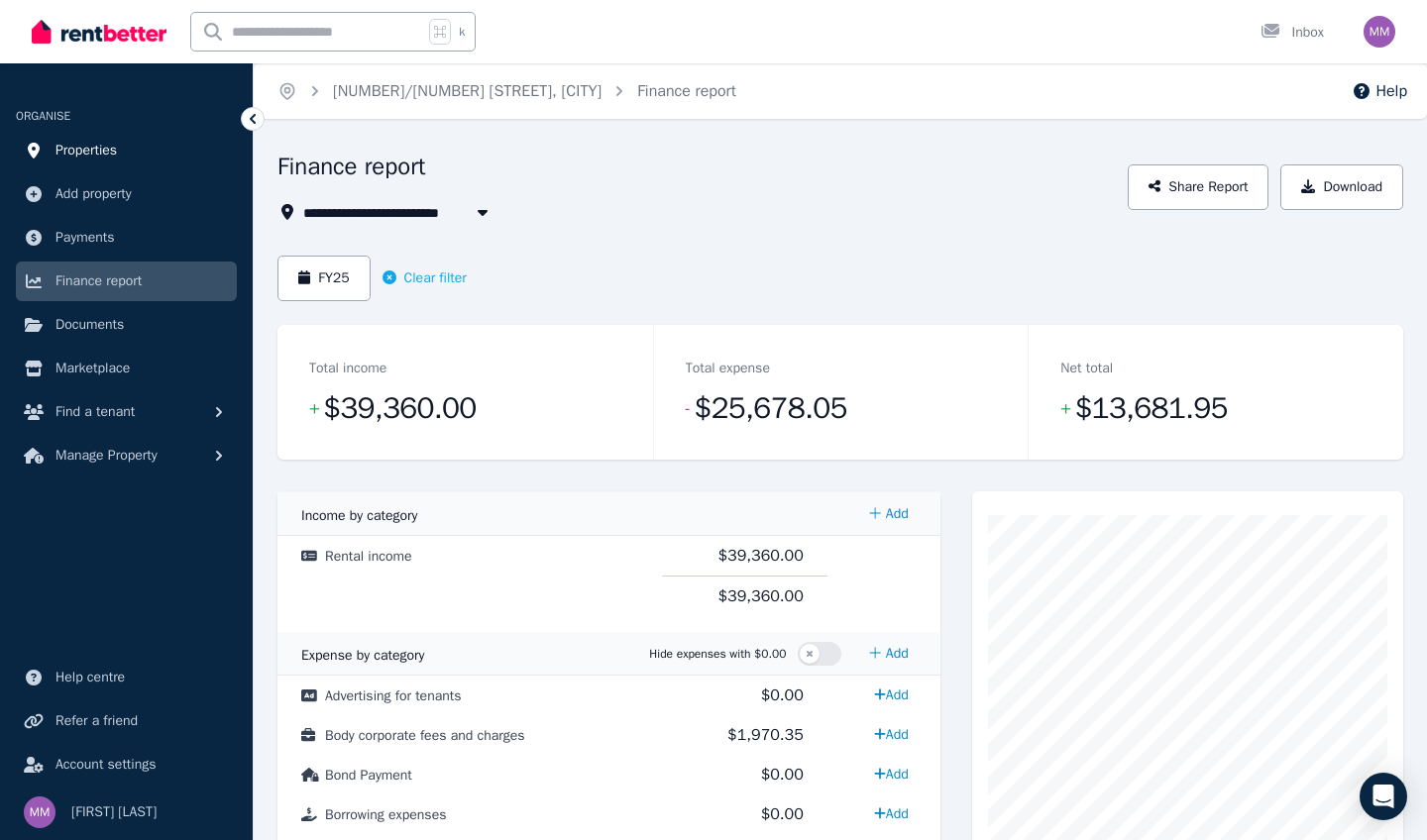 click on "Properties" at bounding box center (86, 151) 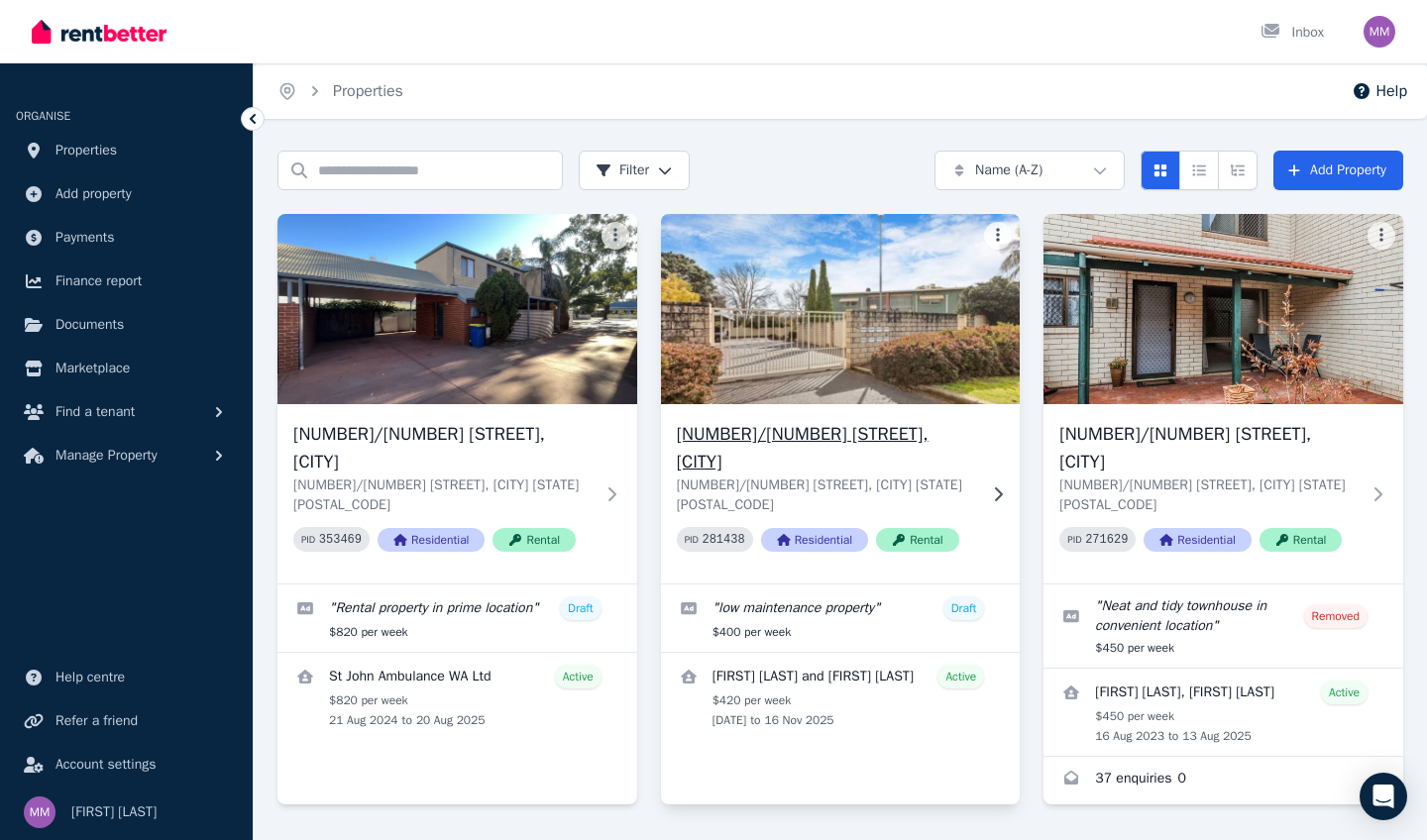 click on "[NUMBER]/[NUMBER] [STREET], [CITY] [STATE] [POSTAL_CODE]" at bounding box center [826, 495] 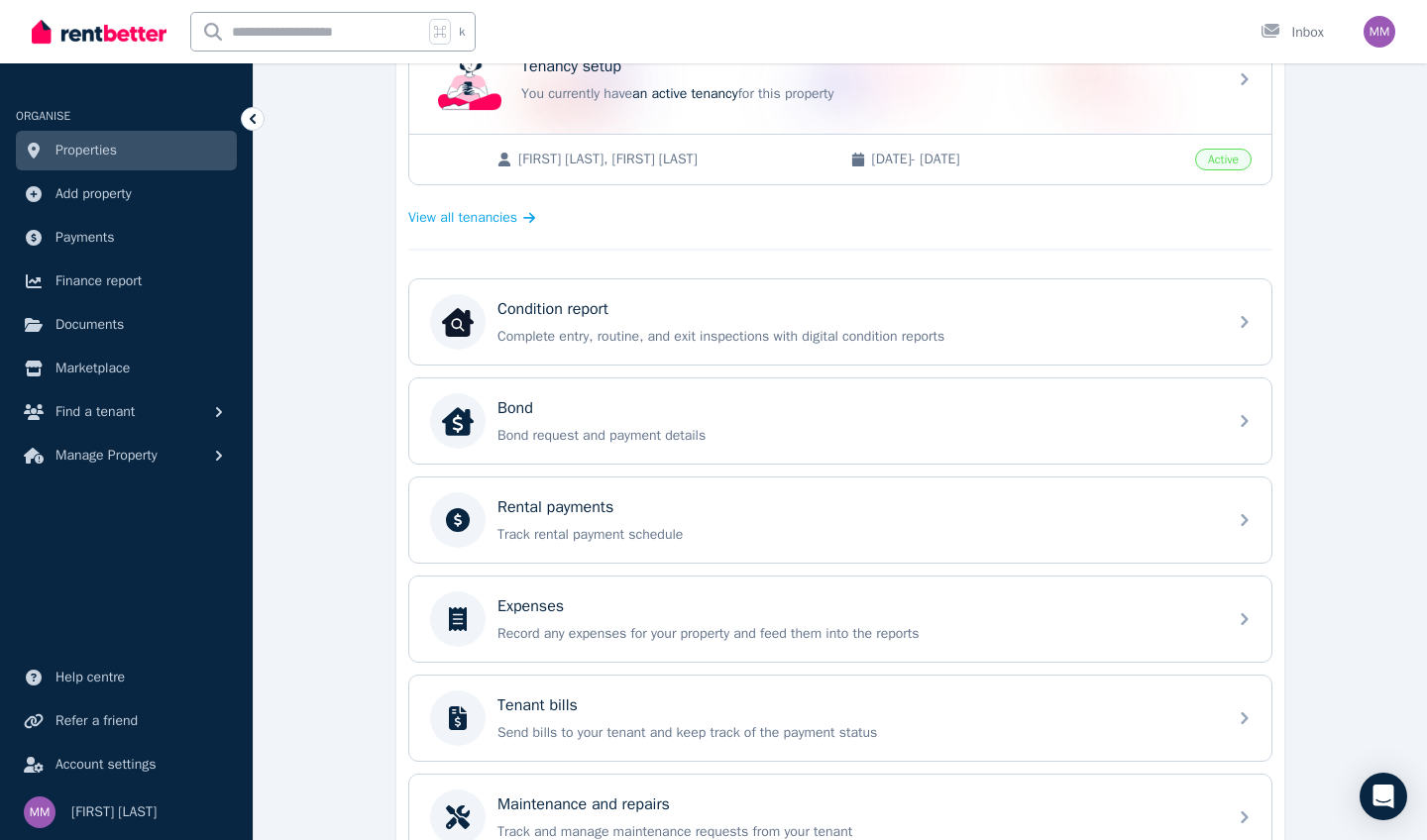 scroll, scrollTop: 449, scrollLeft: 0, axis: vertical 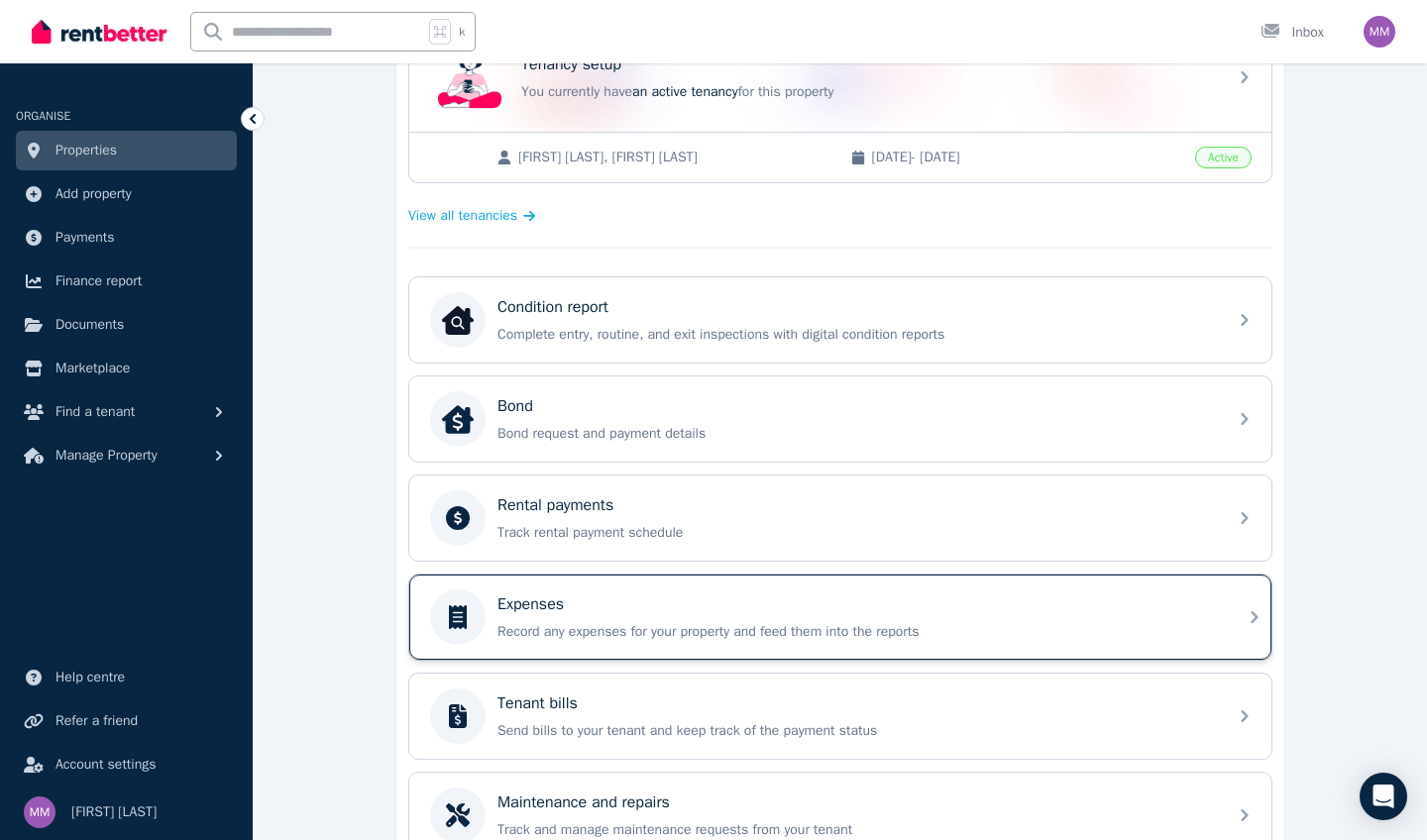 click on "Expenses" at bounding box center [856, 604] 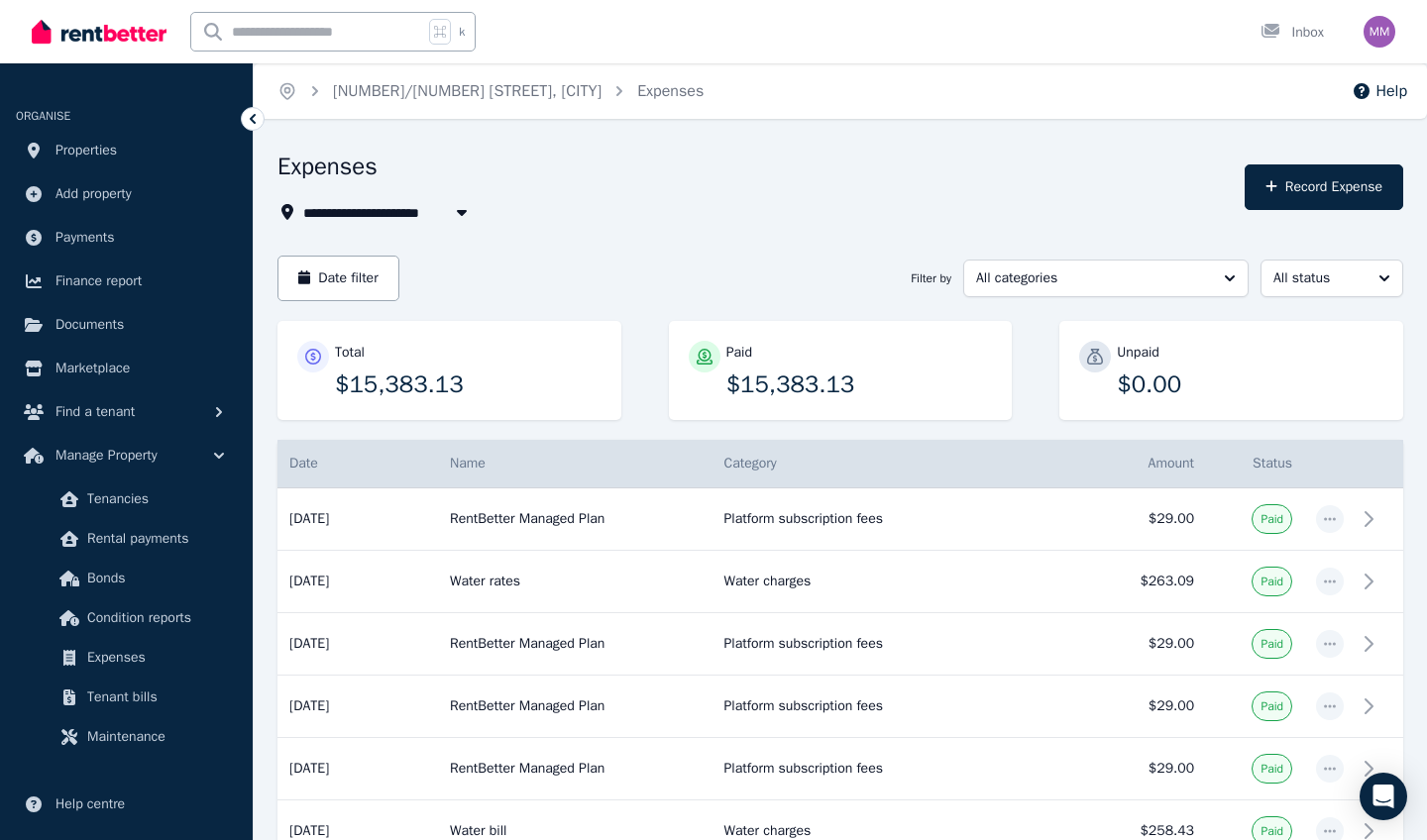 scroll, scrollTop: 0, scrollLeft: 0, axis: both 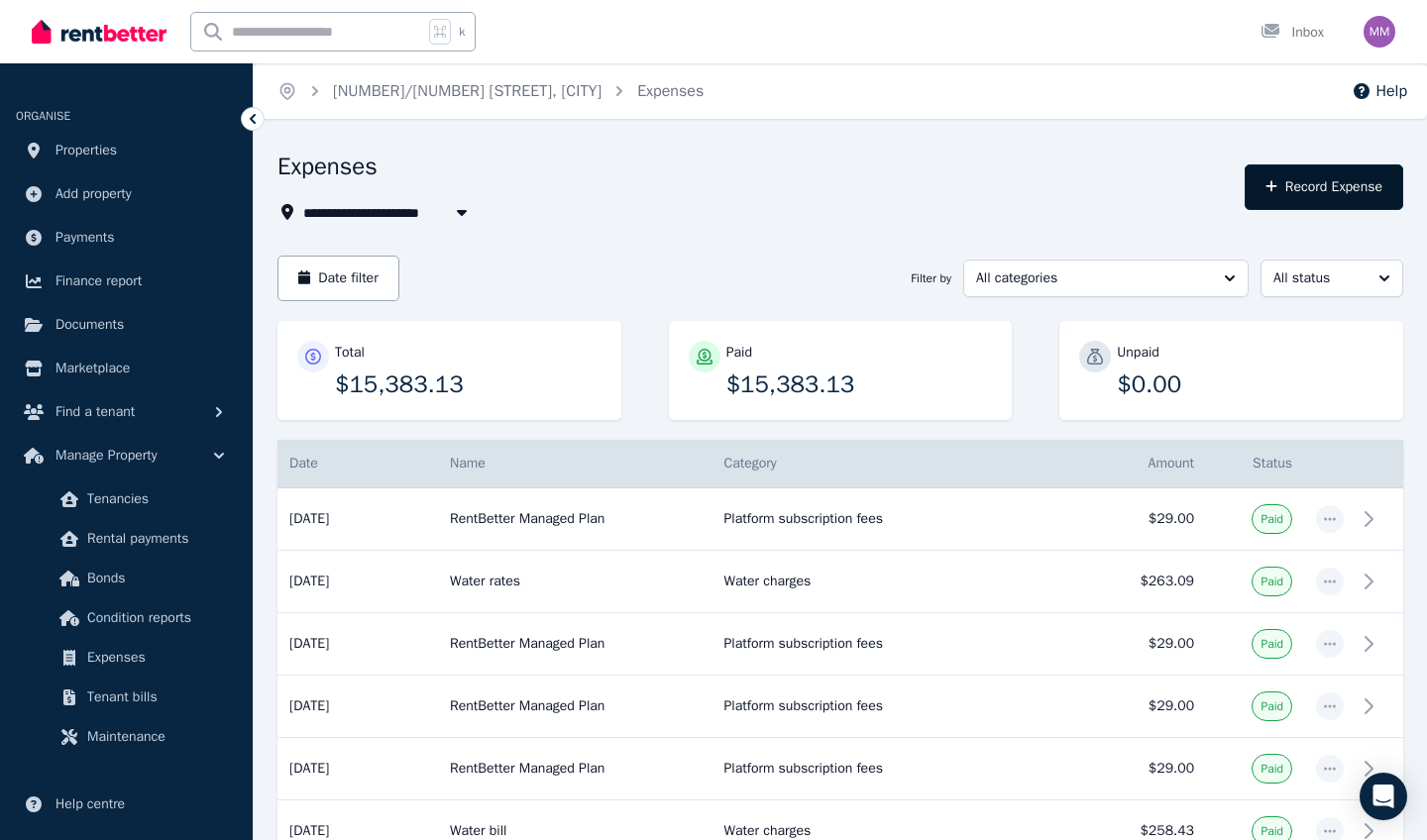 click on "Record Expense" at bounding box center (1324, 187) 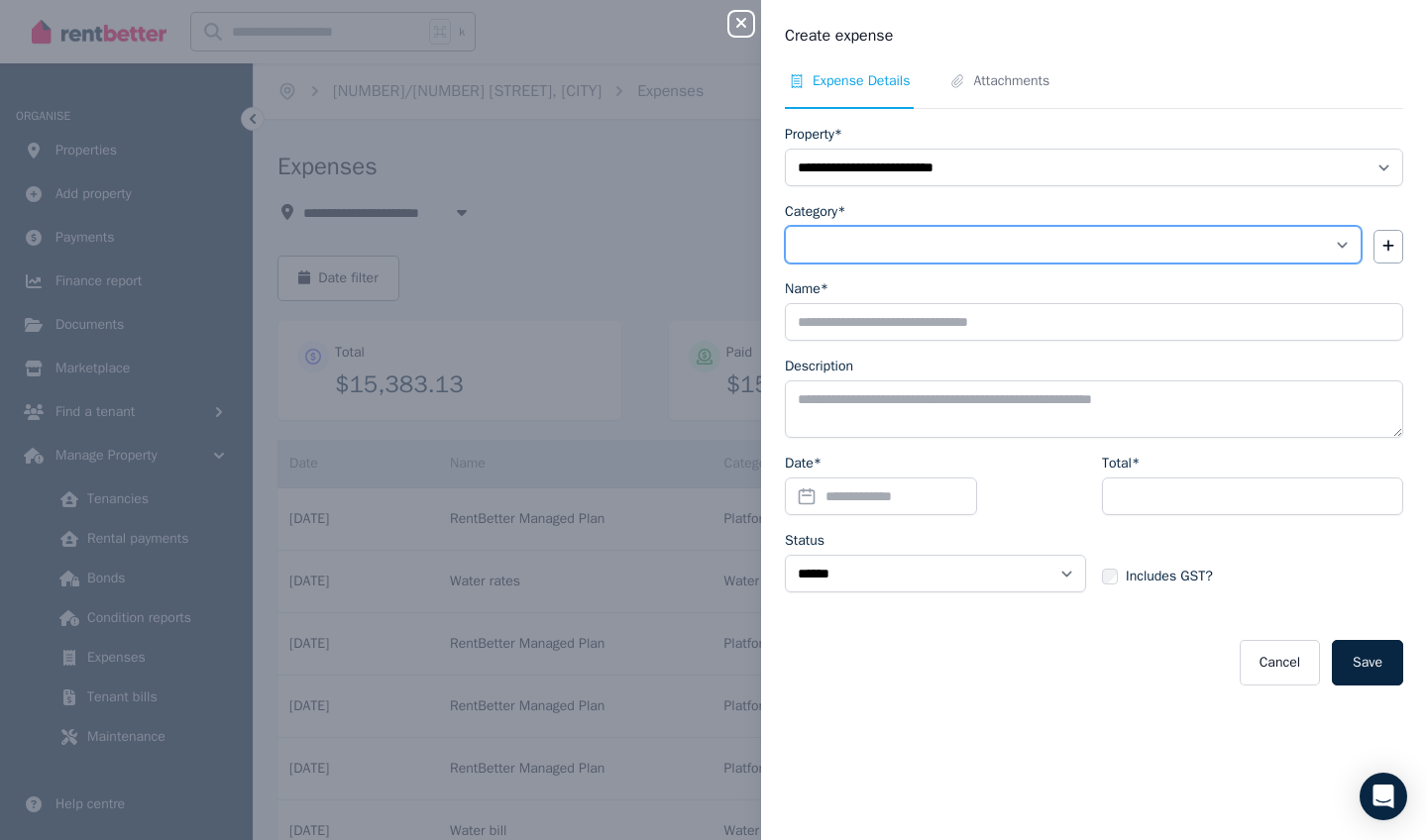 select on "**********" 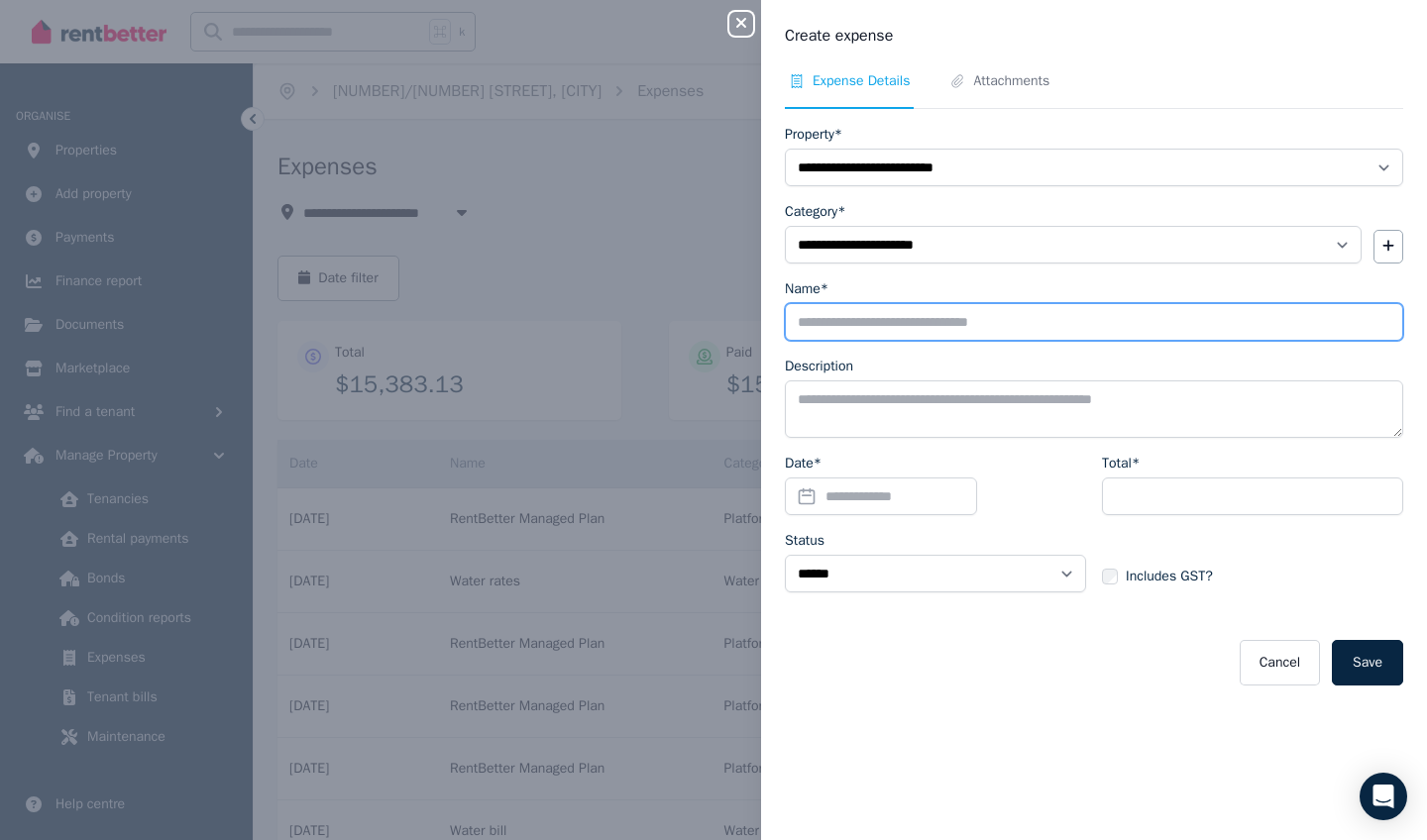 click on "Name*" at bounding box center (1094, 322) 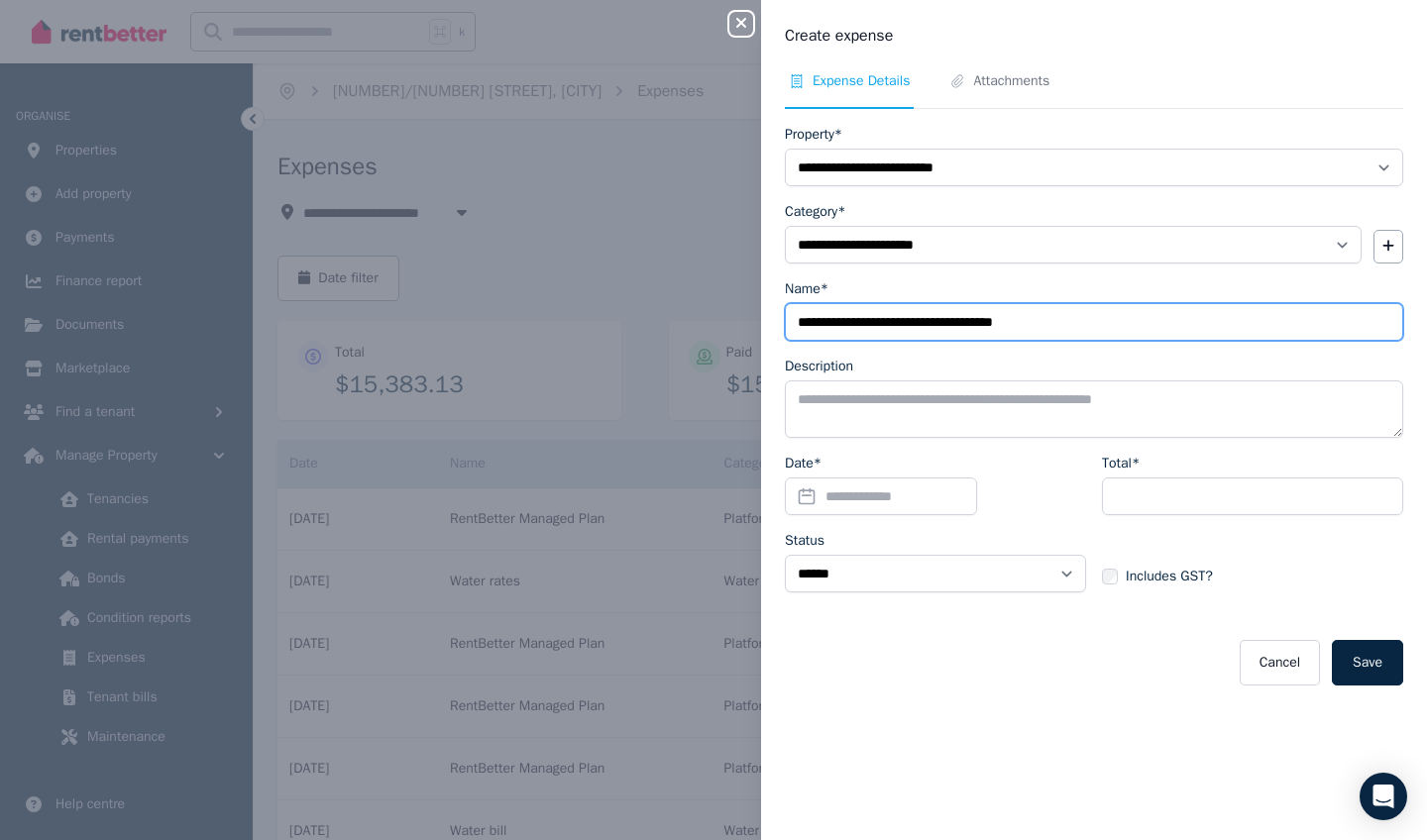 type on "**********" 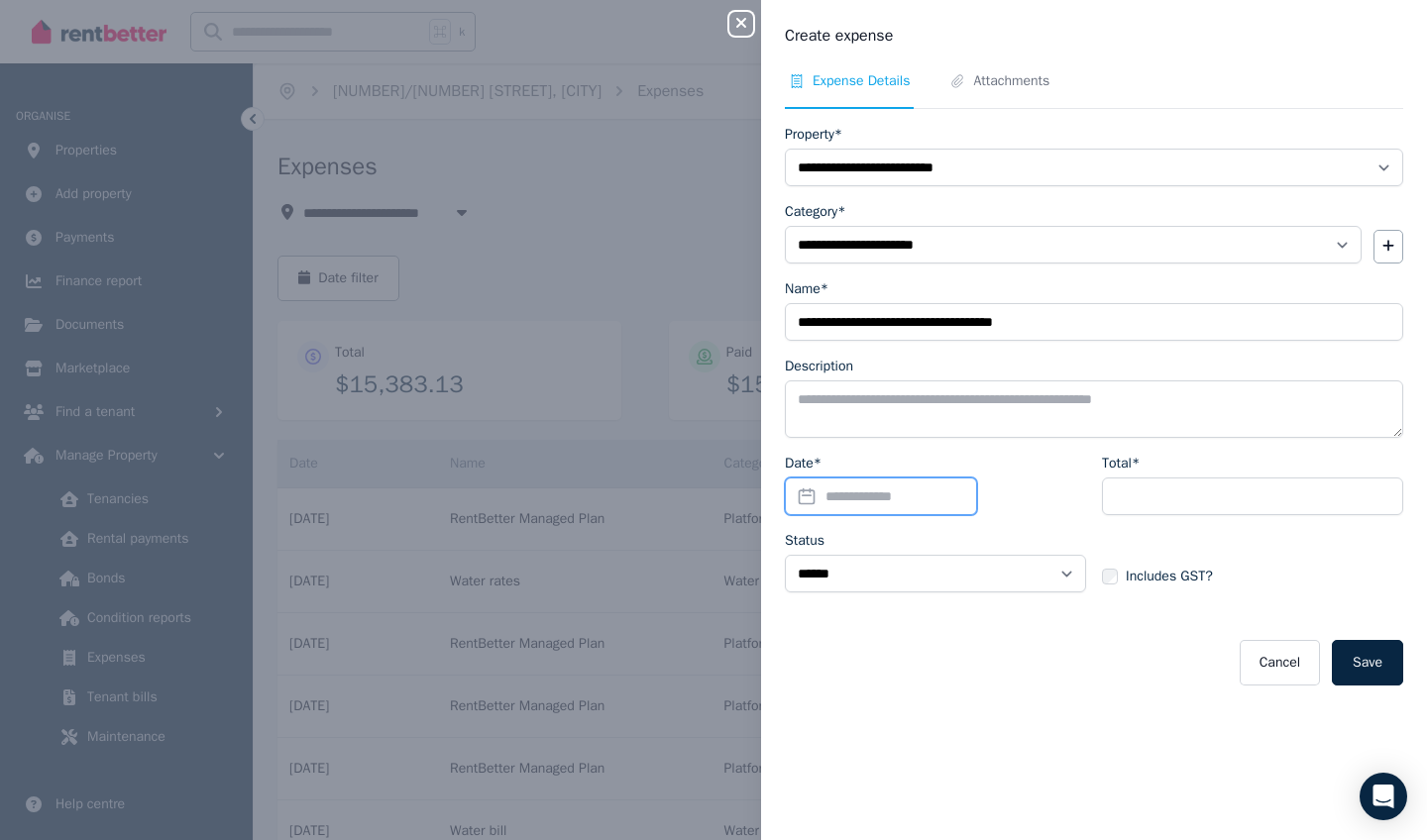 click on "Date*" at bounding box center (881, 496) 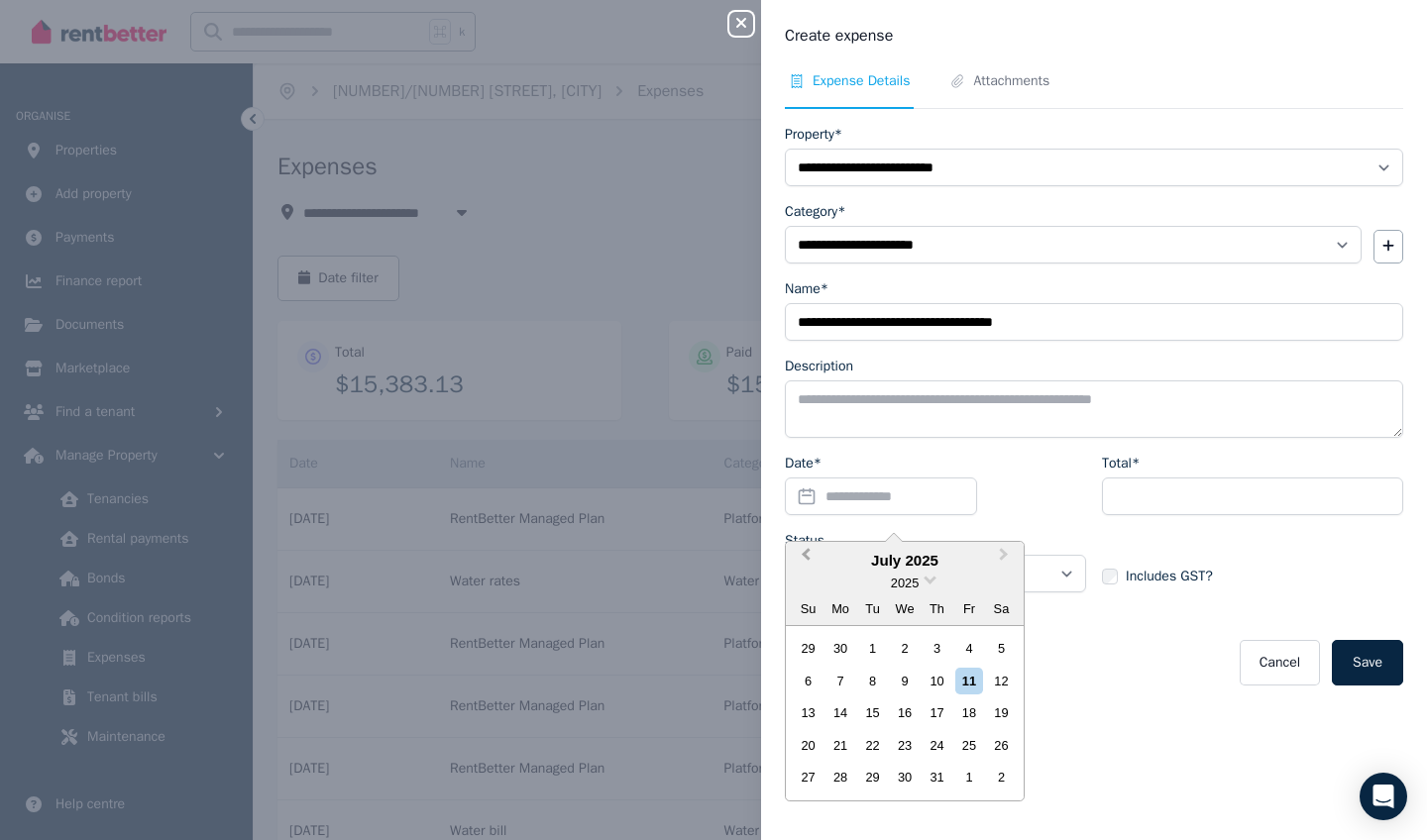 click on "Previous Month" at bounding box center [806, 559] 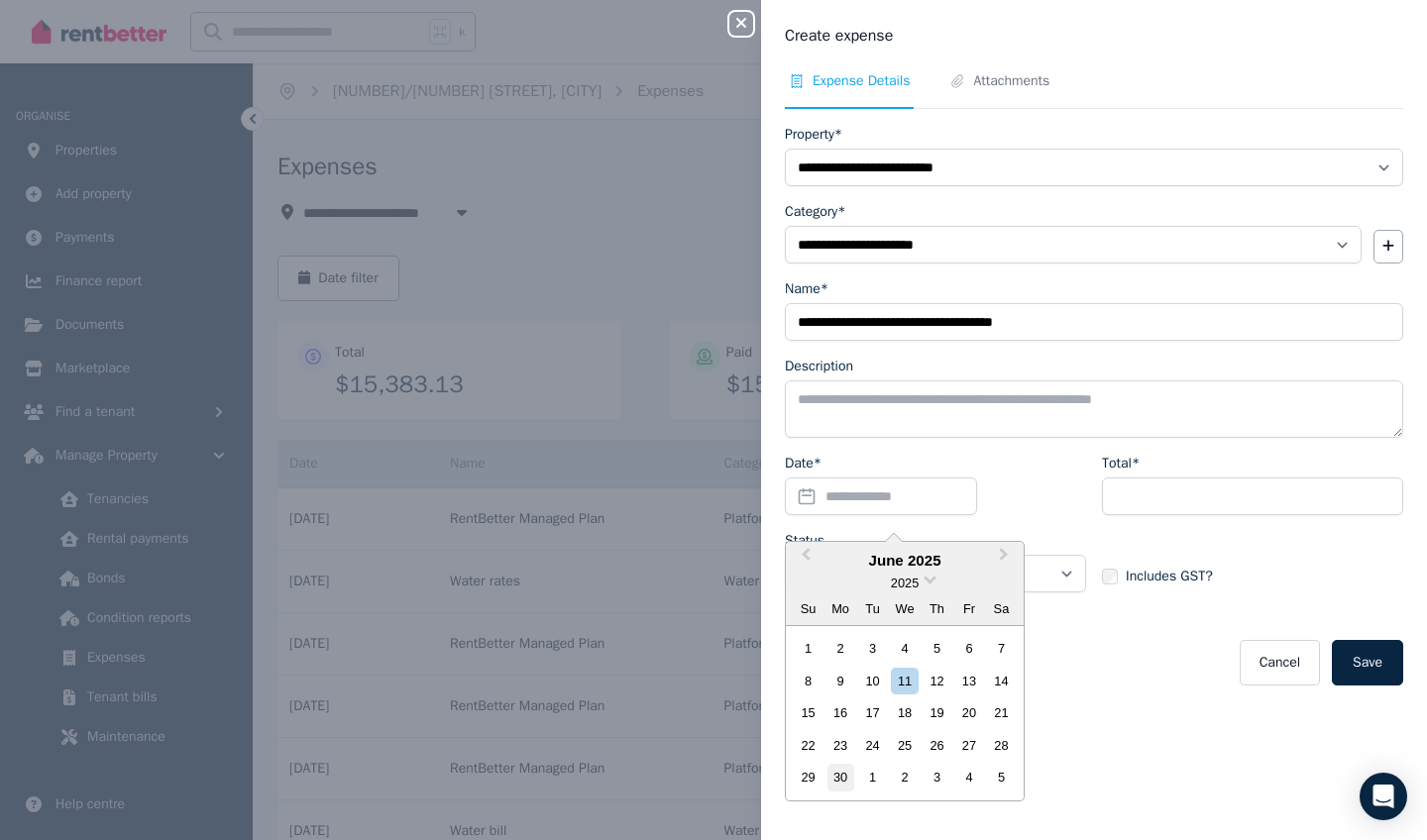 click on "30" at bounding box center [840, 777] 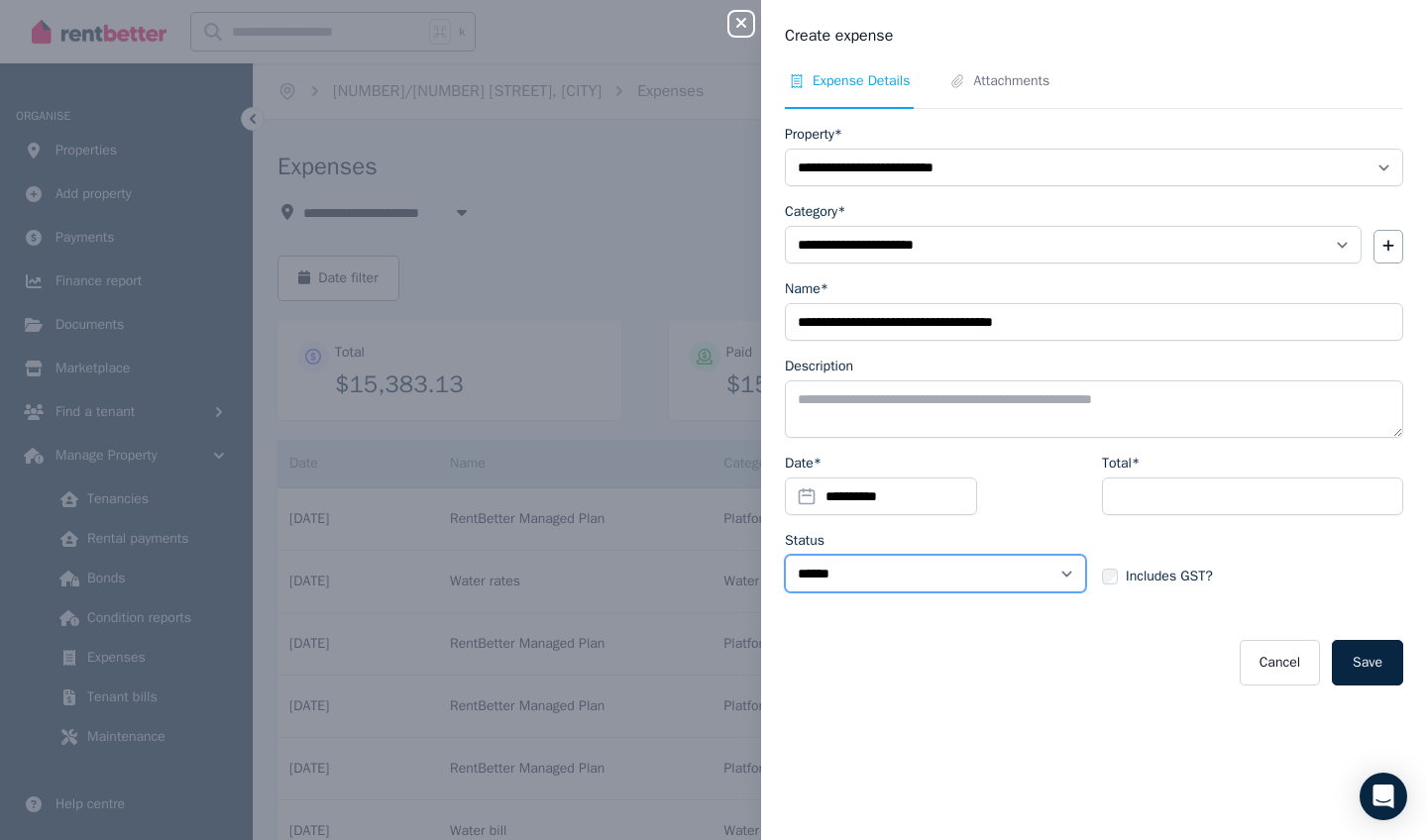 select on "**********" 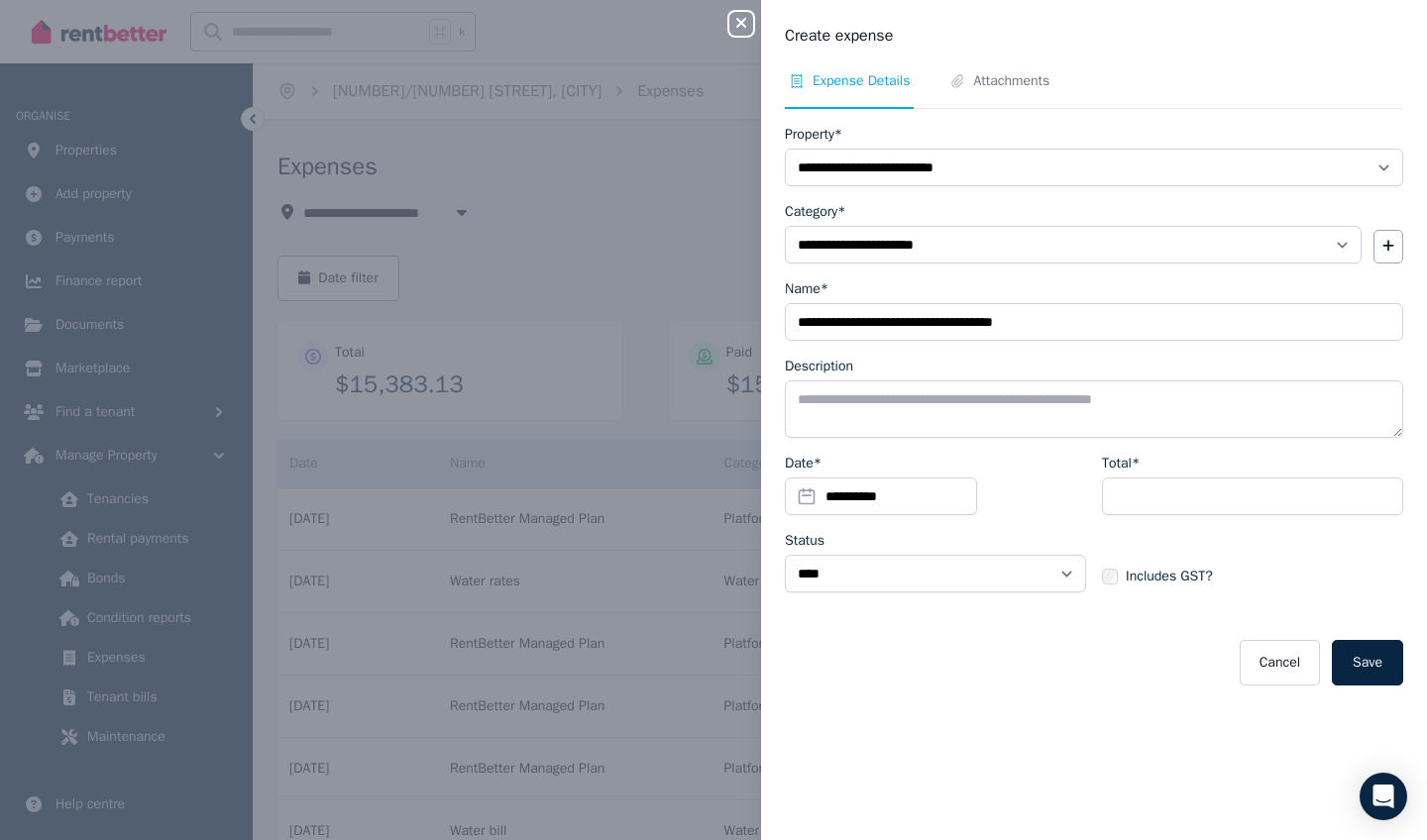 click on "Total*" at bounding box center [1253, 484] 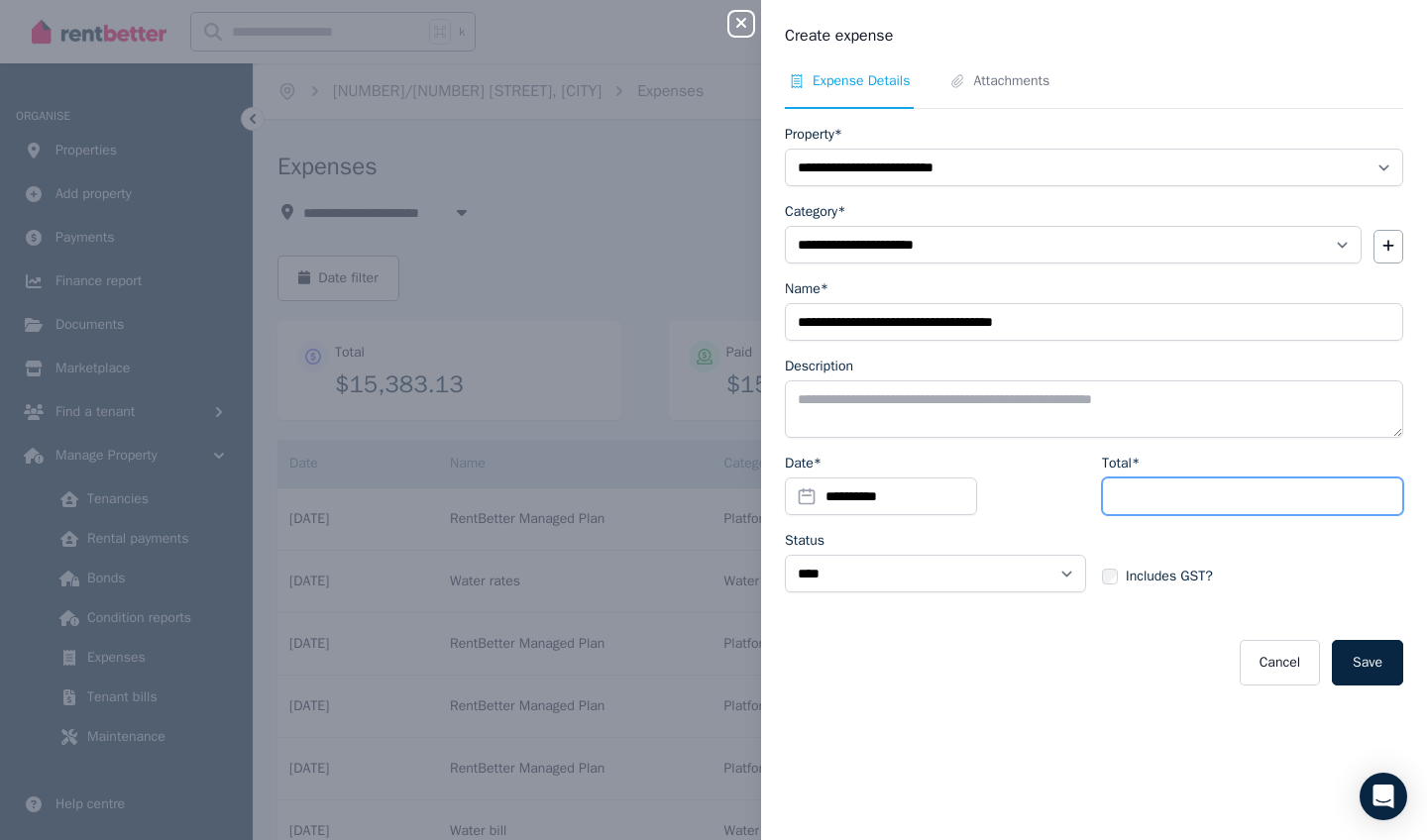 click on "Total*" at bounding box center (1253, 496) 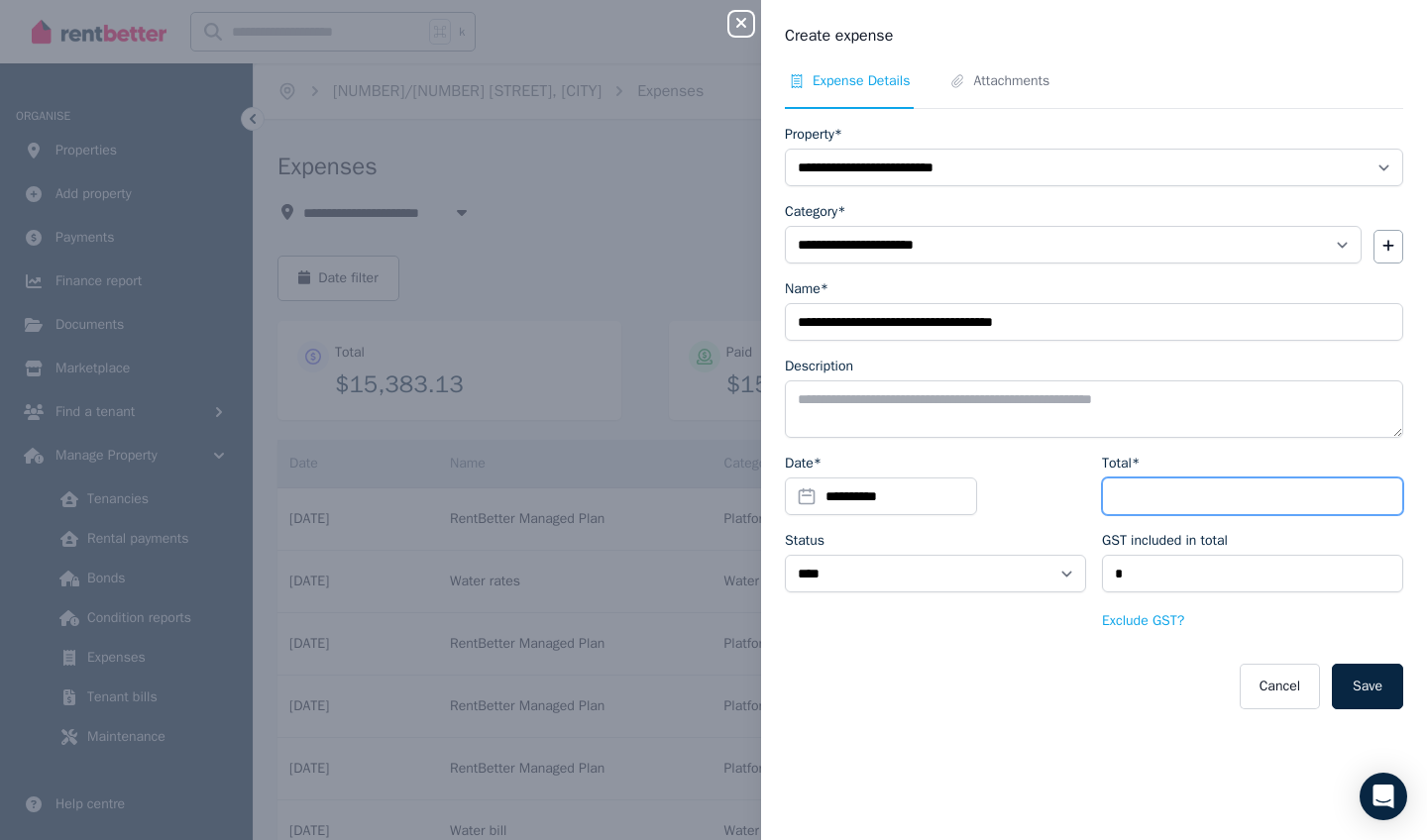 click on "Total*" at bounding box center (1253, 496) 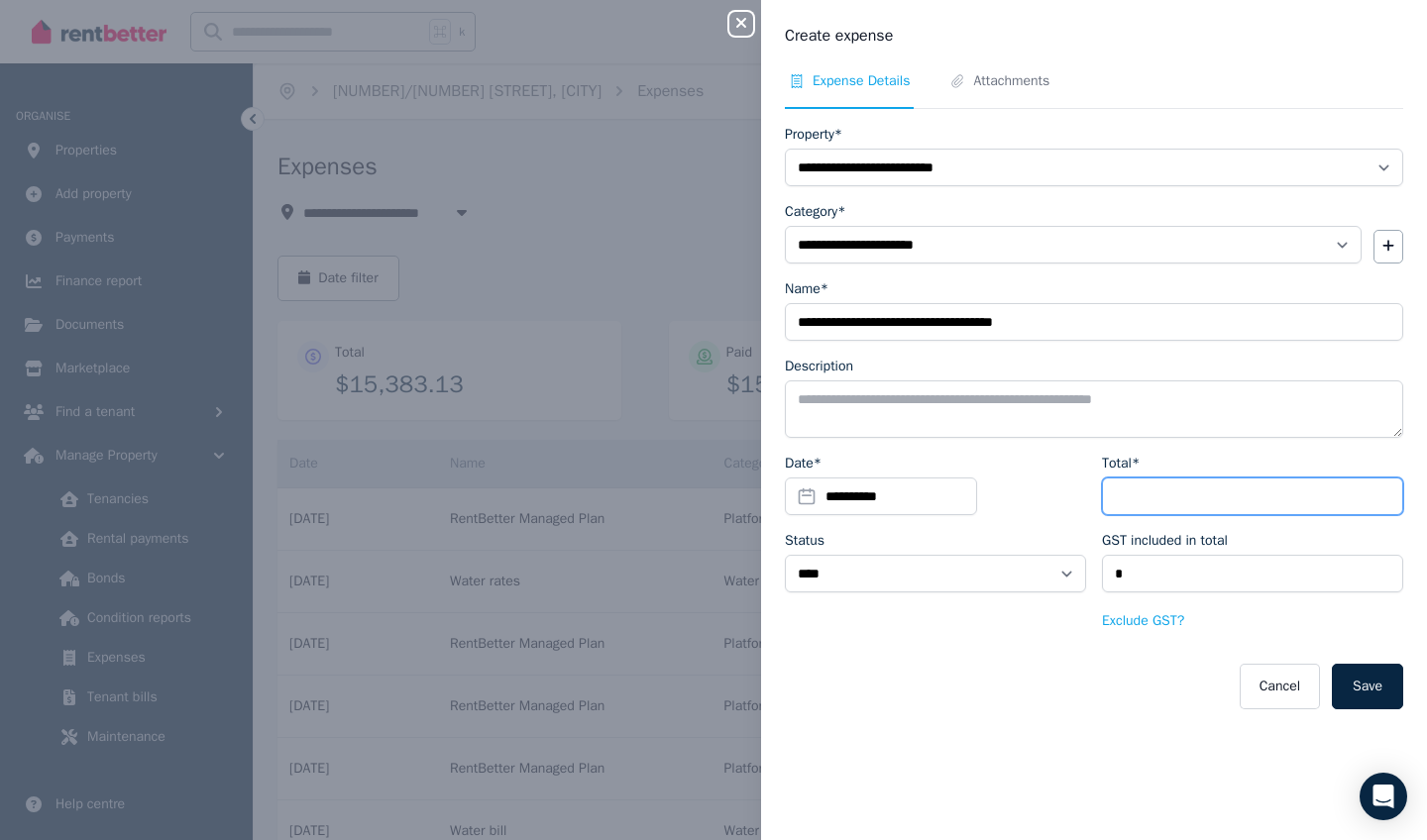 type on "*" 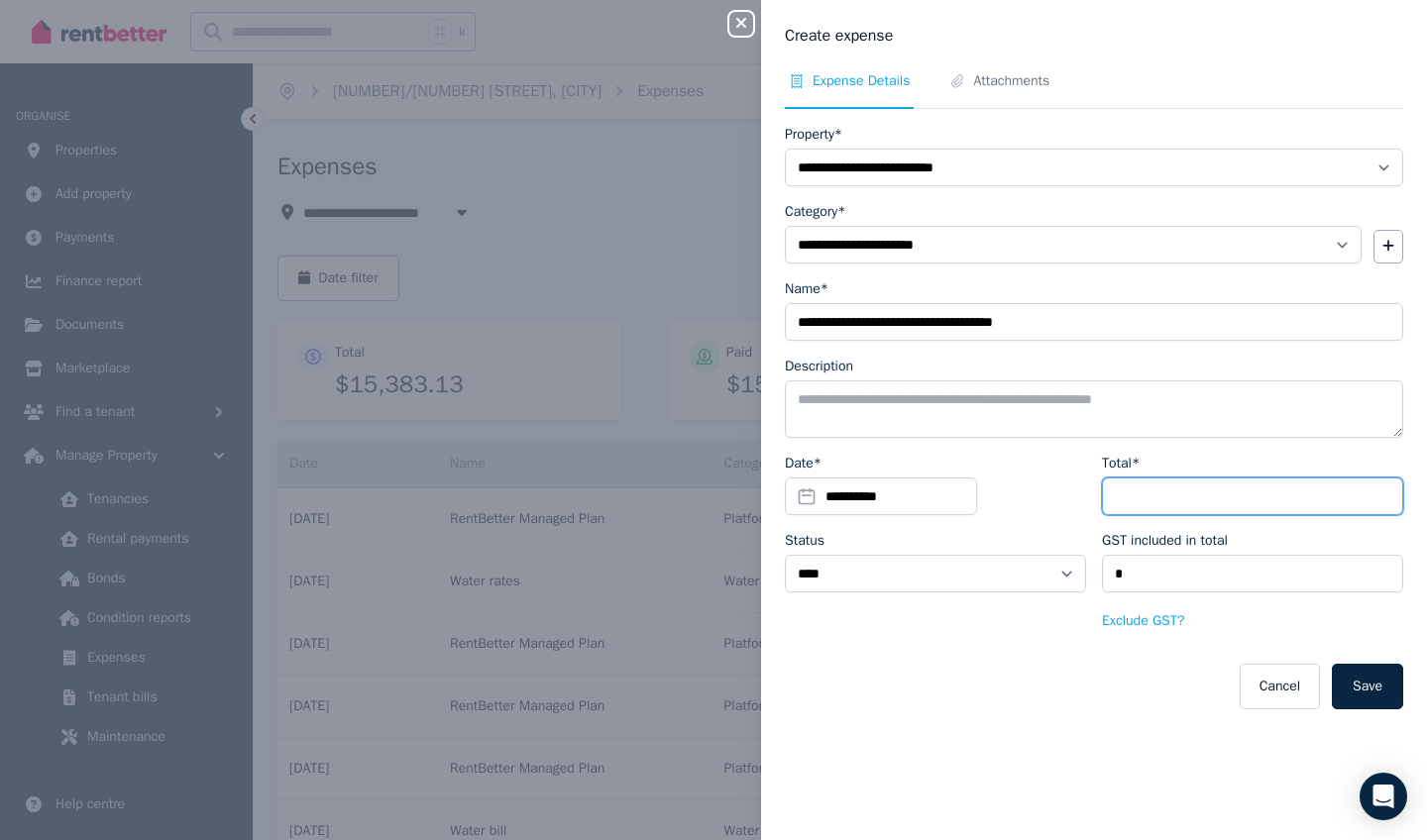 type on "****" 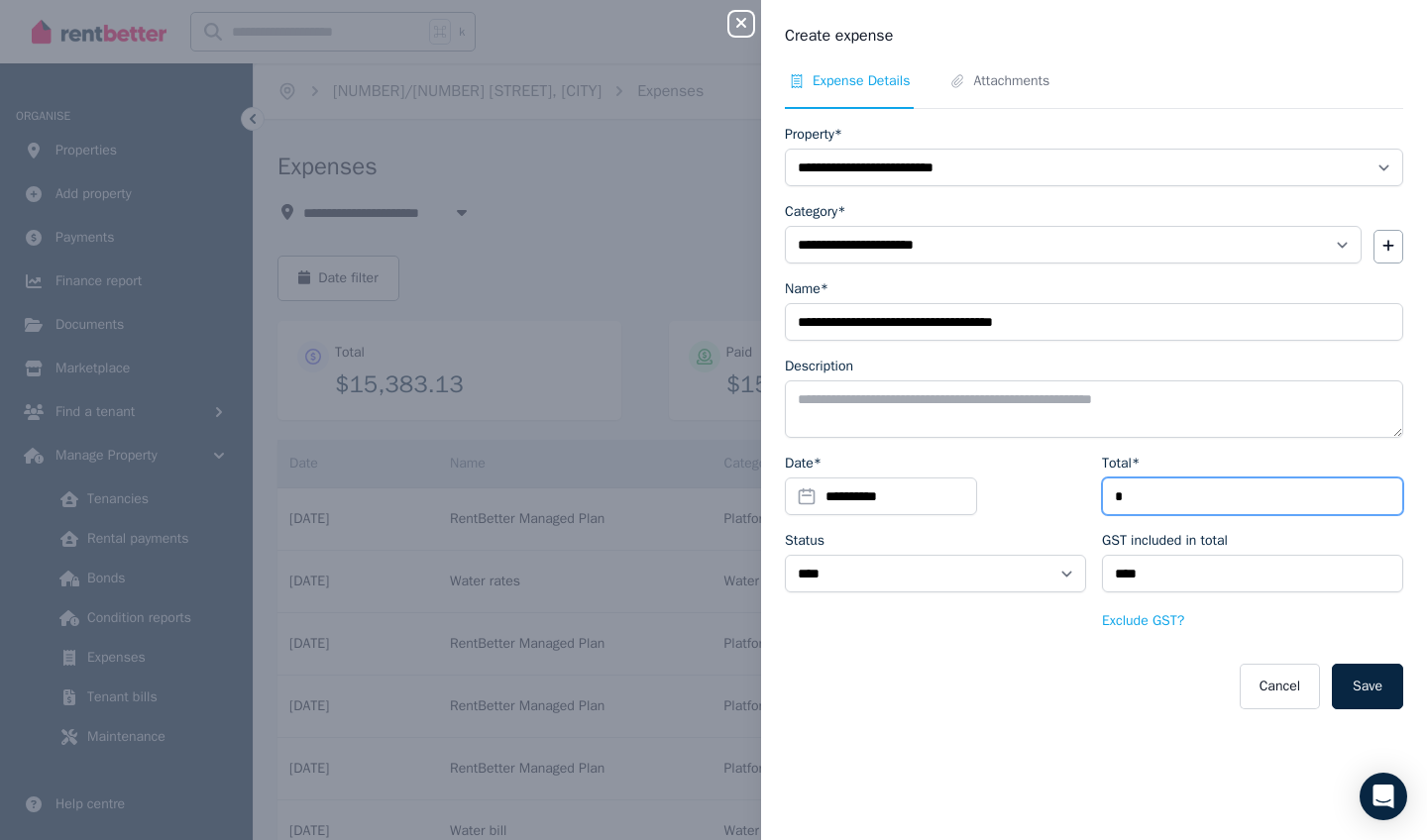 type on "**" 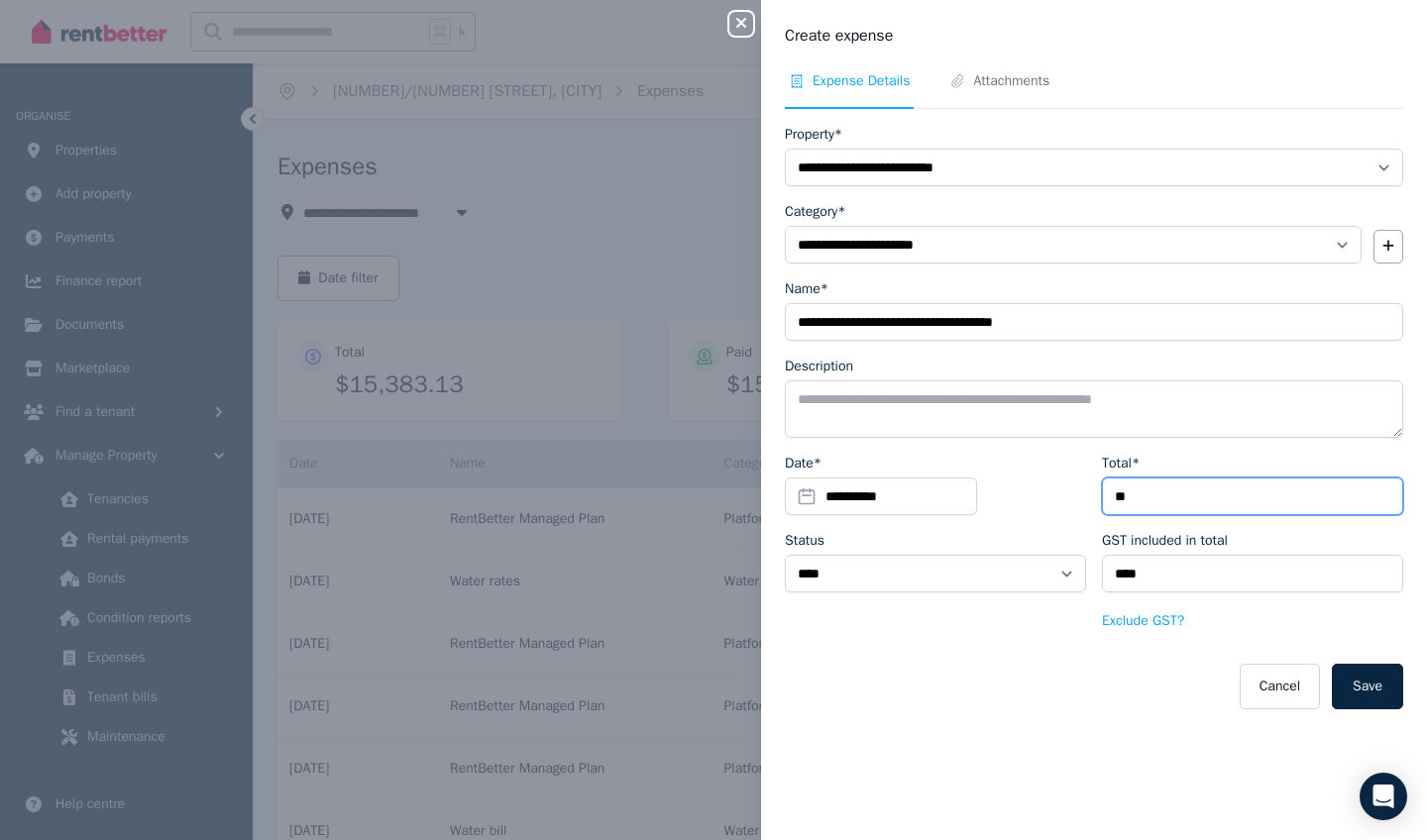type on "***" 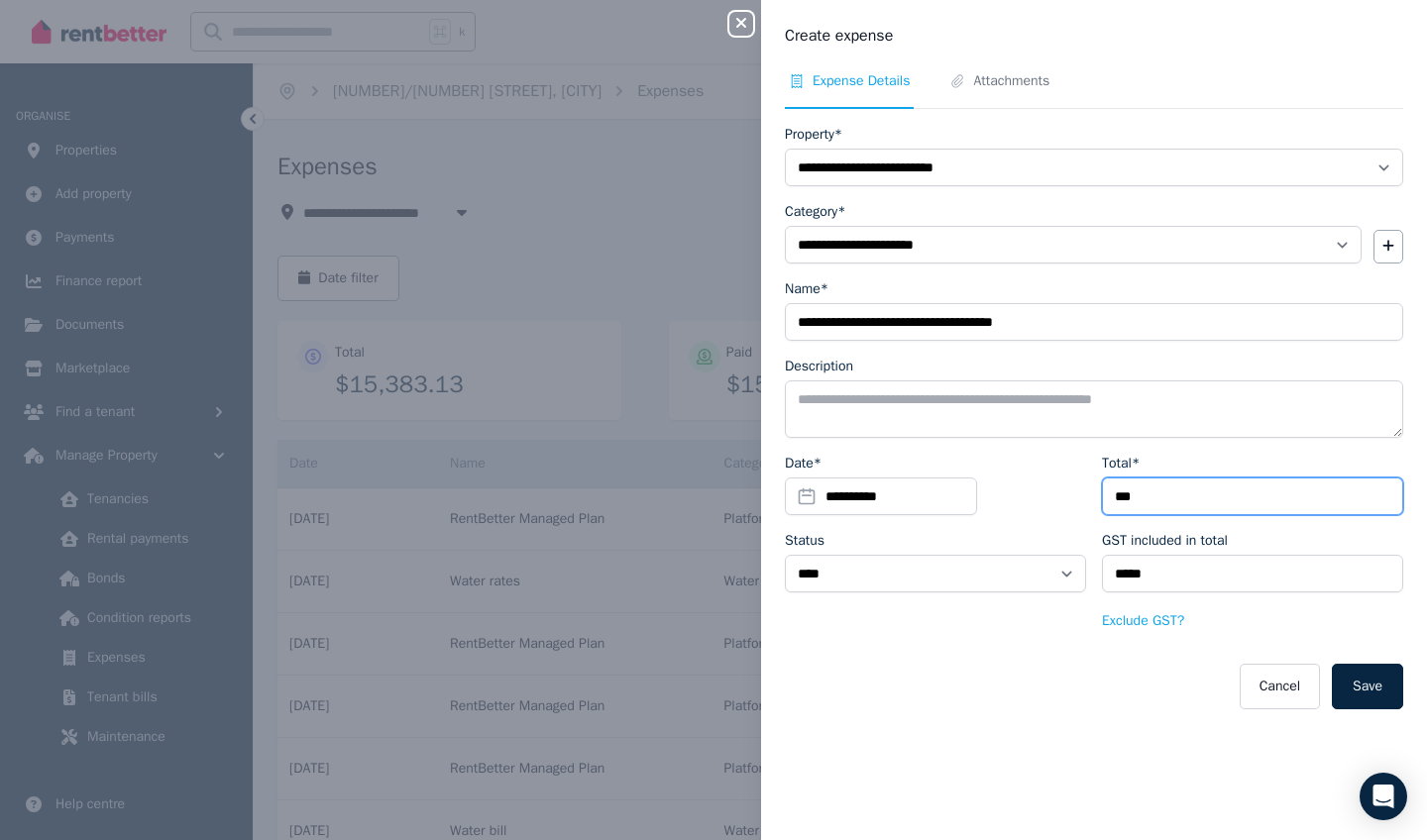 type on "****" 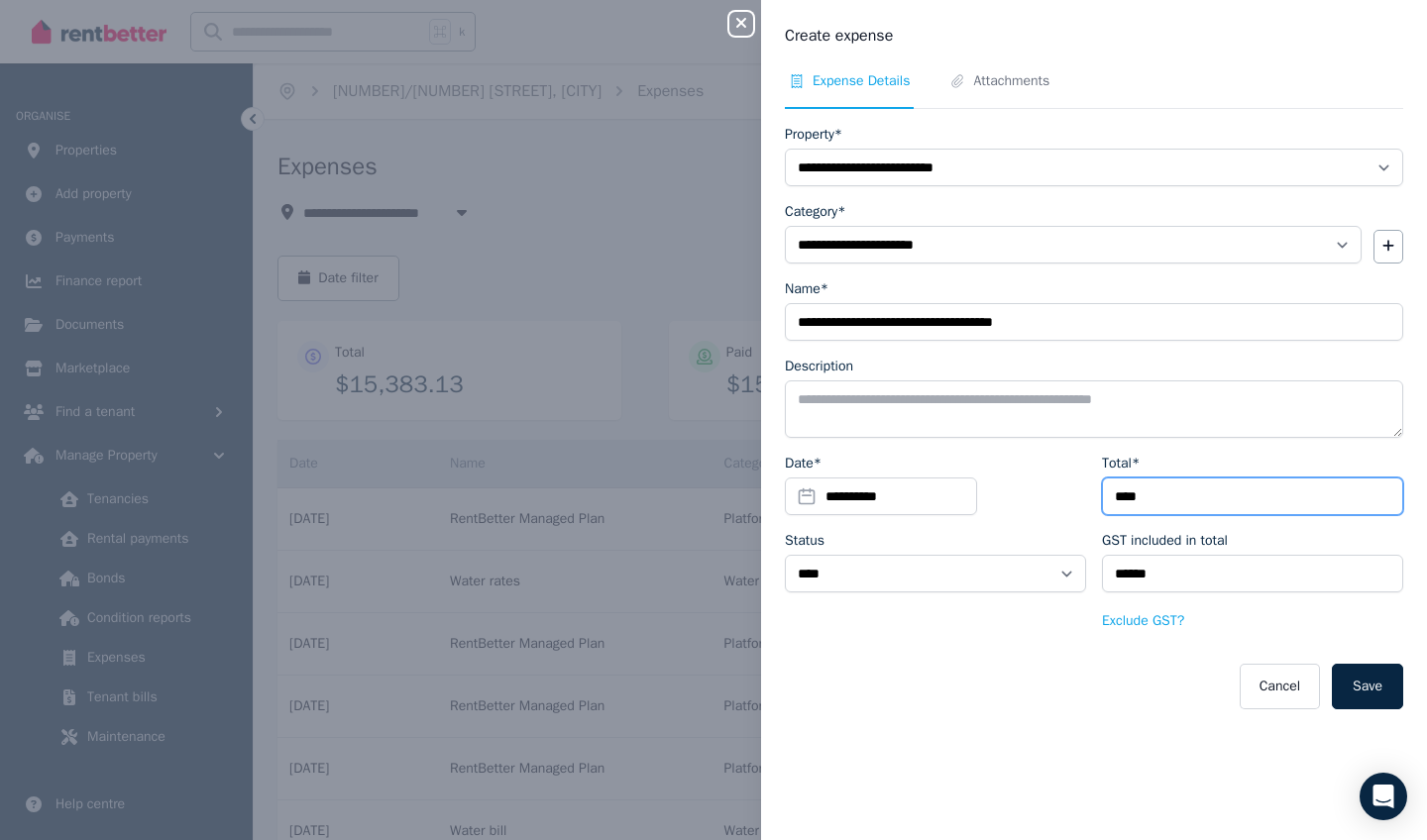 type on "*****" 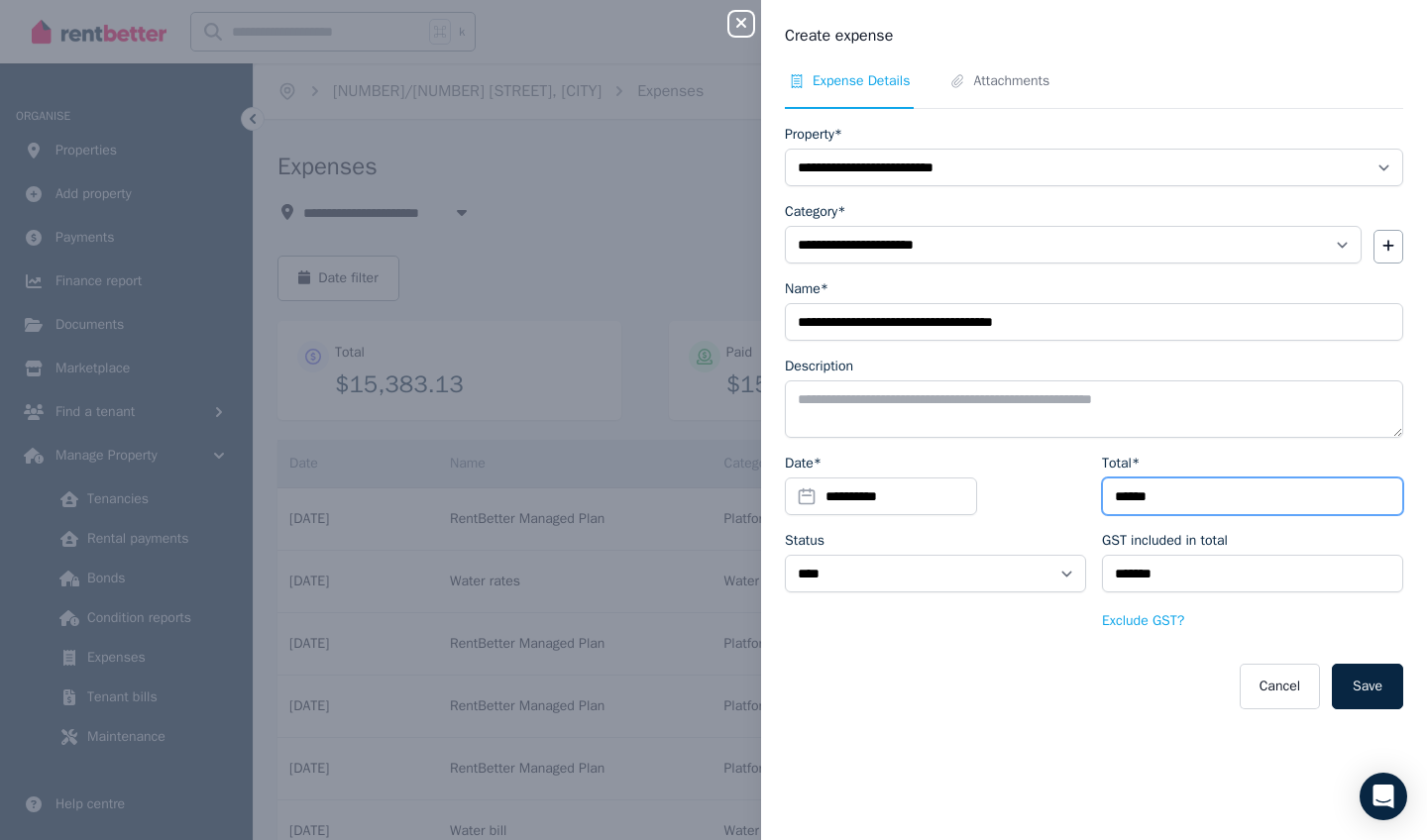 type on "*******" 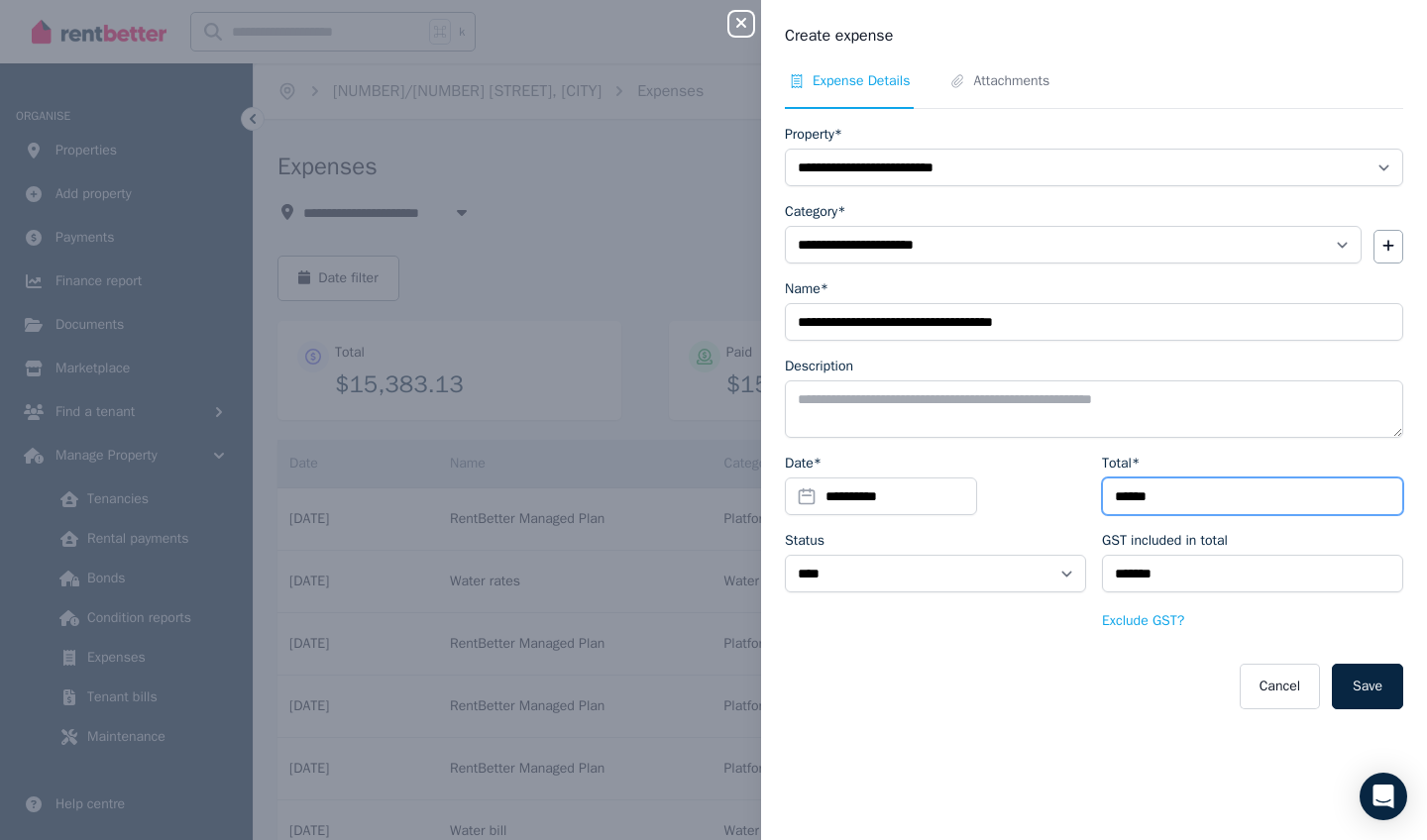 type on "*******" 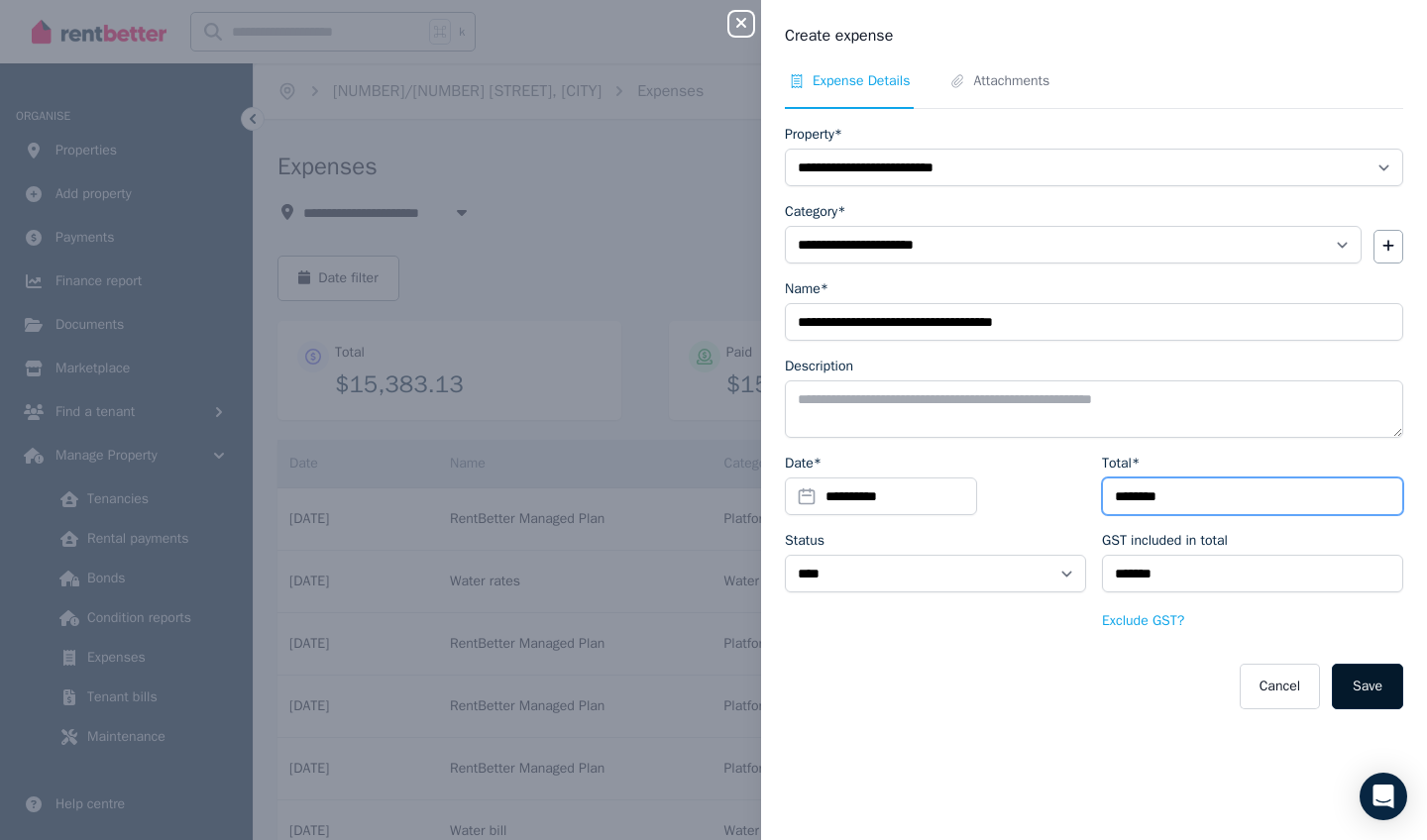 type on "********" 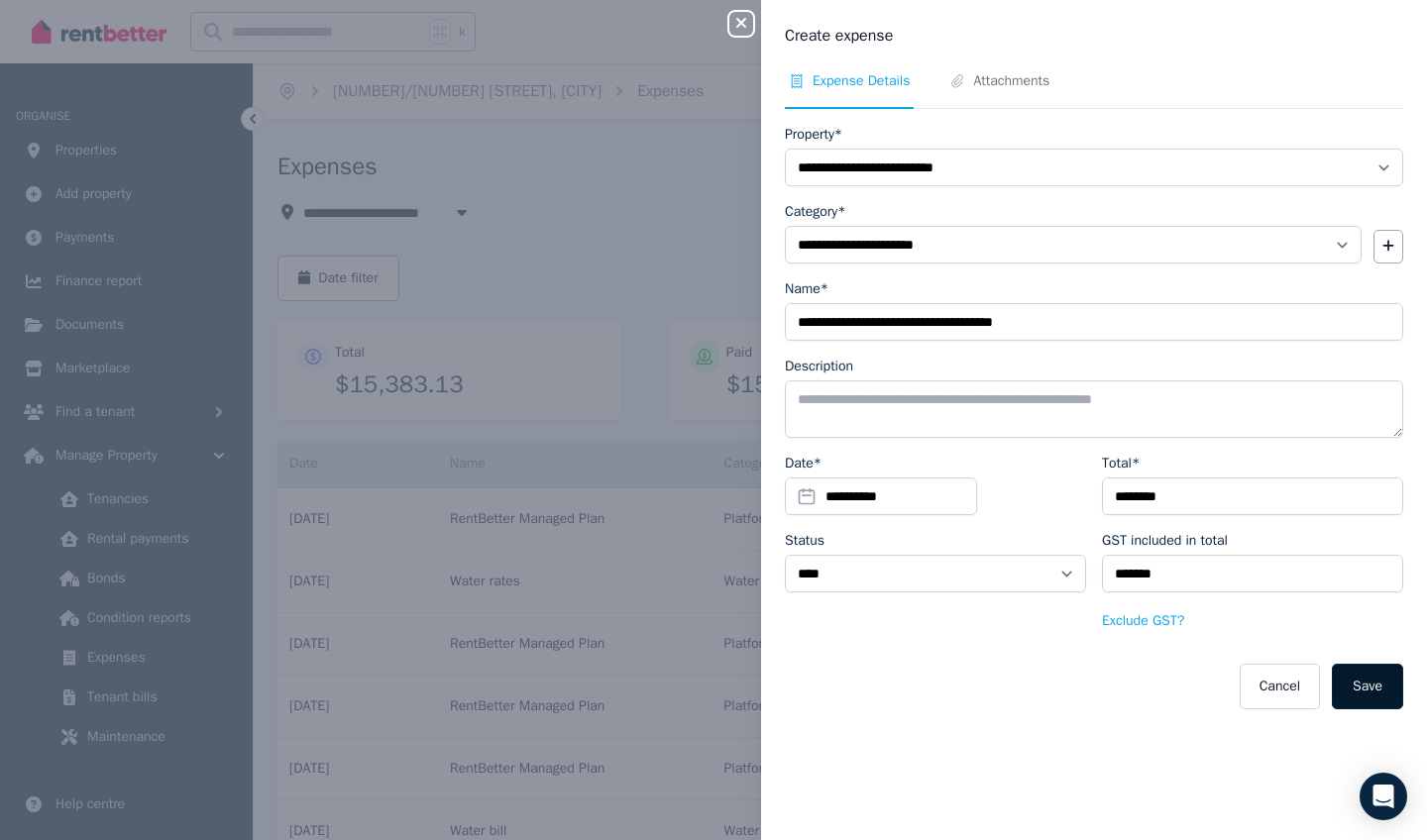 click on "Save" at bounding box center [1368, 686] 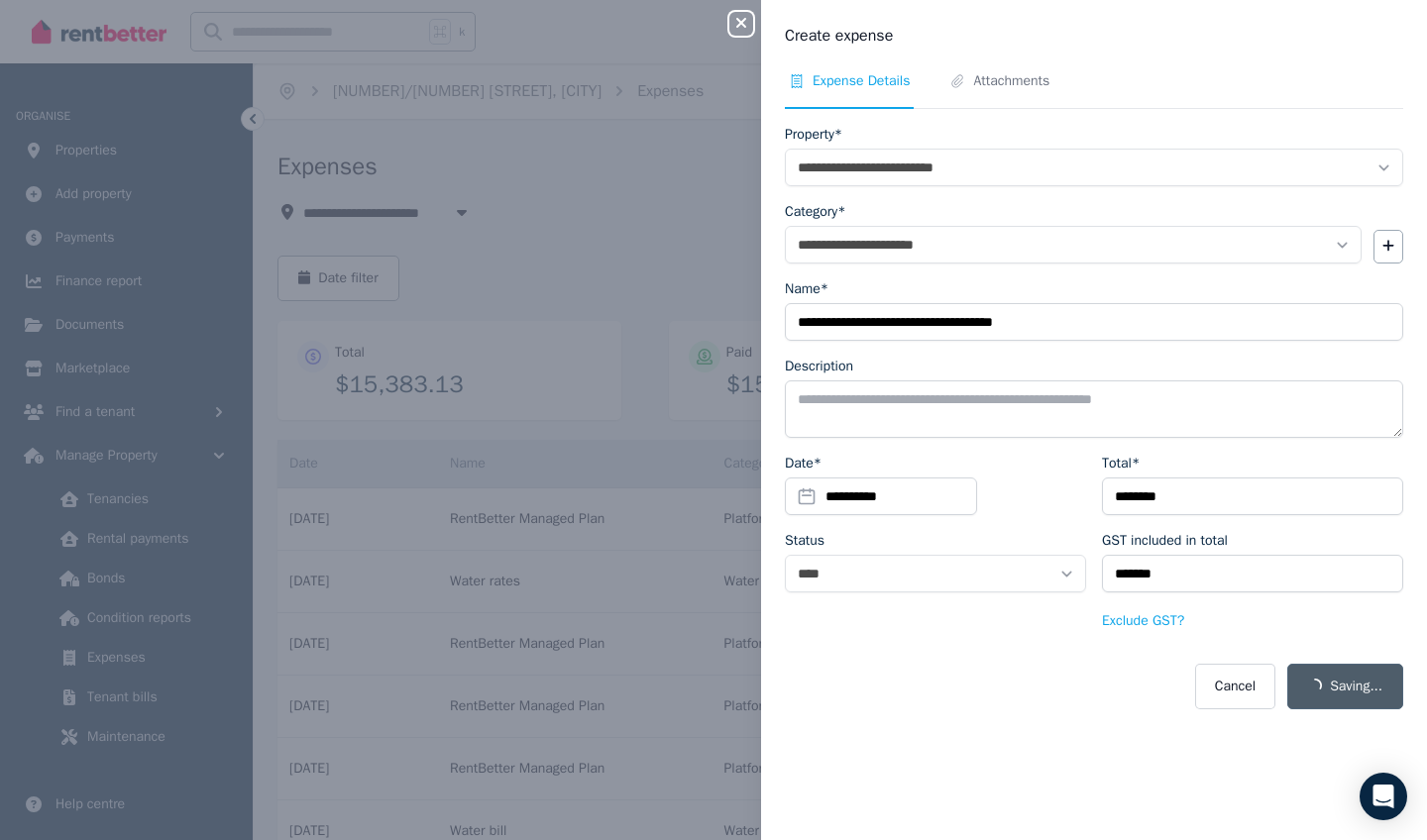 select on "**********" 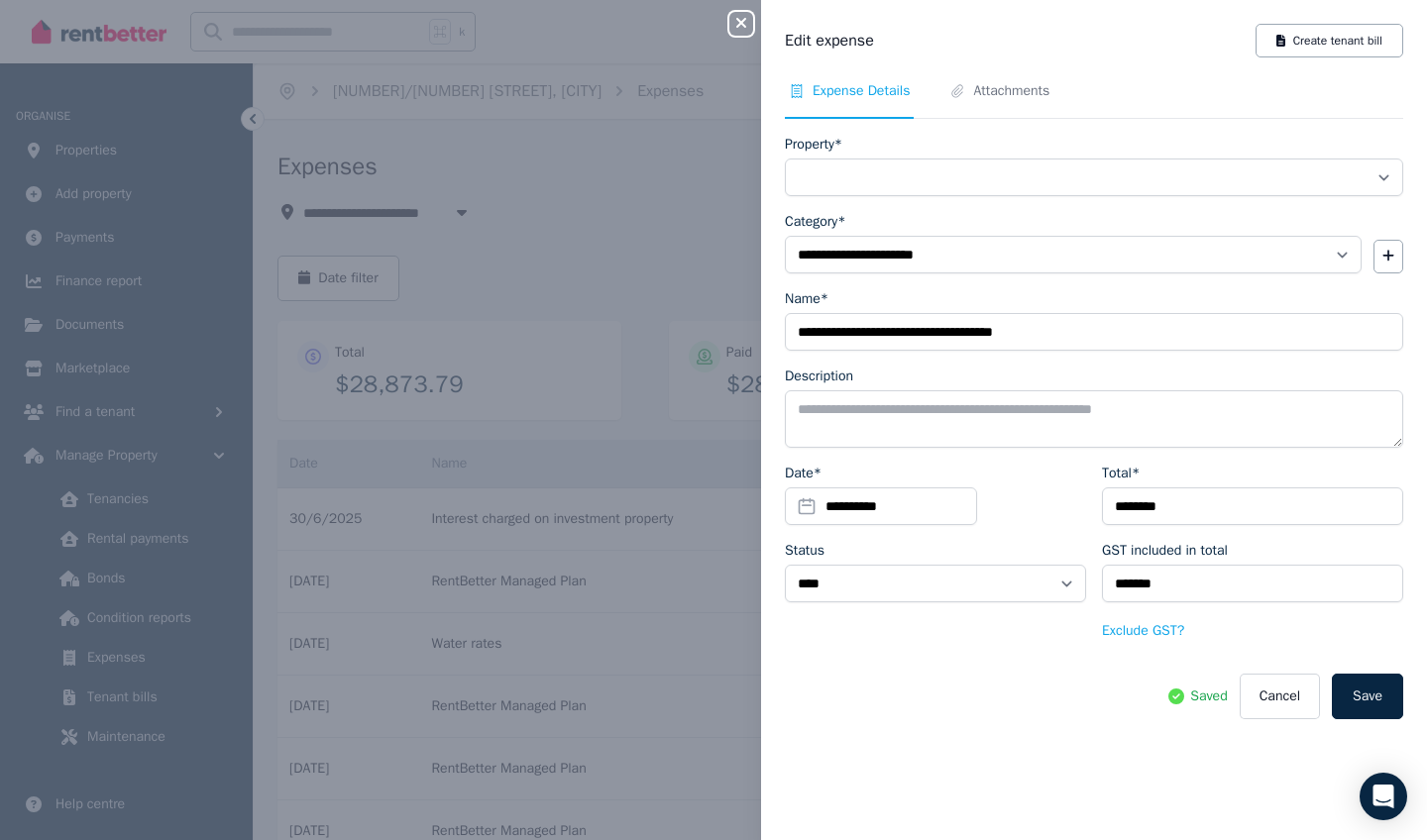 select on "**********" 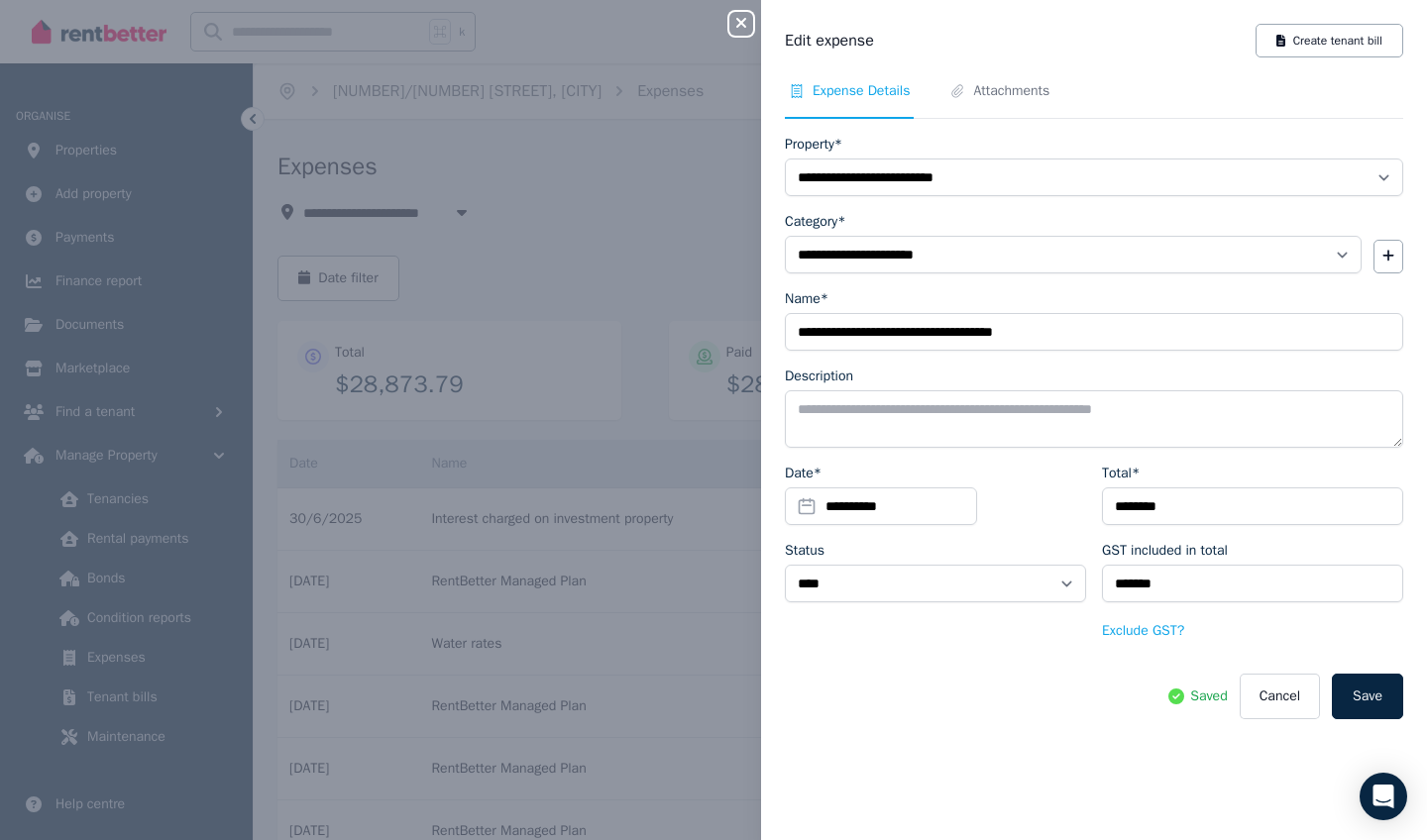 click 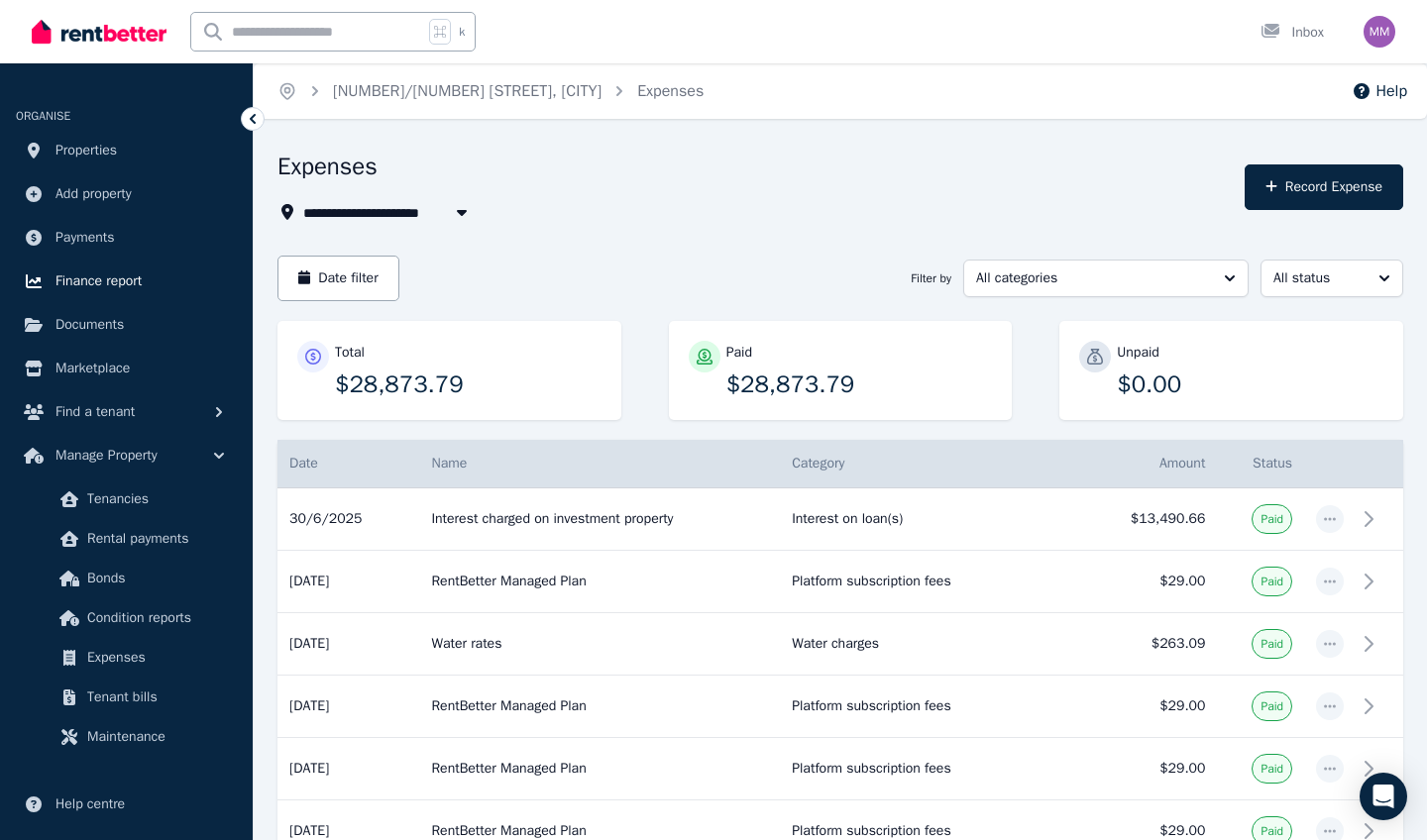 click on "Finance report" at bounding box center [98, 281] 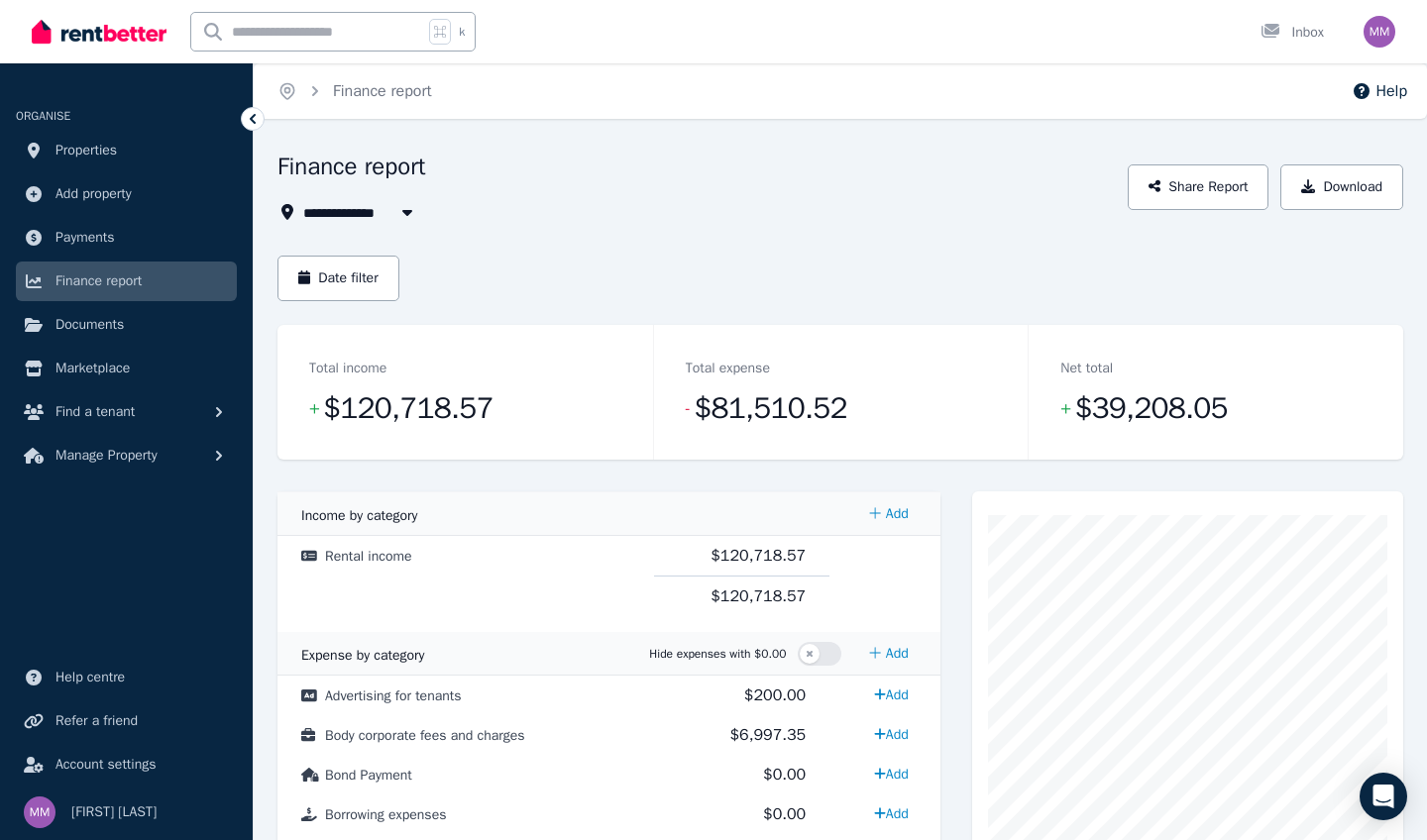 click 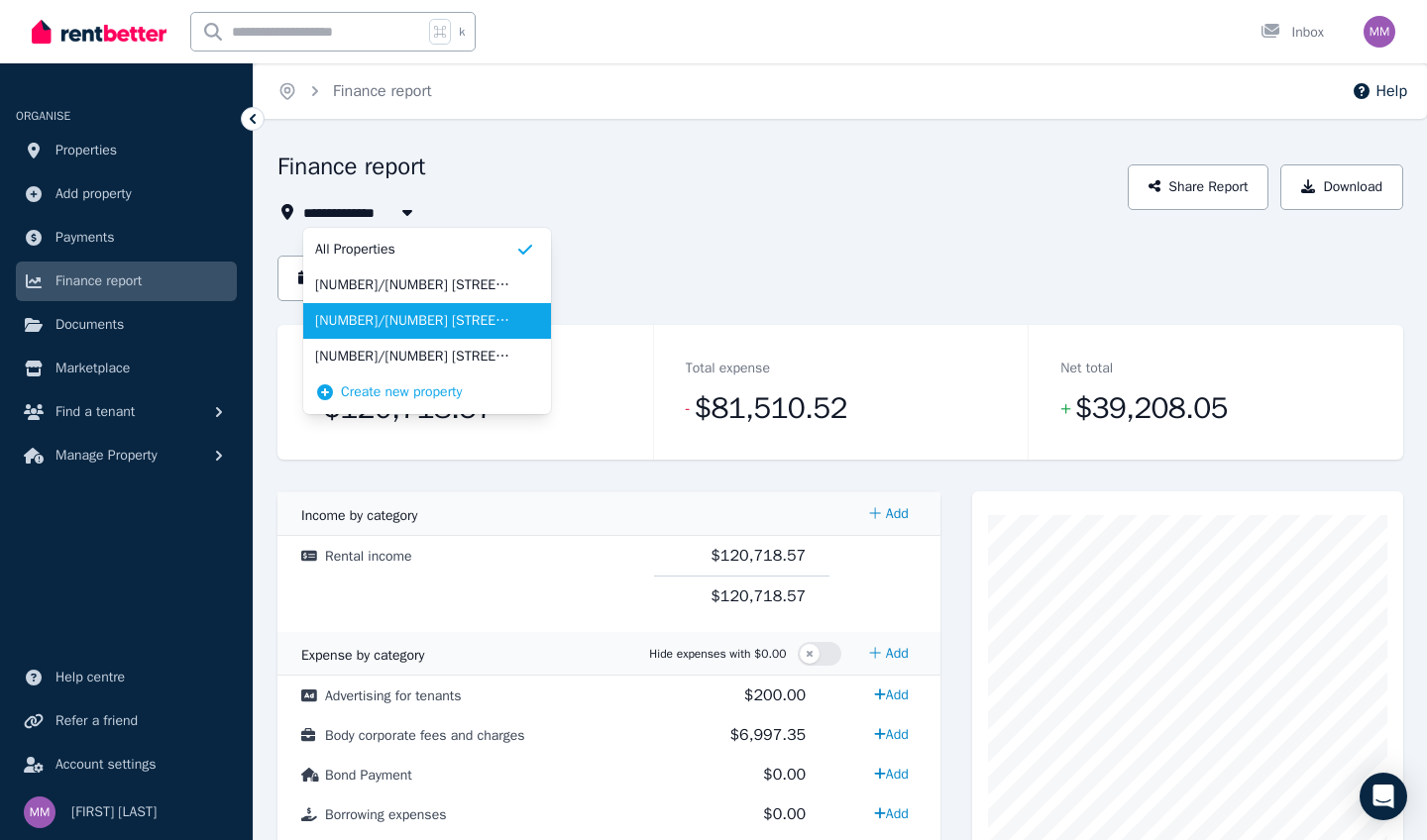 click on "[NUMBER]/[NUMBER] [STREET], [CITY]" at bounding box center [415, 321] 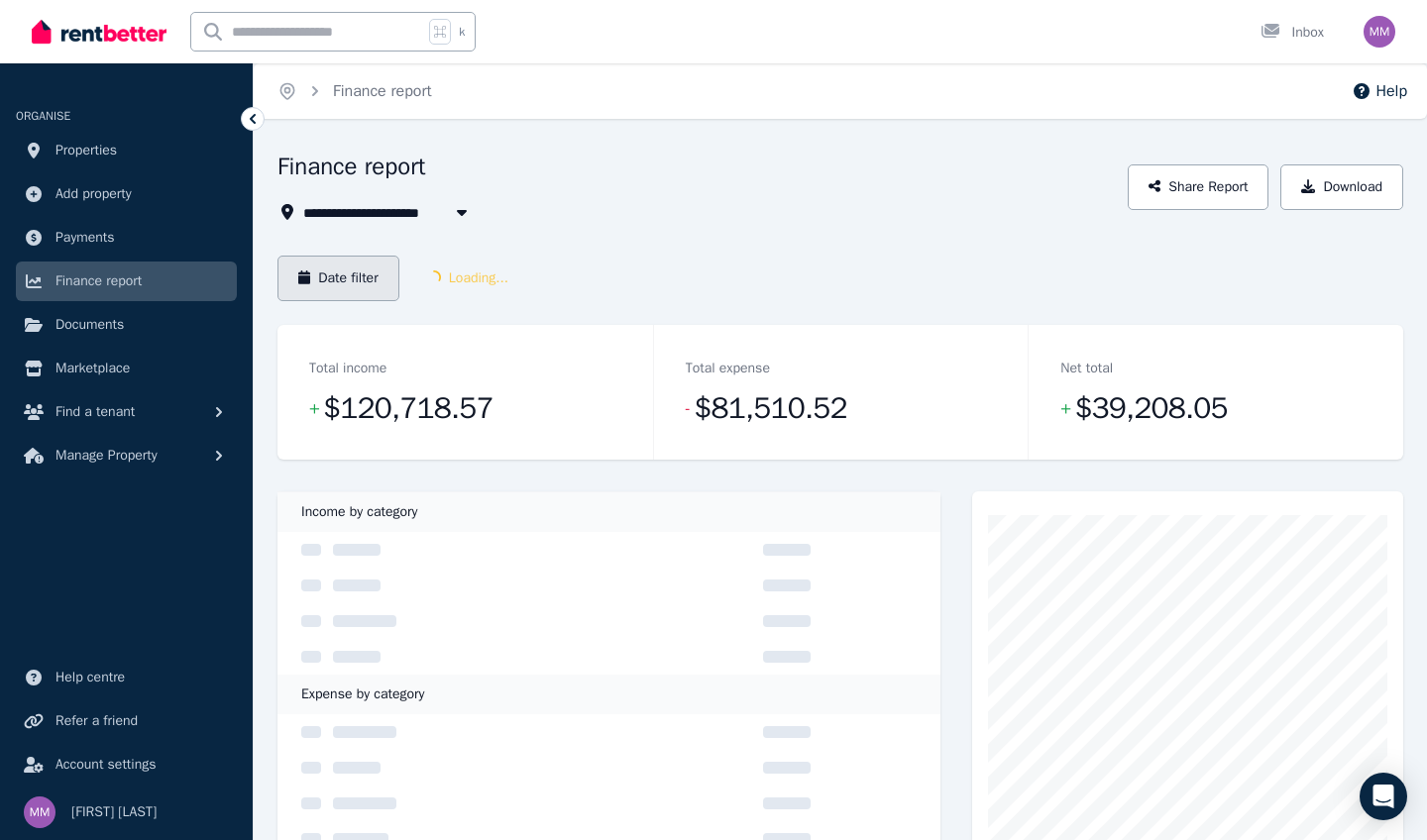 click on "Date filter" at bounding box center [338, 278] 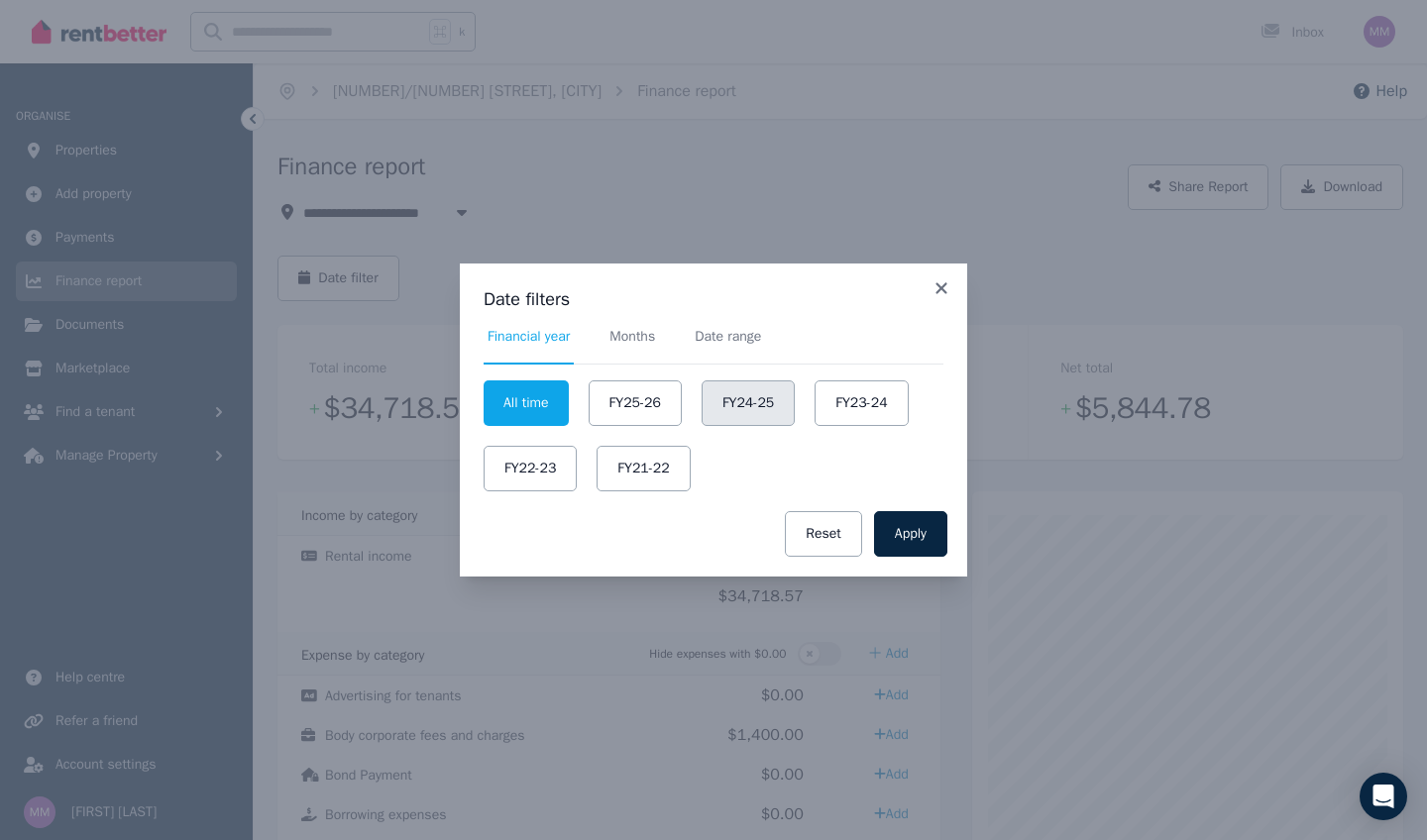 click on "FY24-25" at bounding box center [748, 403] 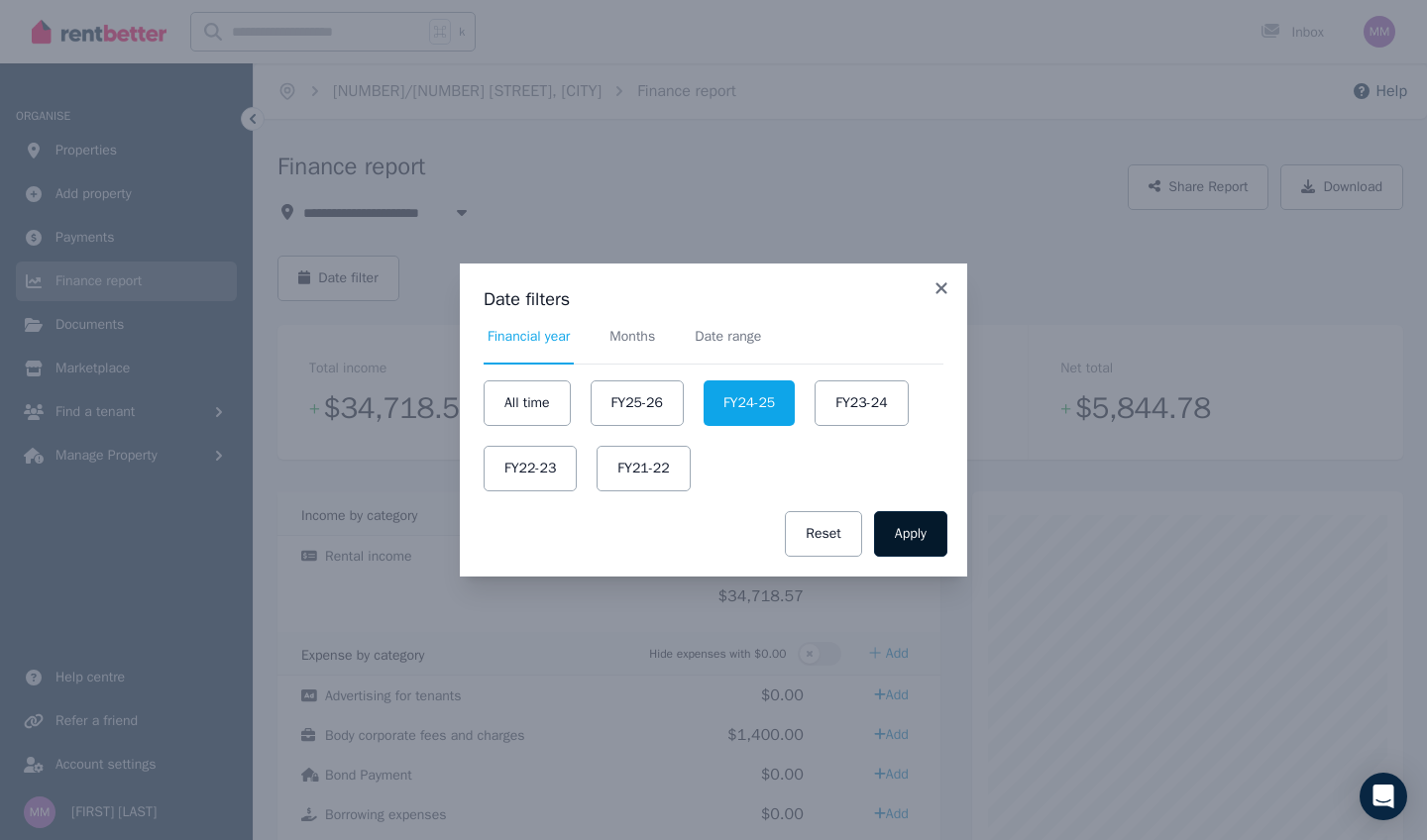click on "Apply" at bounding box center (911, 534) 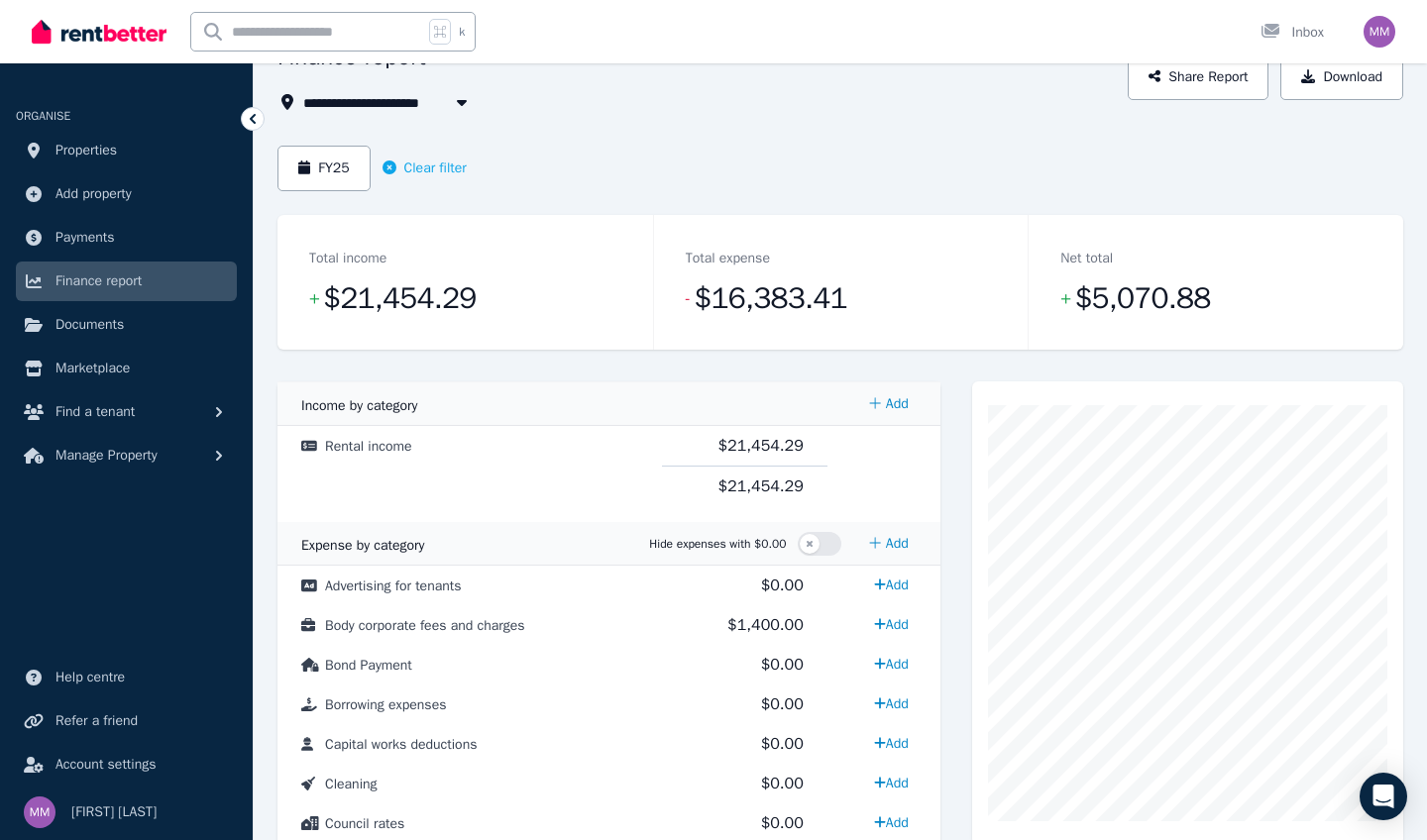 scroll, scrollTop: 112, scrollLeft: 0, axis: vertical 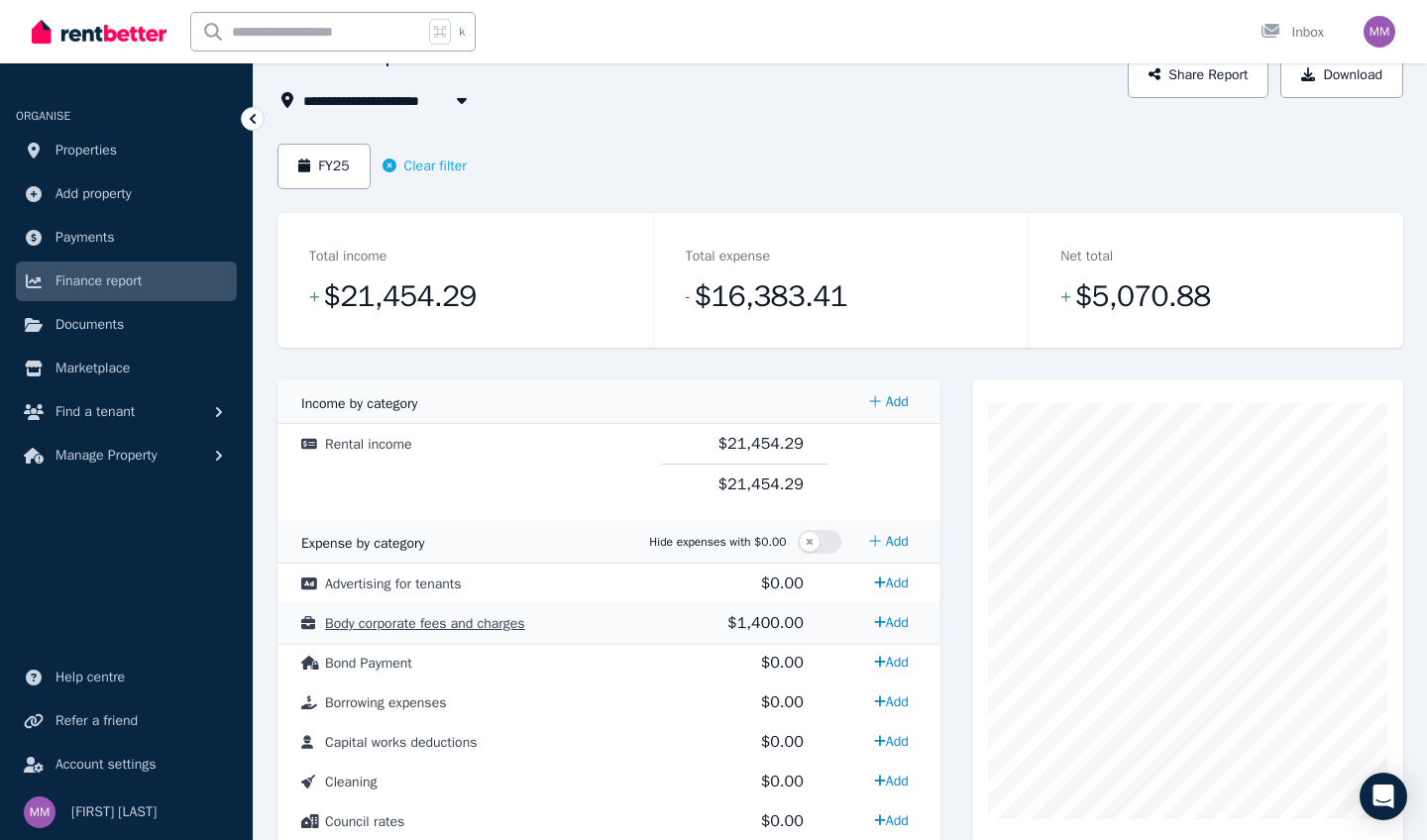 click on "Body corporate fees and charges" at bounding box center [425, 623] 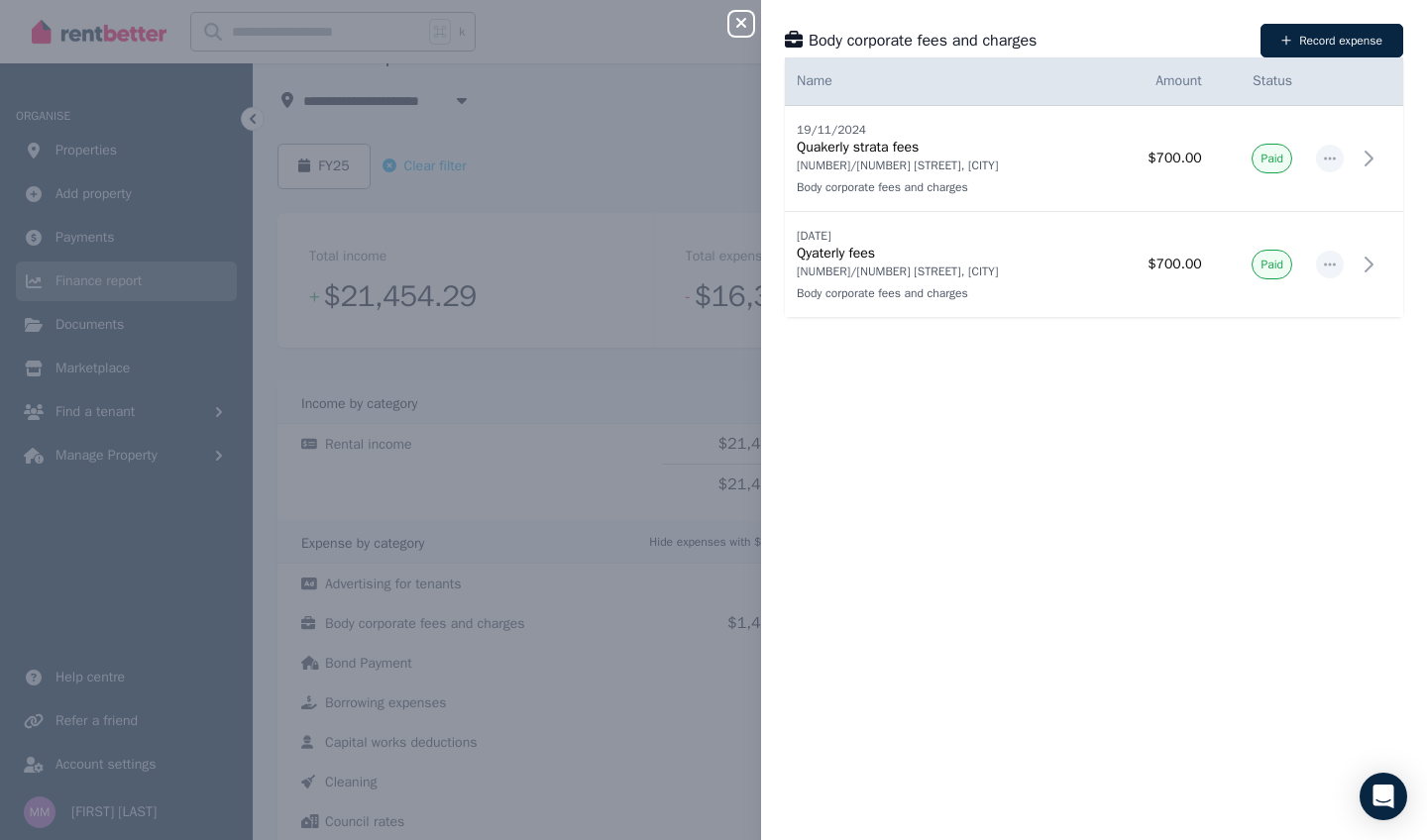 click on "Close panel Body corporate fees and charges Record expense Date Name Address Category Amount Status [DATE] [DATE] Quakerly strata fees [NUMBER]/[NUMBER] [STREET], [CITY] Body corporate fees and charges [NUMBER]/[NUMBER] [STREET], [CITY] Body corporate fees and charges $700.00 Paid [DATE] [DATE] Qyaterly fees [NUMBER]/[NUMBER] [STREET], [CITY] Body corporate fees and charges [NUMBER]/[NUMBER] [STREET], [CITY] Body corporate fees and charges $700.00 Paid" at bounding box center (714, 420) 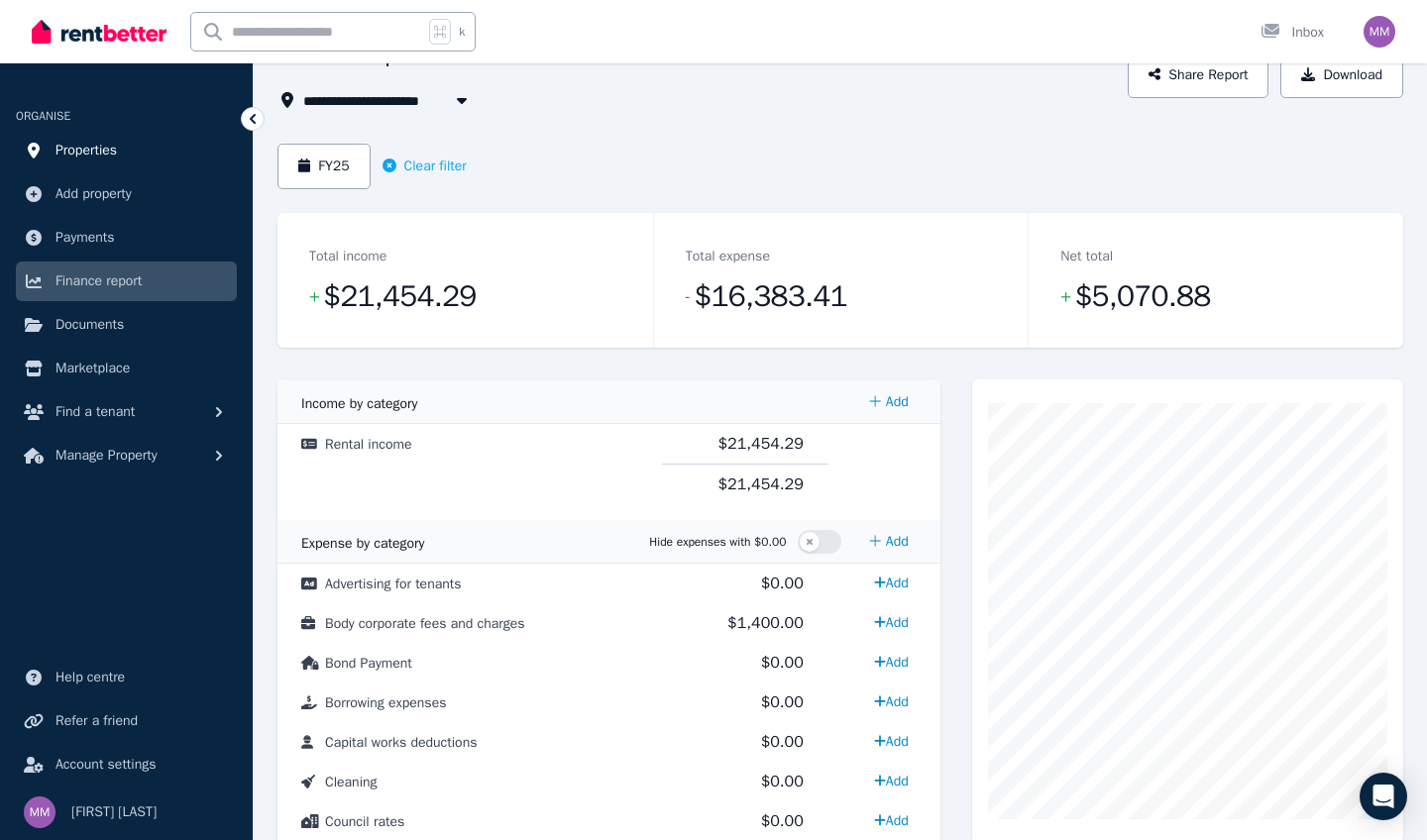 click on "Properties" at bounding box center (86, 151) 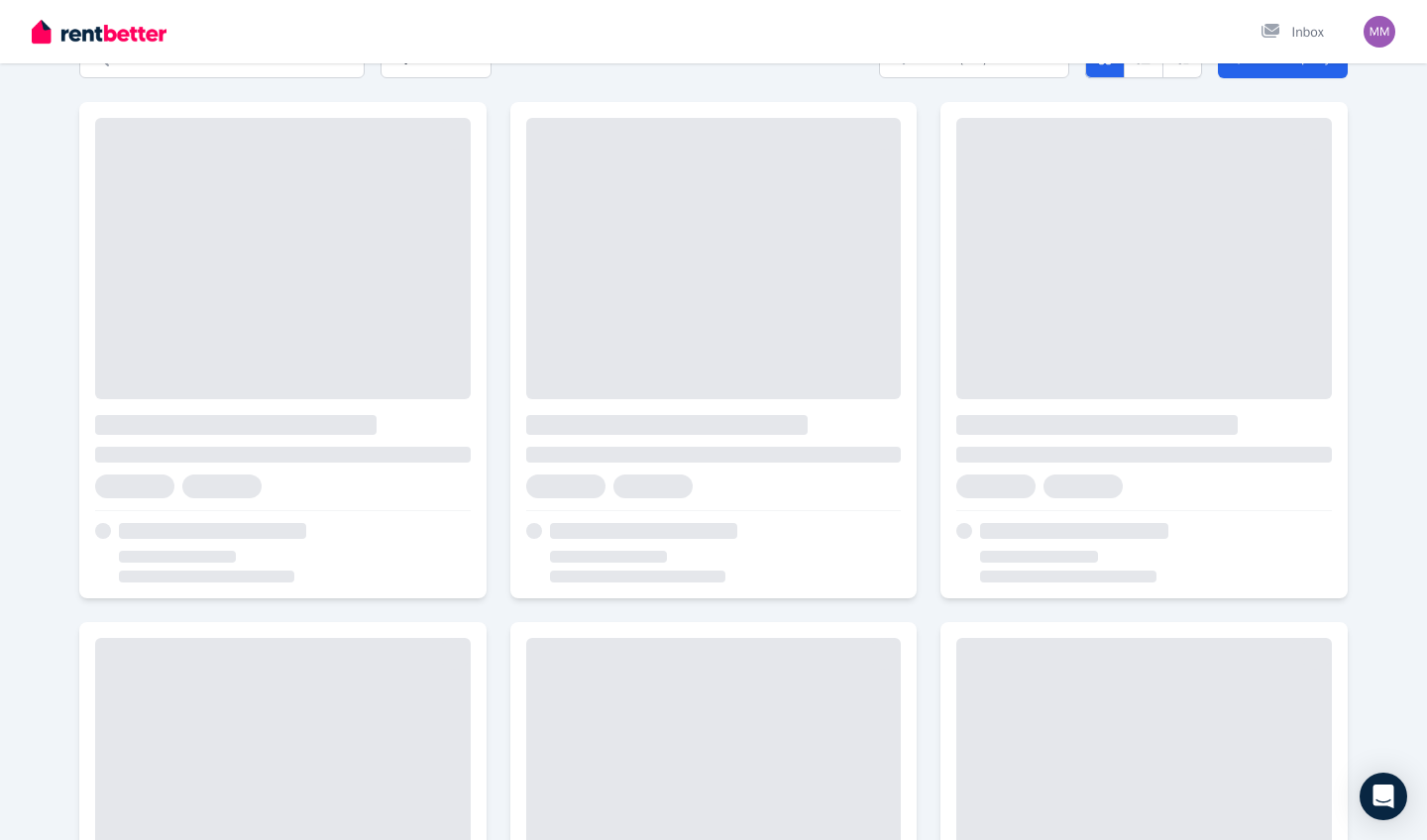 scroll, scrollTop: 0, scrollLeft: 0, axis: both 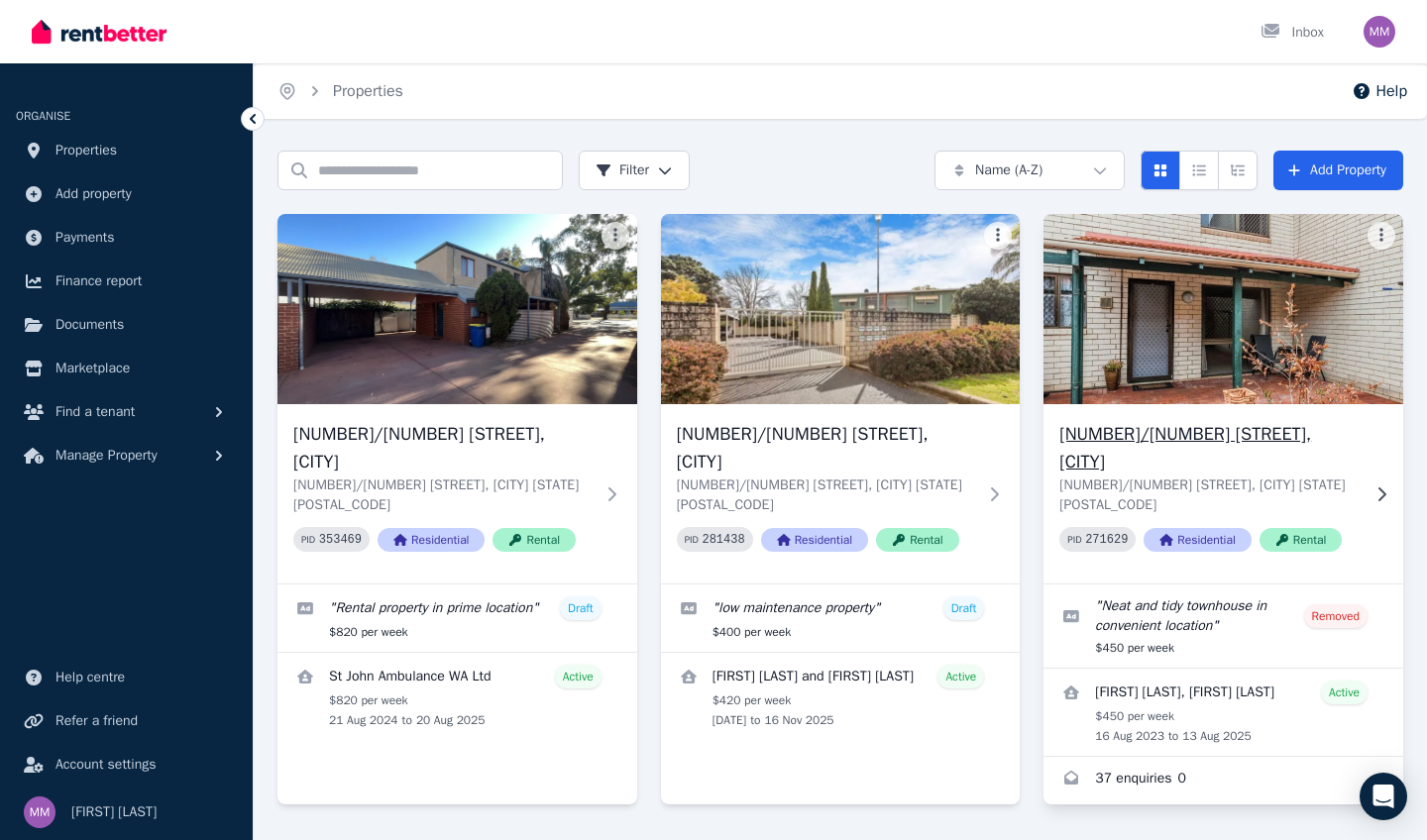 click at bounding box center [1223, 309] 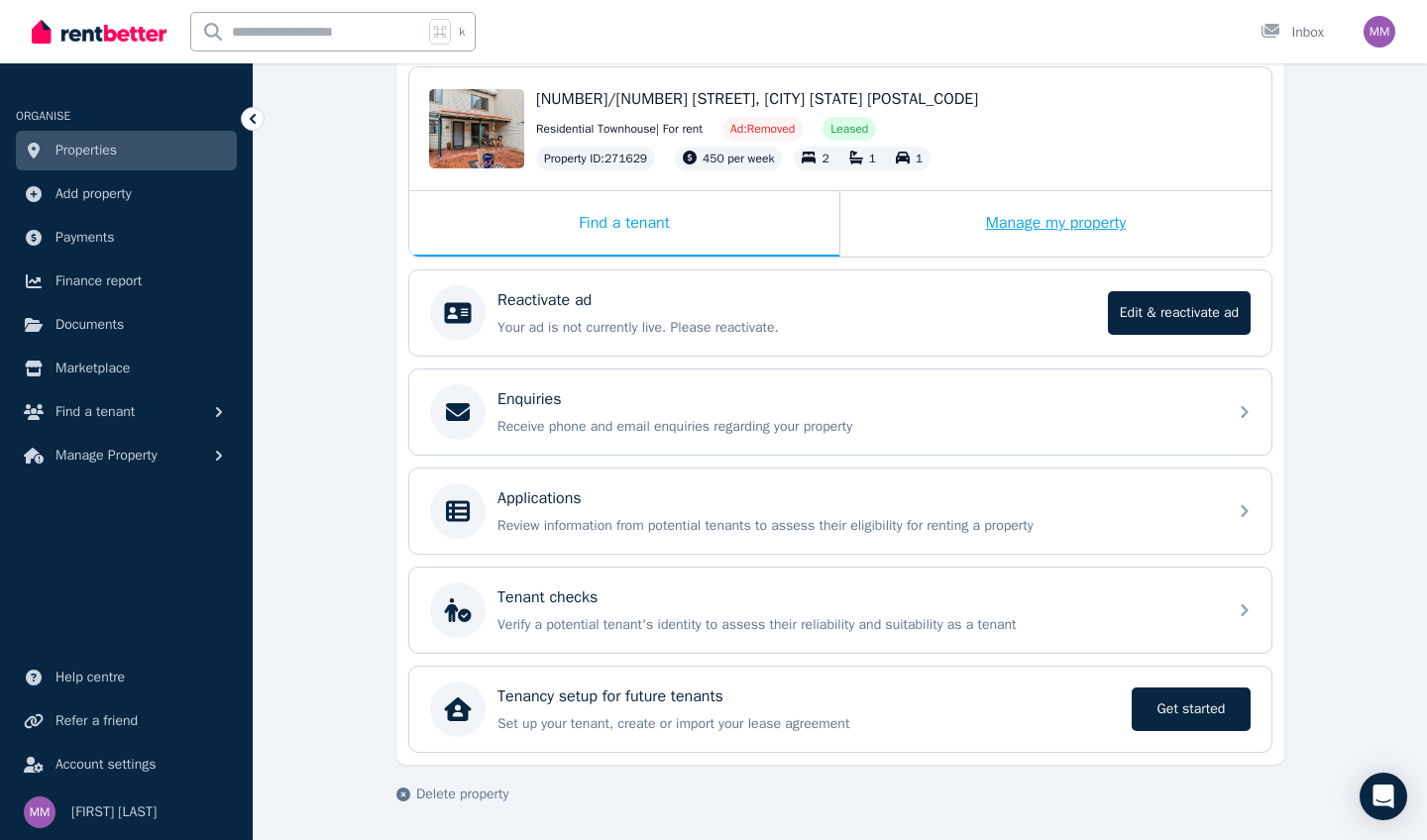 scroll, scrollTop: 201, scrollLeft: 0, axis: vertical 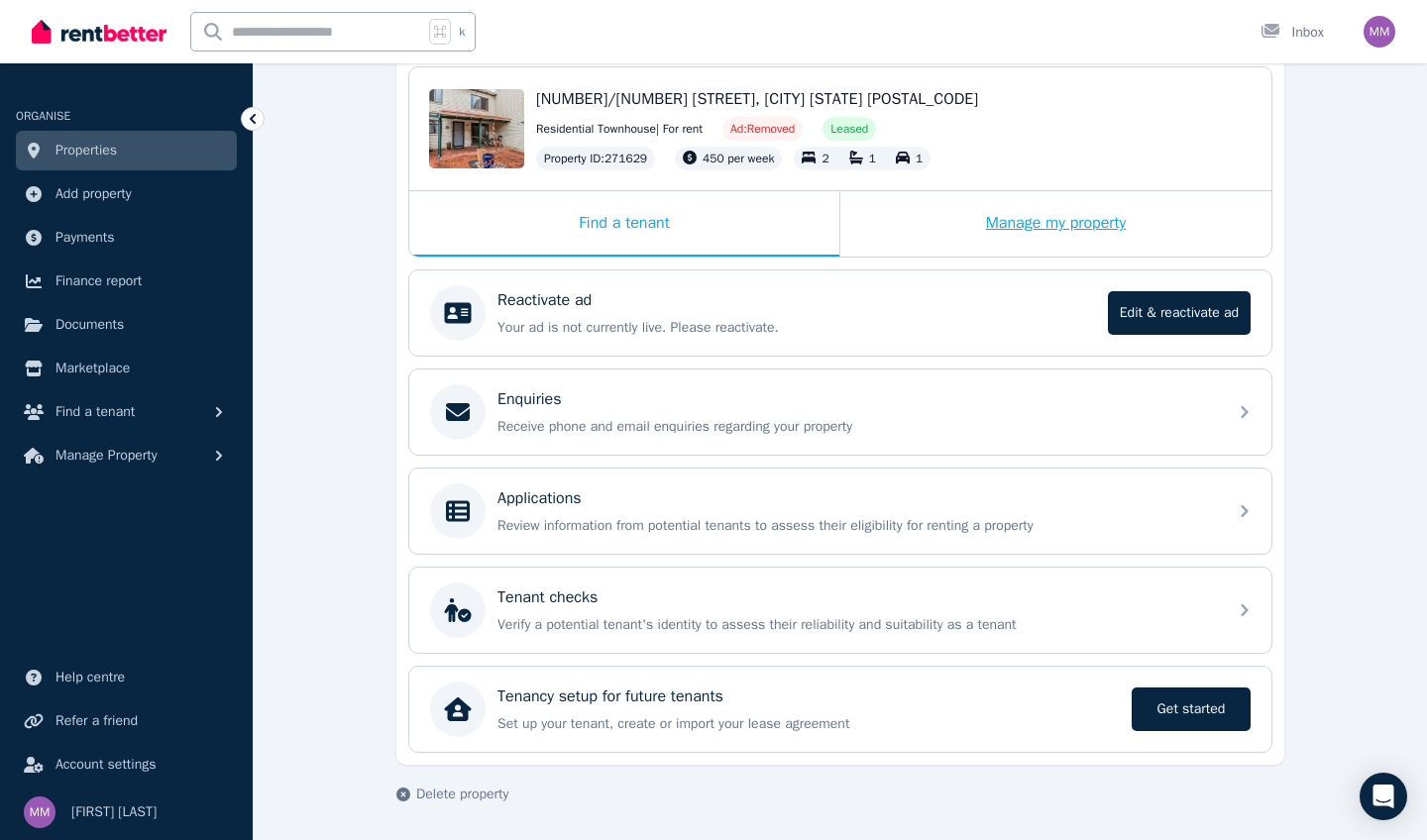 click on "Manage my property" at bounding box center [1055, 224] 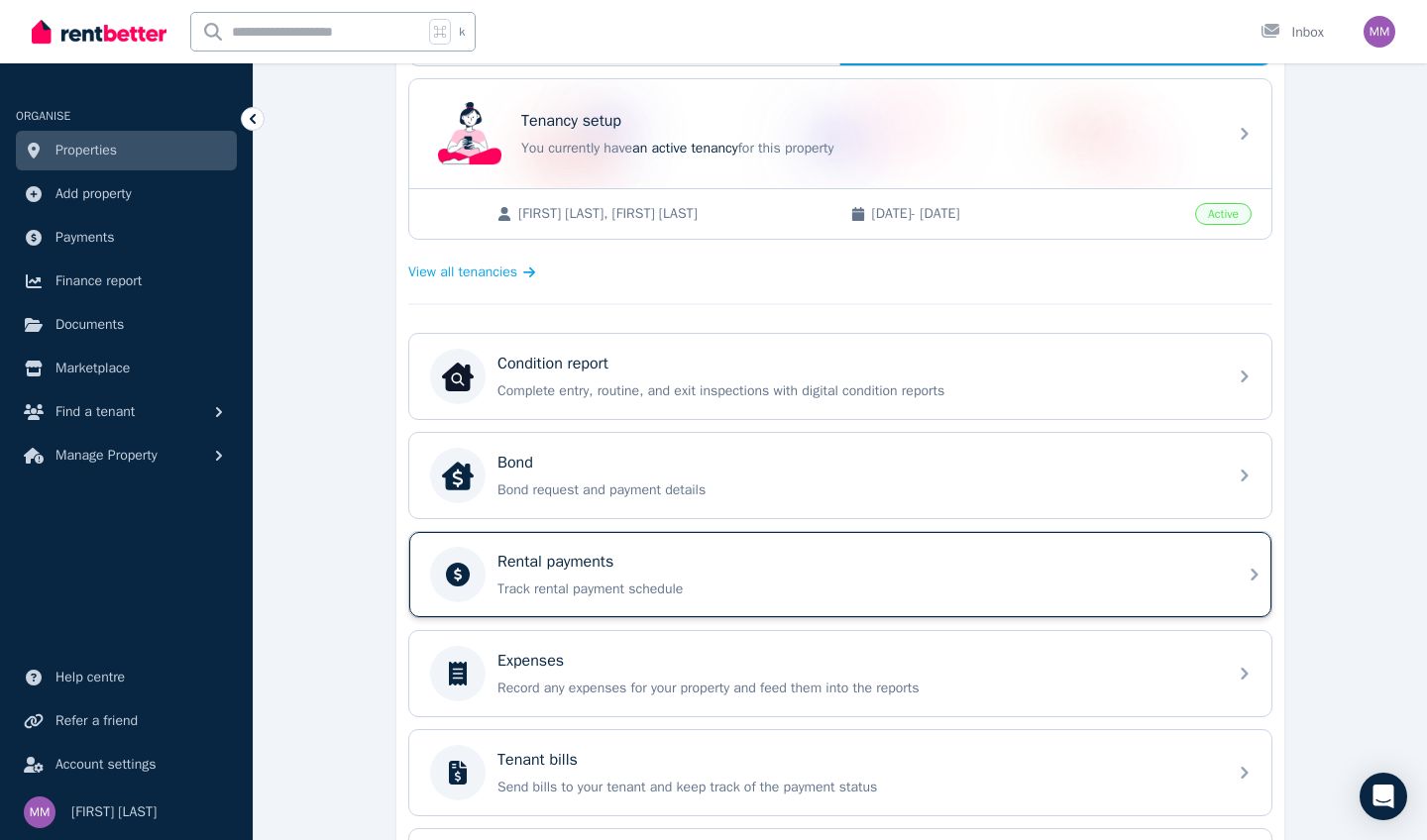 scroll, scrollTop: 398, scrollLeft: 0, axis: vertical 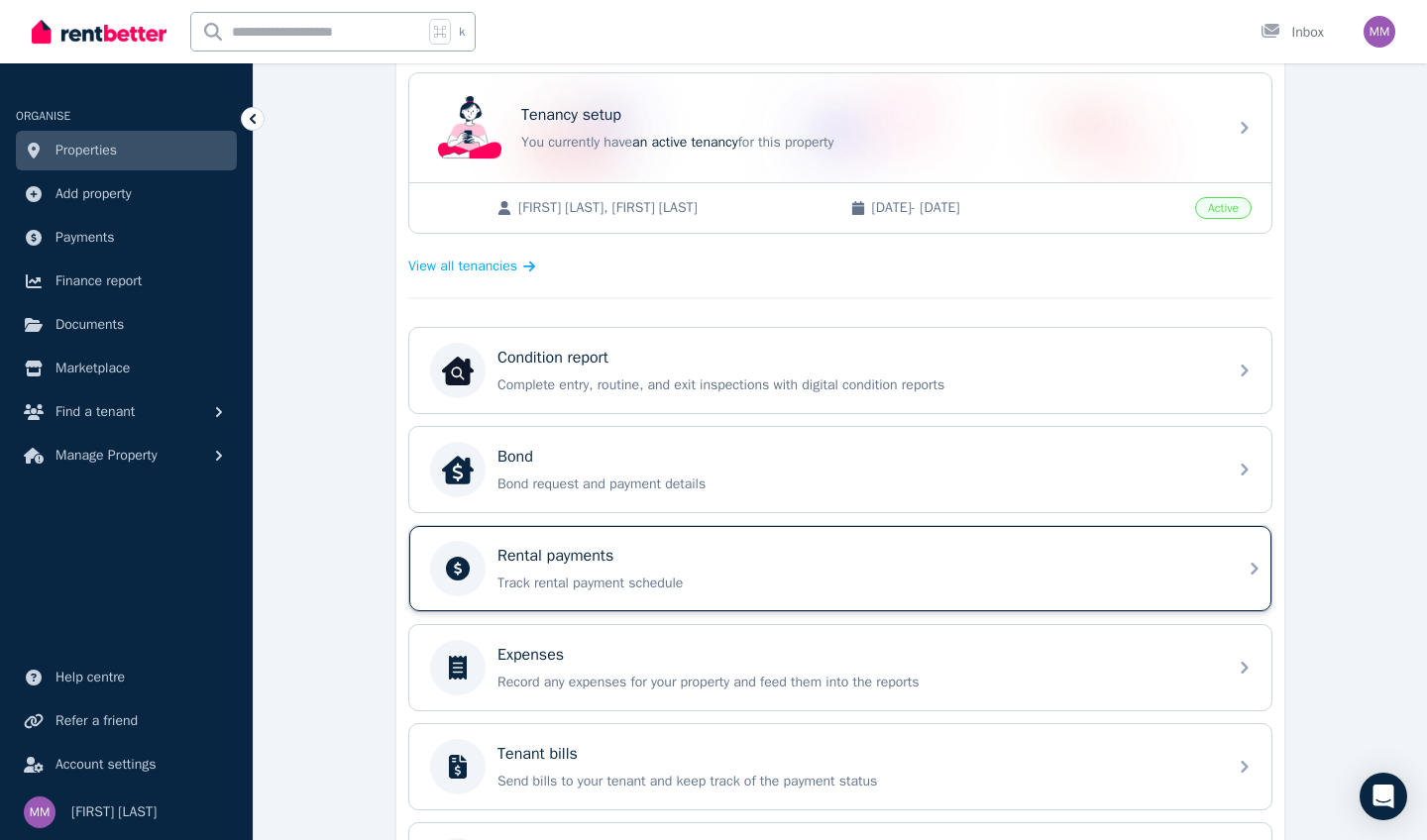 drag, startPoint x: 735, startPoint y: 576, endPoint x: 775, endPoint y: 595, distance: 44.28318 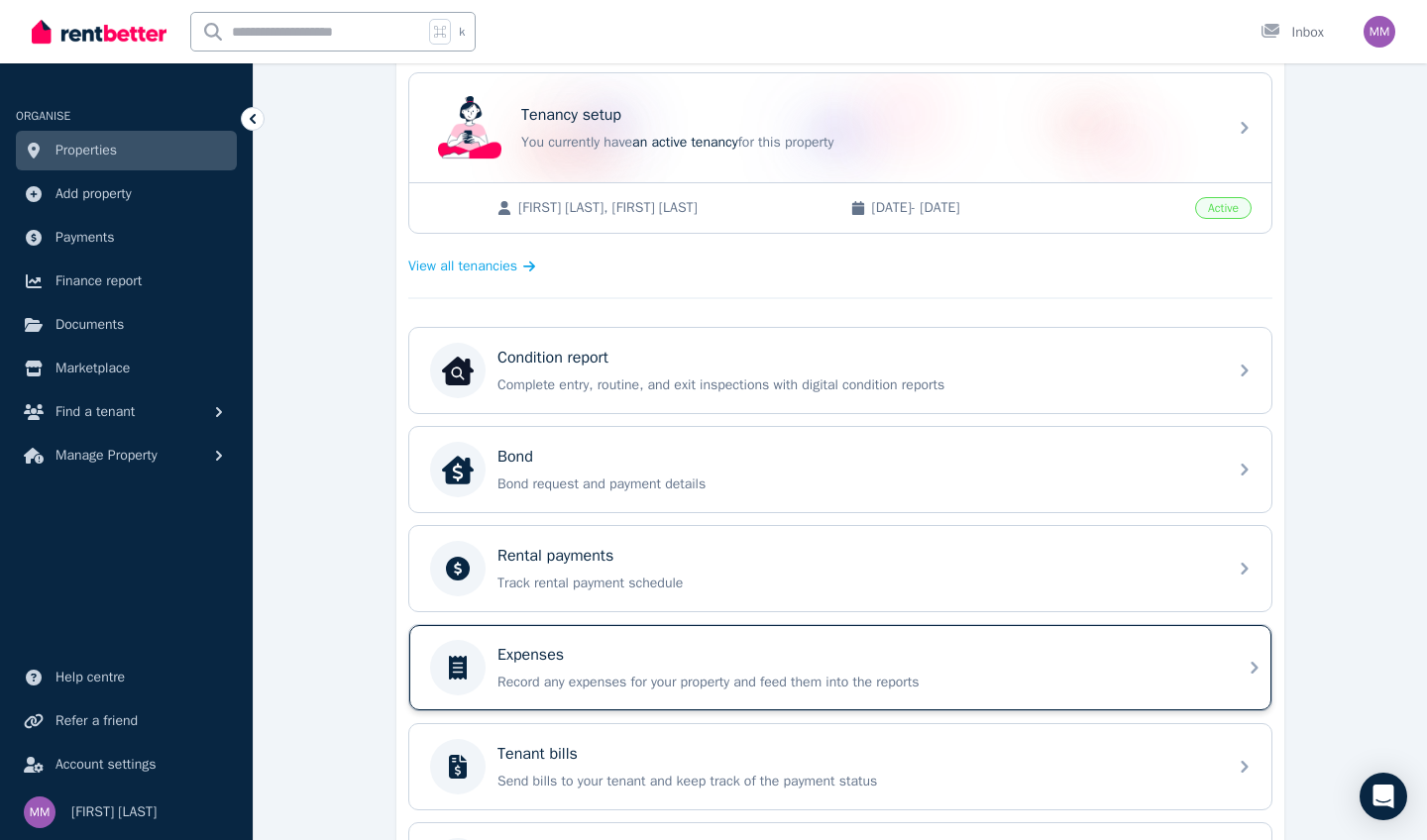 click on "Expenses Record any expenses for your property and feed them into the reports" at bounding box center [856, 668] 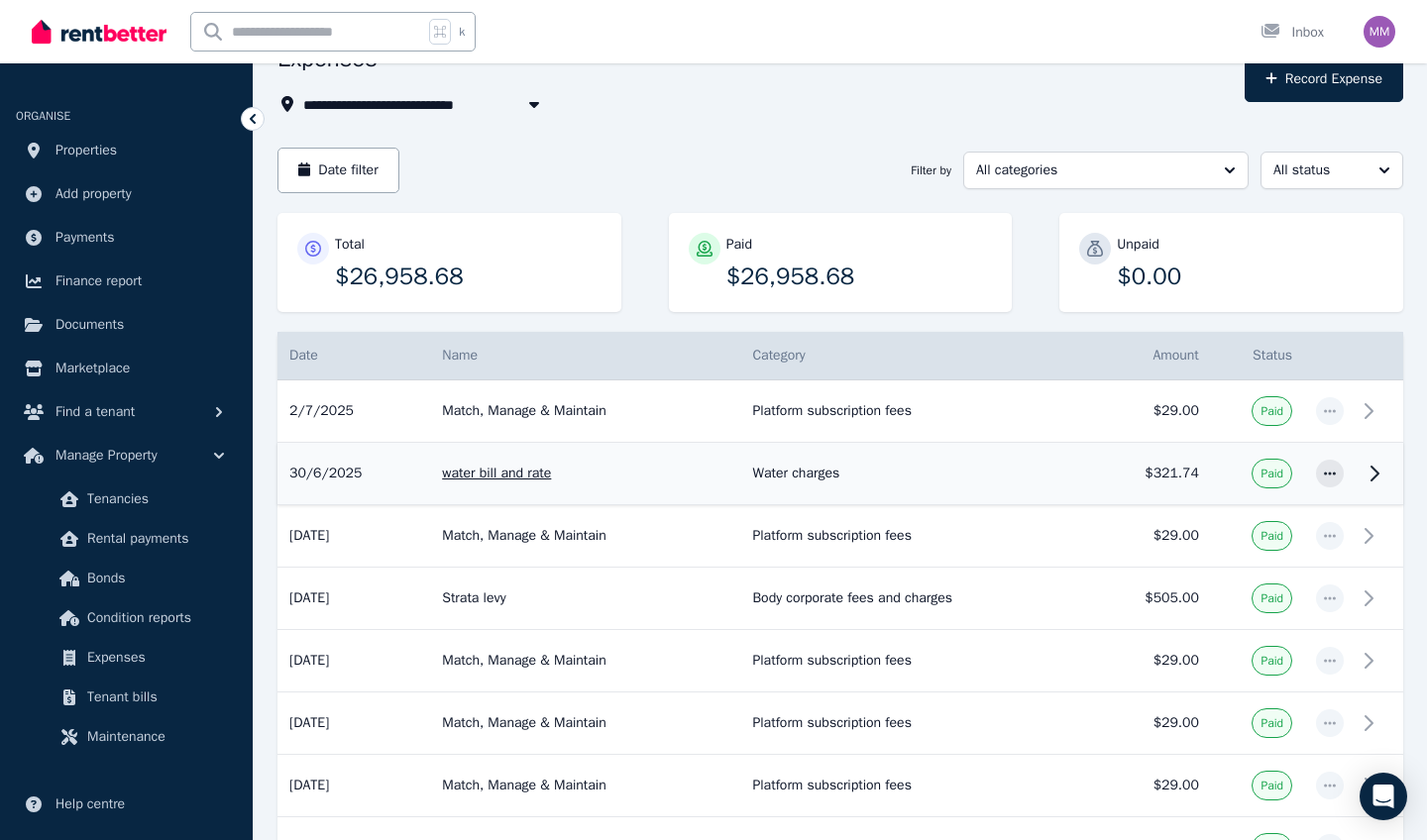 scroll, scrollTop: 114, scrollLeft: 0, axis: vertical 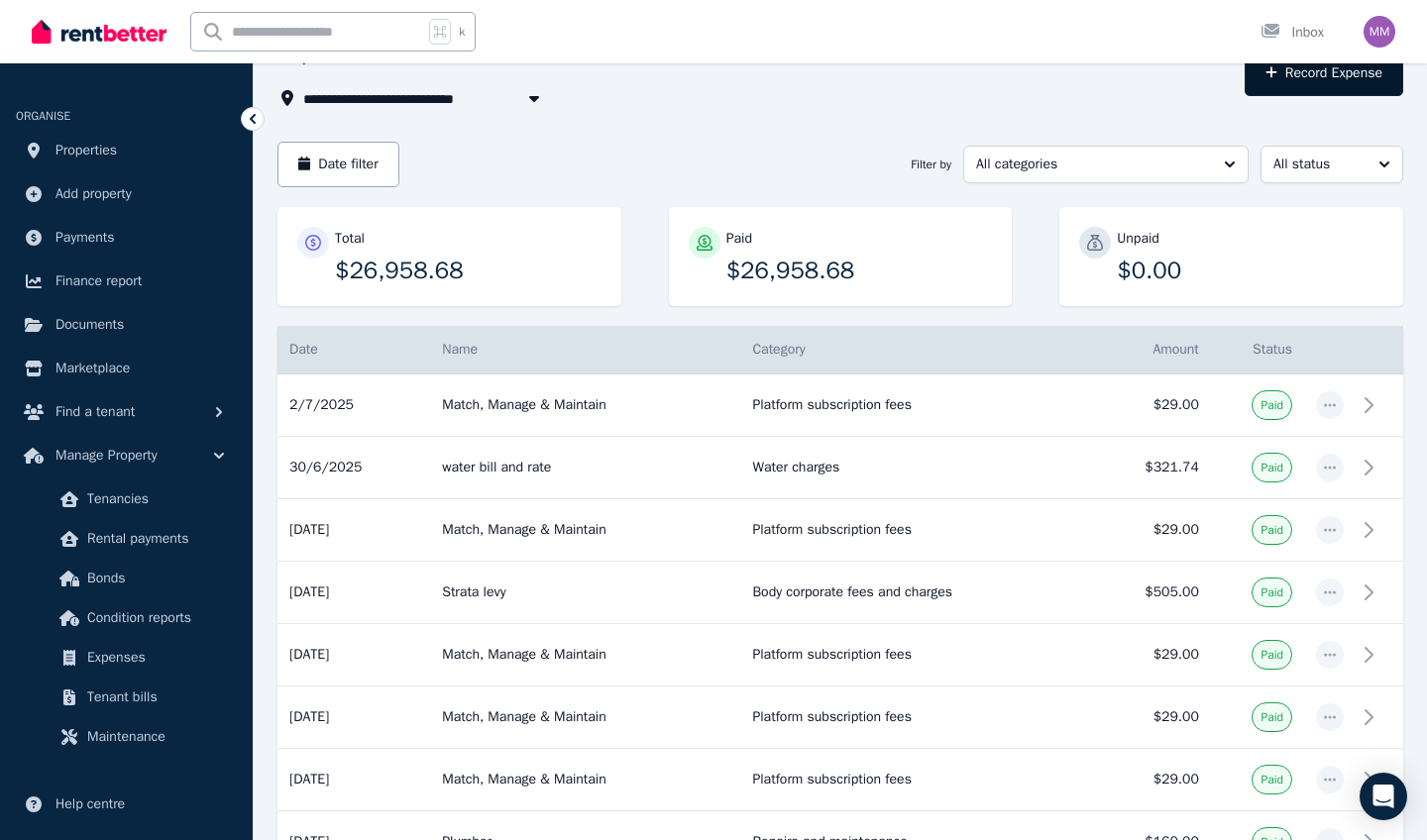 click on "Record Expense" at bounding box center [1324, 73] 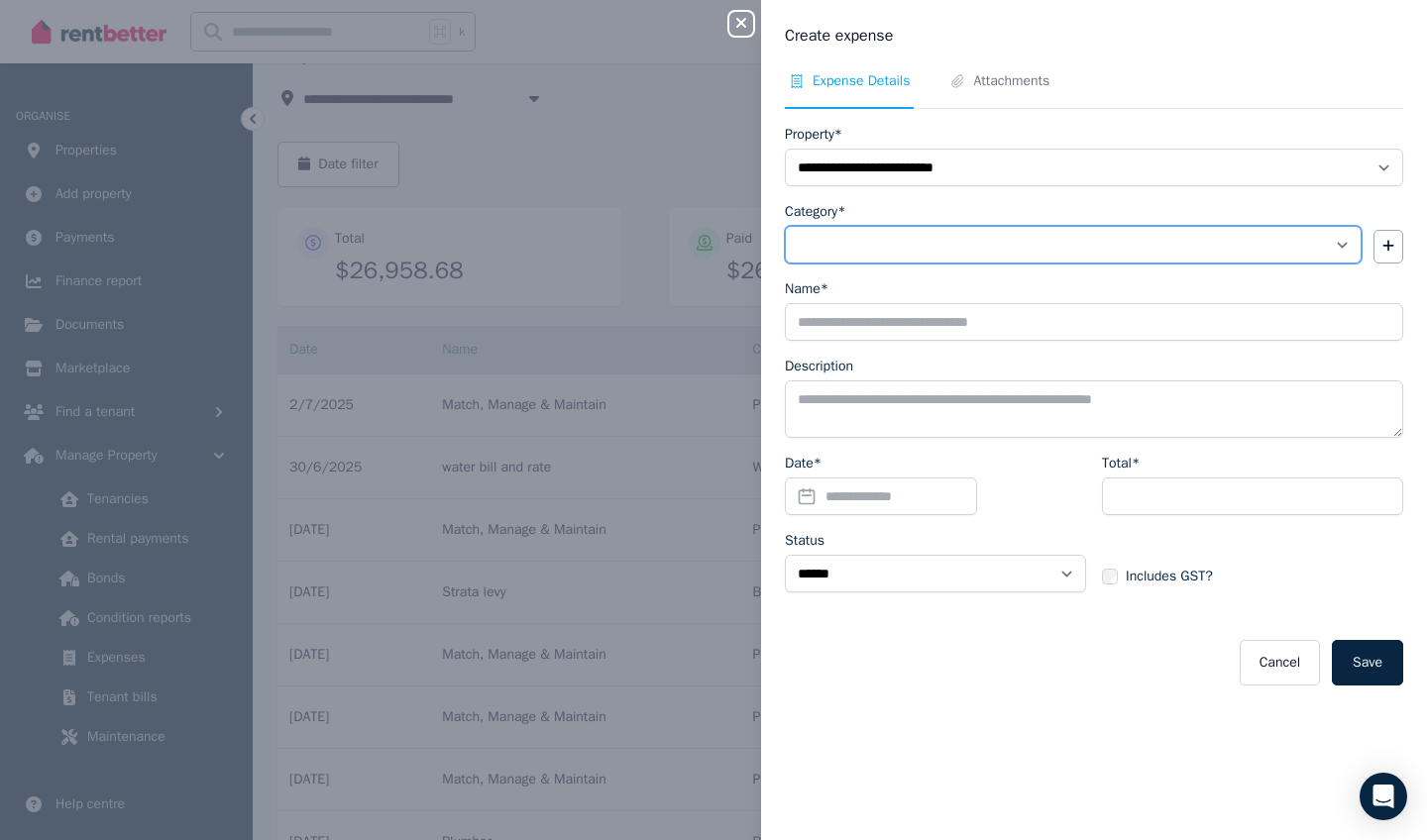 select on "**********" 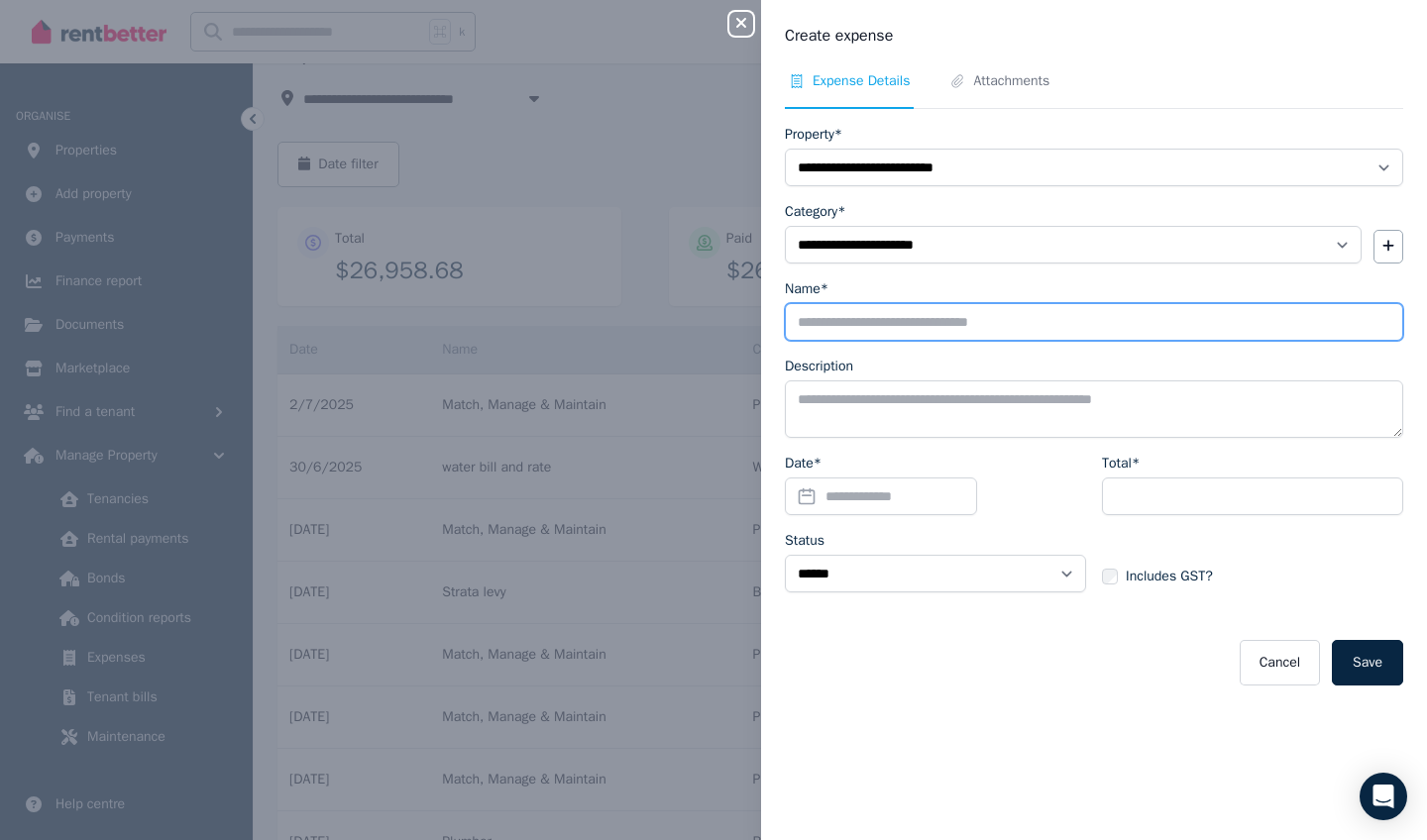 click on "Name*" at bounding box center [1094, 322] 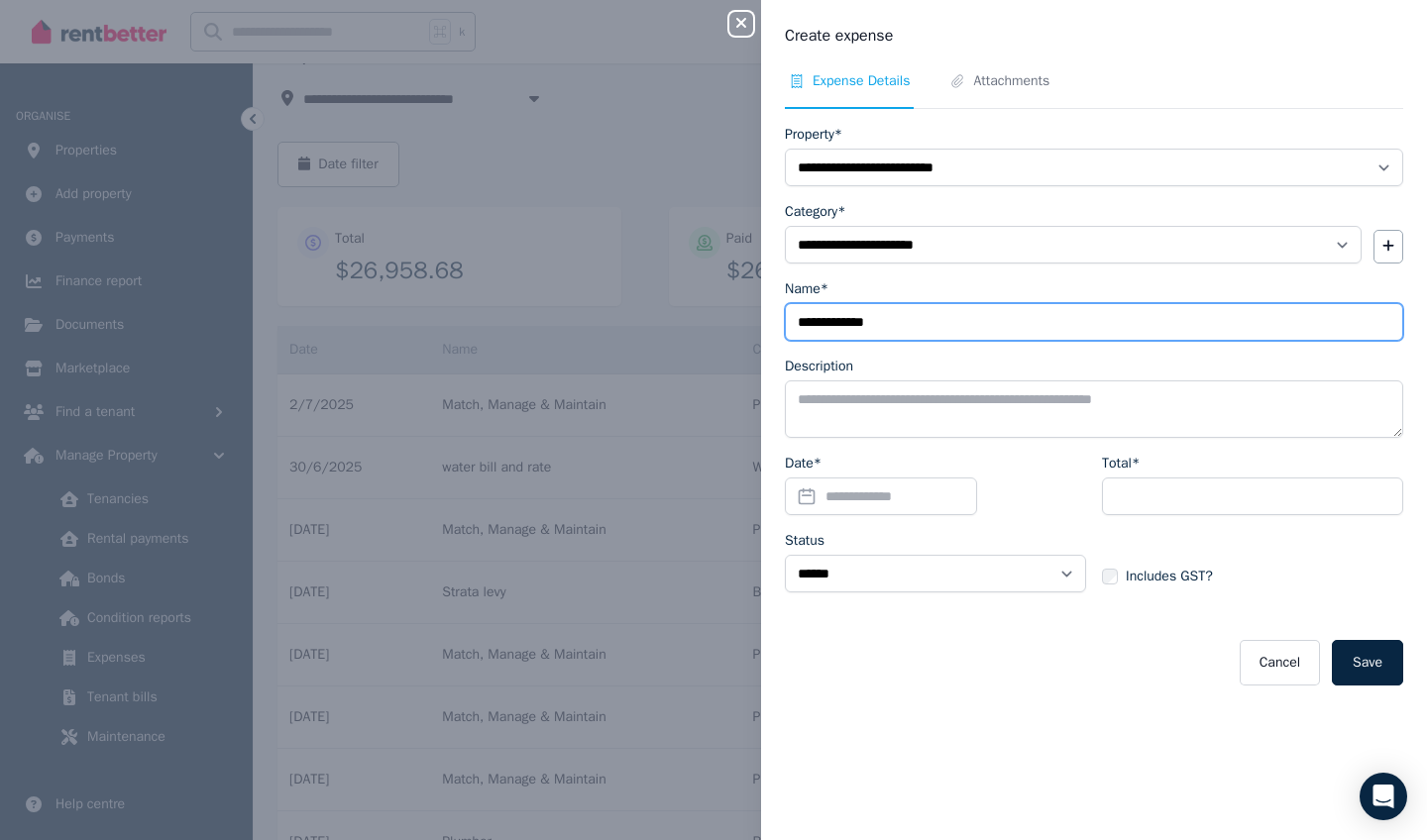 type on "**********" 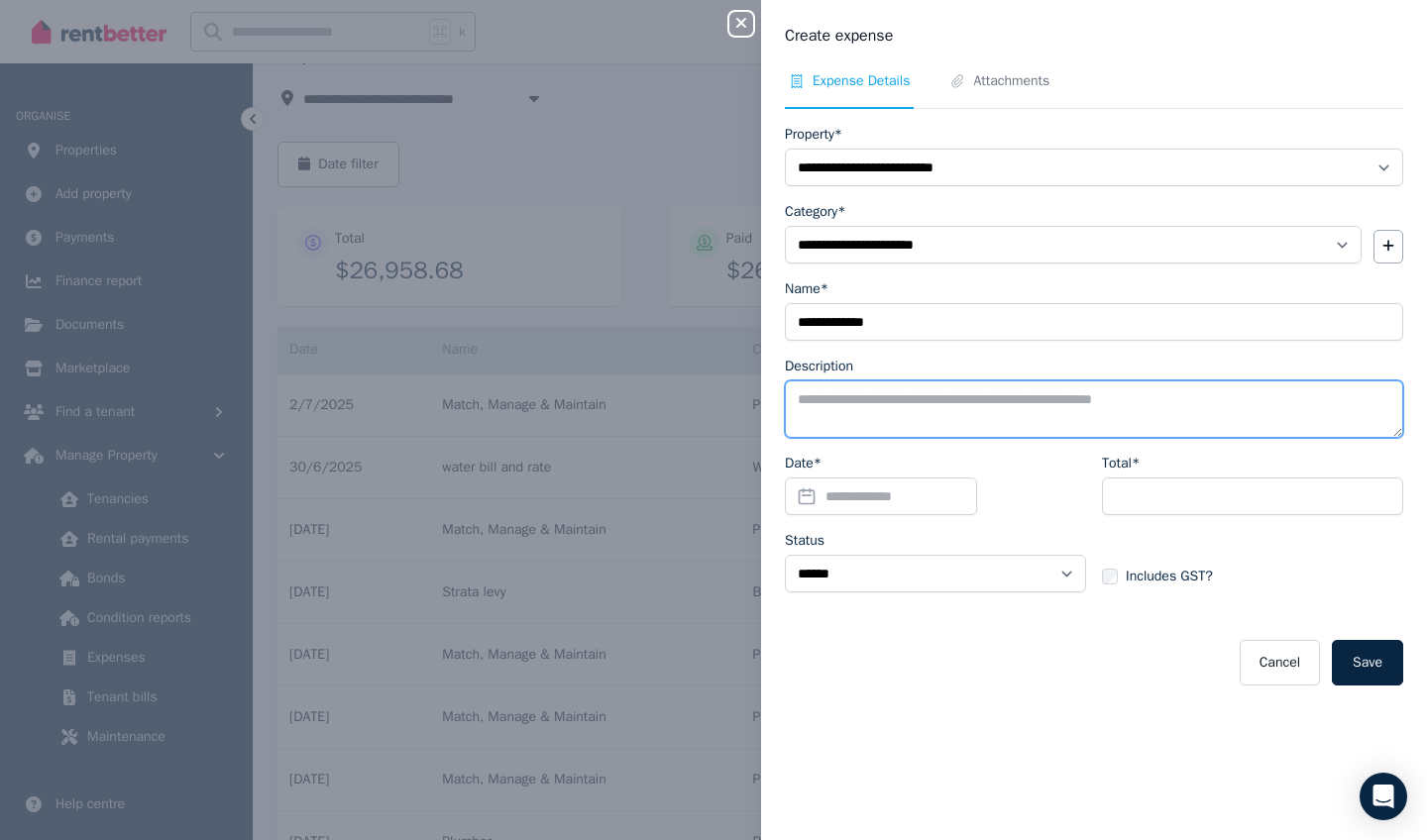 click on "Description" at bounding box center [1094, 409] 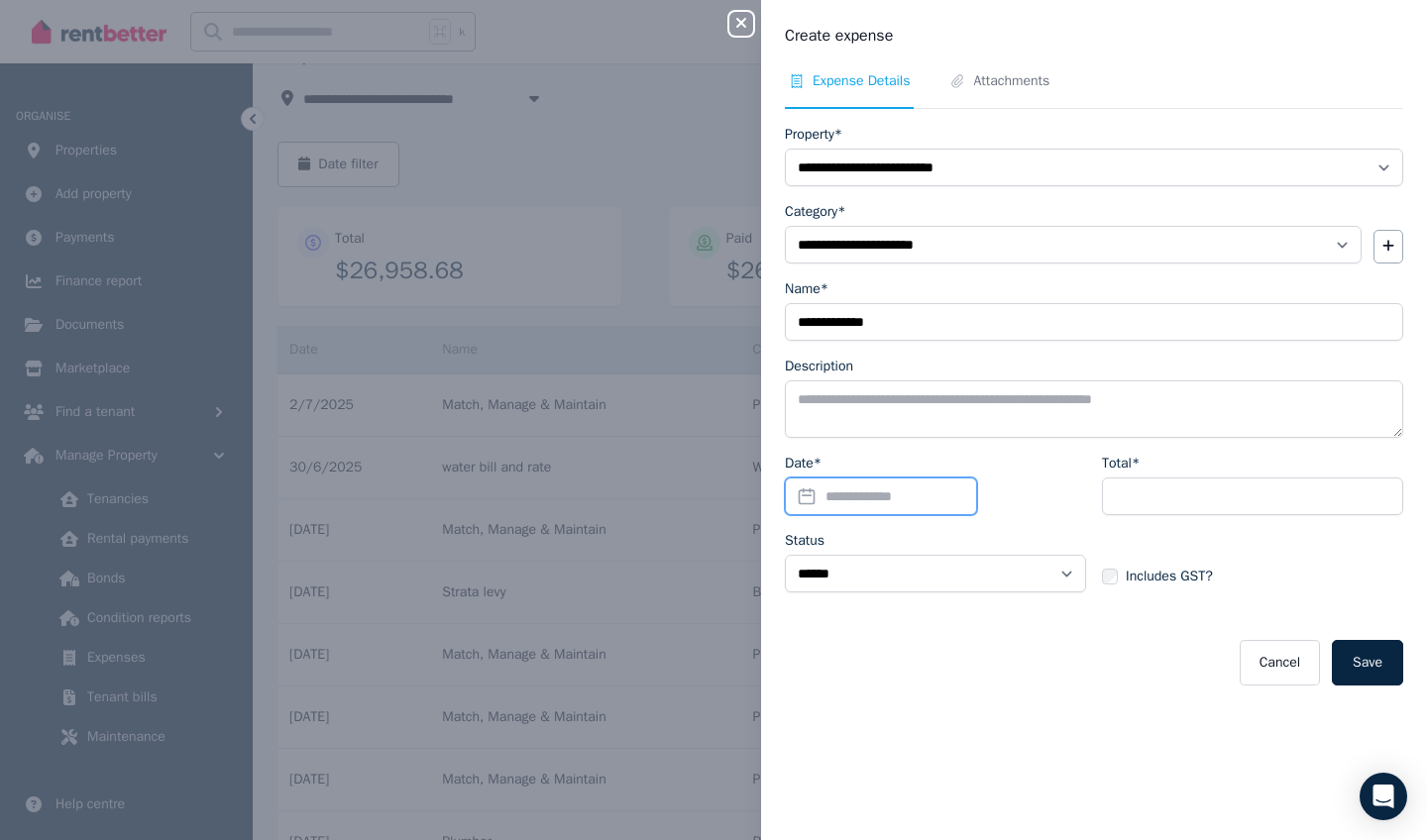 click on "Date*" at bounding box center (881, 496) 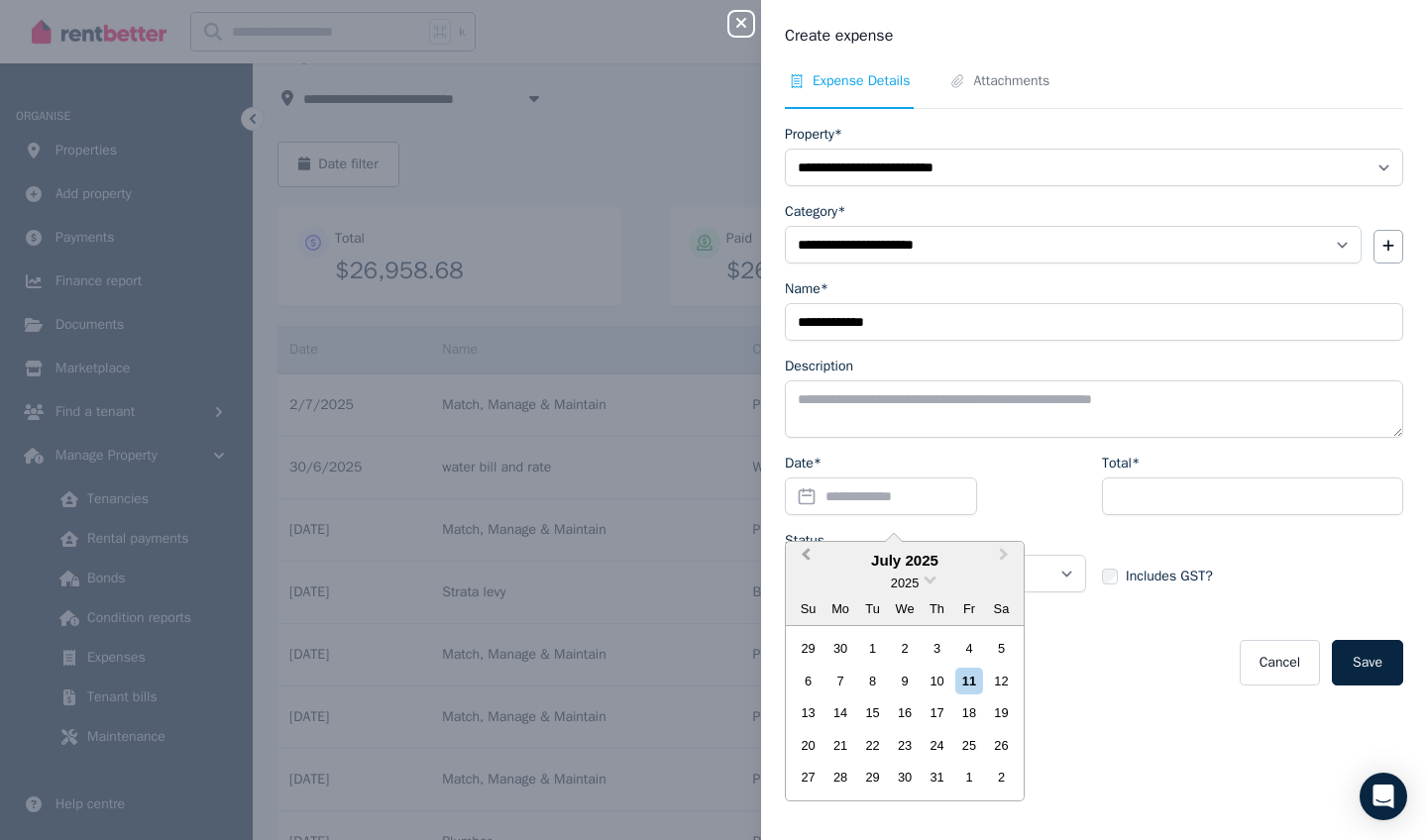 click on "Previous Month" at bounding box center (804, 560) 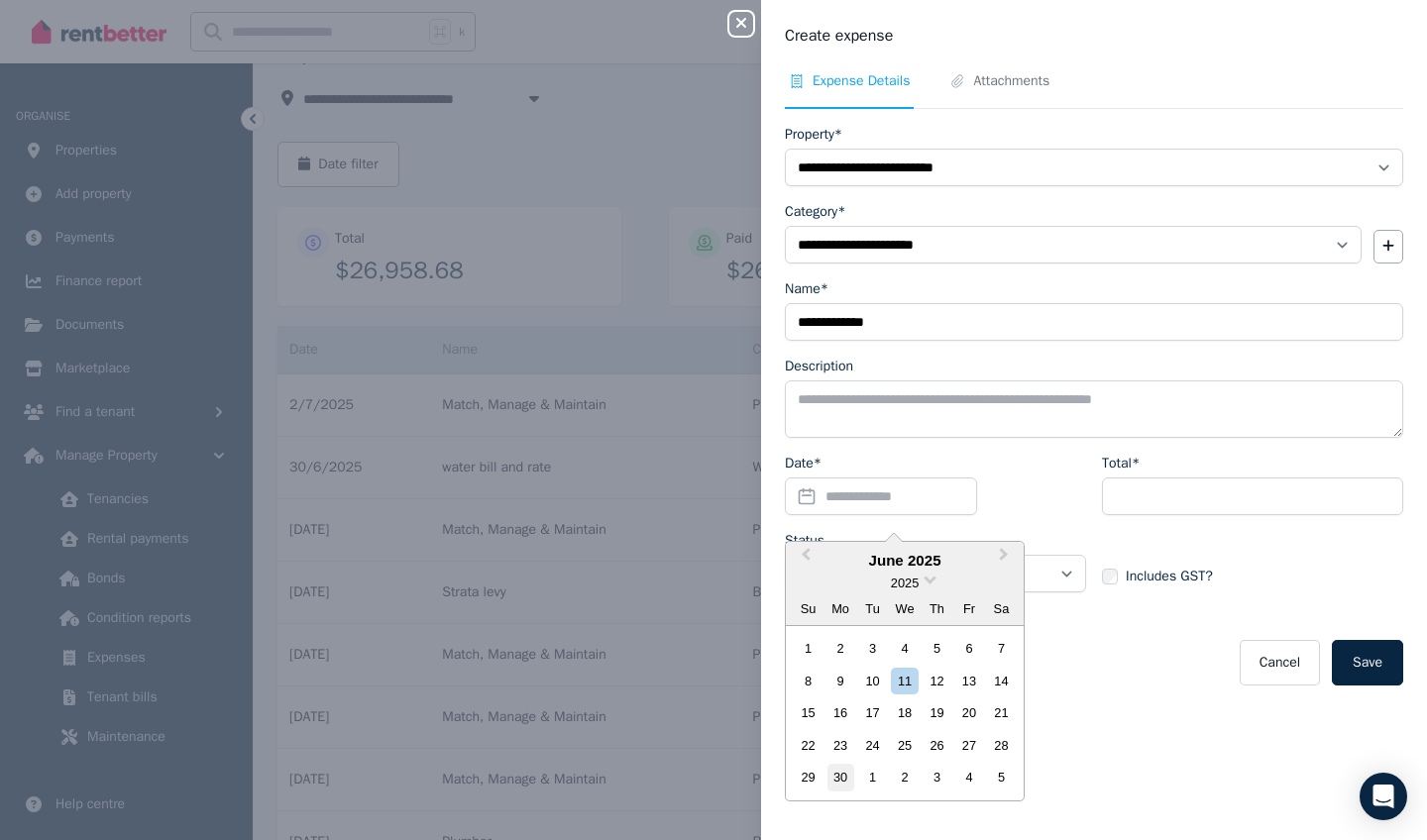 click on "30" at bounding box center (840, 777) 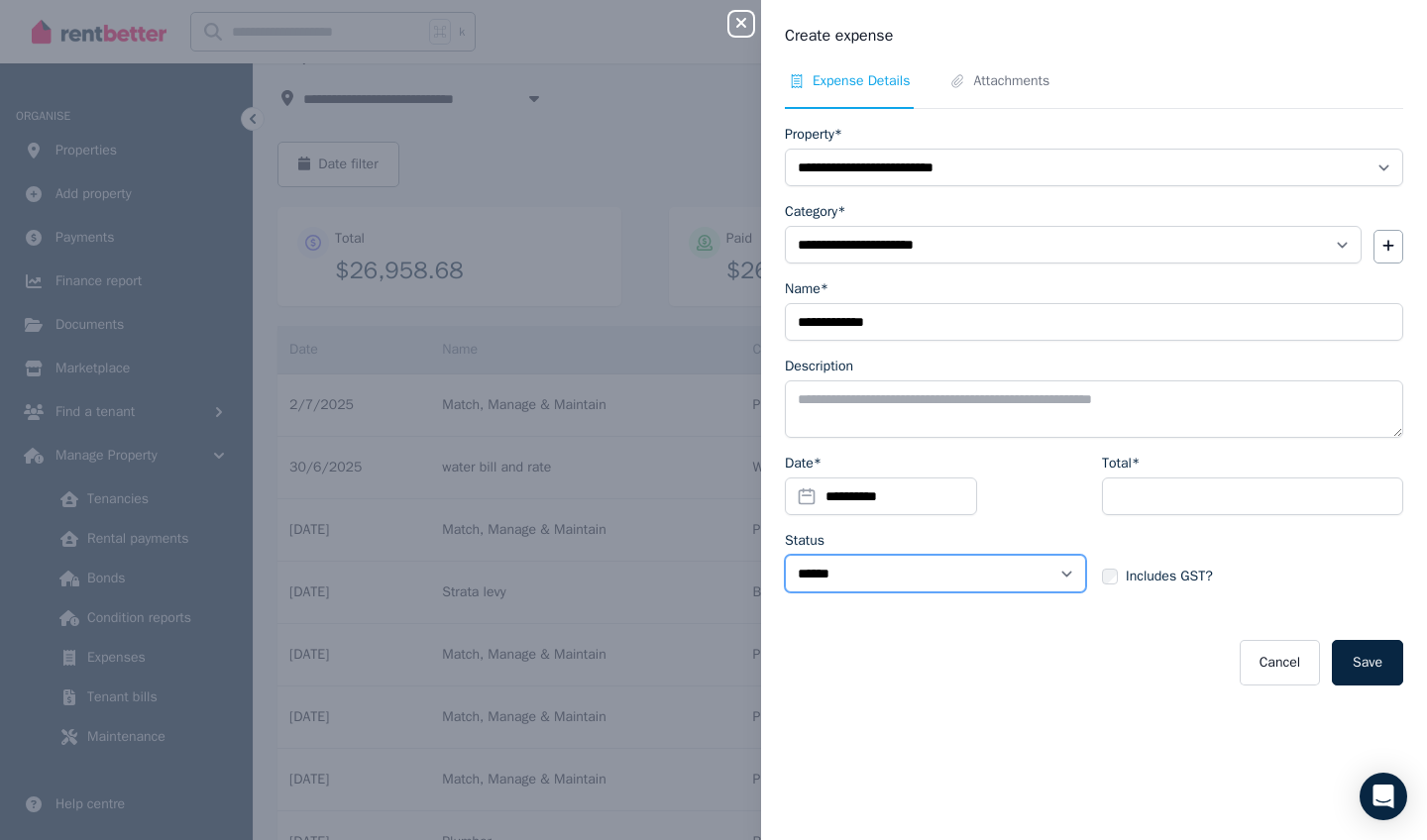 select on "**********" 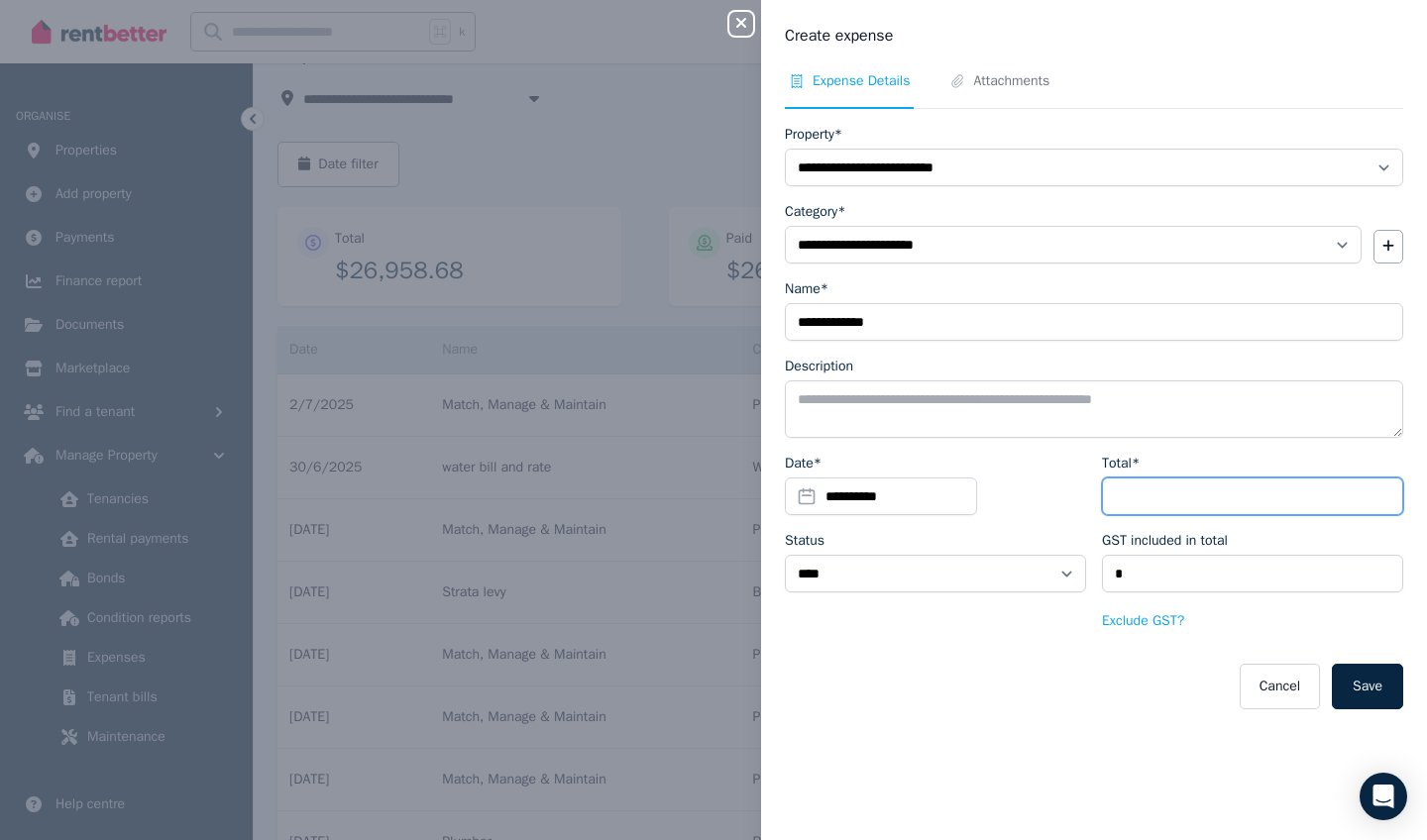 click on "Total*" at bounding box center (1253, 496) 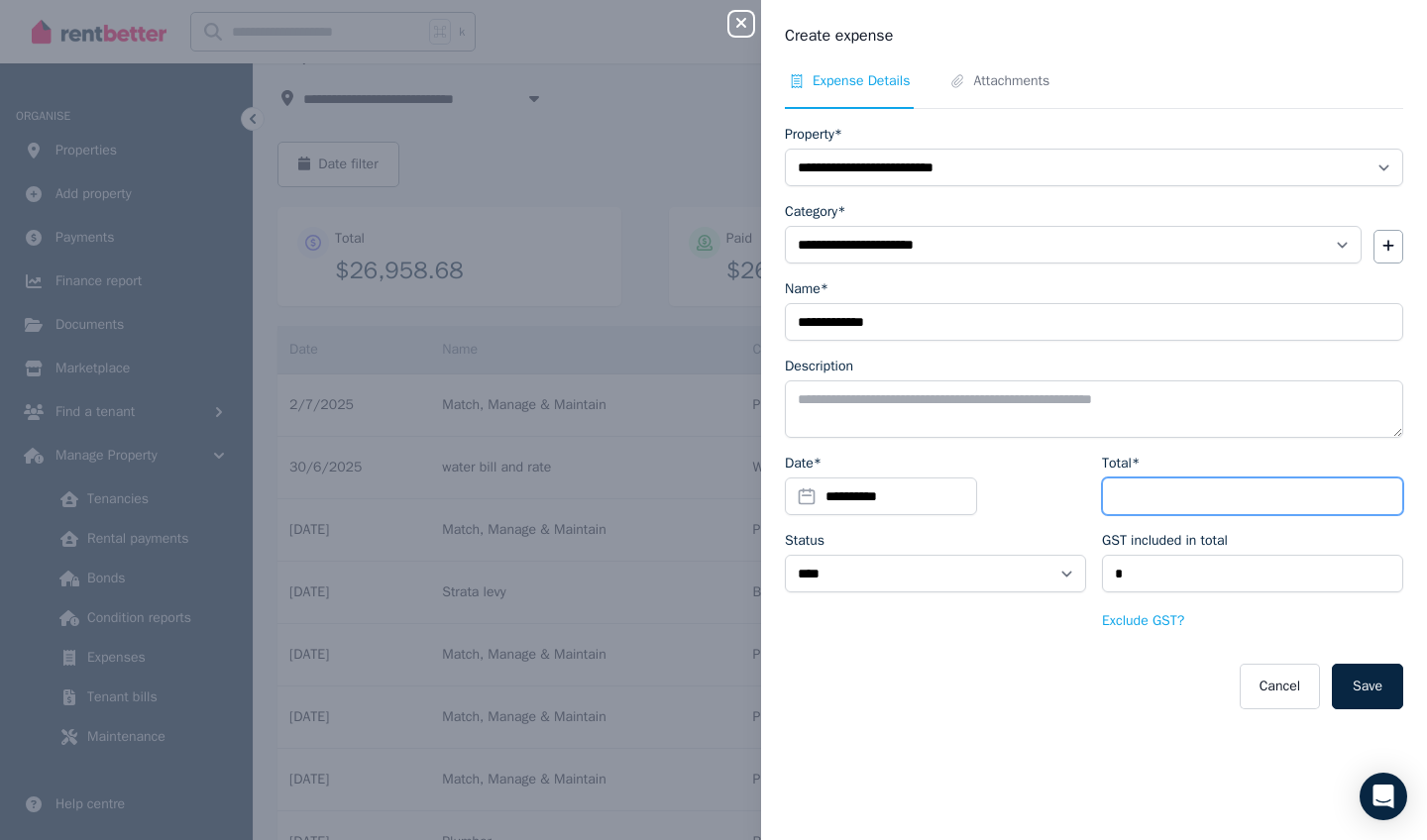 type on "*" 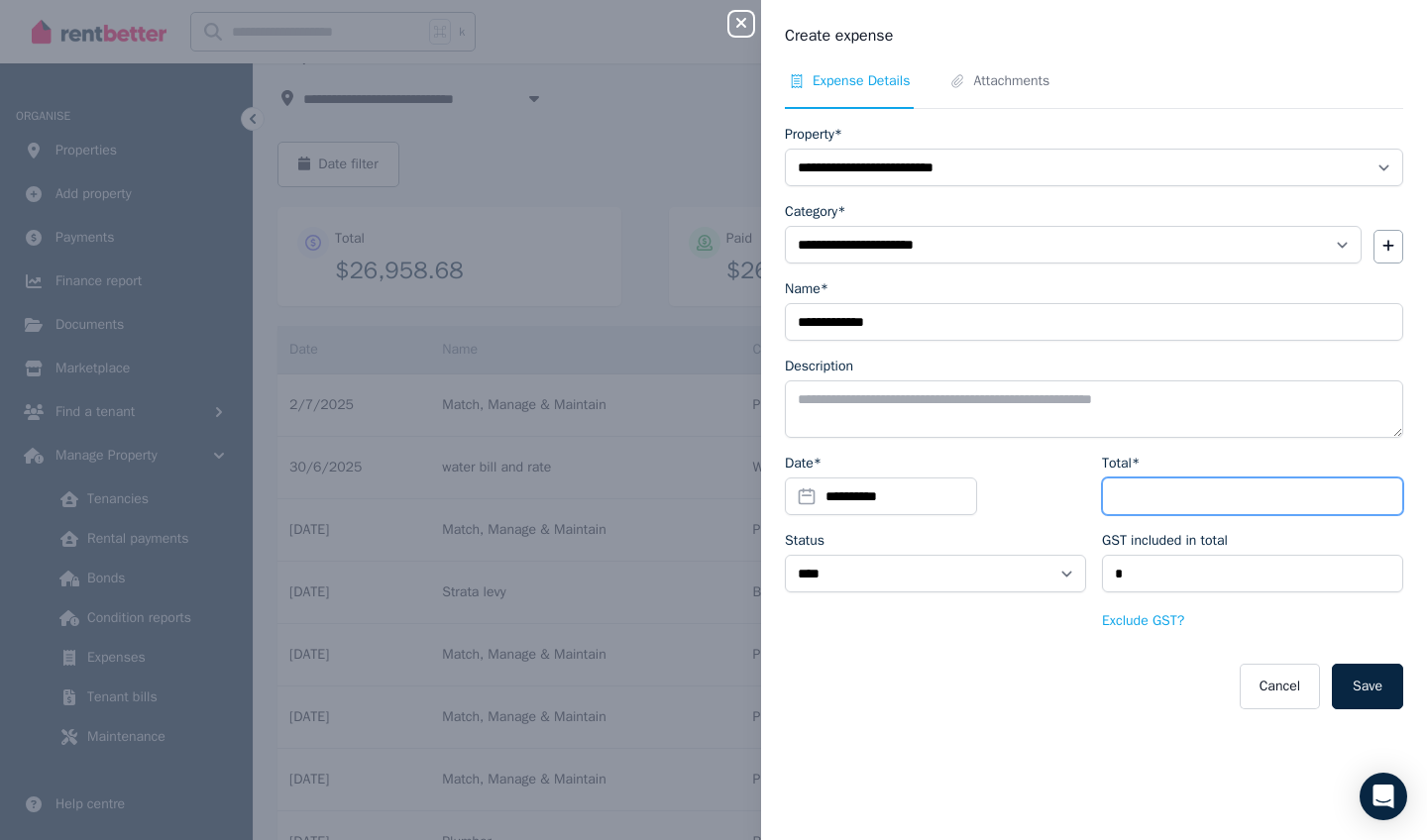 type on "****" 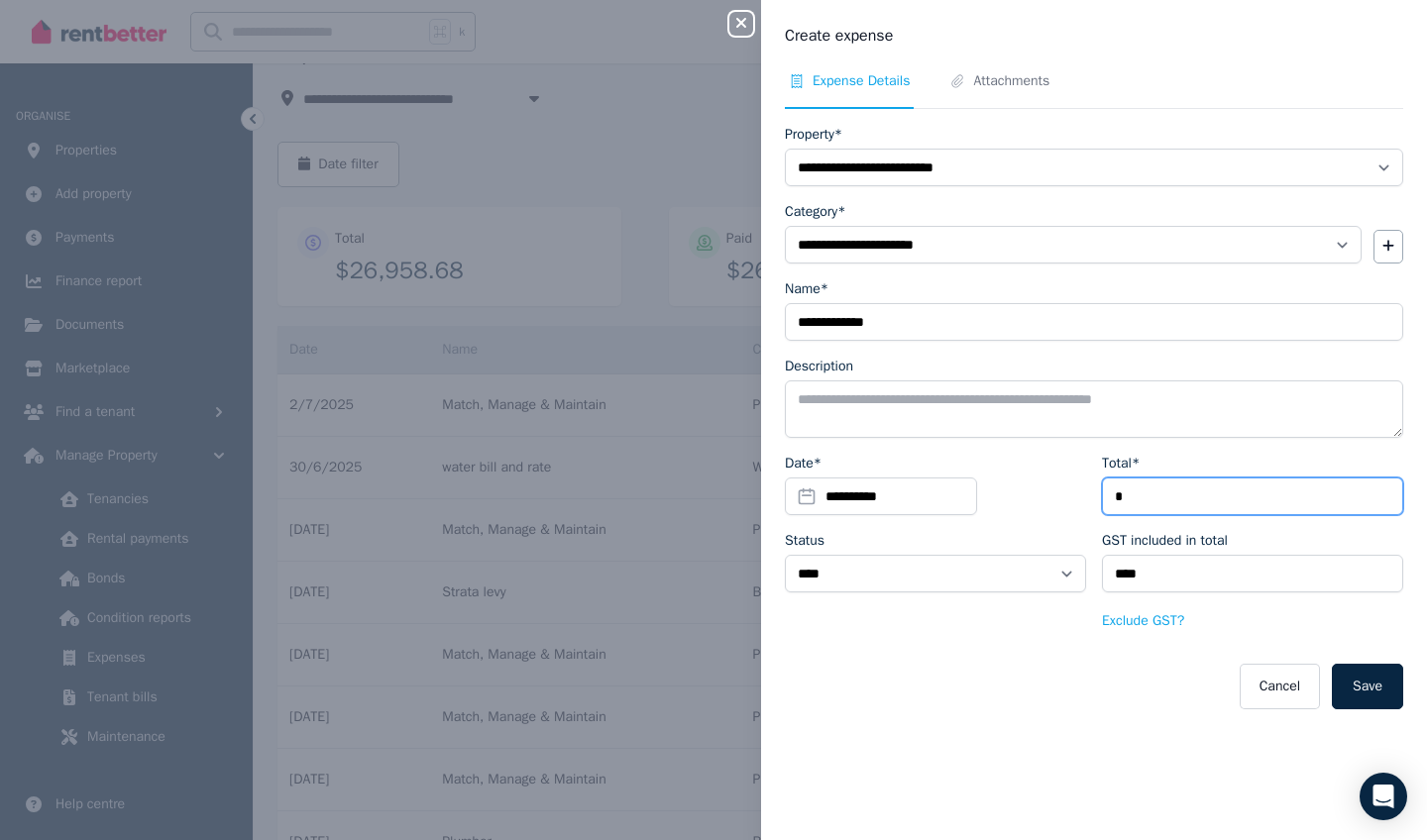 type on "**" 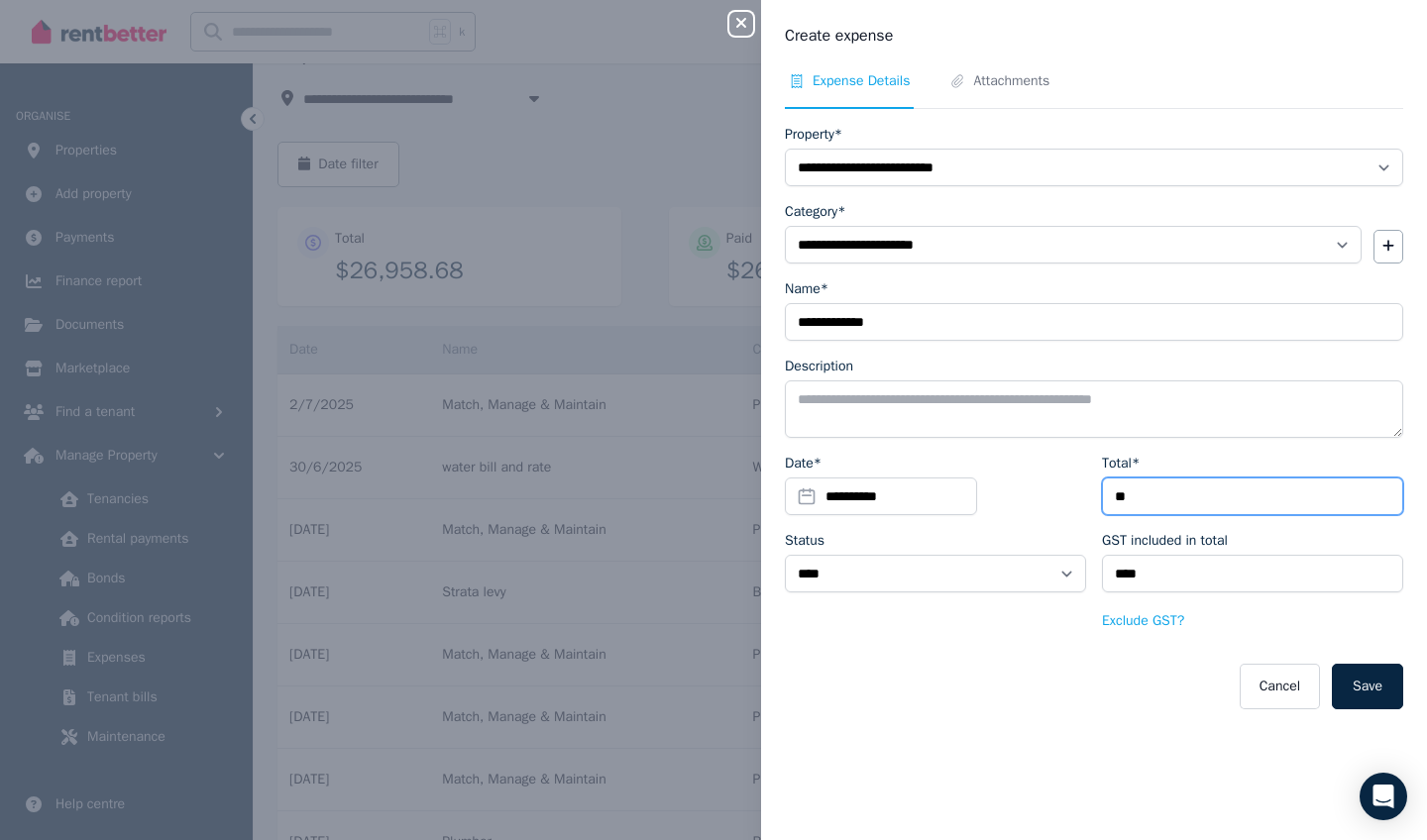 type on "***" 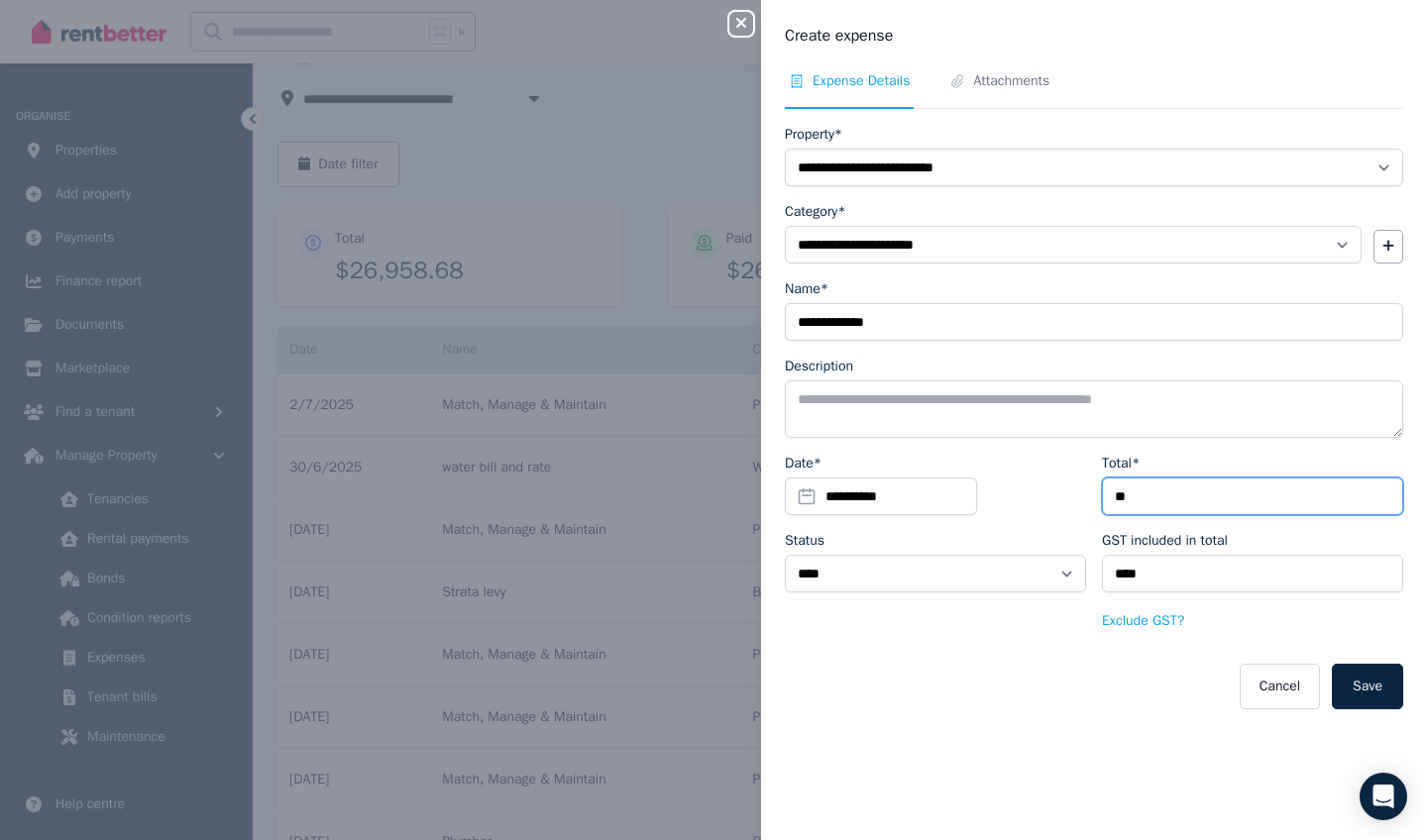 type on "*****" 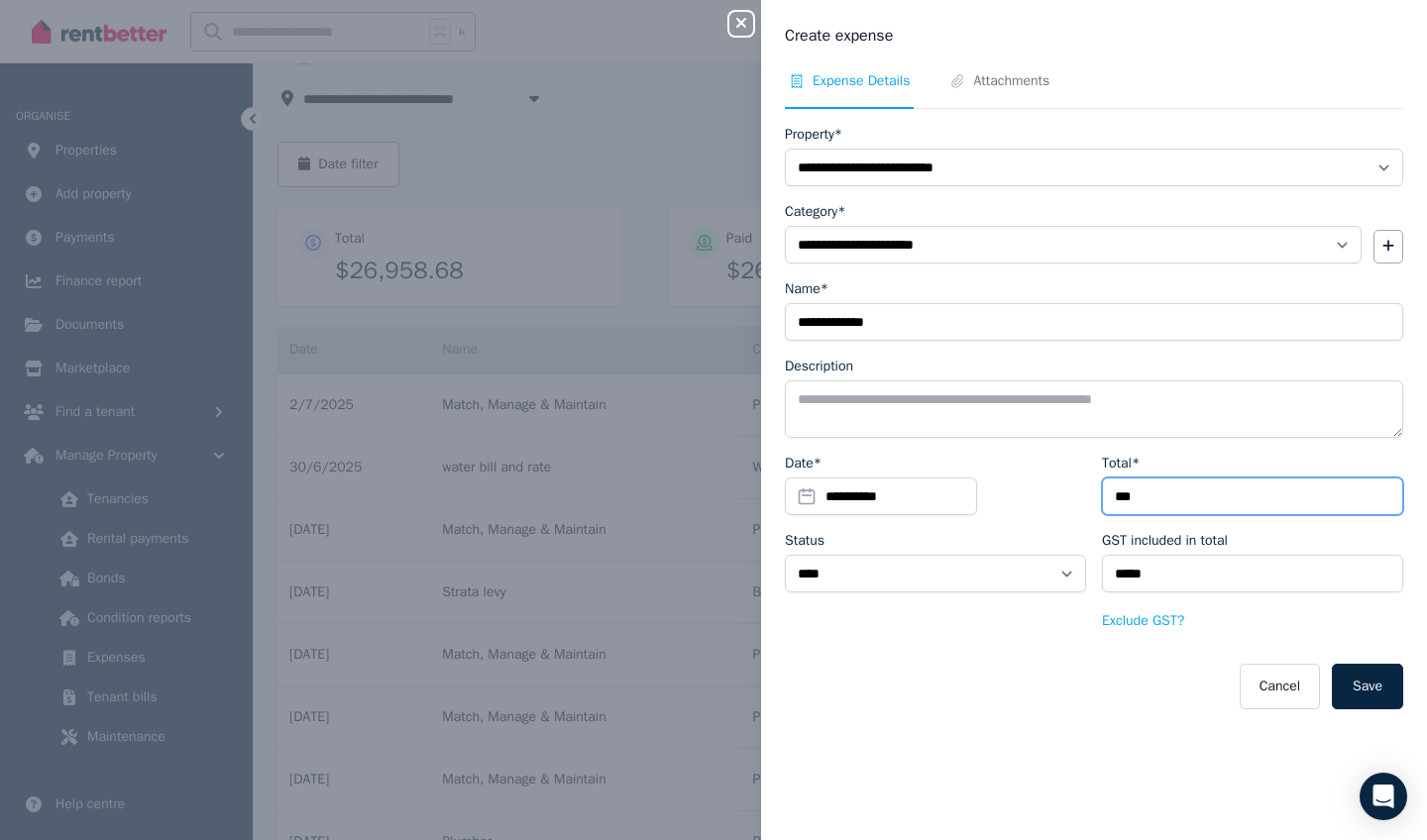 type on "****" 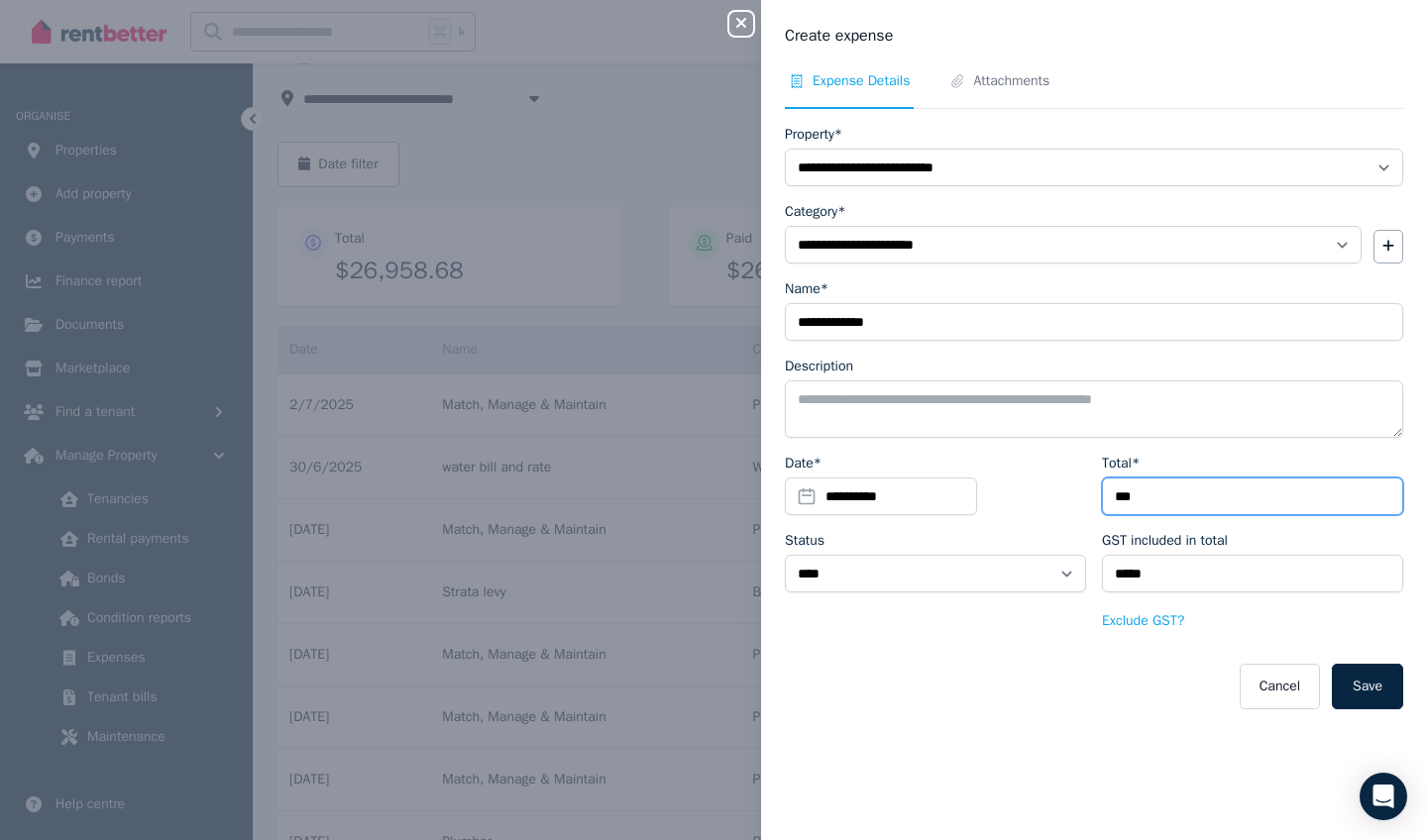 type on "******" 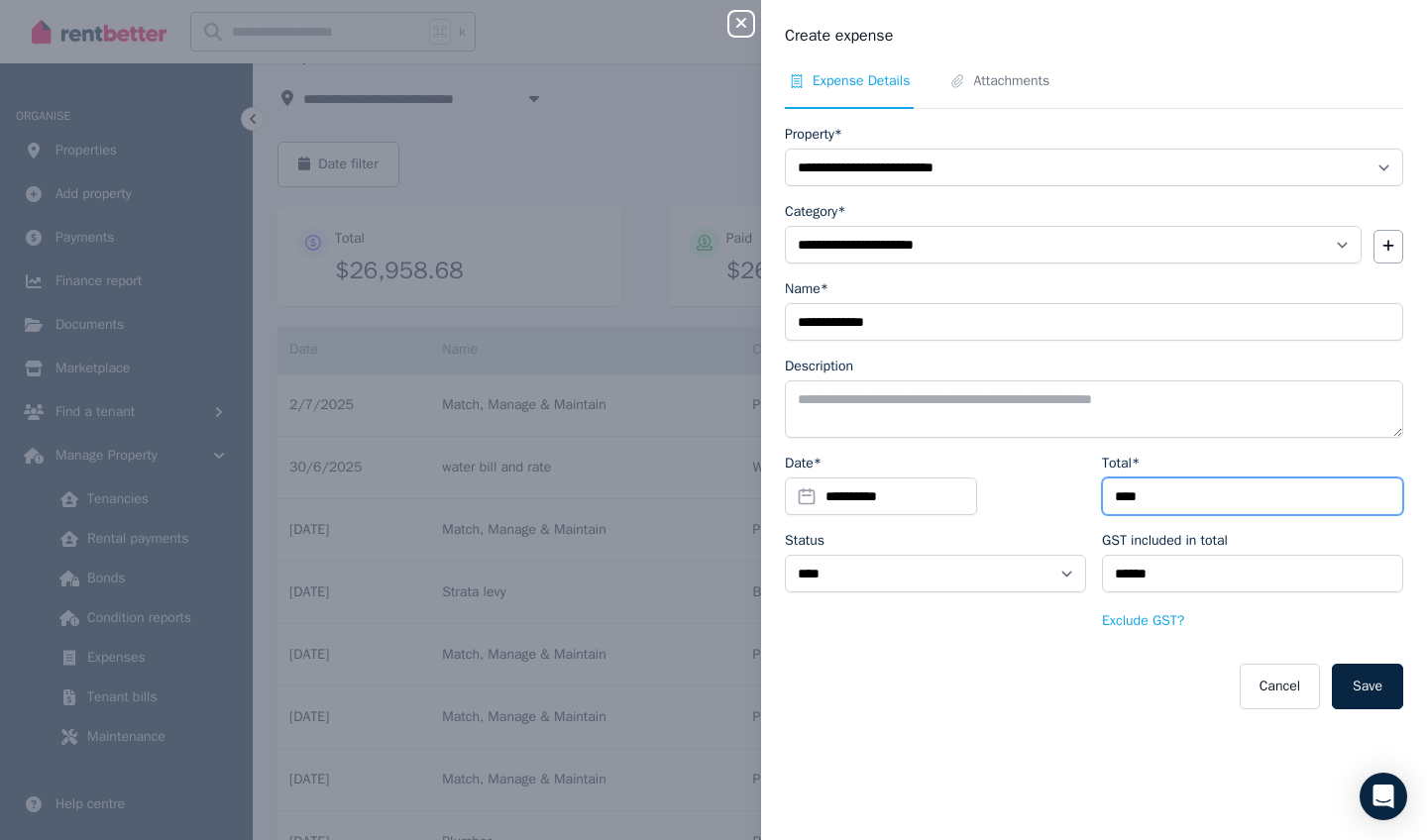 type on "***" 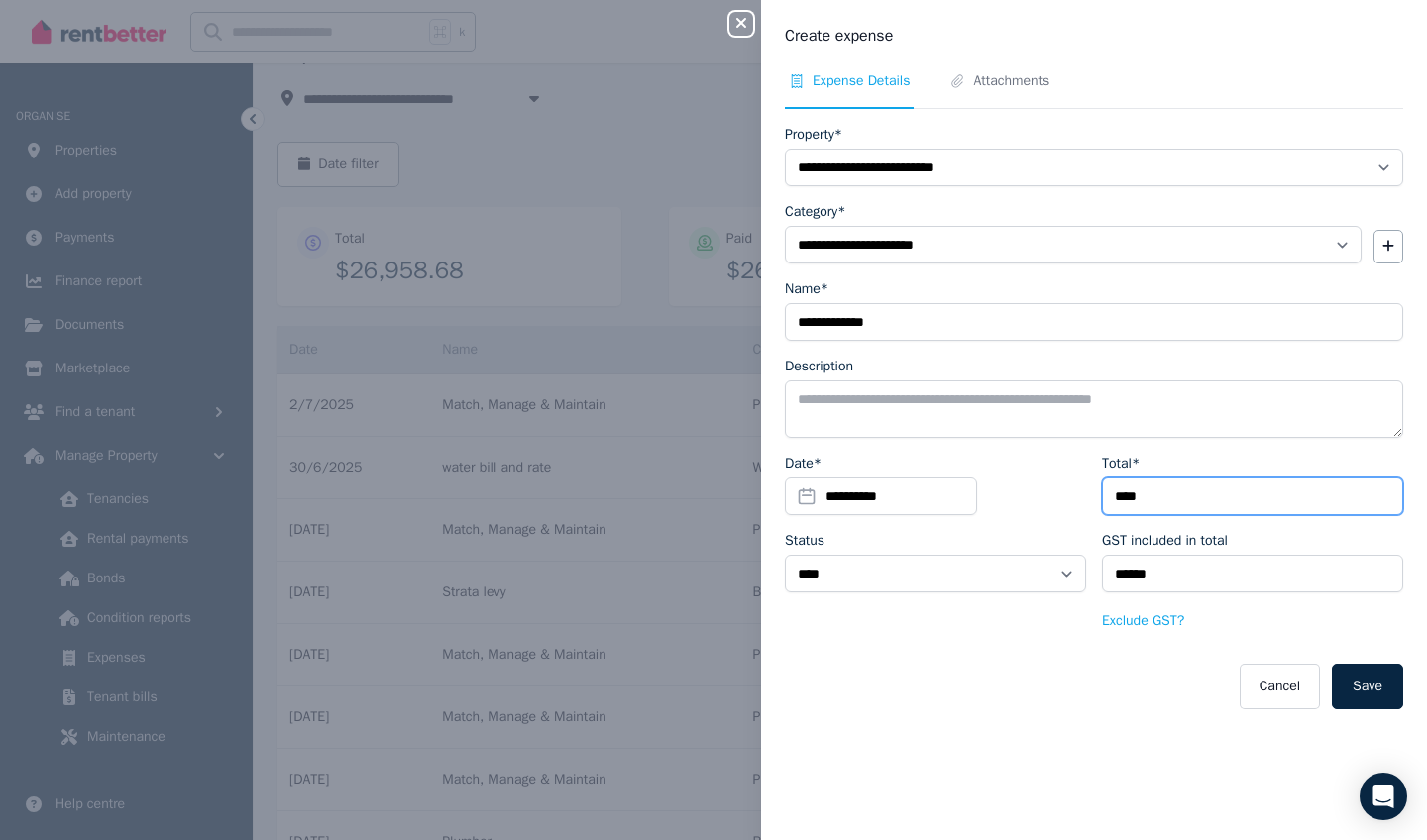 type on "*****" 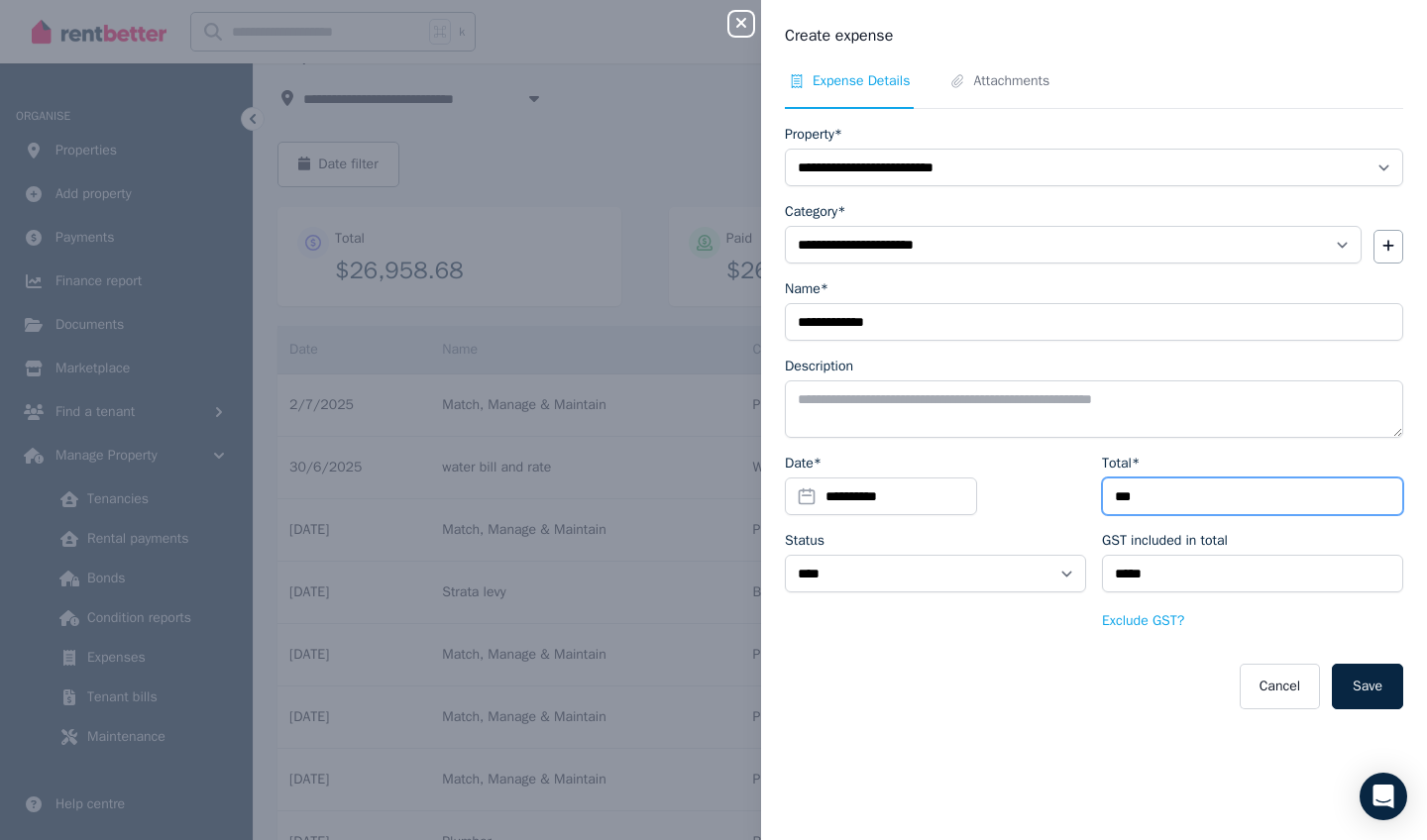 type on "**" 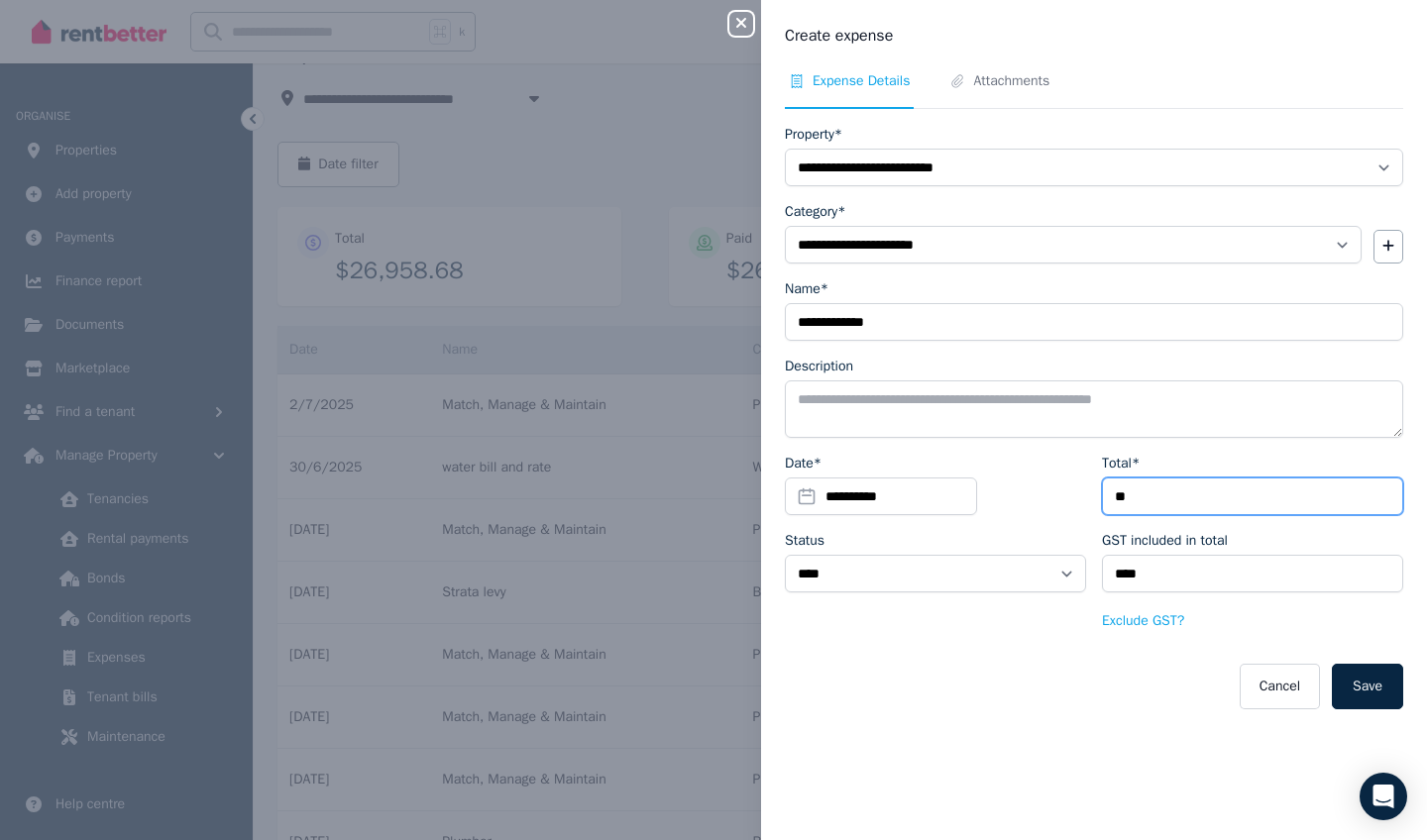 type on "*" 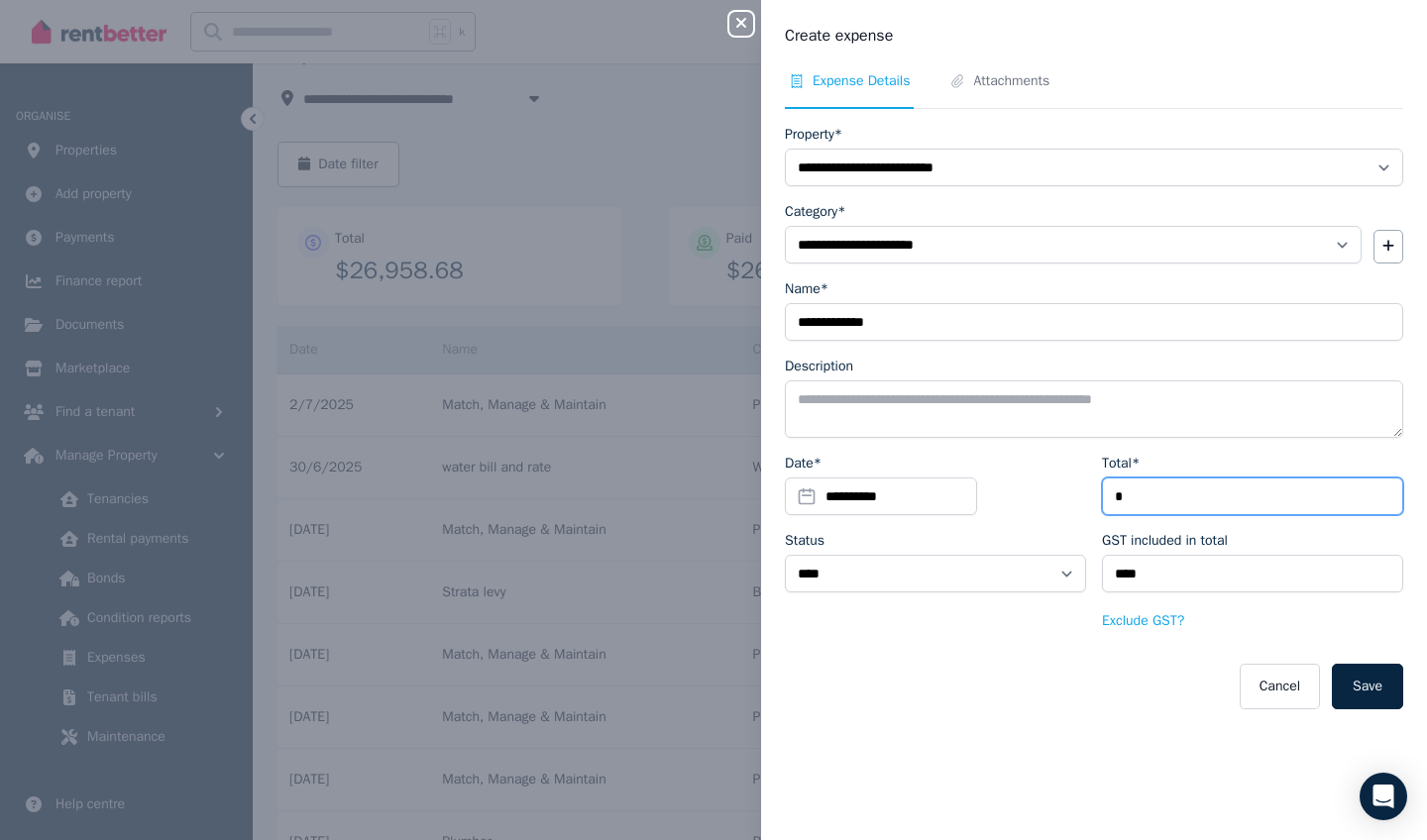 type 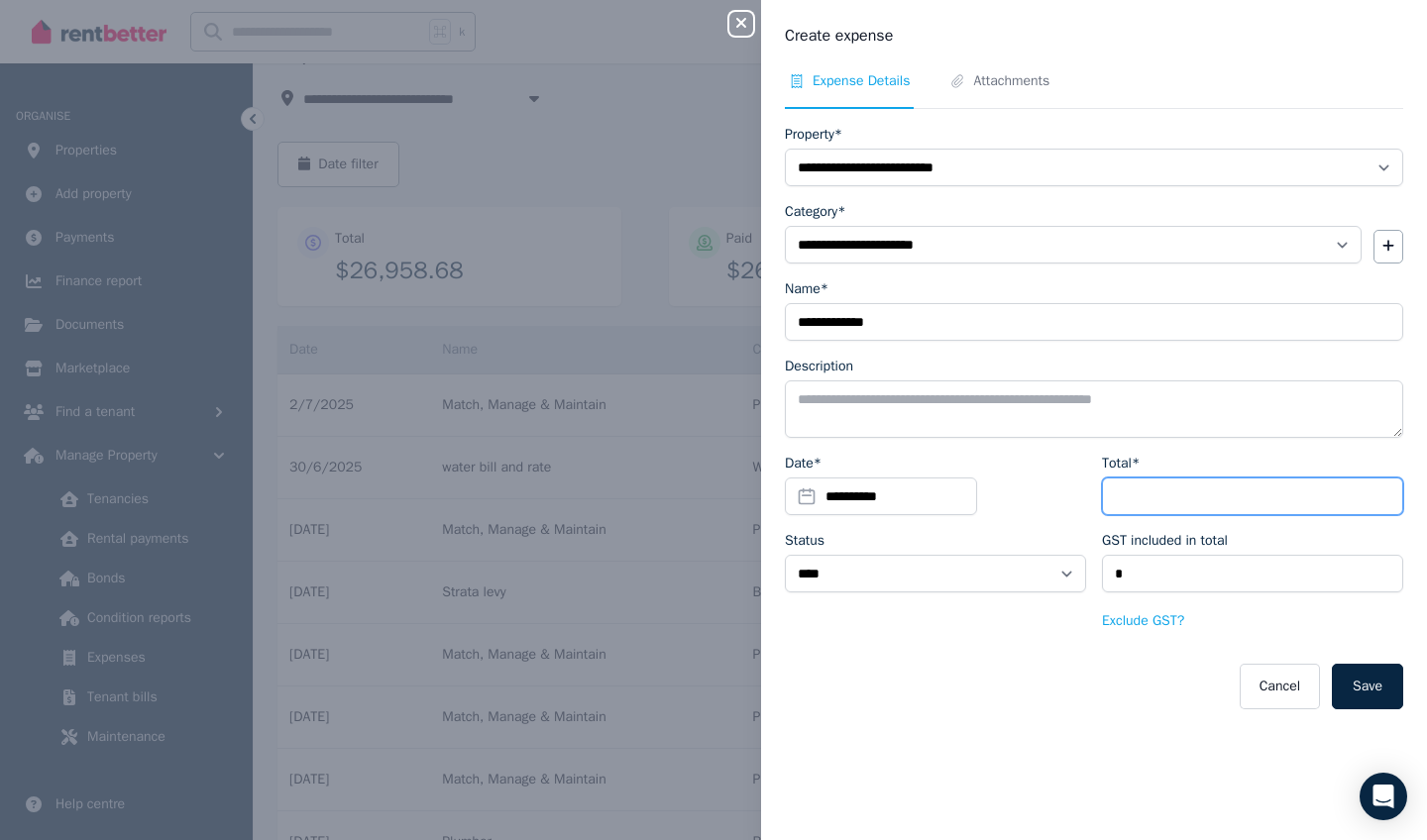 type on "*" 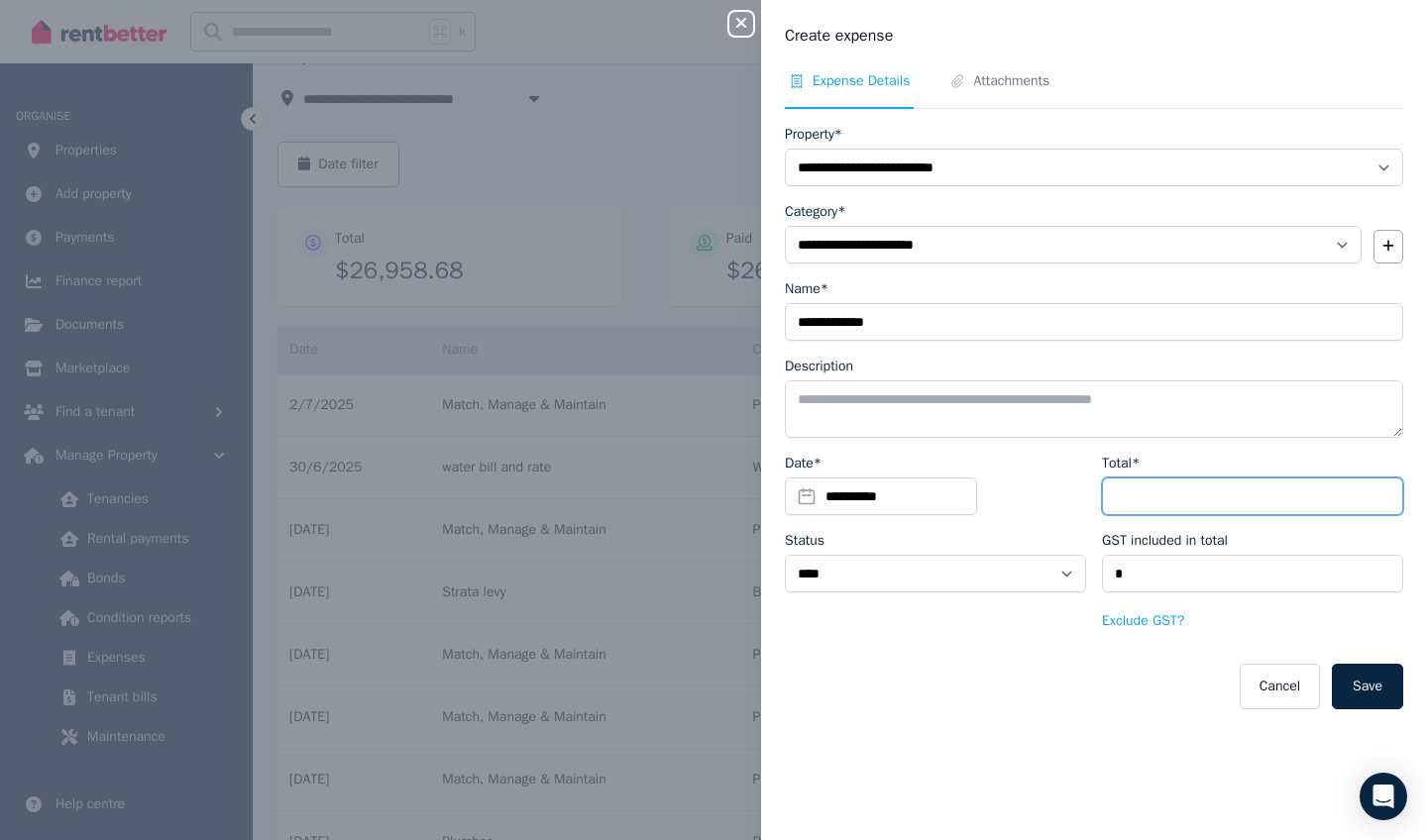 type on "****" 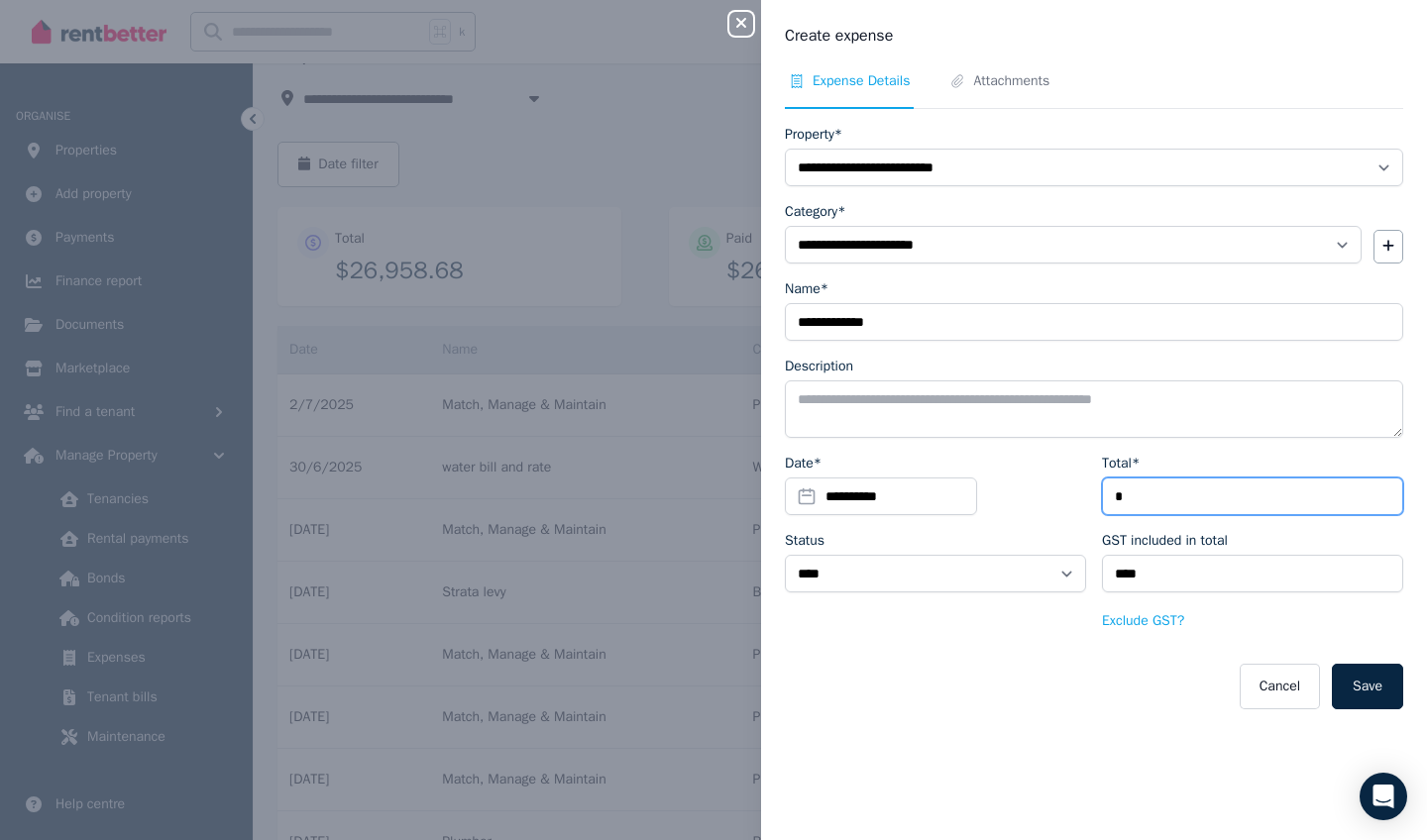 type on "**" 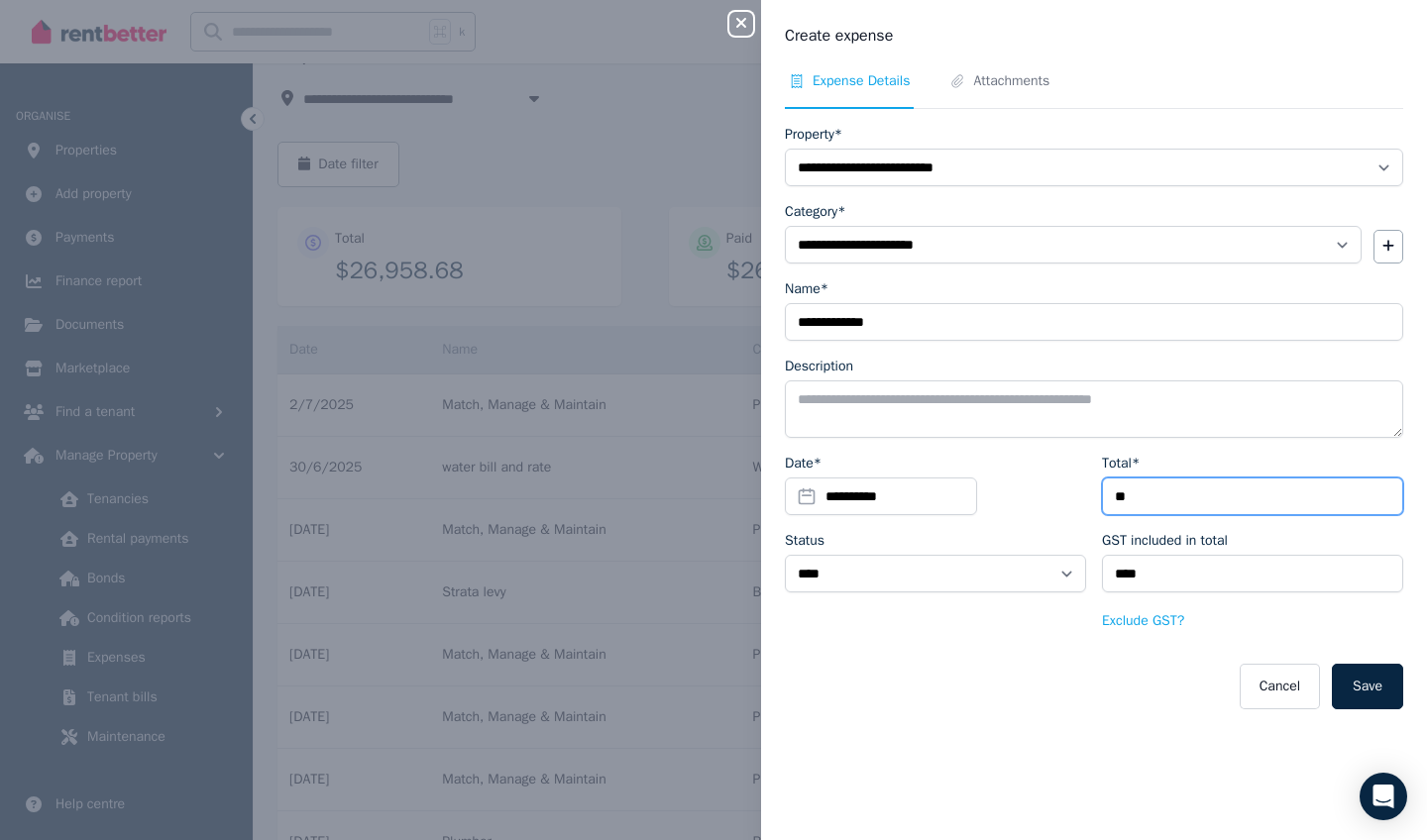 type on "***" 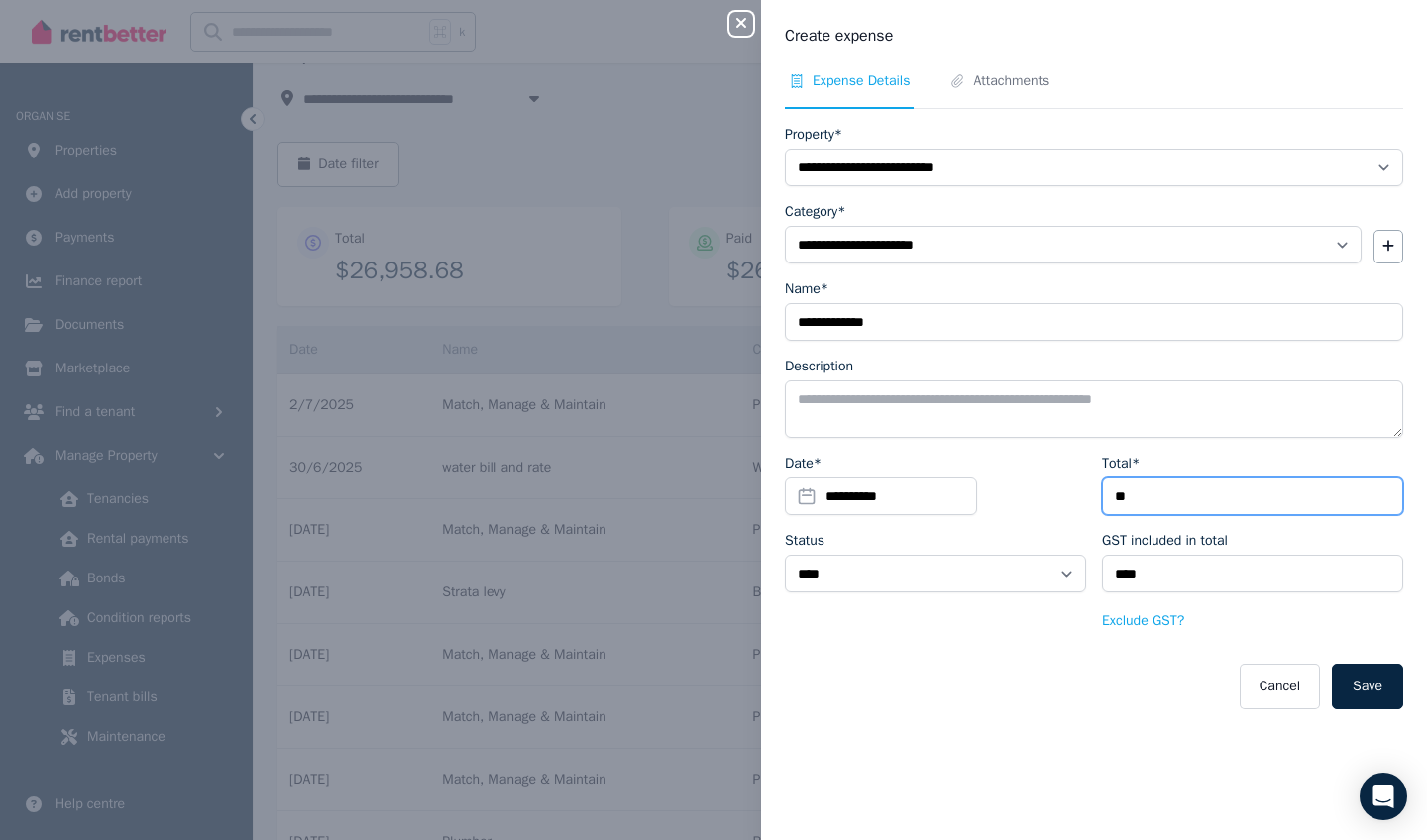 type on "*****" 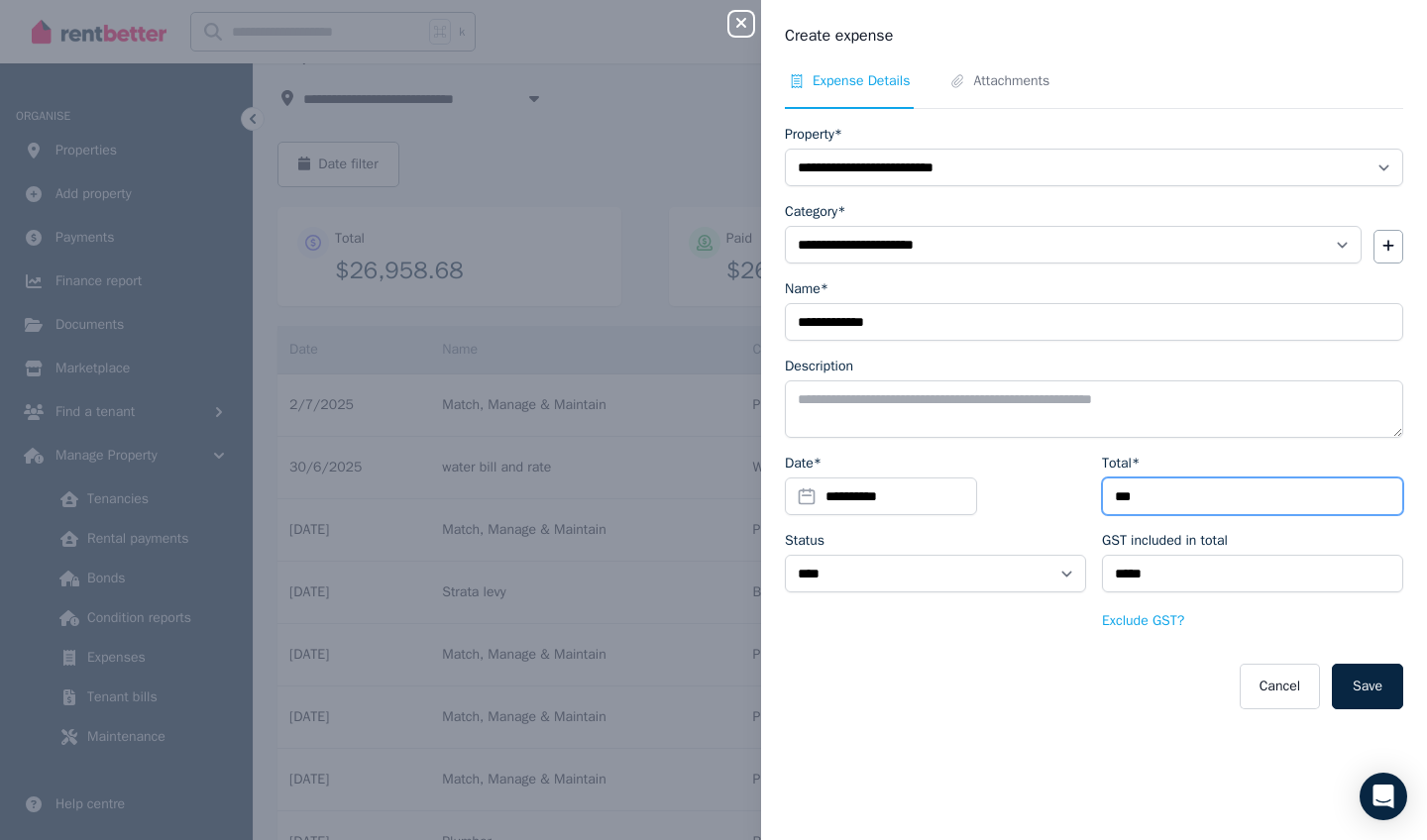 type on "****" 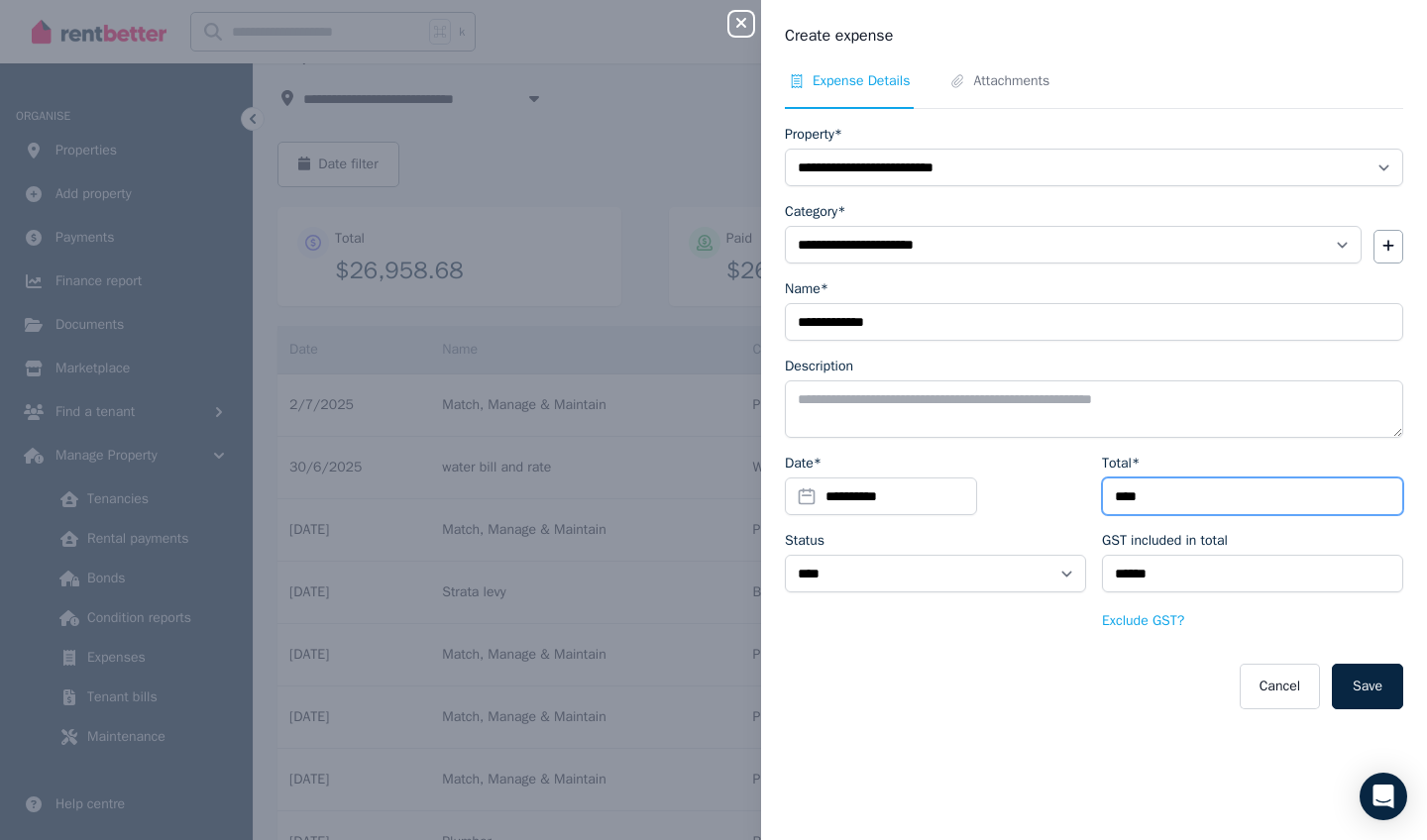 type on "*****" 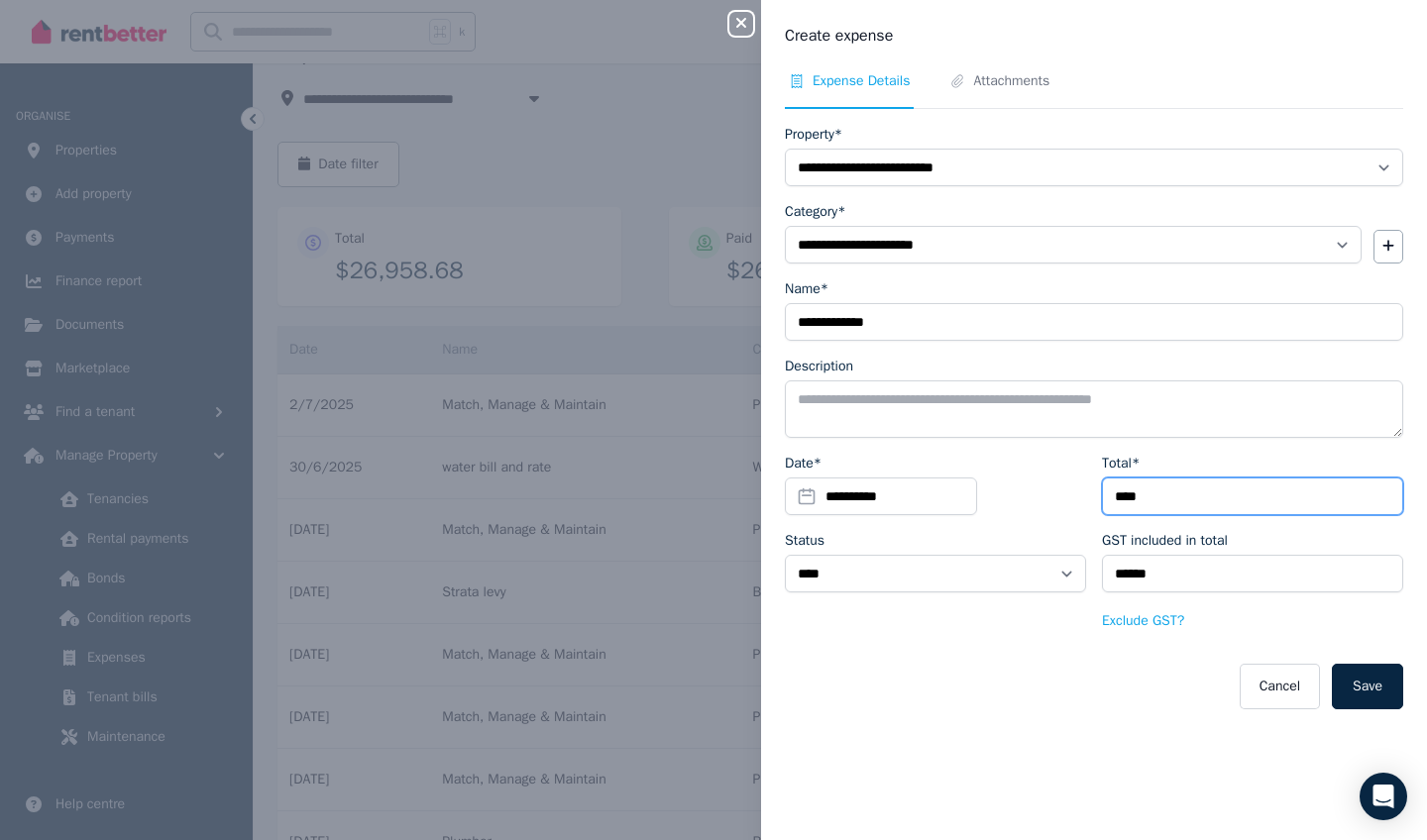 type on "*******" 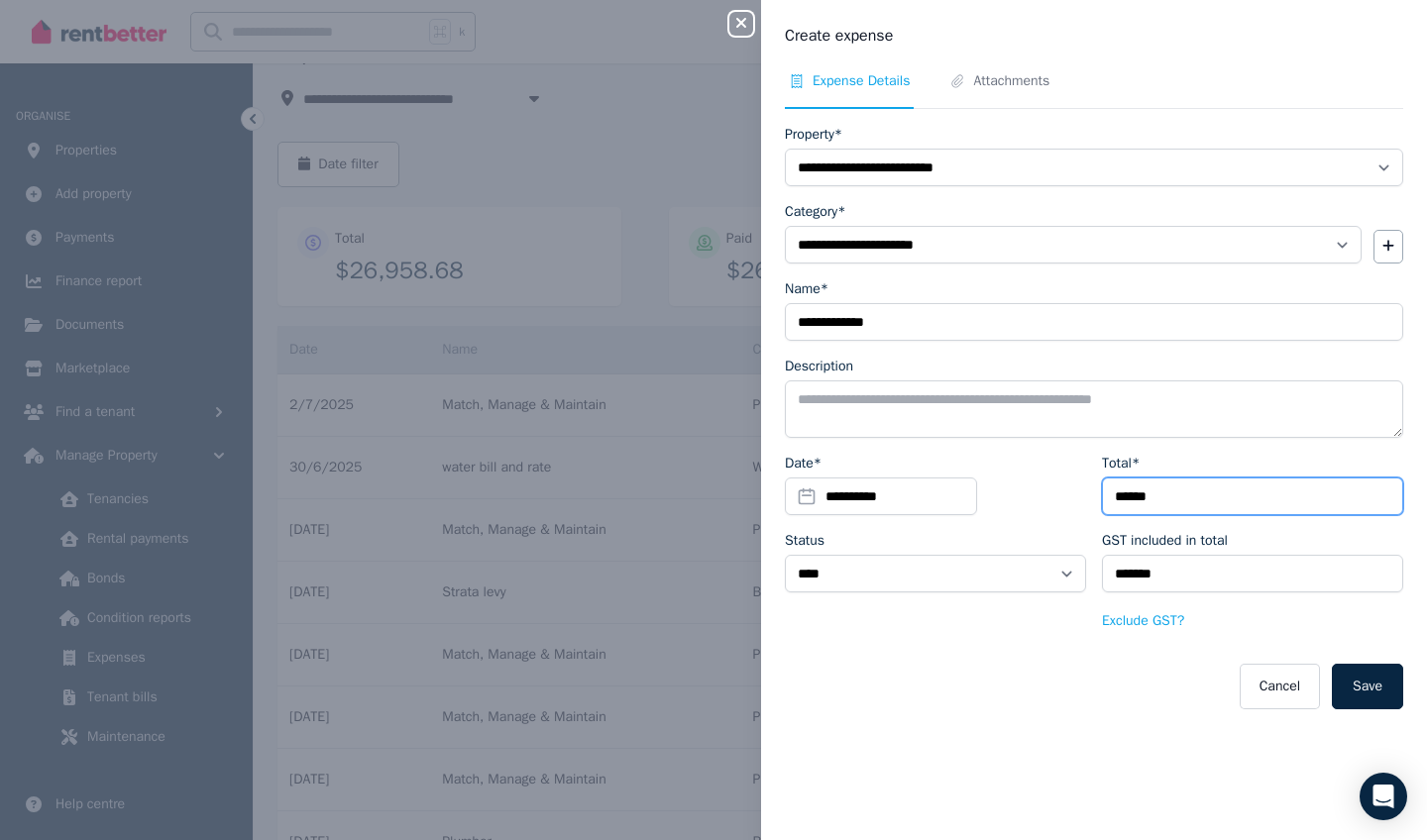 type on "*******" 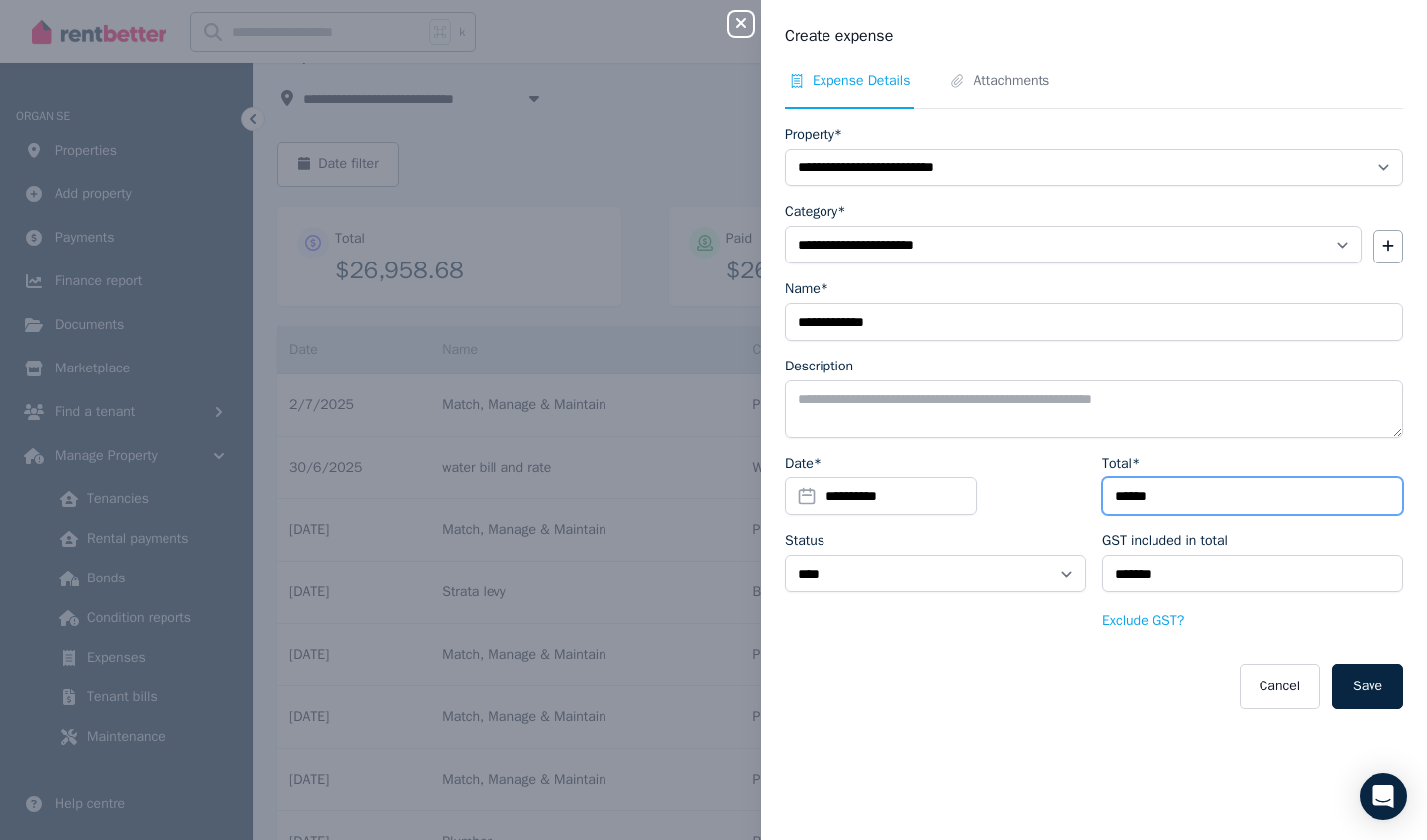 type on "*******" 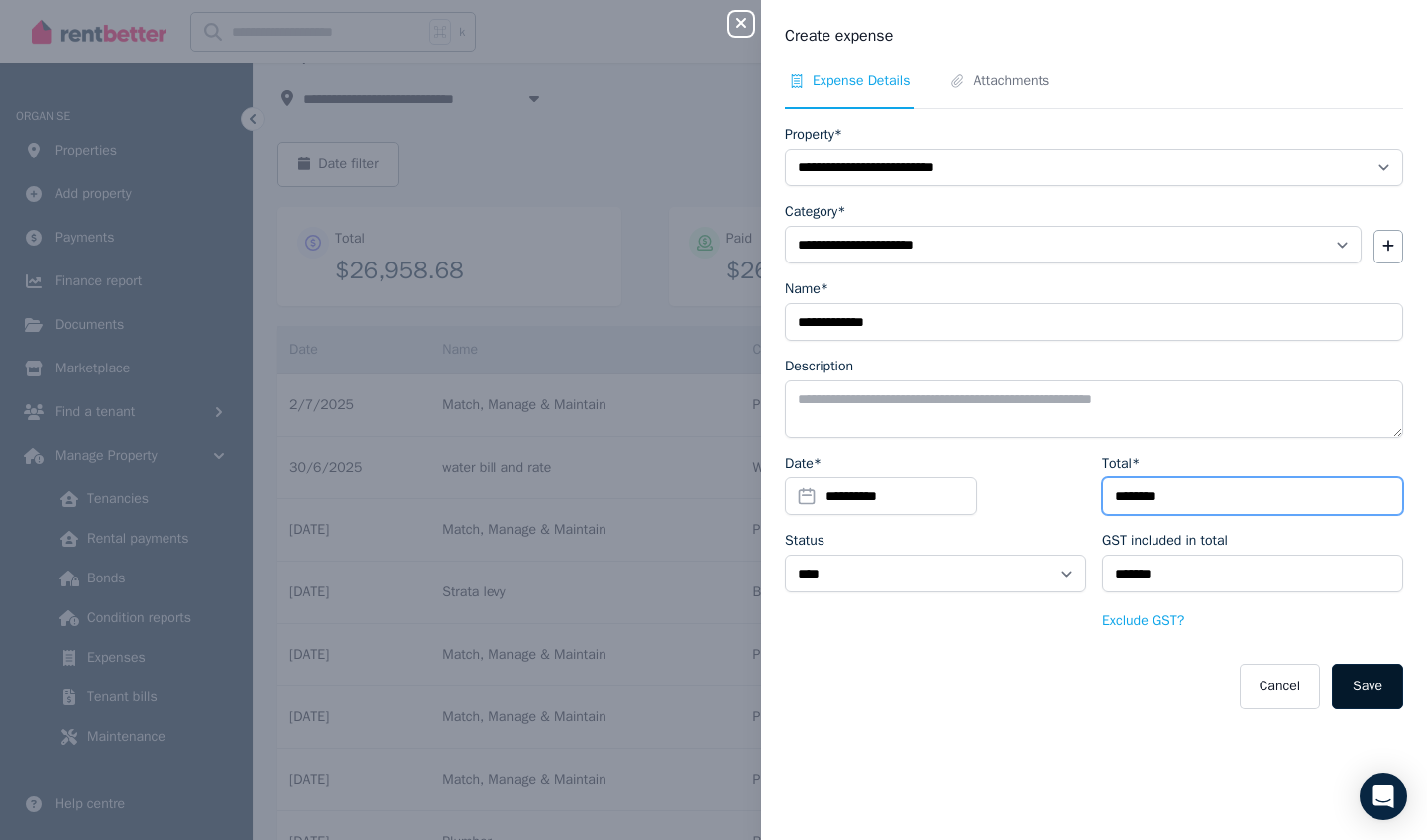 type on "********" 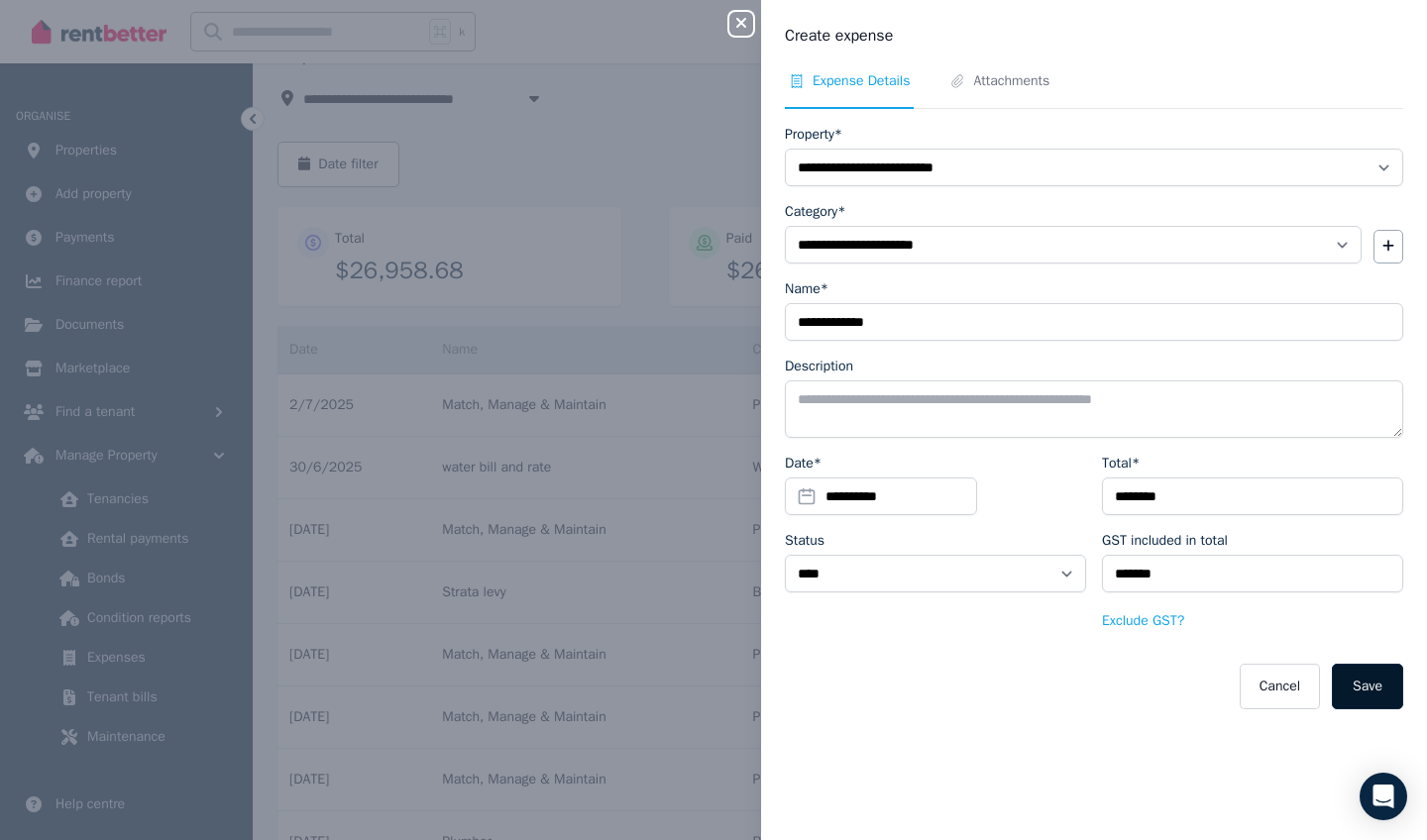 click on "Save" at bounding box center (1368, 686) 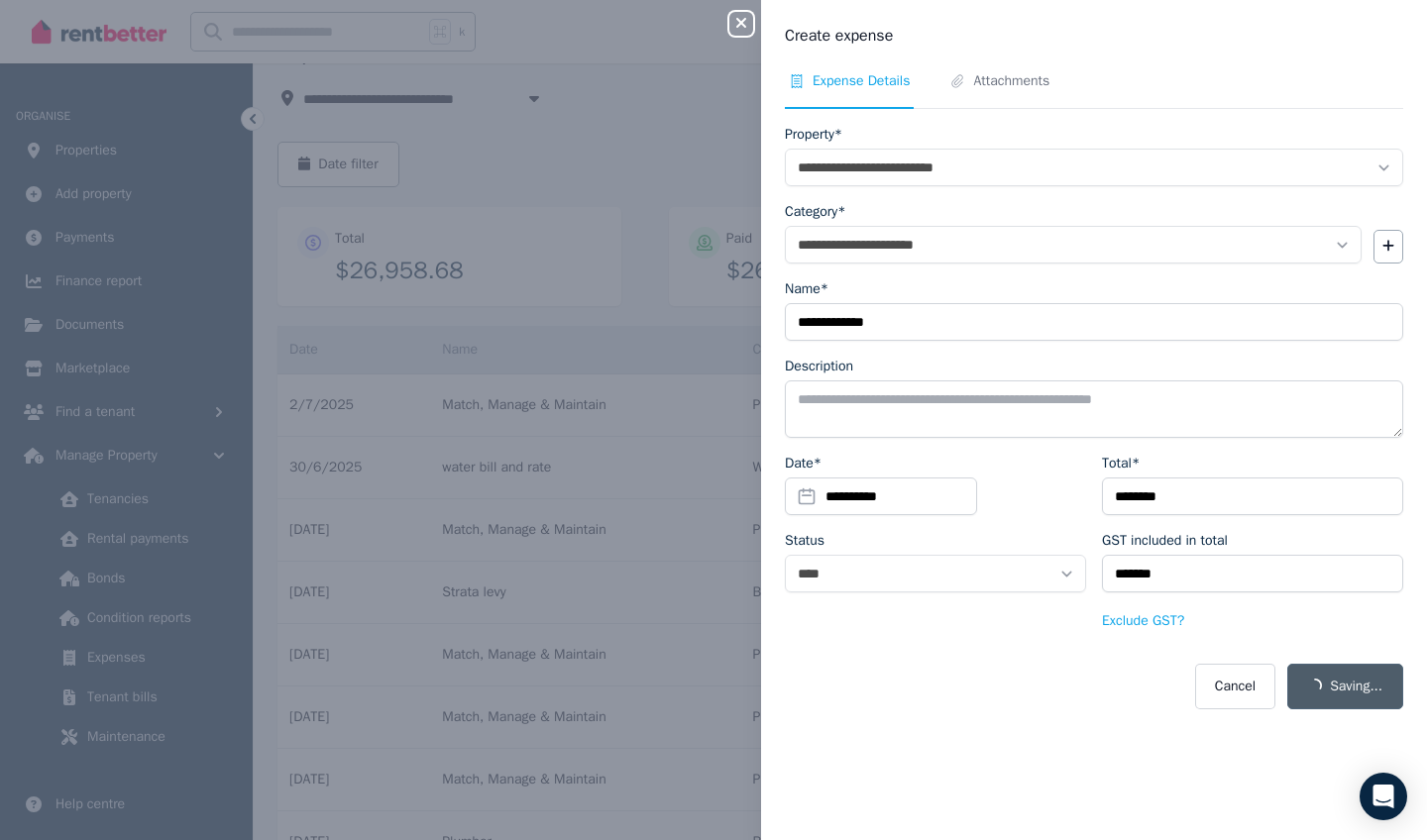select on "**********" 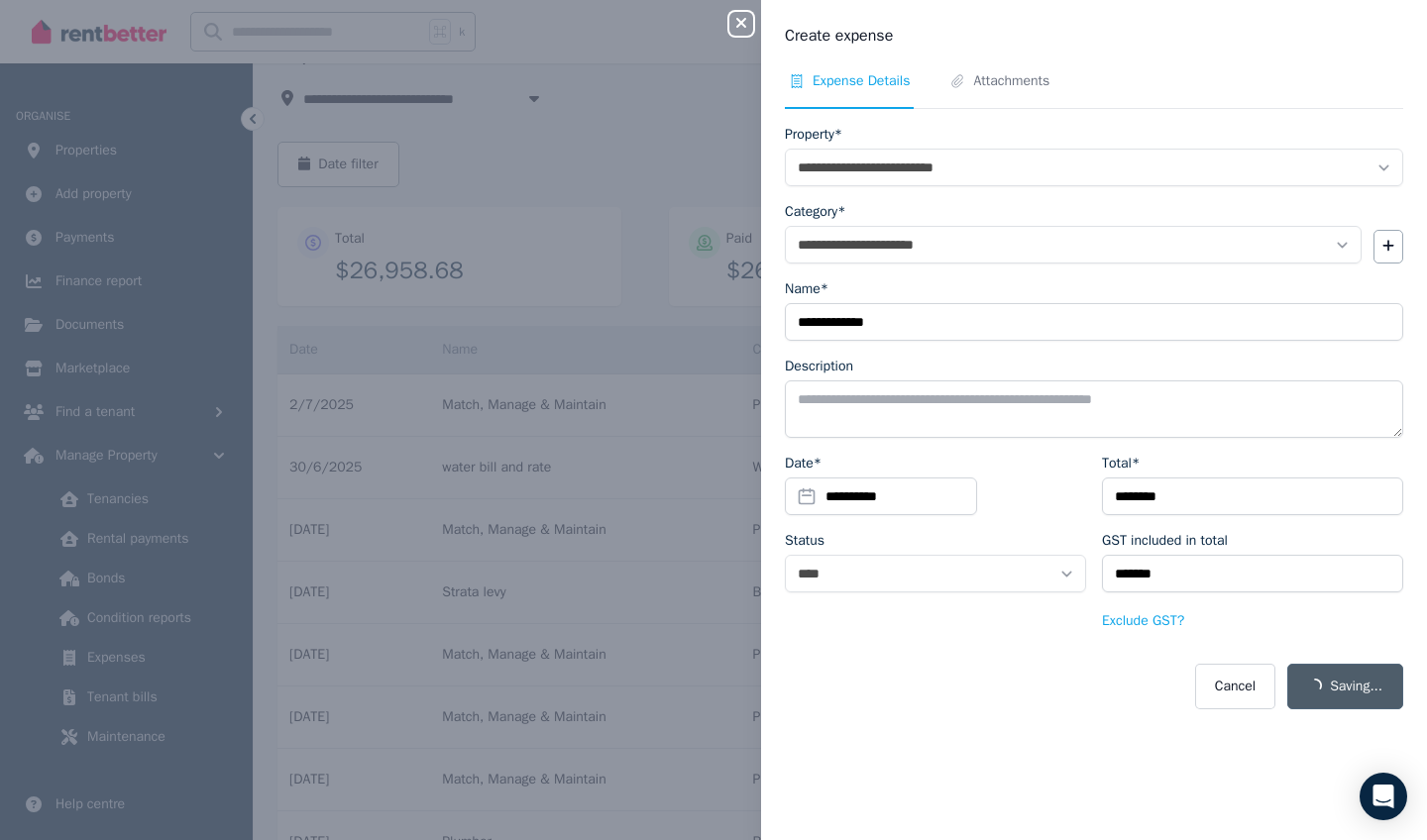 select on "**********" 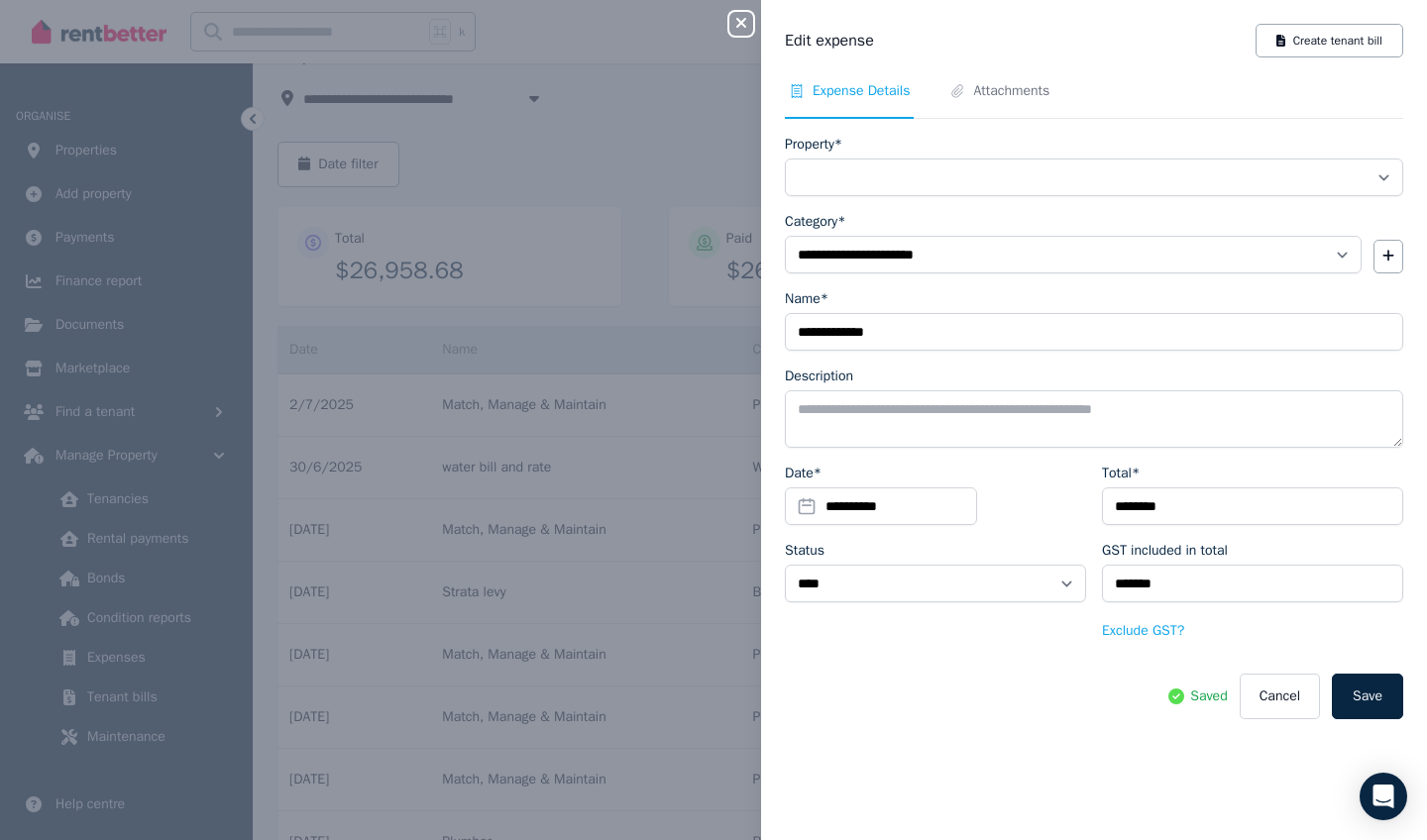 select on "**********" 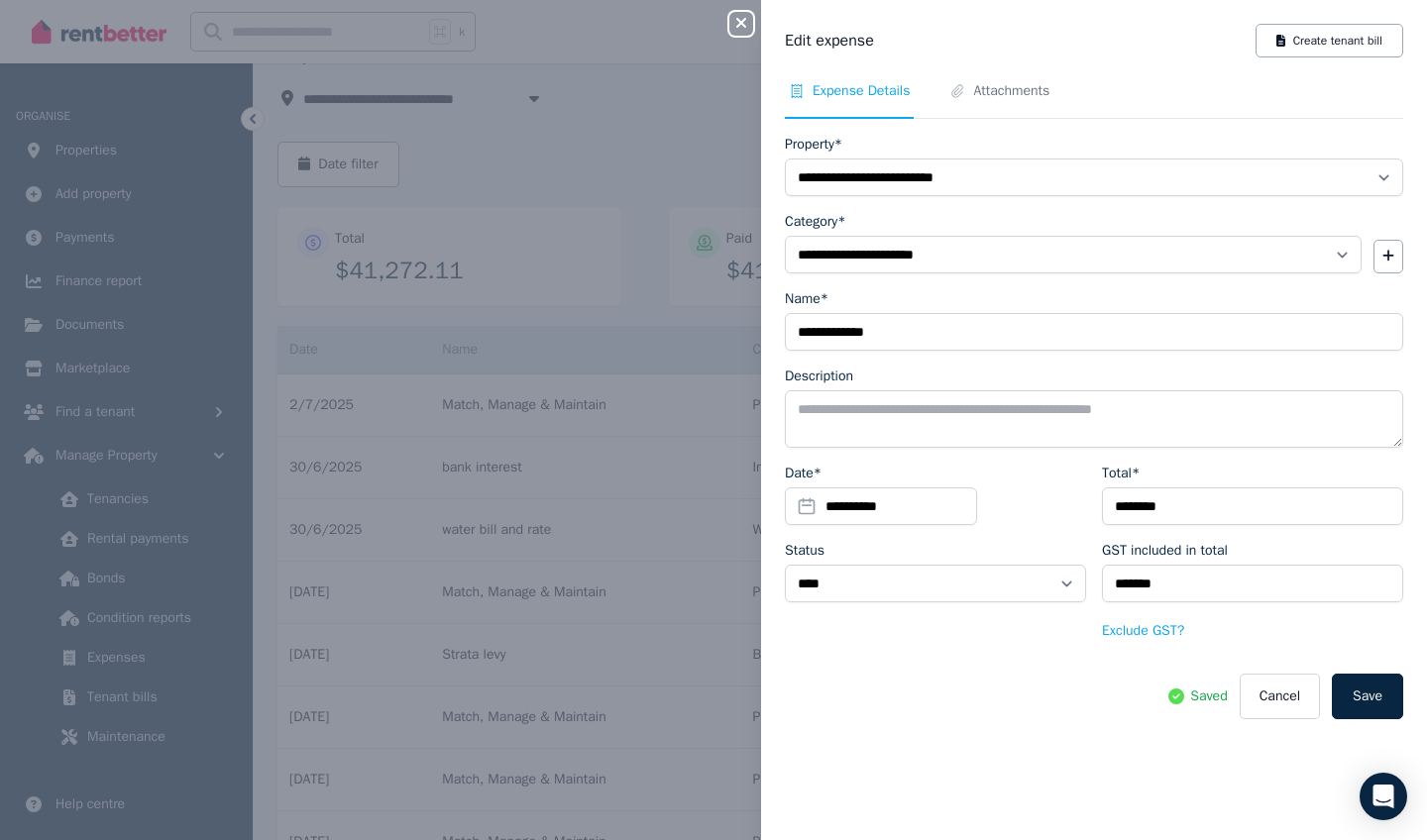 click 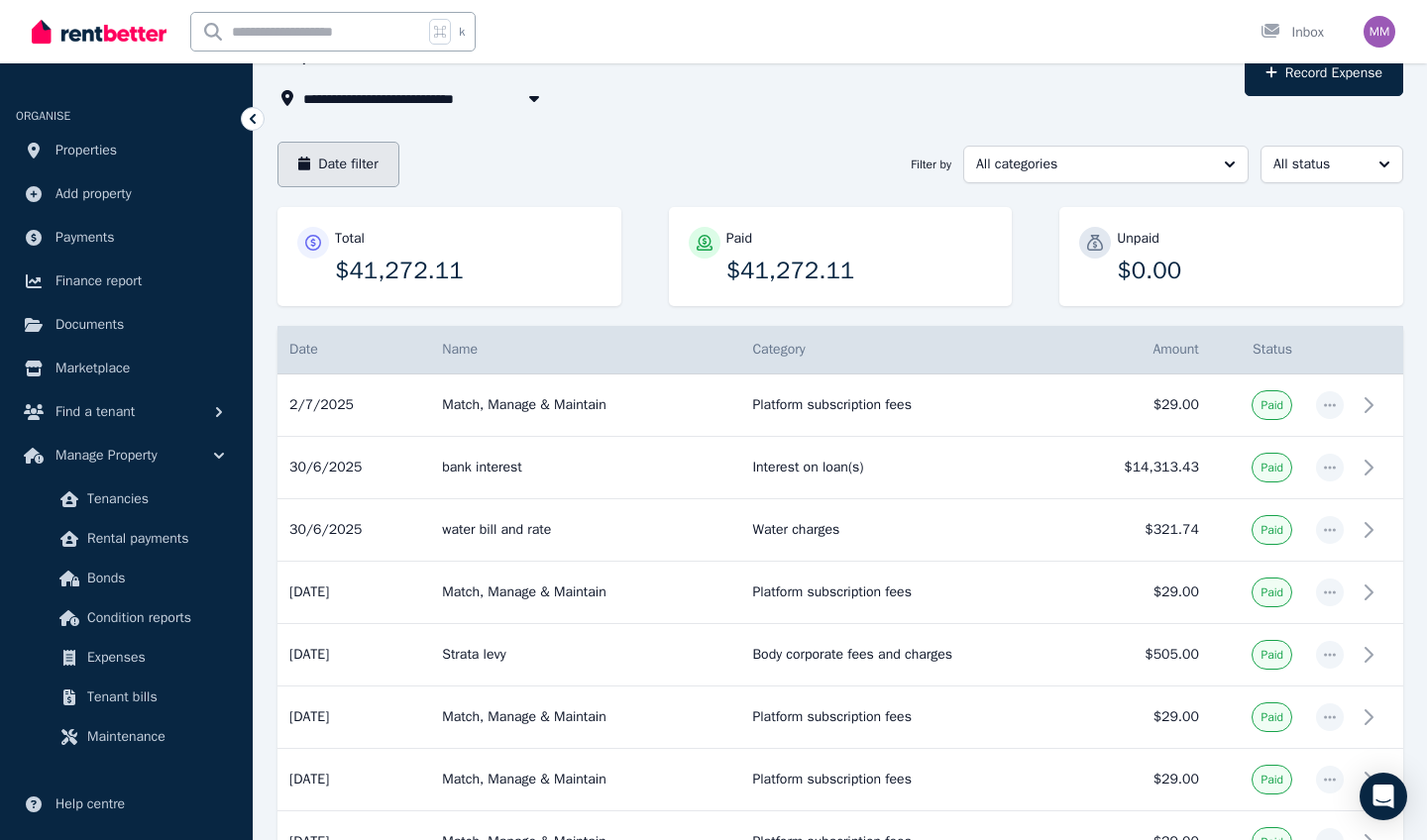 click on "Date filter" at bounding box center [338, 164] 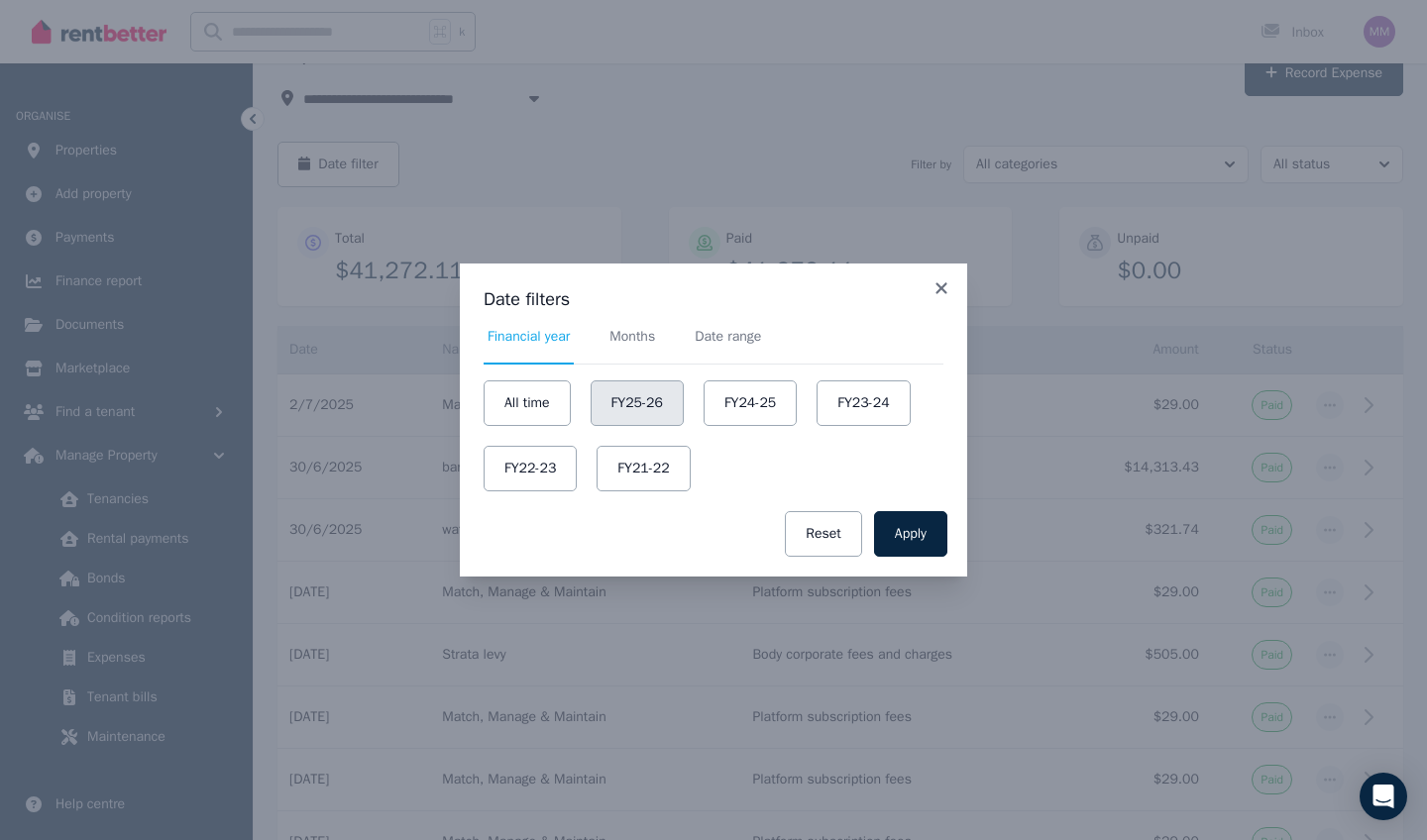 click on "FY25-26" at bounding box center (637, 403) 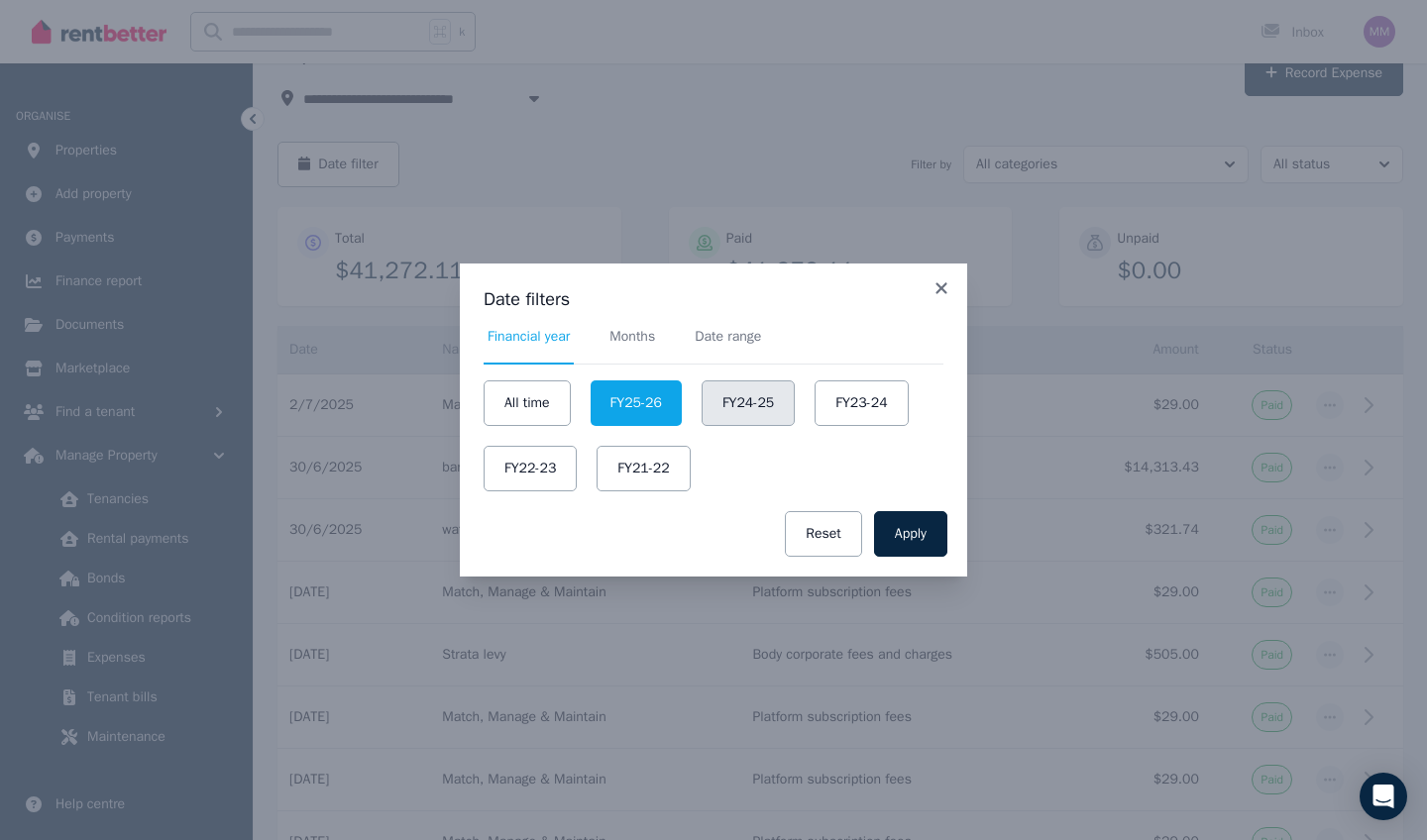 click on "FY24-25" at bounding box center [748, 403] 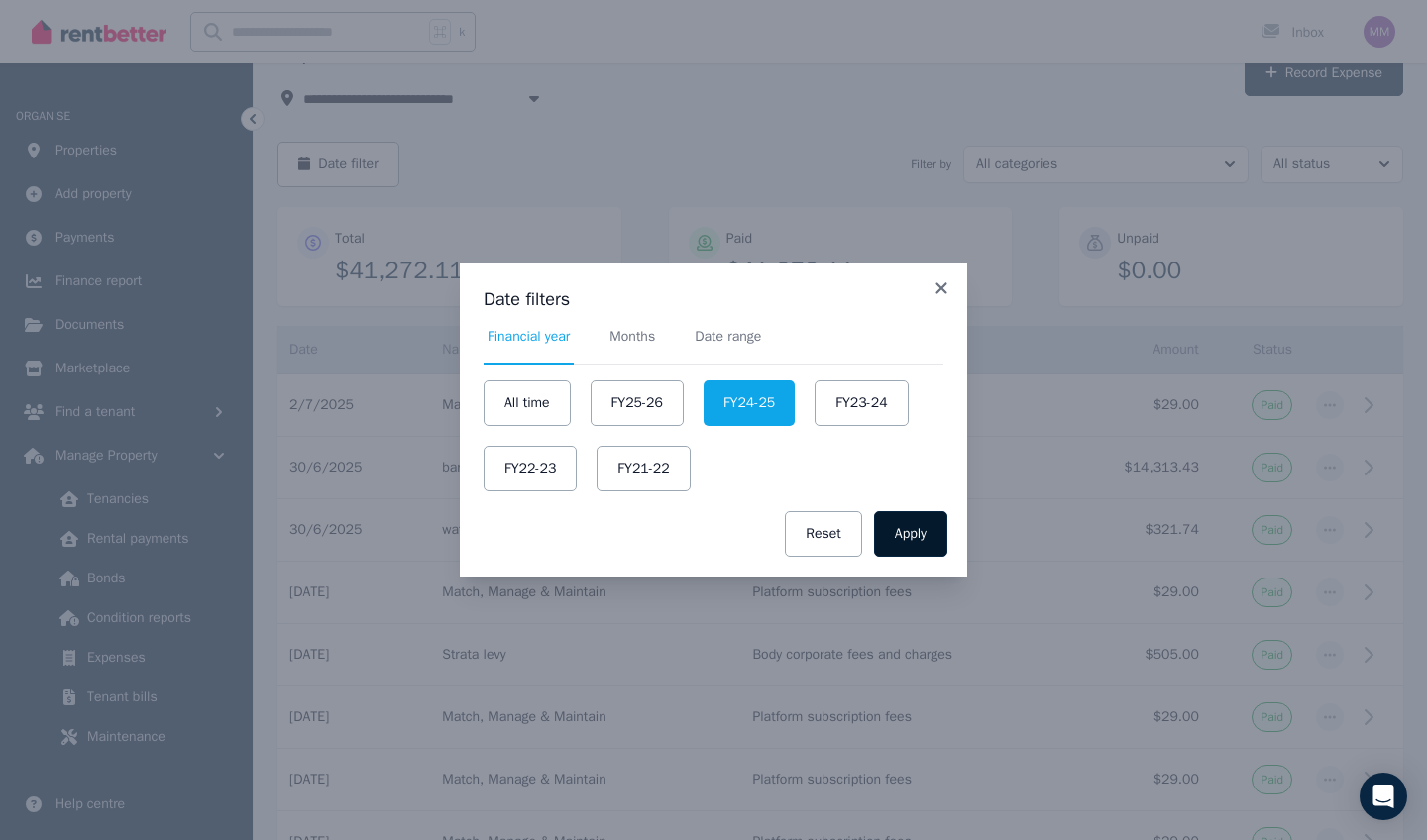 click on "Apply" at bounding box center [911, 534] 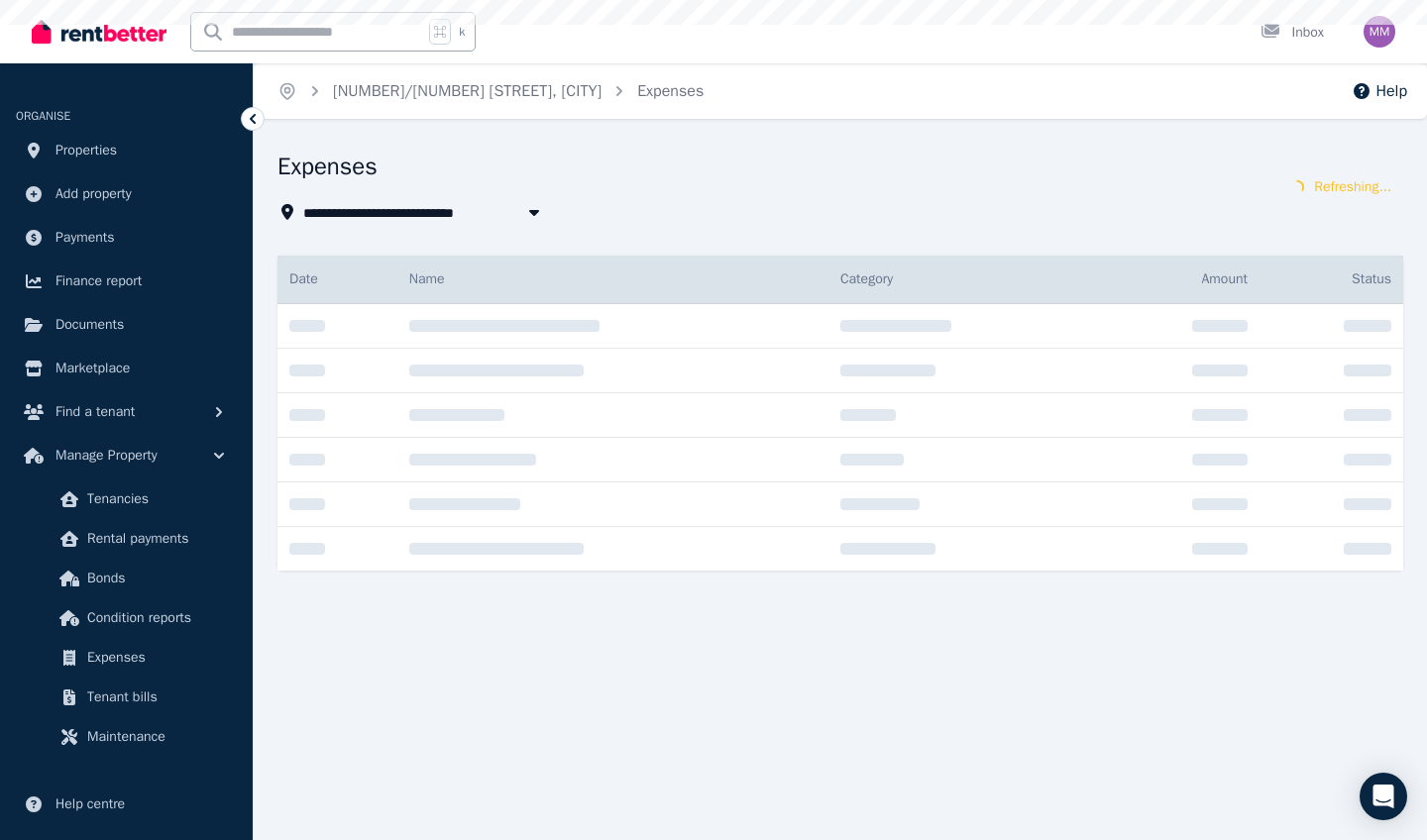 scroll, scrollTop: 0, scrollLeft: 0, axis: both 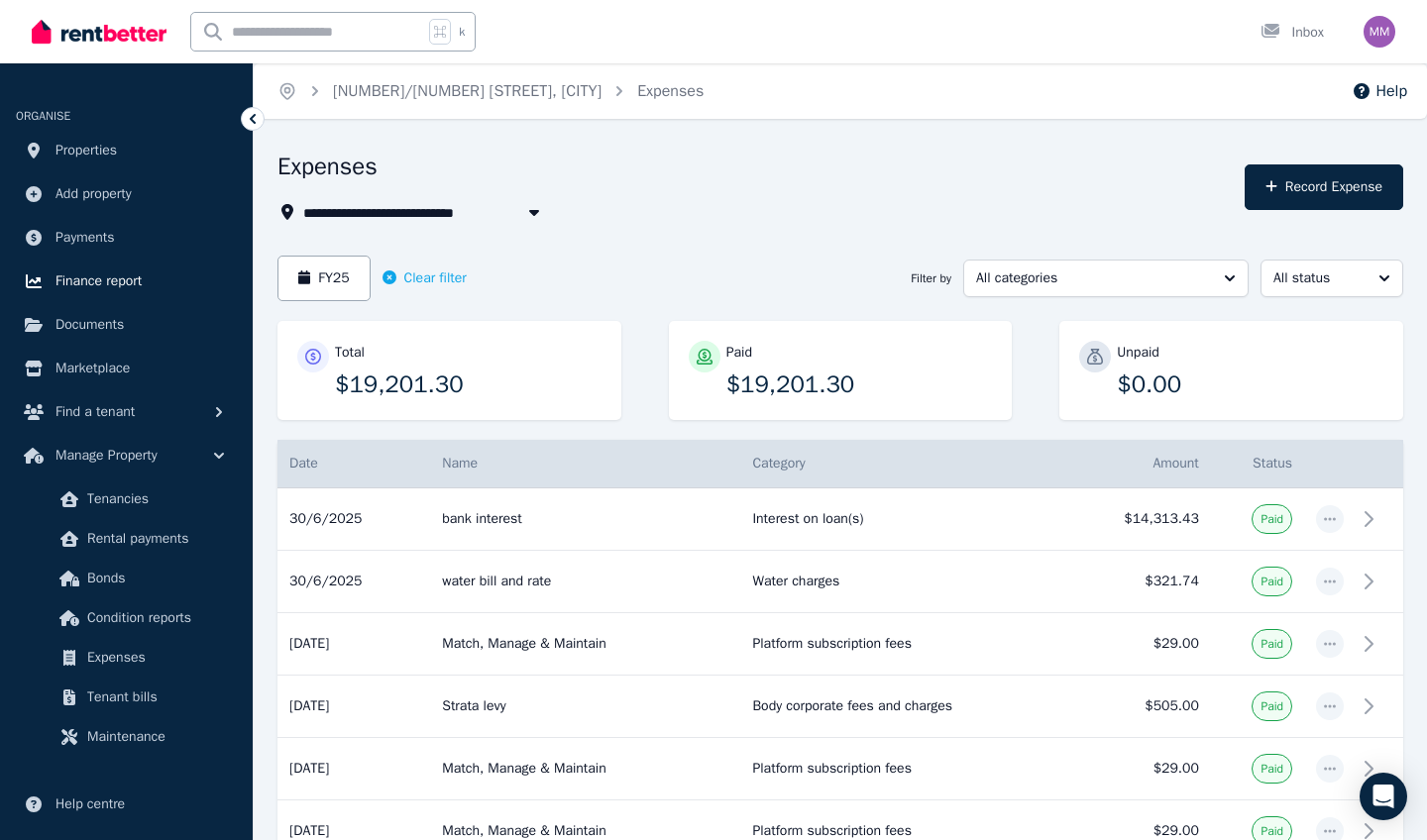 click on "Finance report" at bounding box center [98, 281] 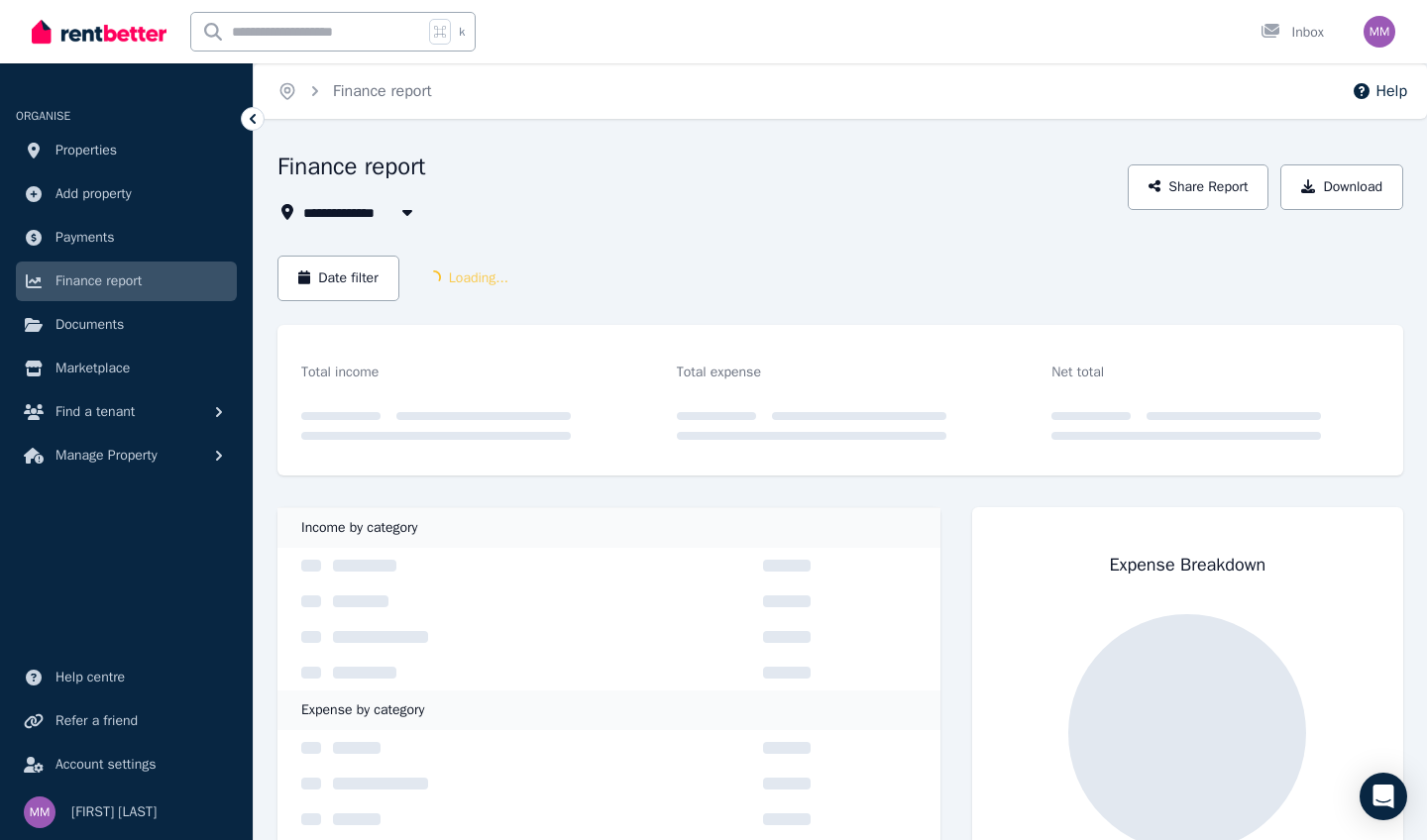 click 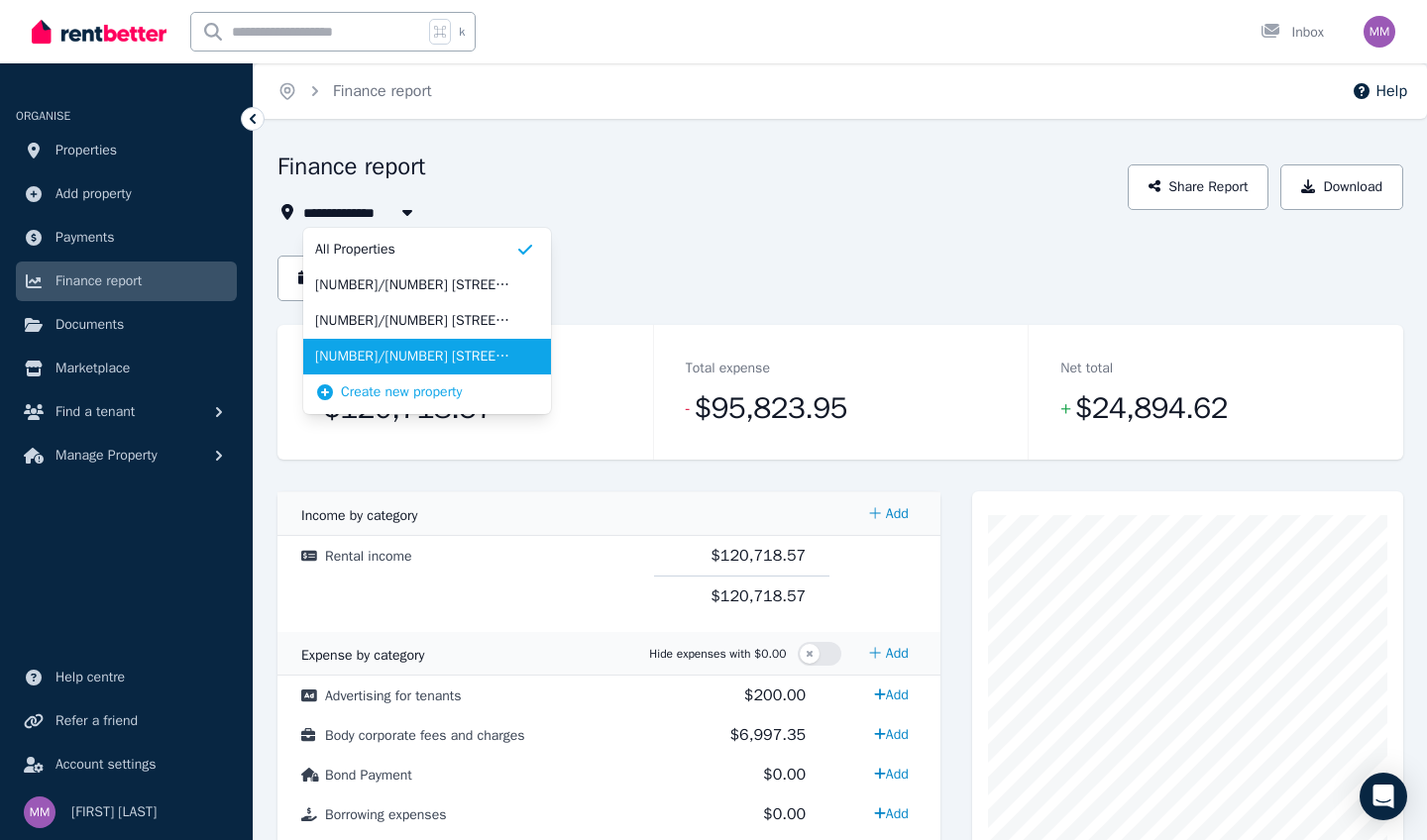 click on "[NUMBER]/[NUMBER] [STREET], [CITY]" at bounding box center (415, 357) 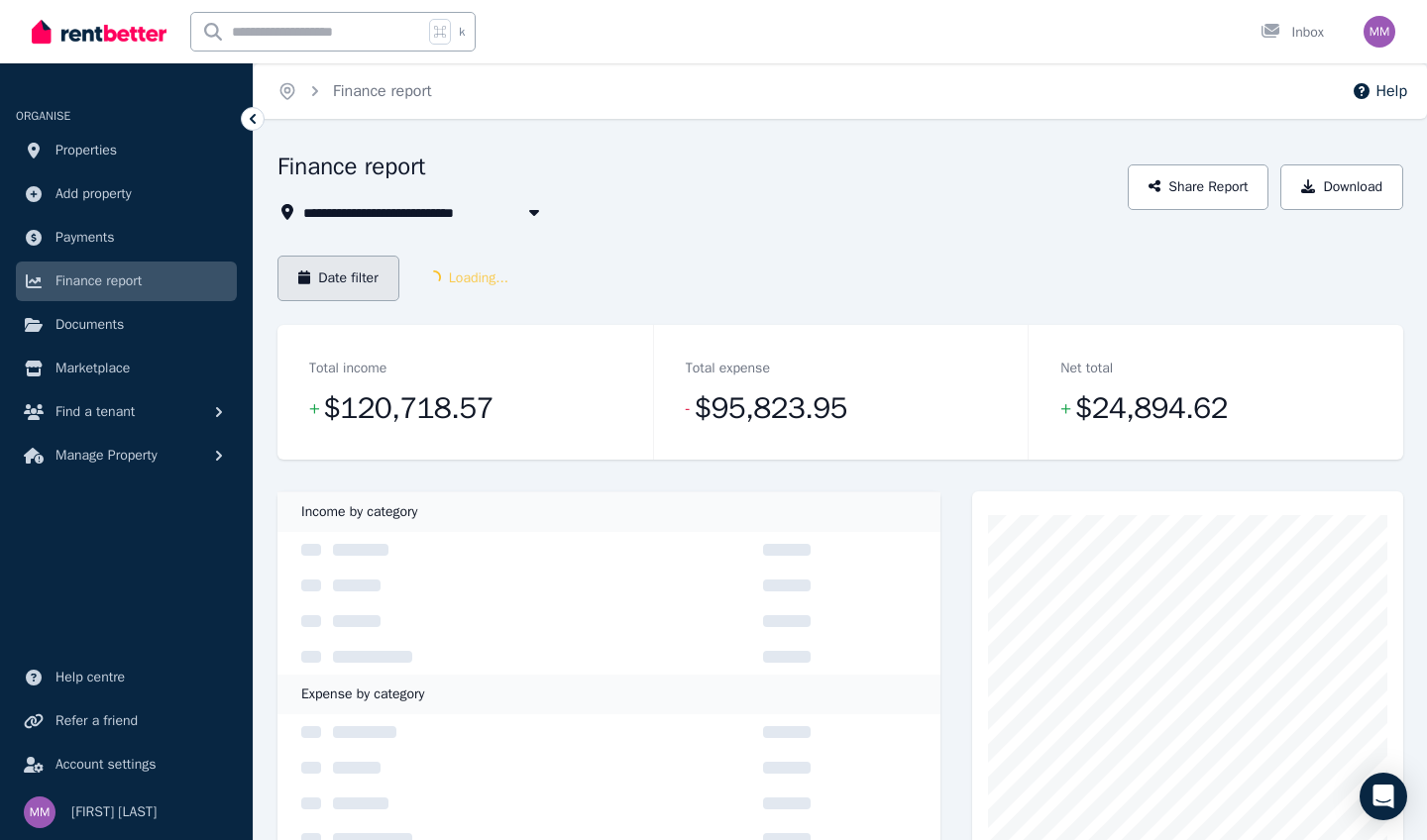 click on "Date filter" at bounding box center [338, 278] 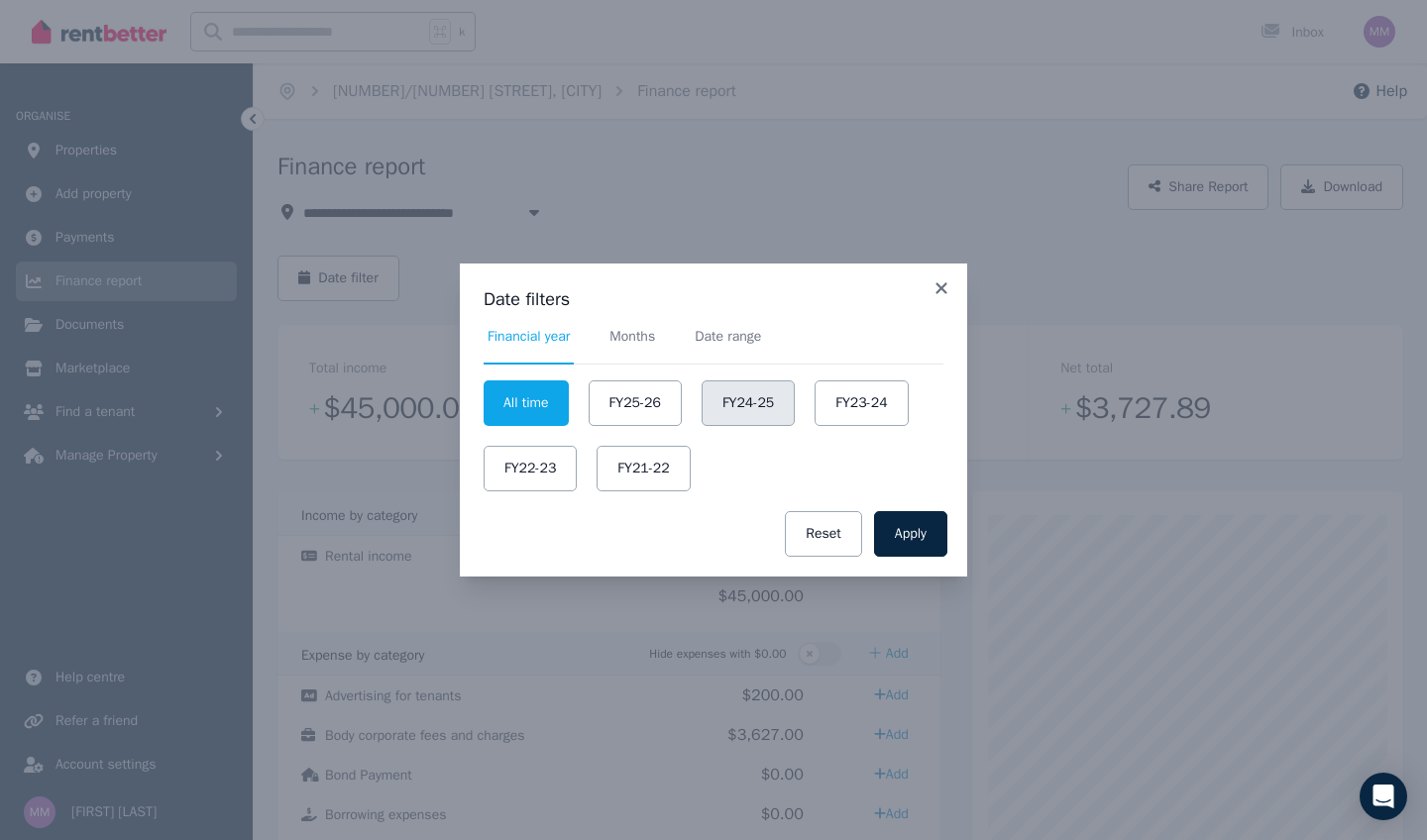 click on "FY24-25" at bounding box center (748, 403) 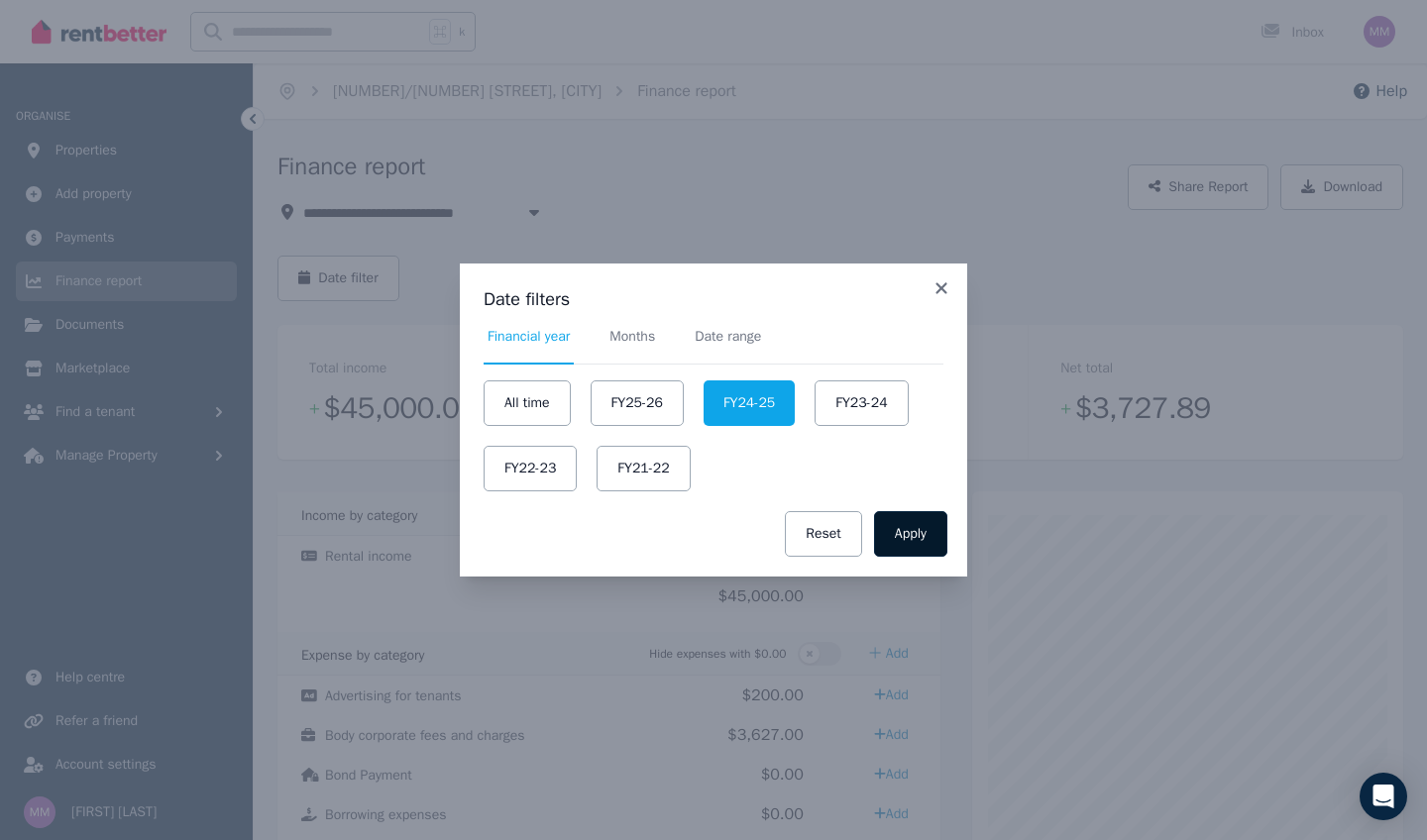 click on "Apply" at bounding box center (911, 534) 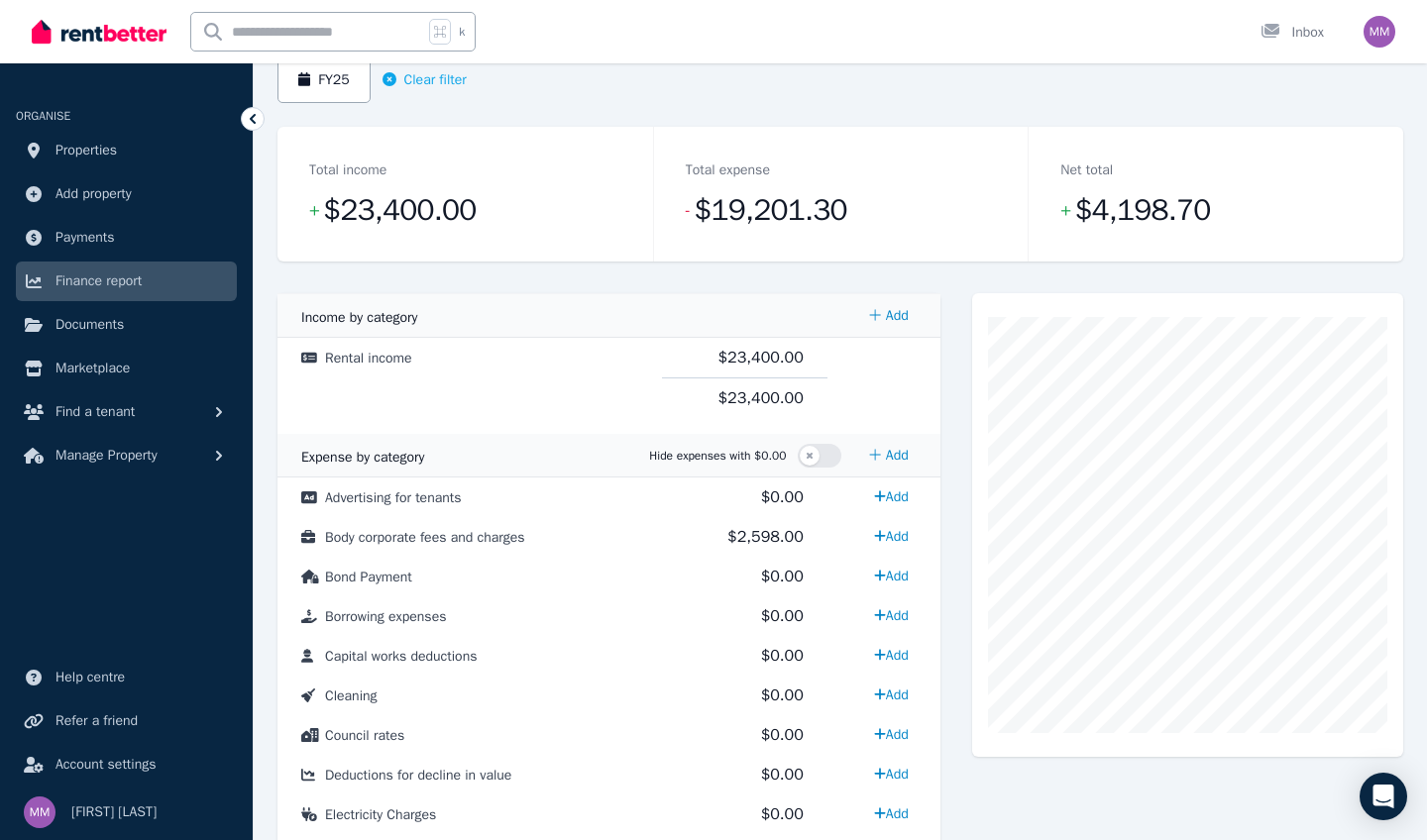 scroll, scrollTop: 196, scrollLeft: 0, axis: vertical 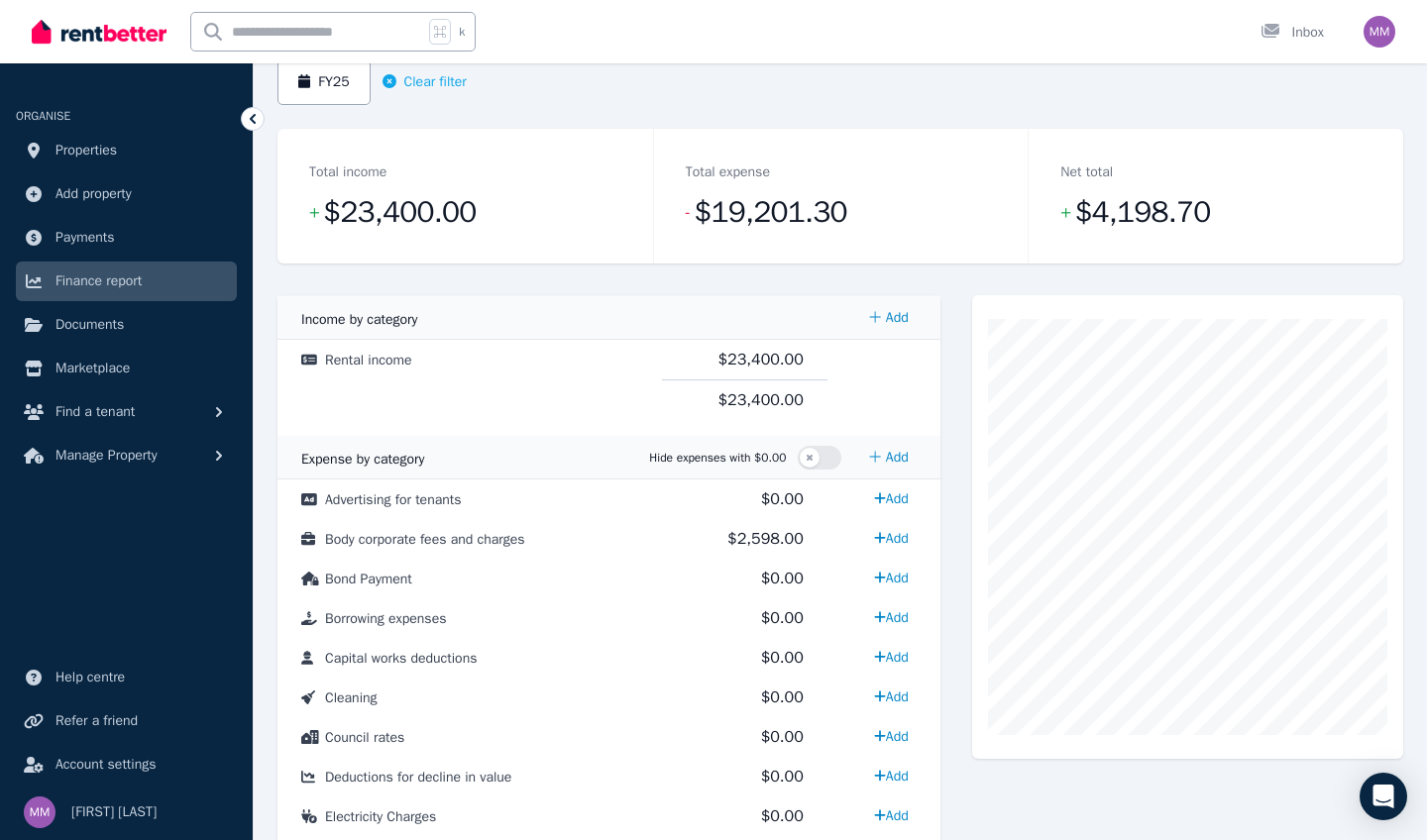 click 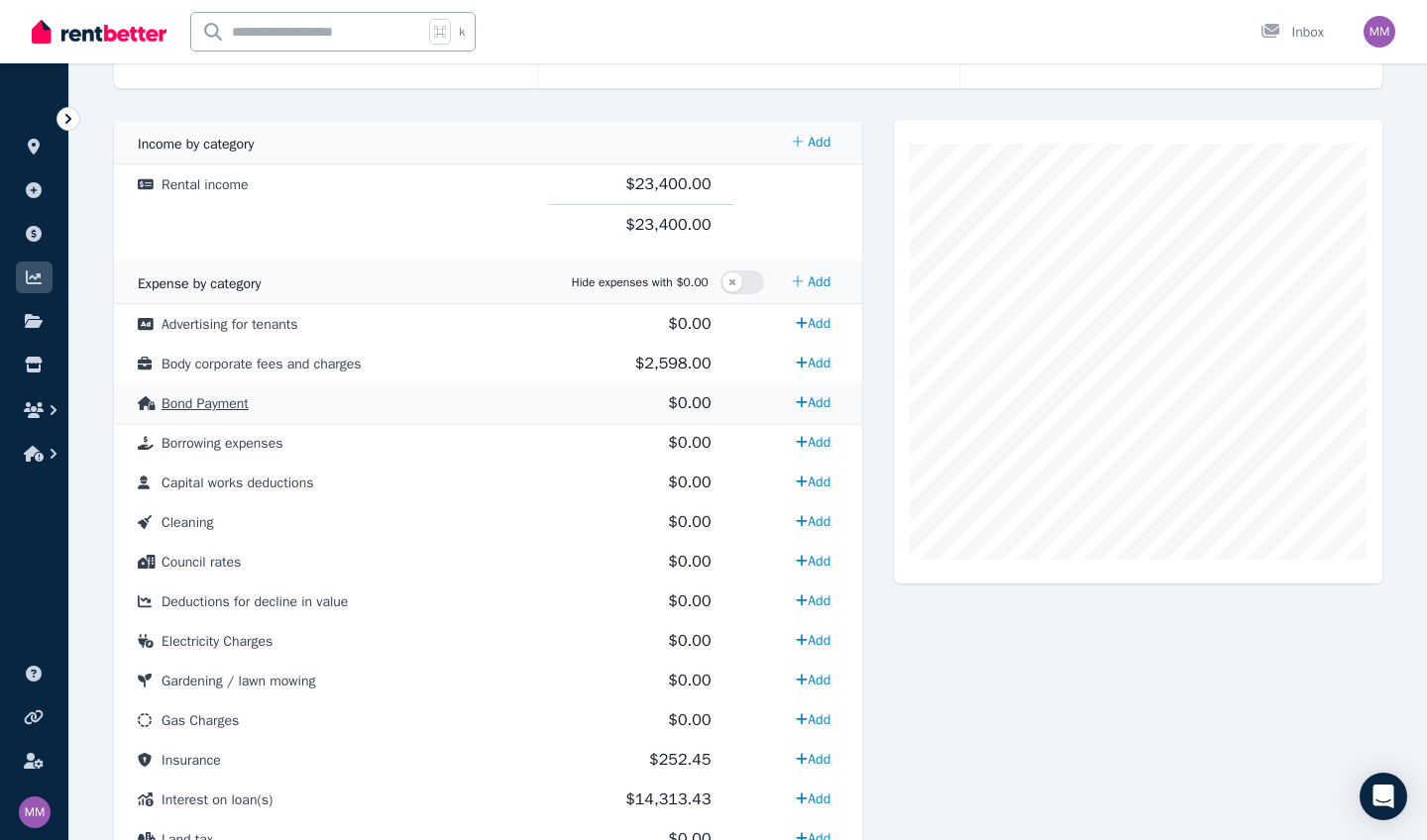 scroll, scrollTop: 375, scrollLeft: 0, axis: vertical 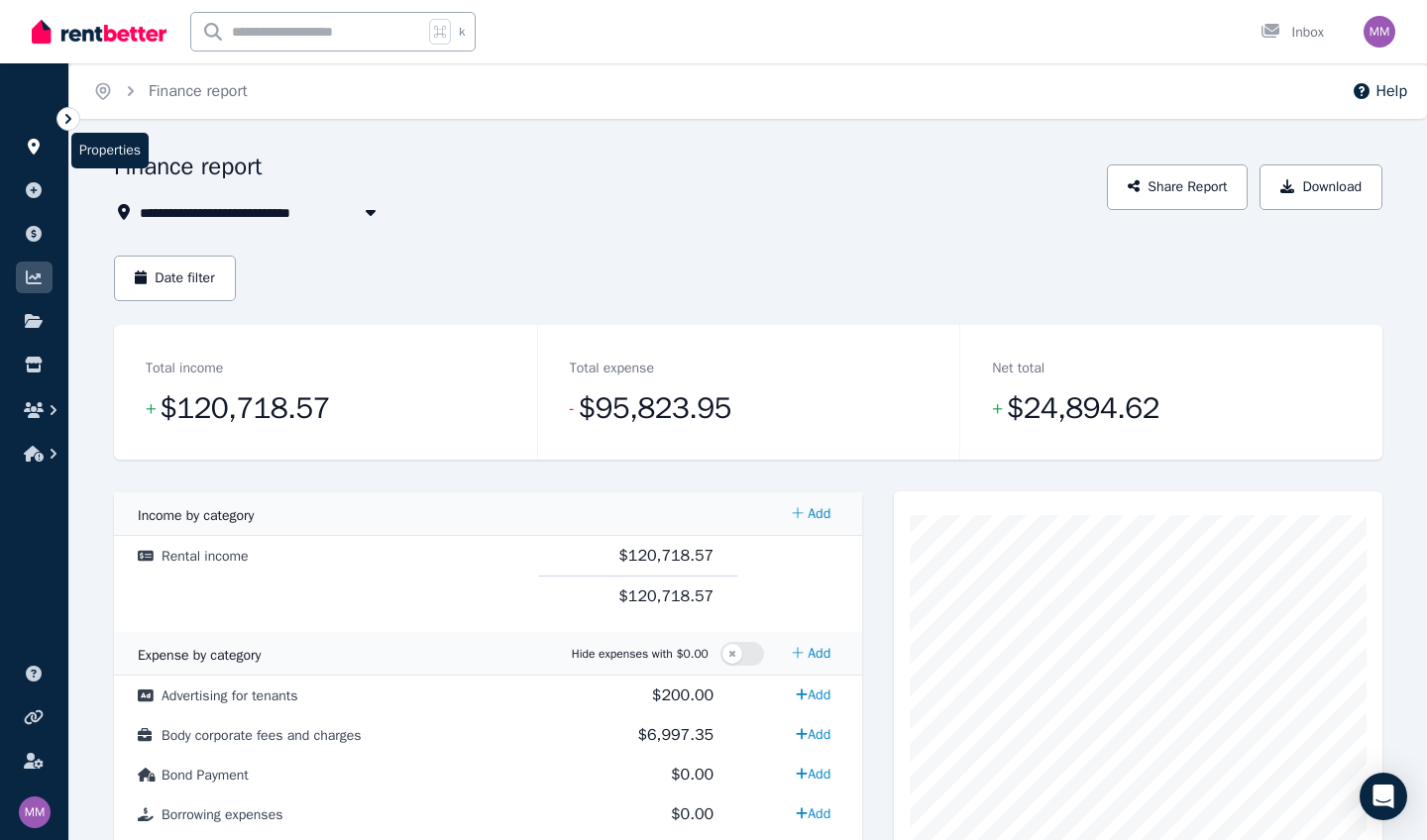 click 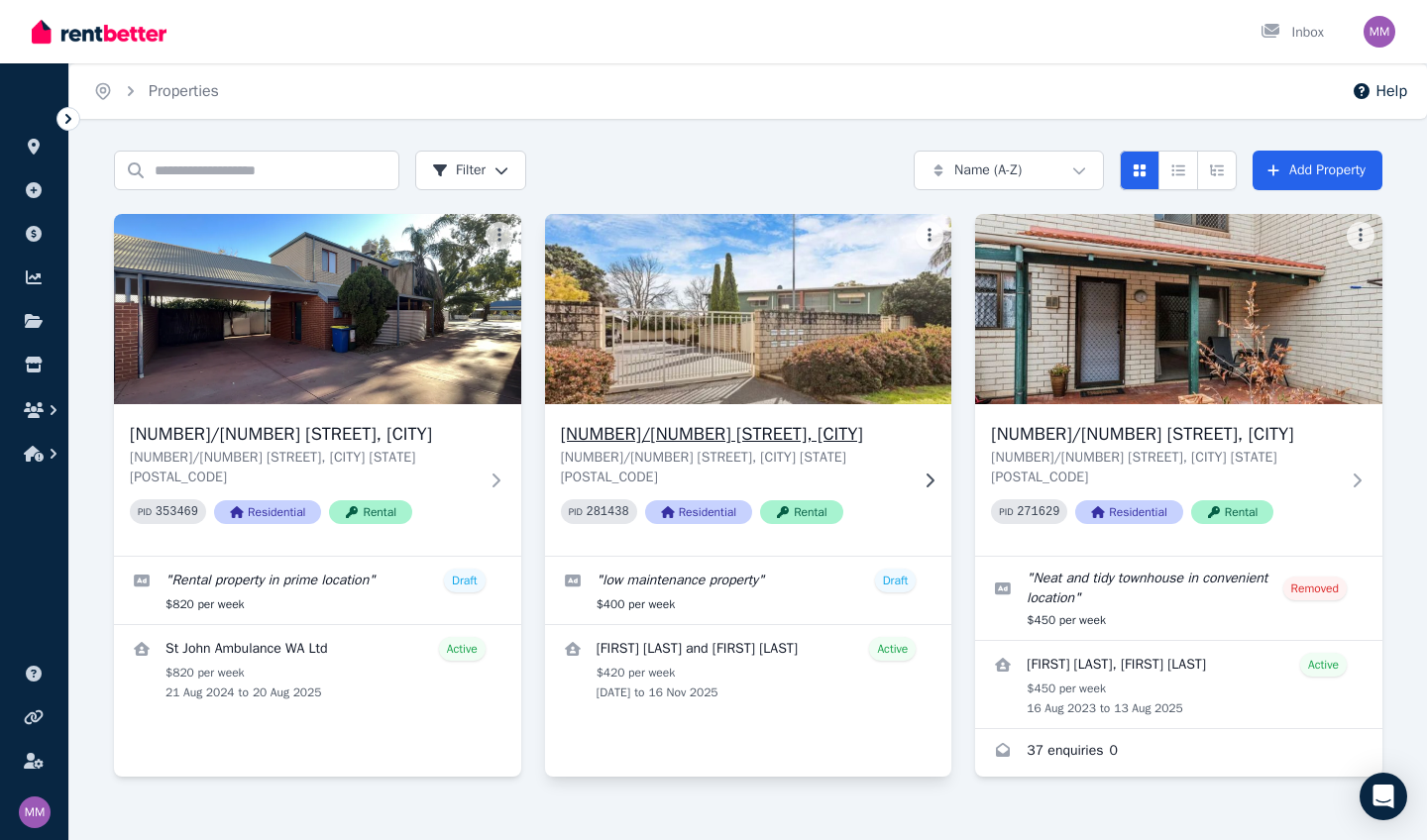 click on "[NUMBER]/[NUMBER] [STREET], [CITY]" at bounding box center (734, 434) 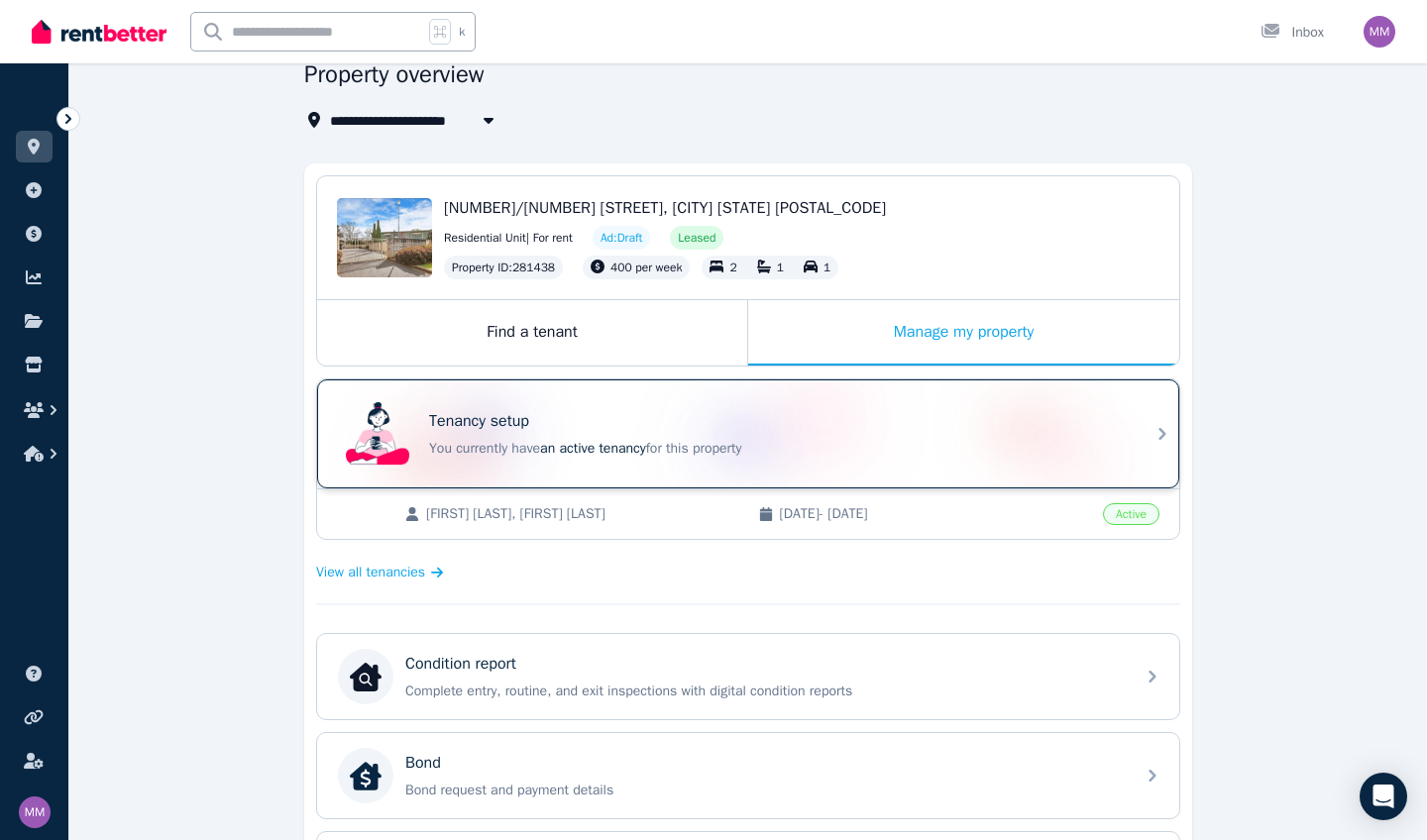 scroll, scrollTop: 98, scrollLeft: 0, axis: vertical 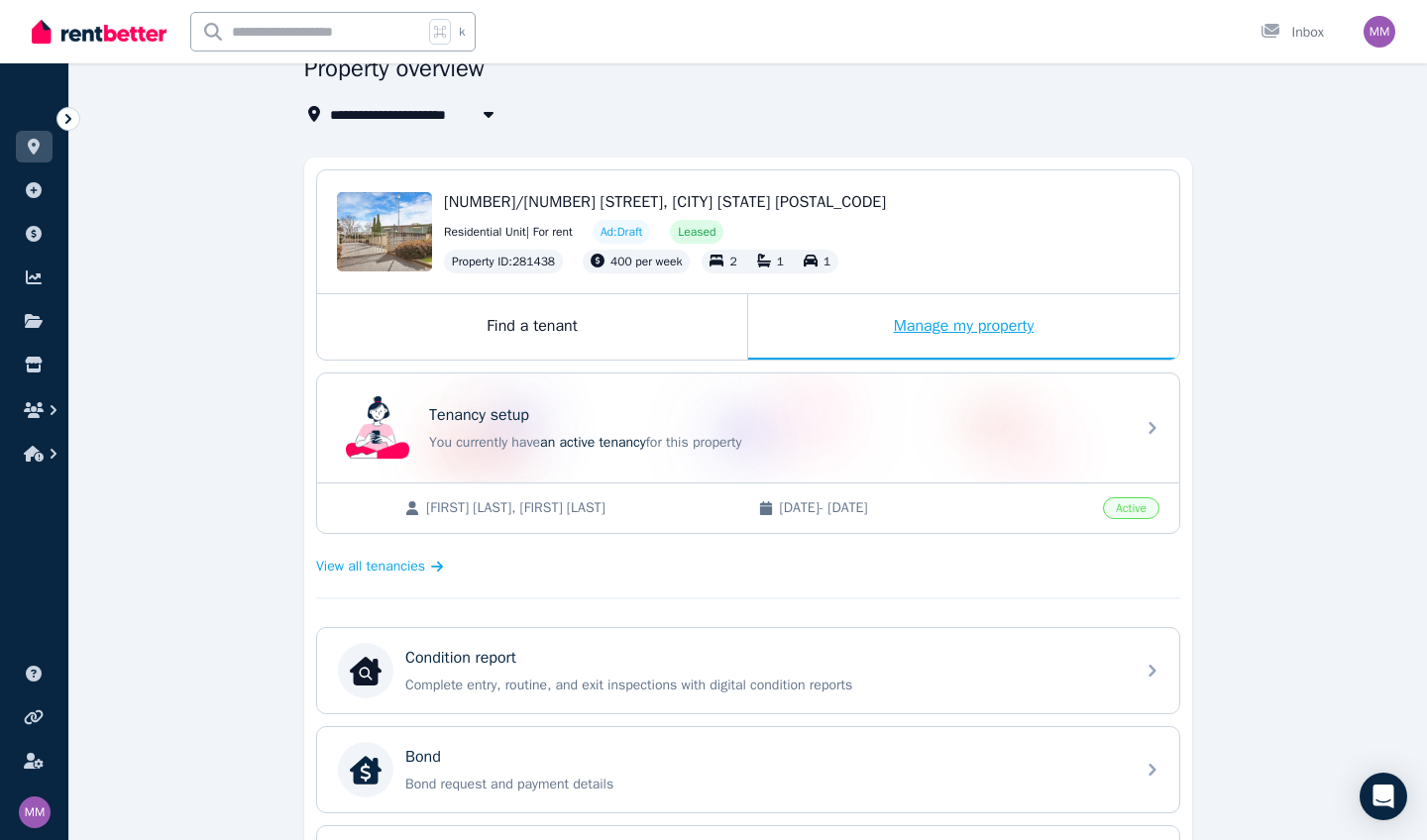 click on "Manage my property" at bounding box center (963, 327) 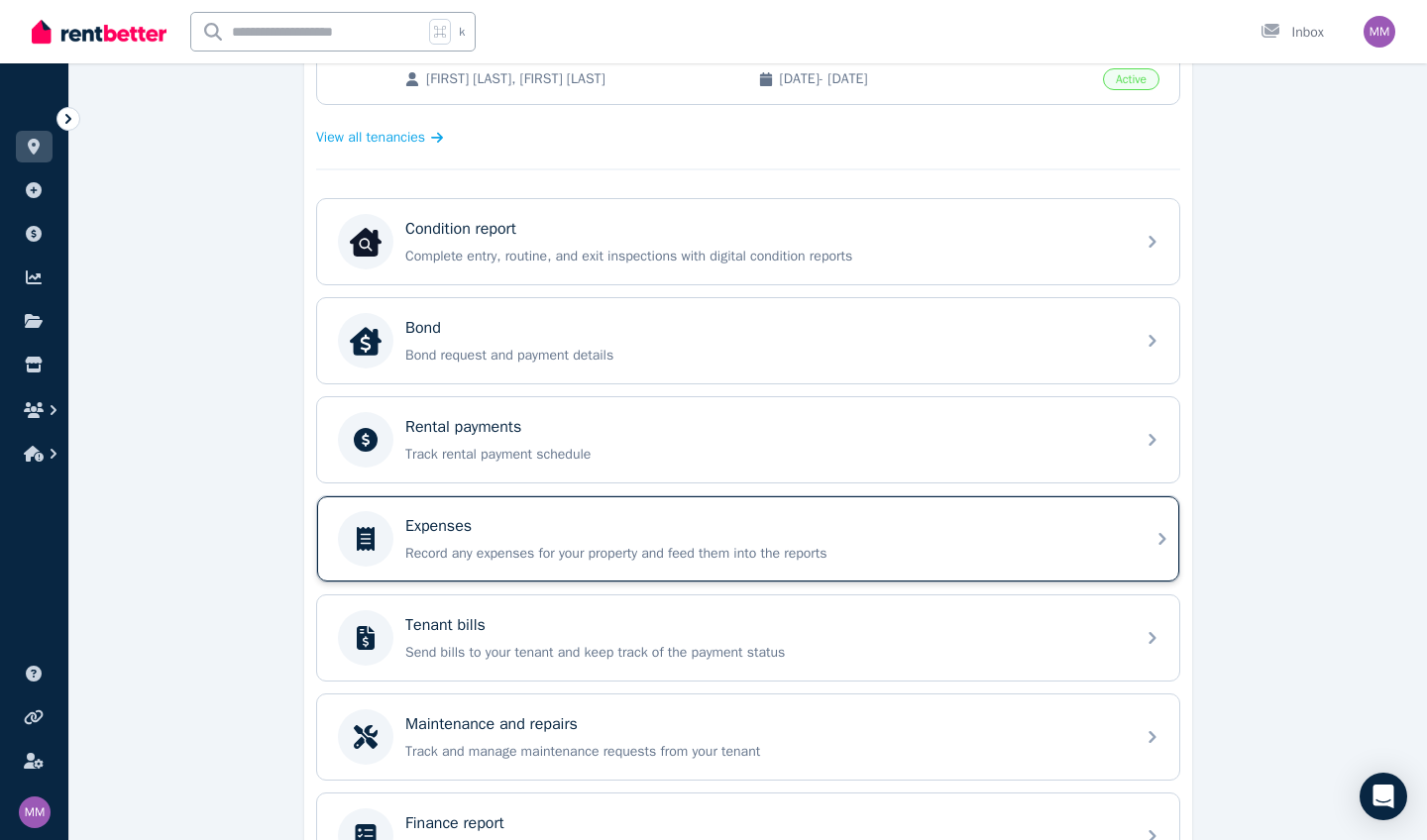 scroll, scrollTop: 555, scrollLeft: 0, axis: vertical 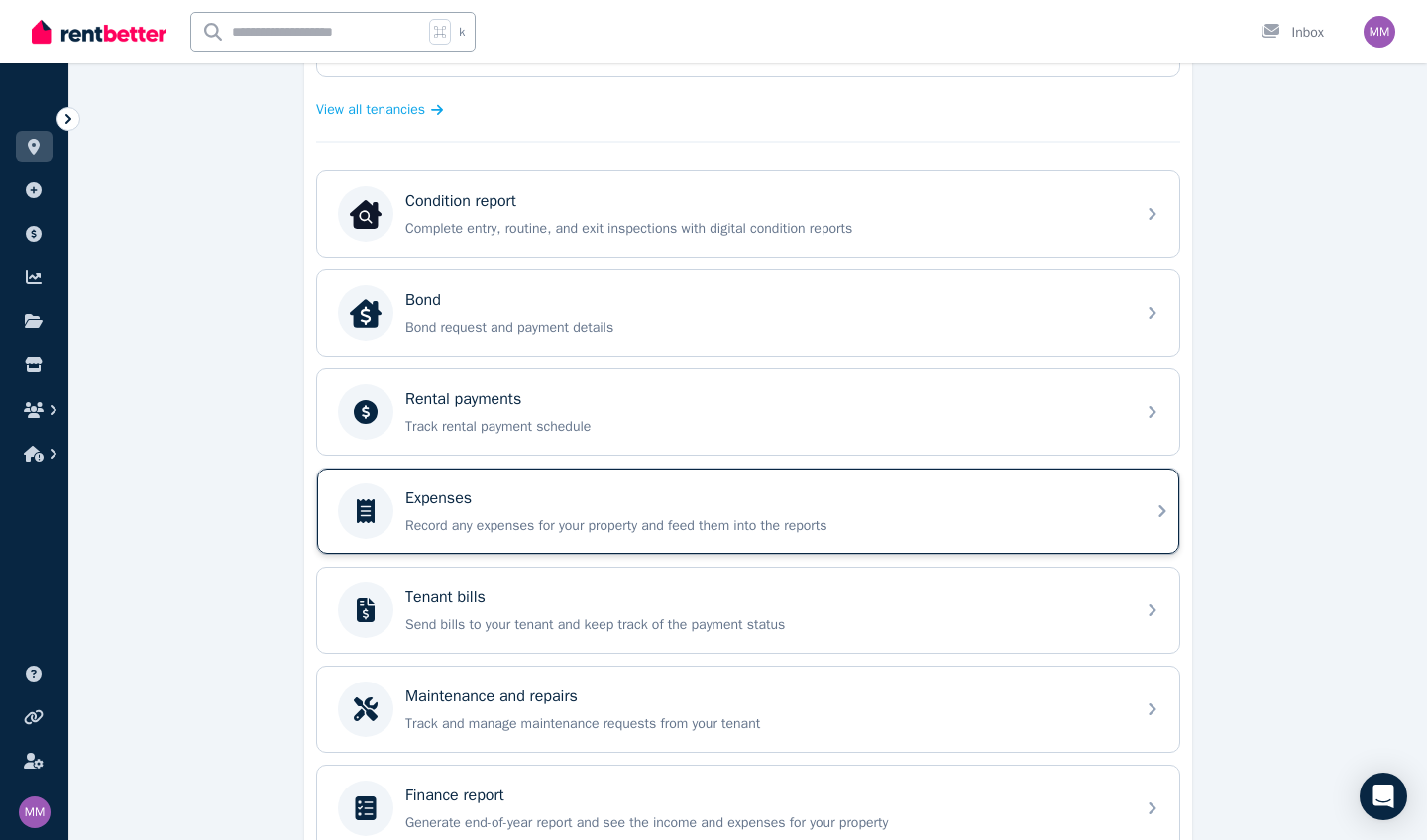 click on "Expenses" at bounding box center [438, 498] 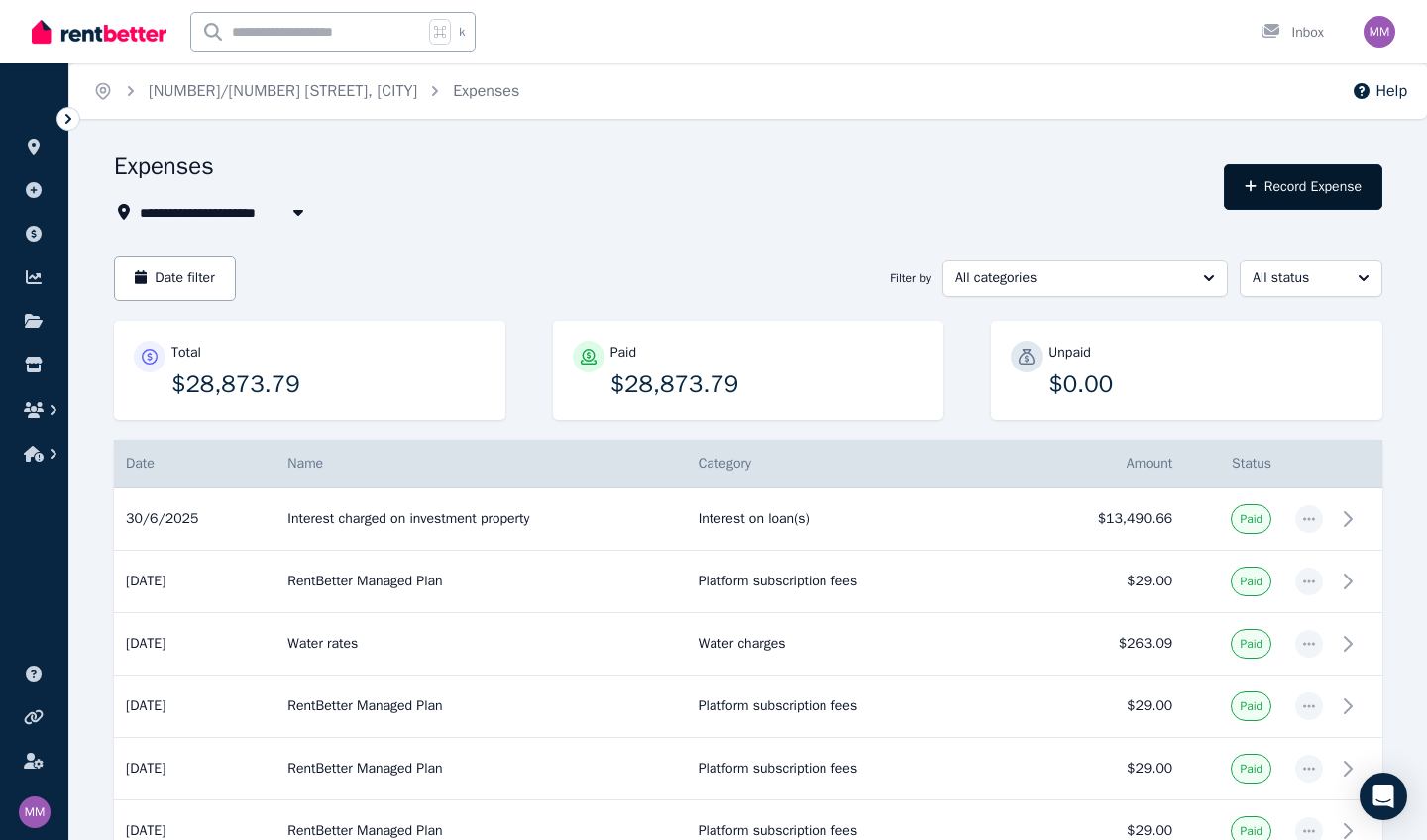 click 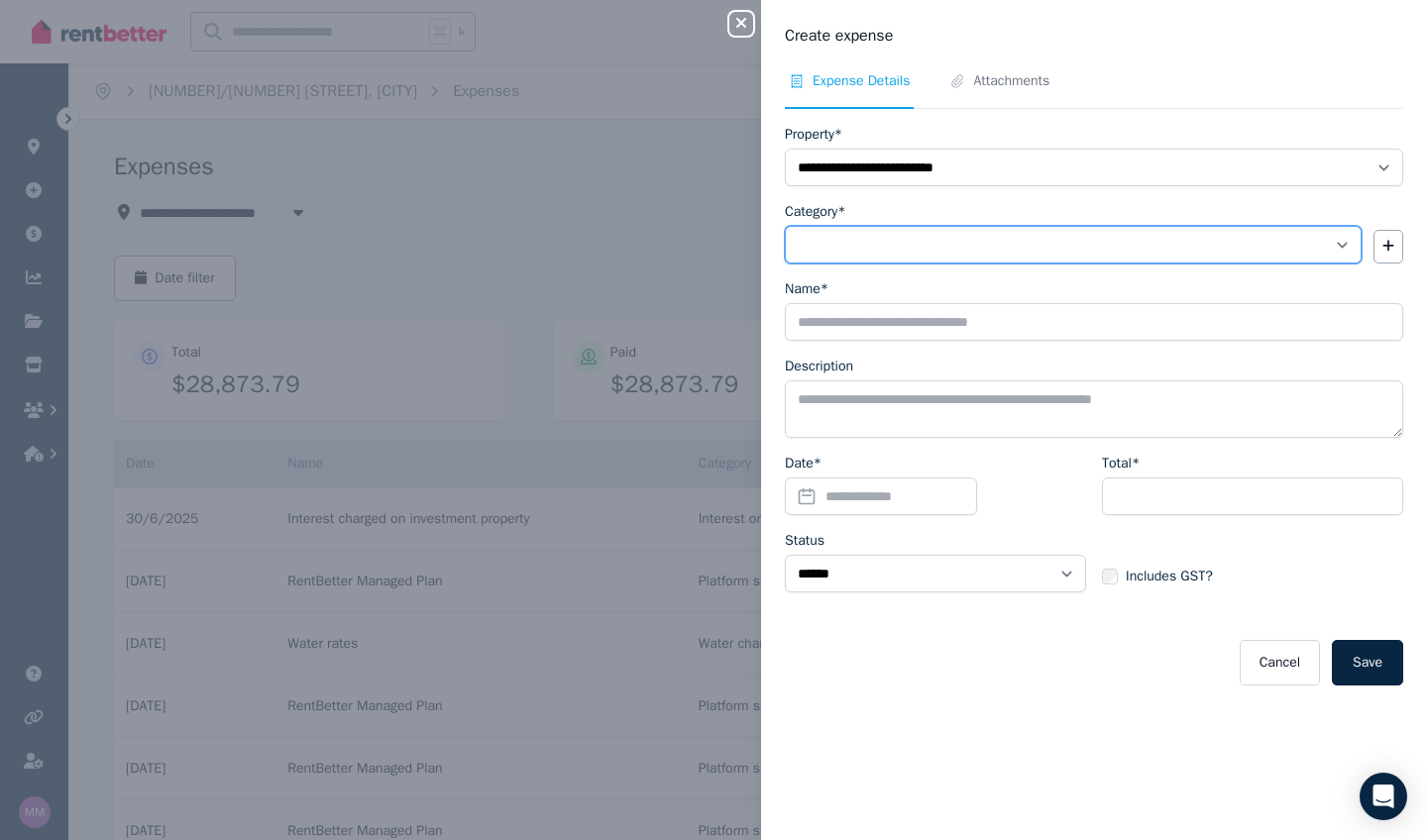 select on "**********" 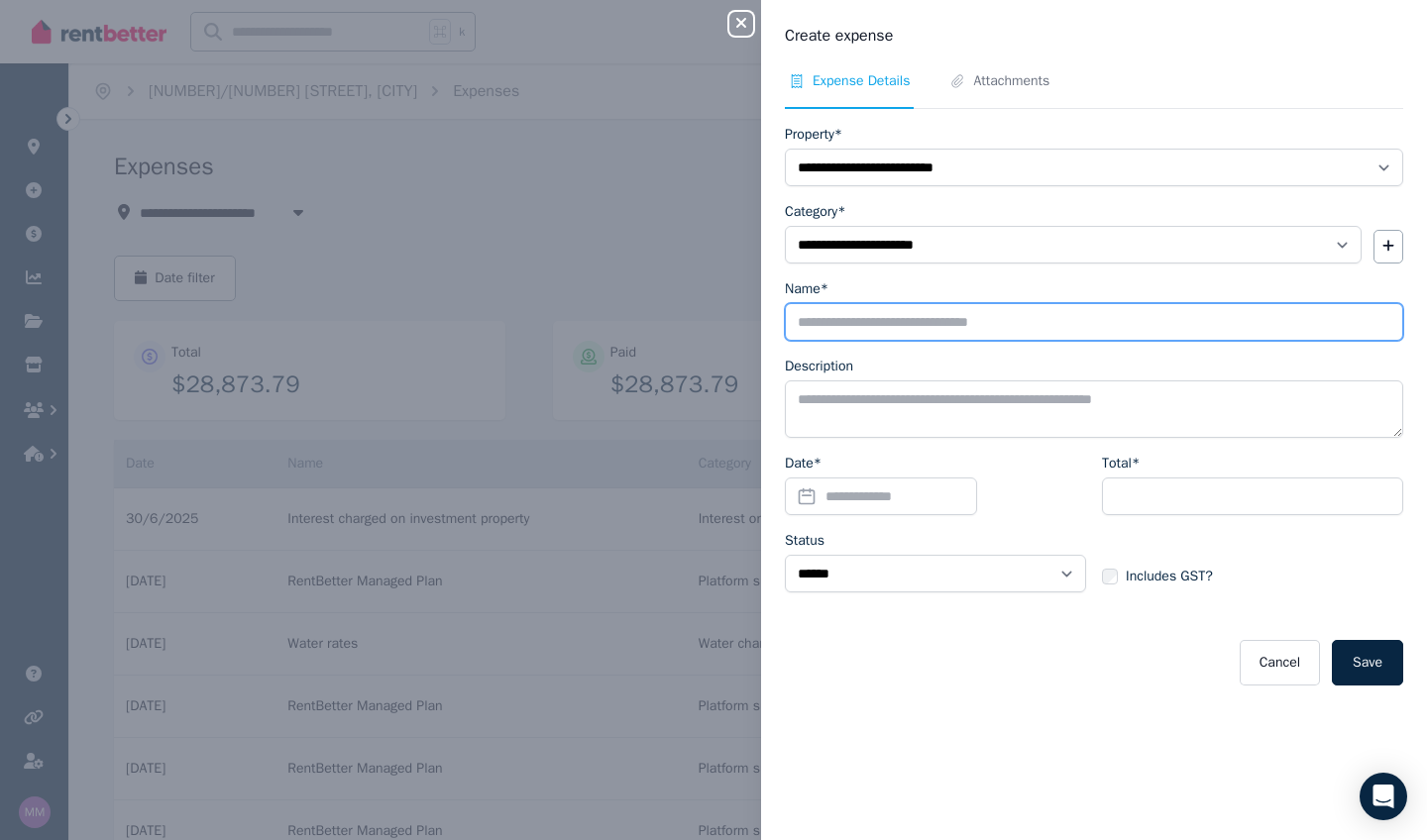 click on "Name*" at bounding box center (1094, 322) 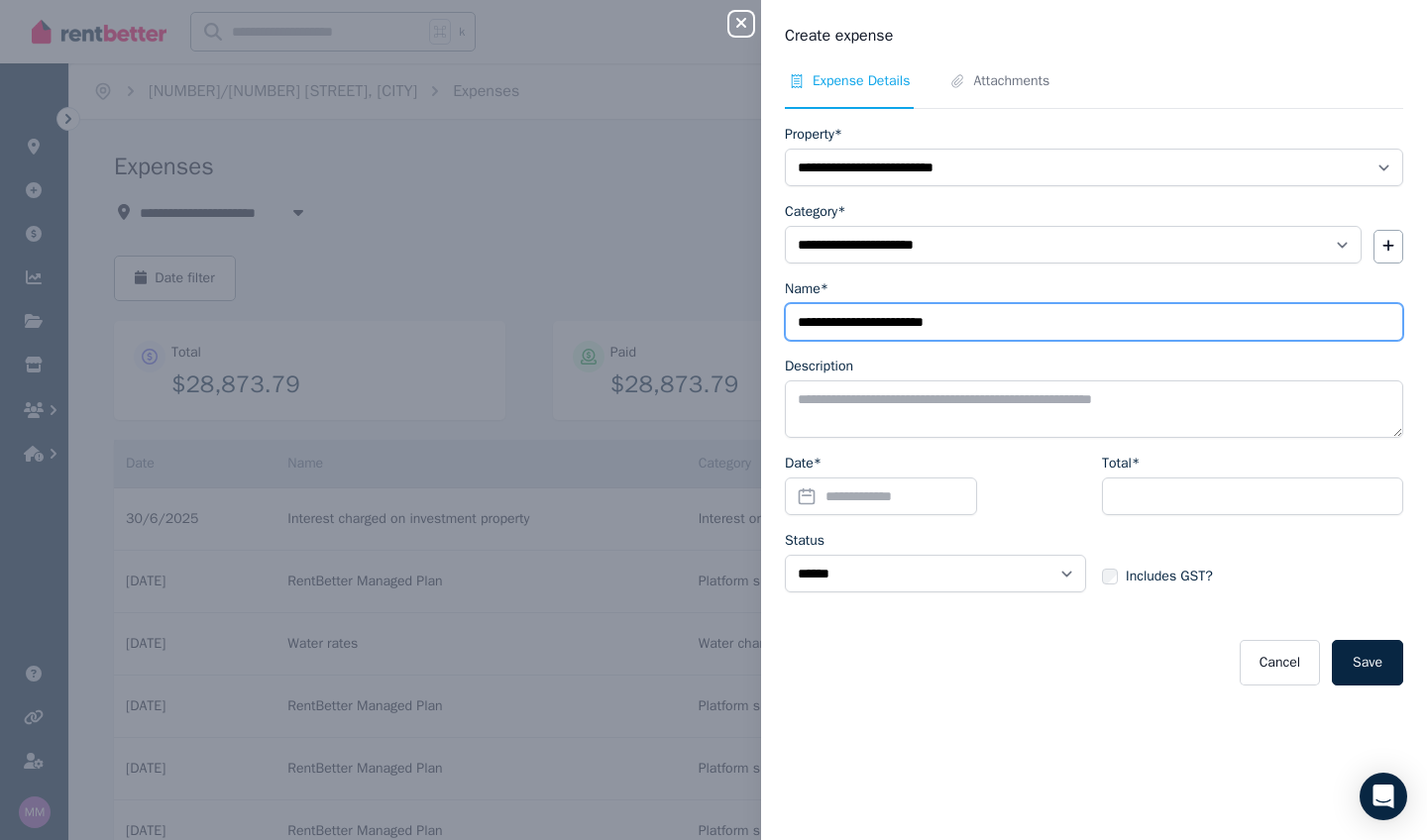 type on "**********" 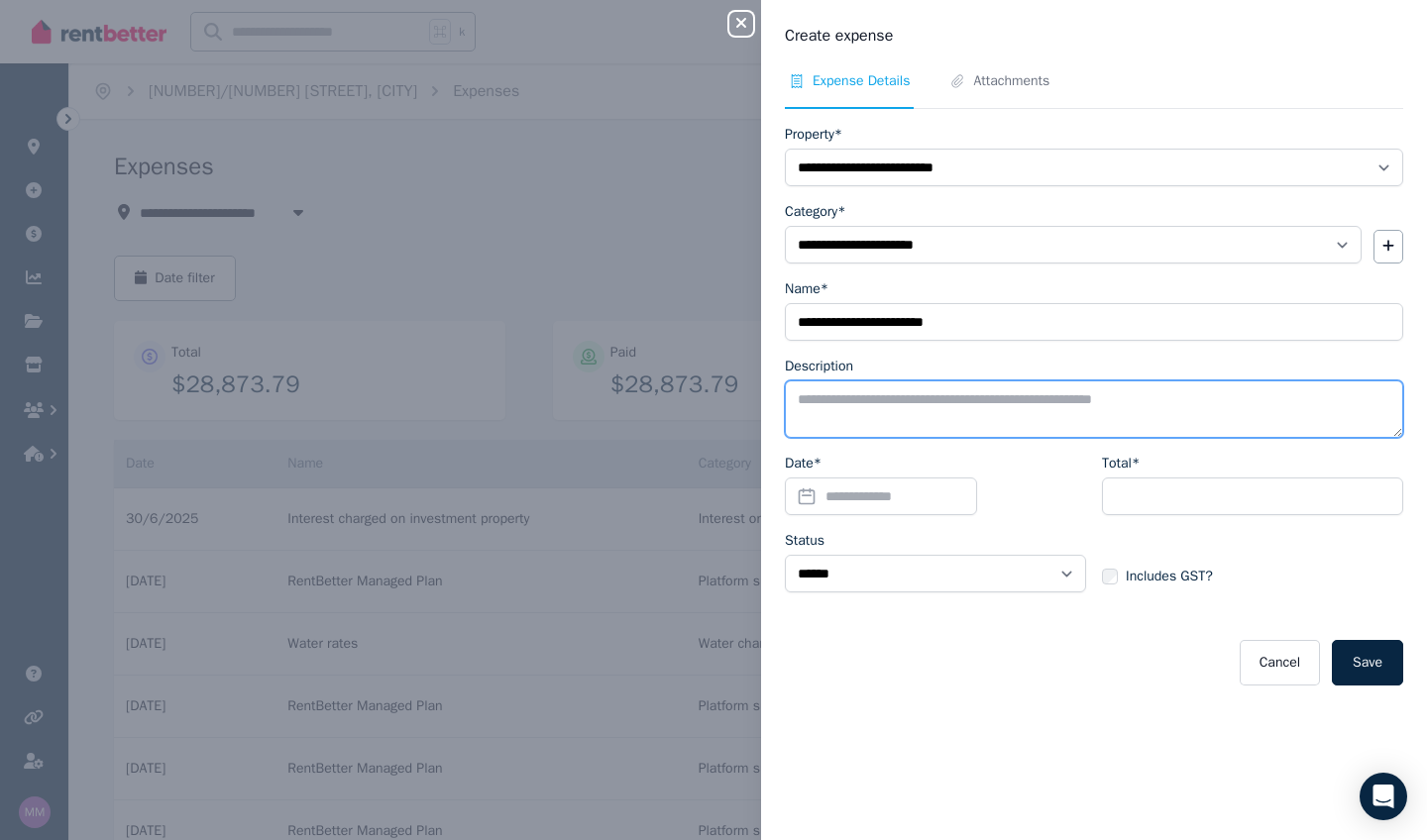 click on "Description" at bounding box center (1094, 409) 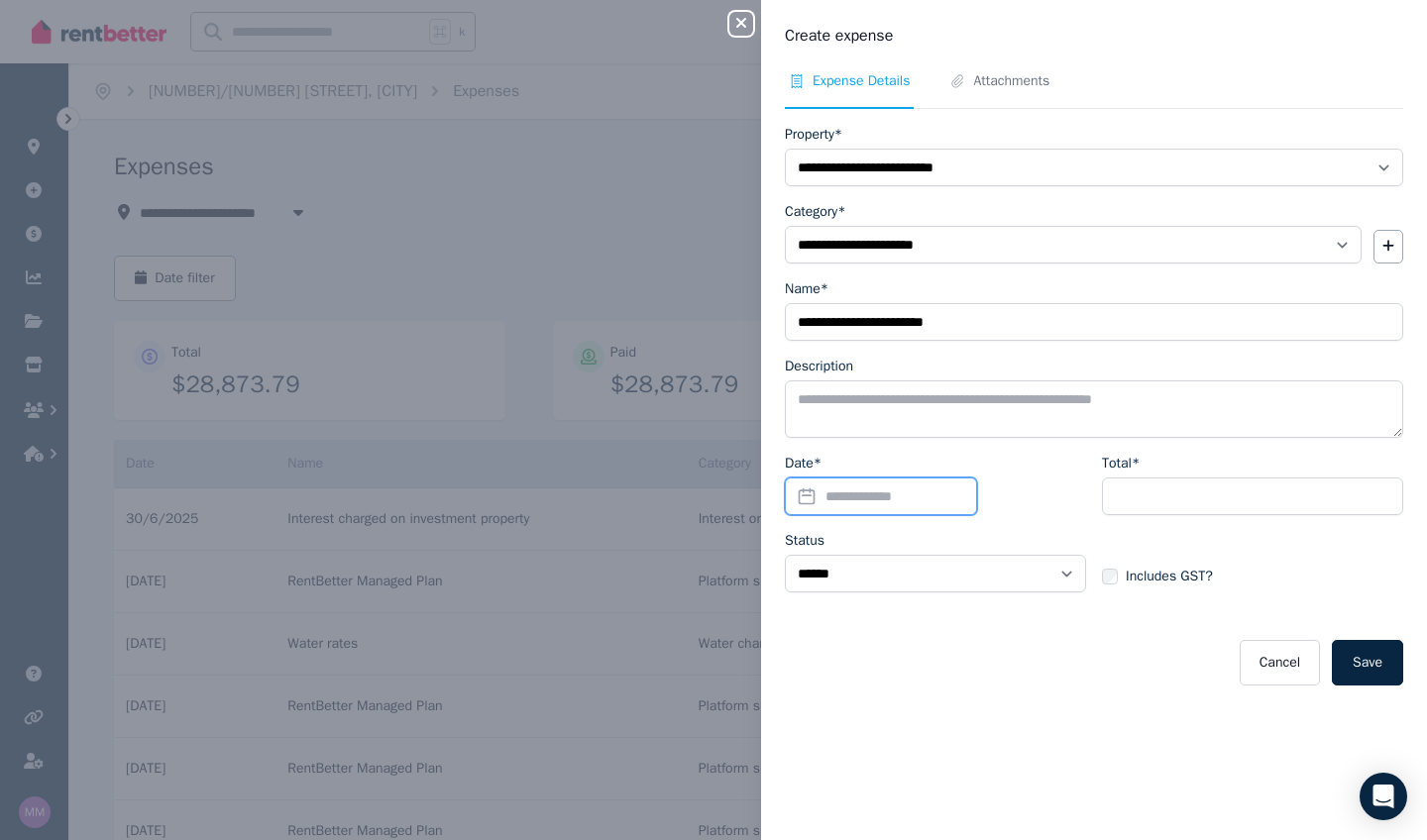 click on "Date*" at bounding box center [881, 496] 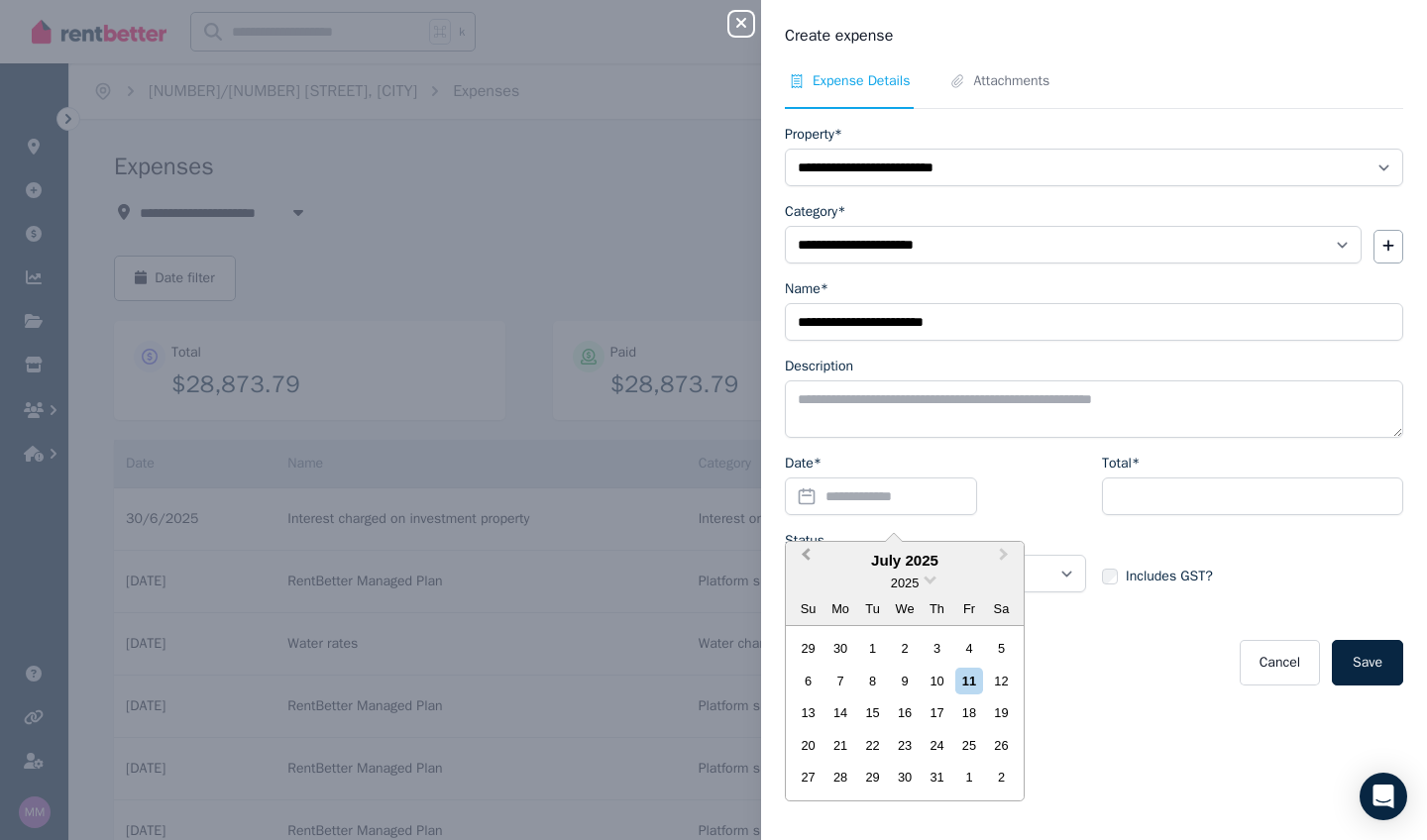 click on "Previous Month" at bounding box center (804, 560) 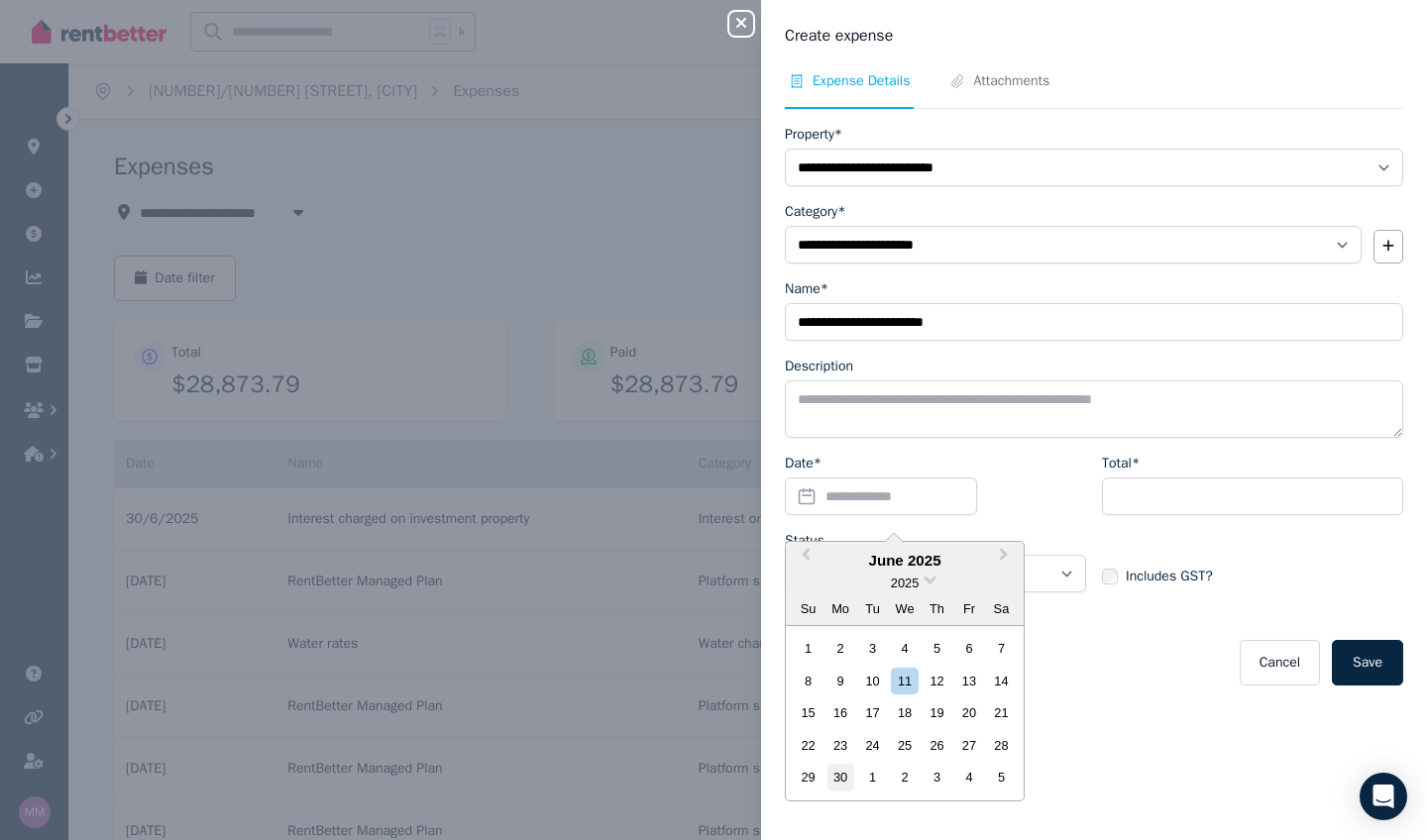 click on "30" at bounding box center [840, 777] 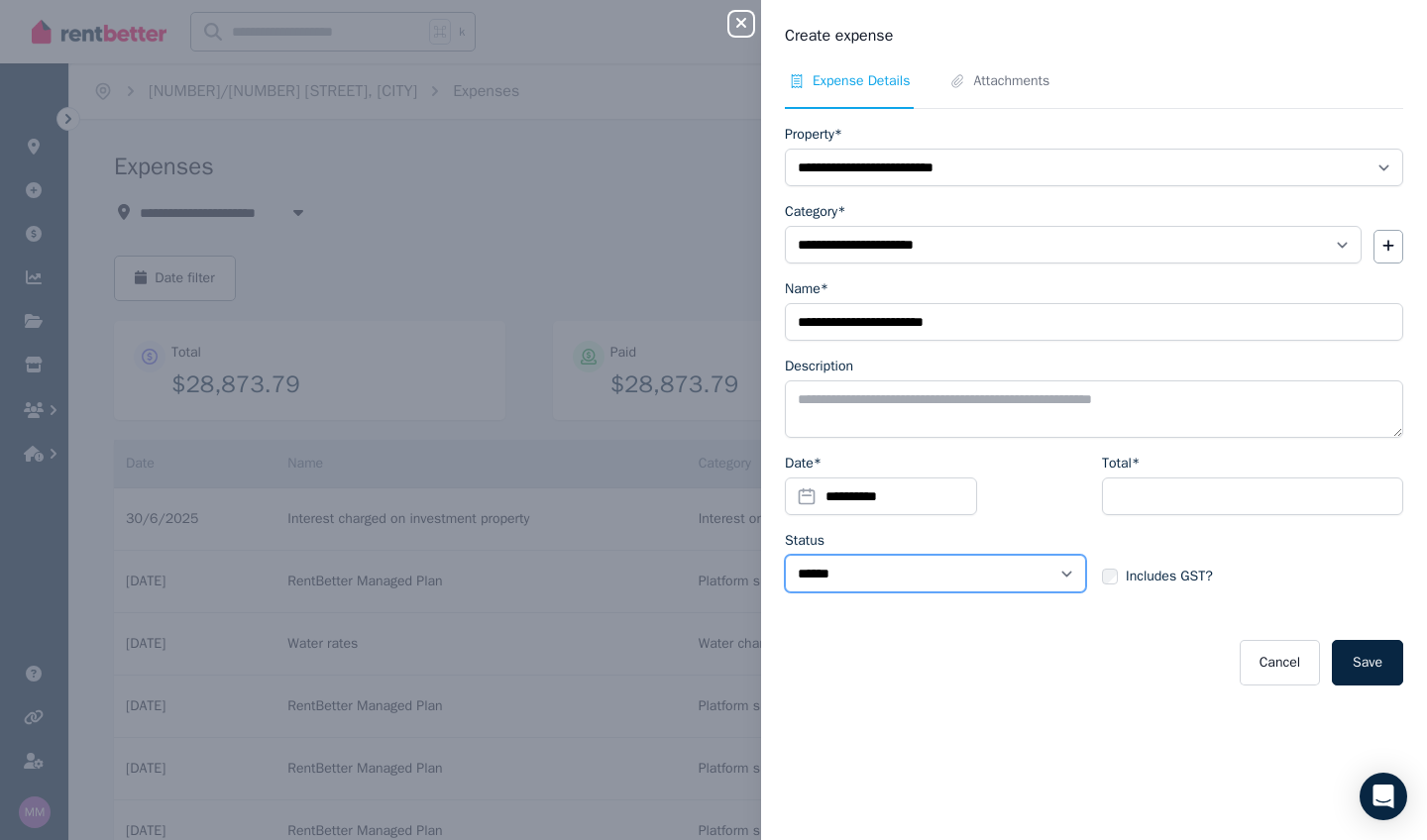 select on "**********" 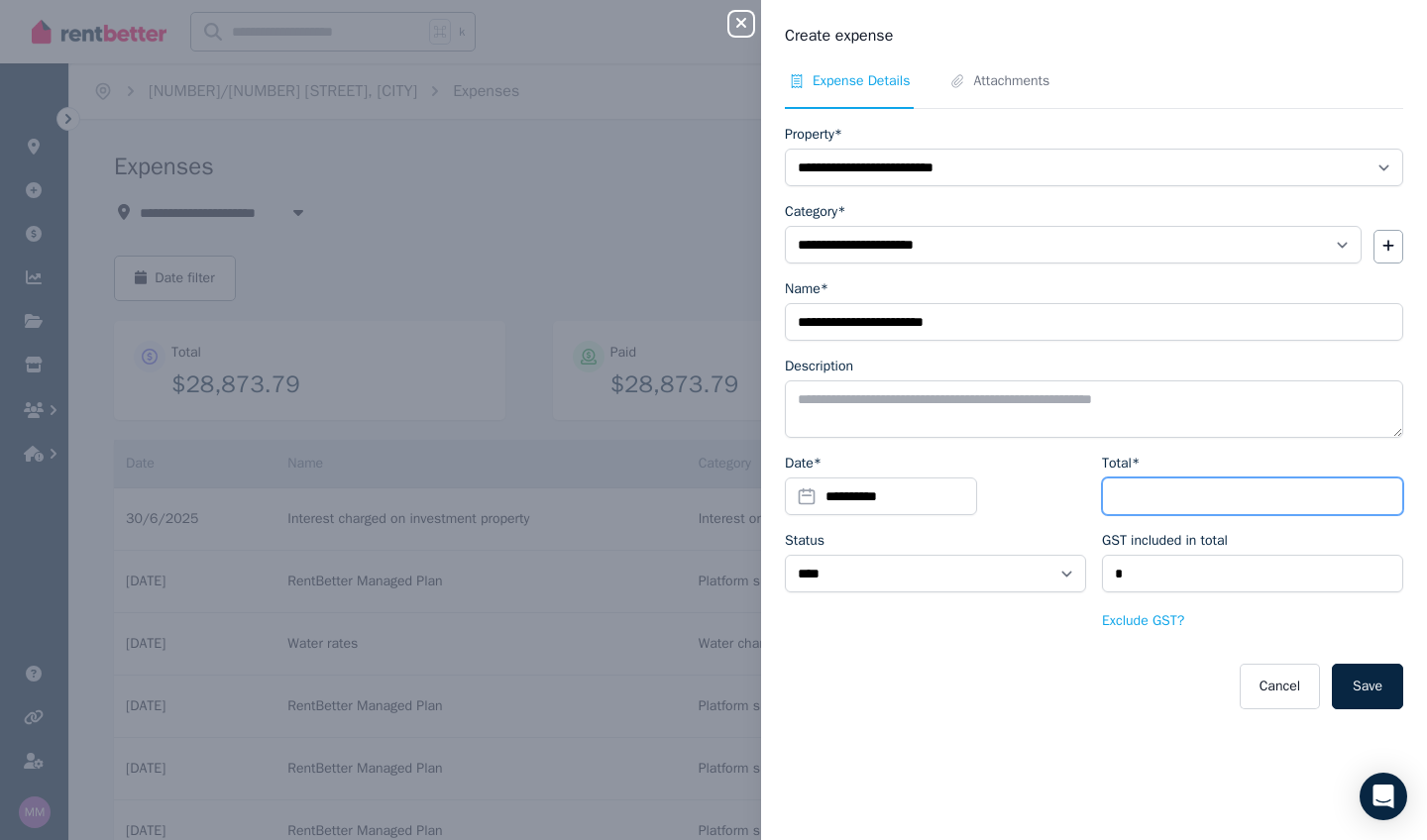 click on "Total*" at bounding box center (1253, 496) 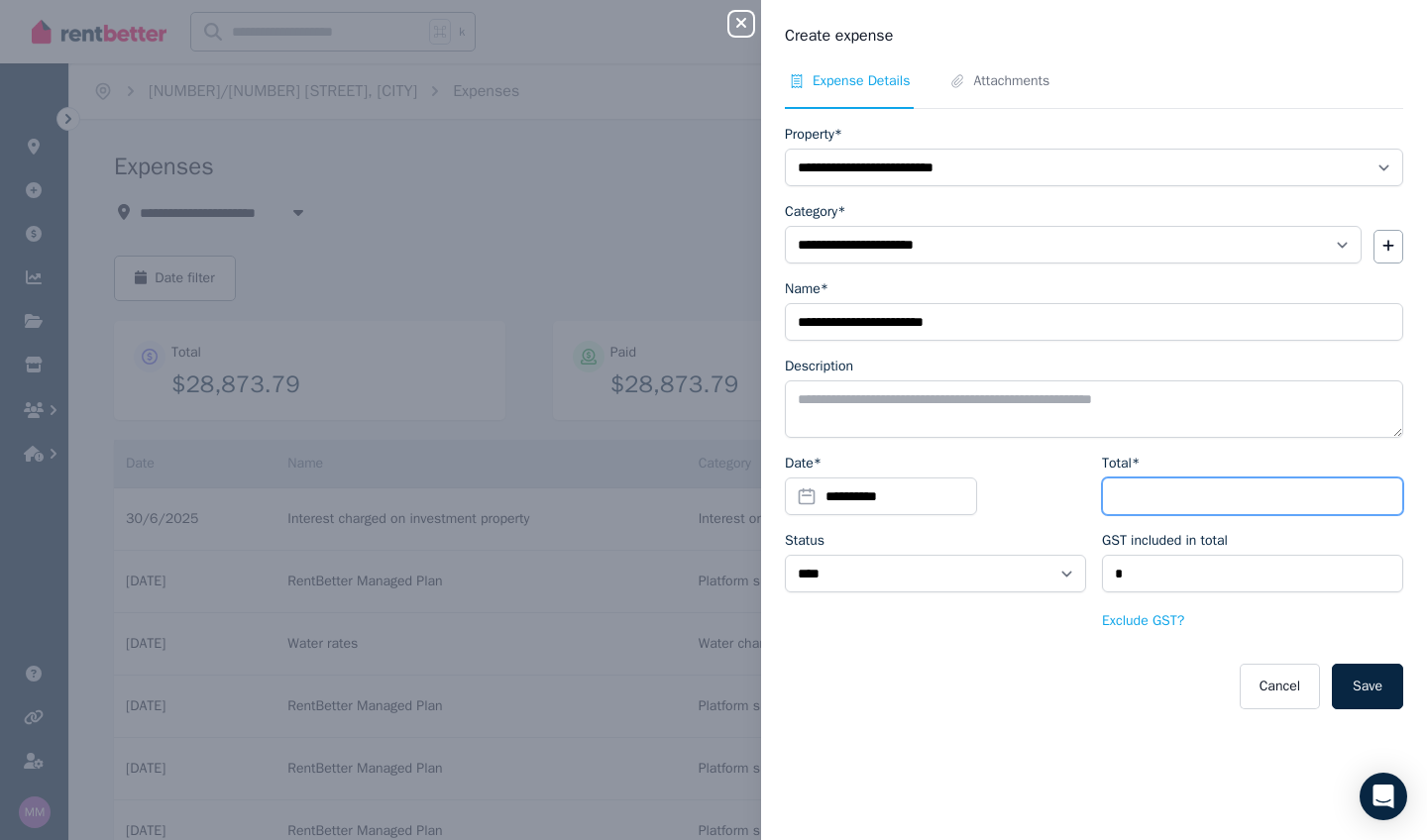 type on "*" 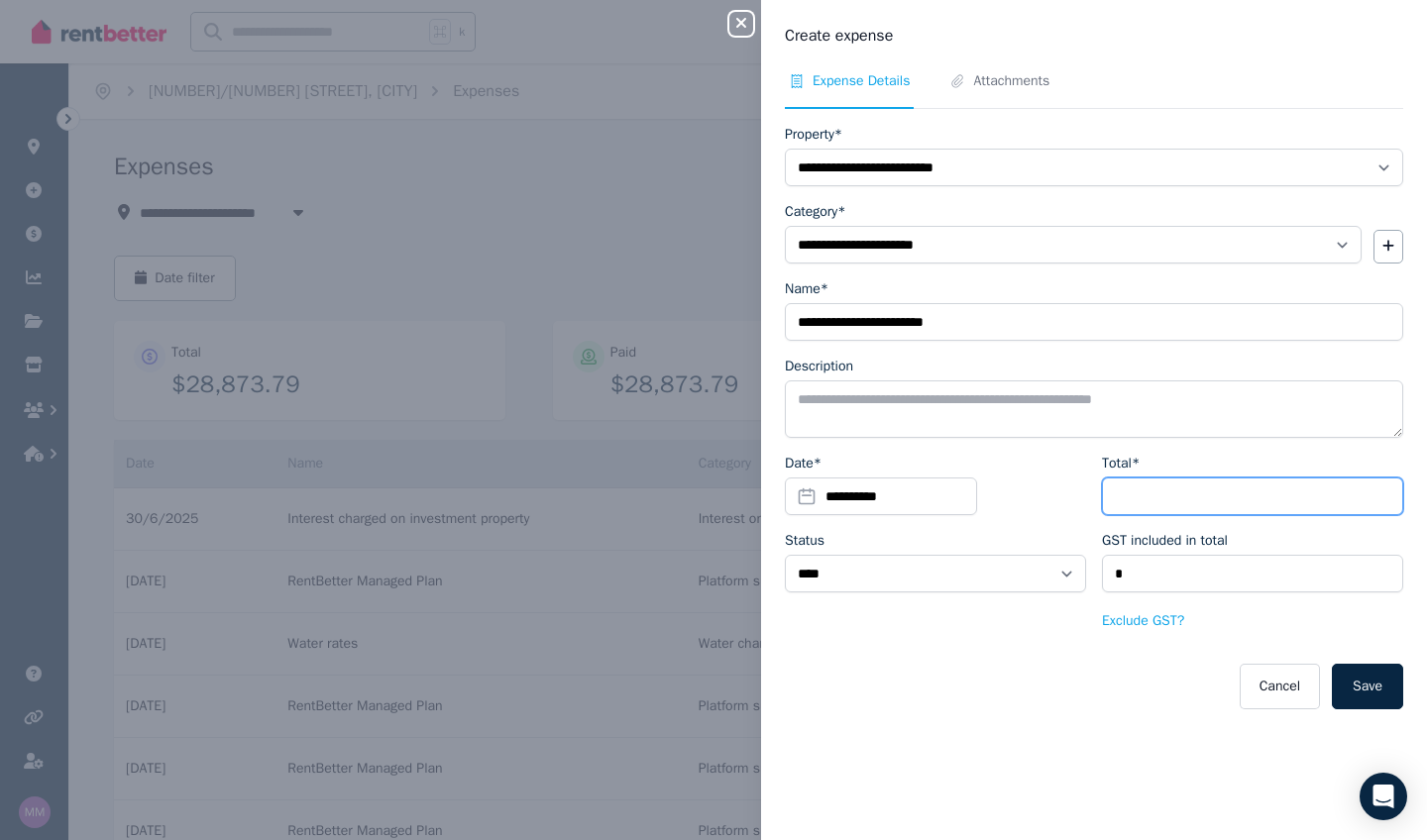 type on "****" 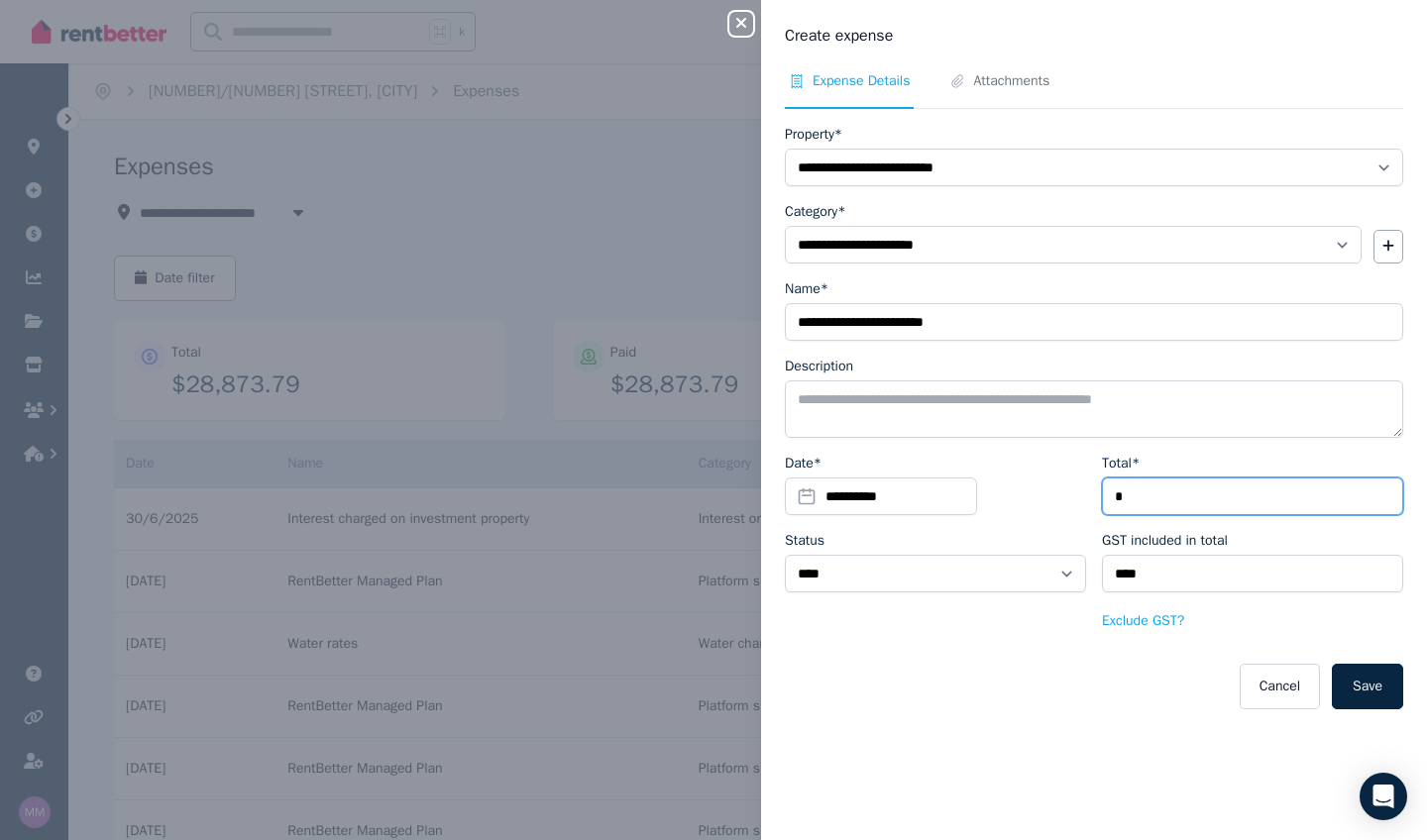 type on "**" 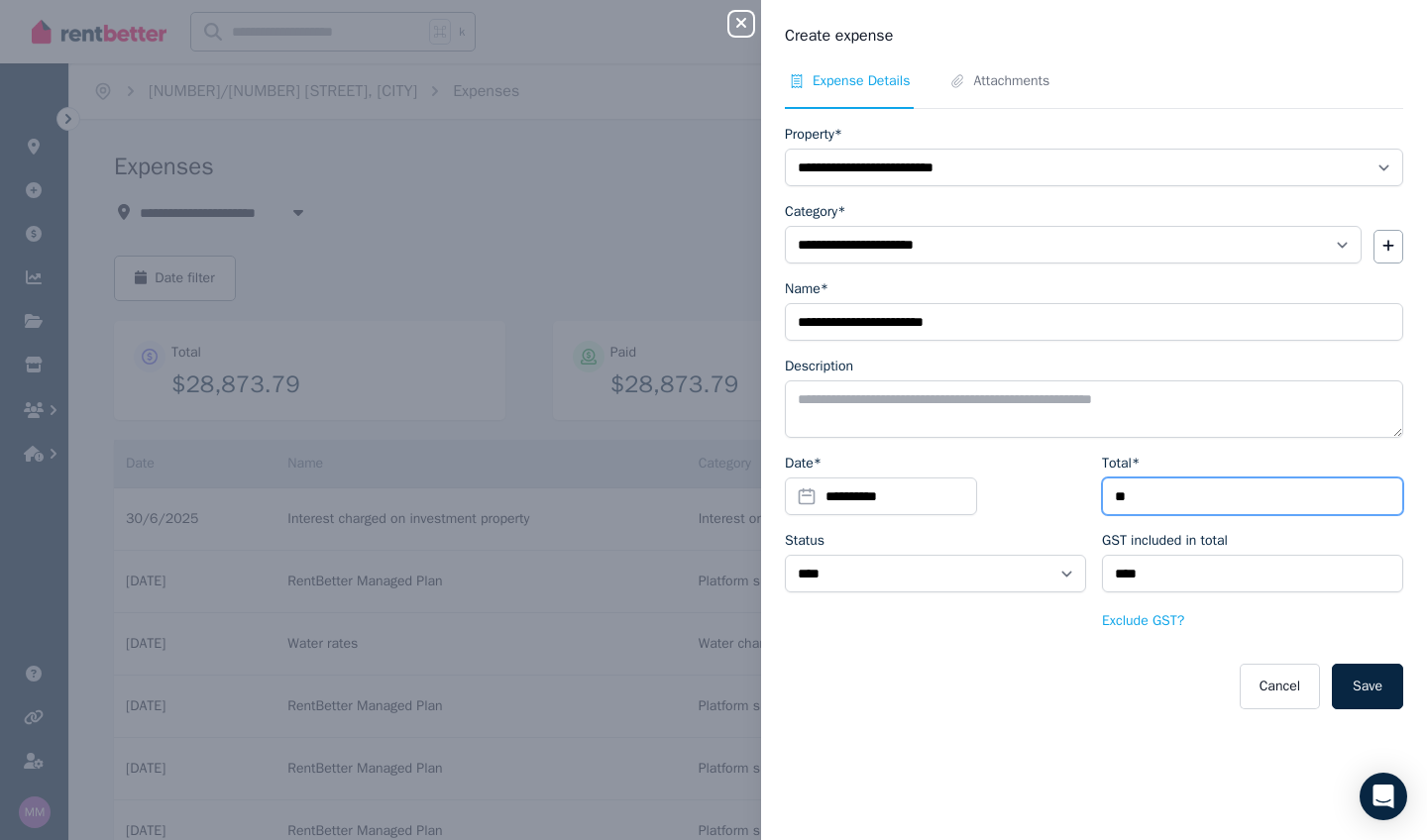 type on "***" 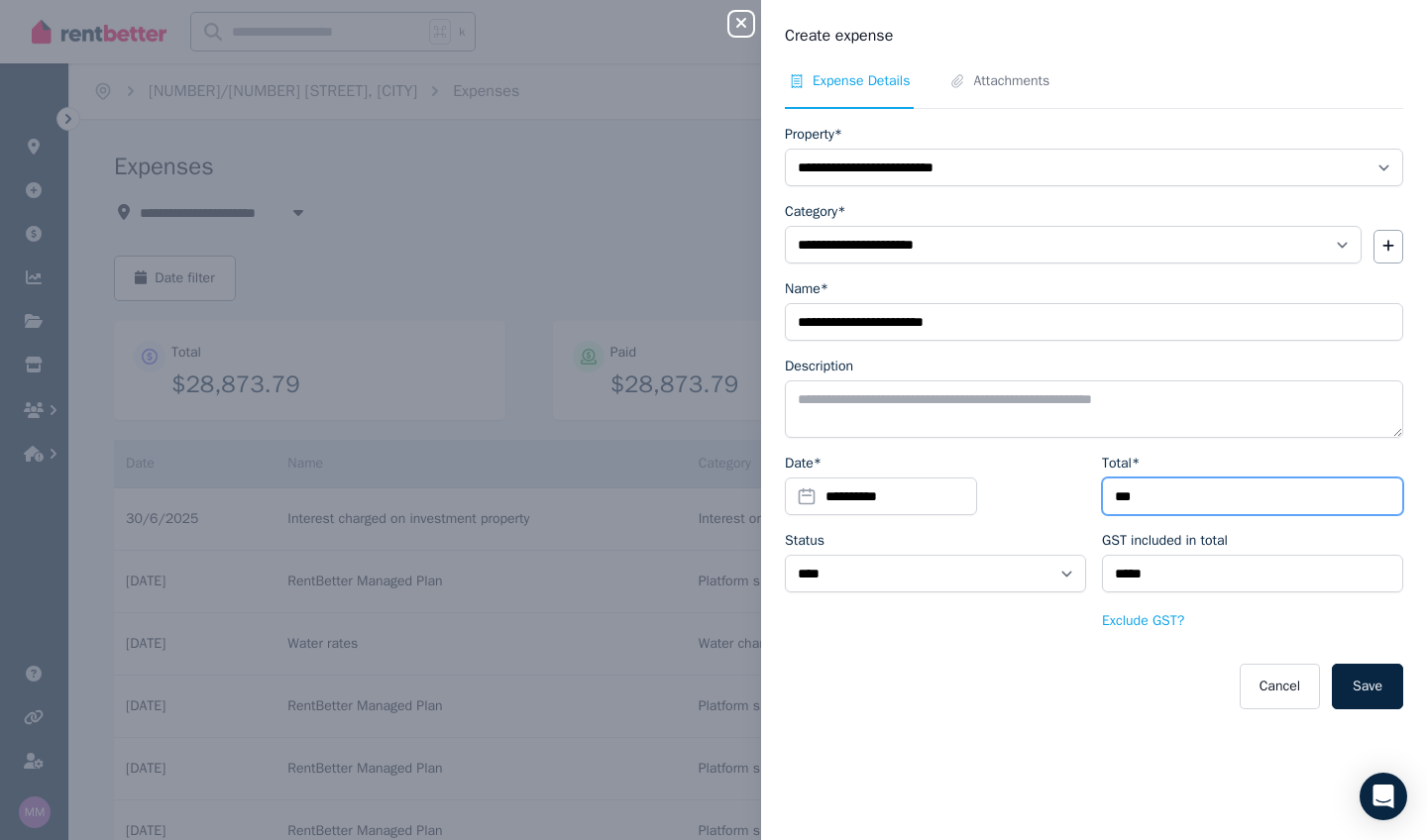 type on "****" 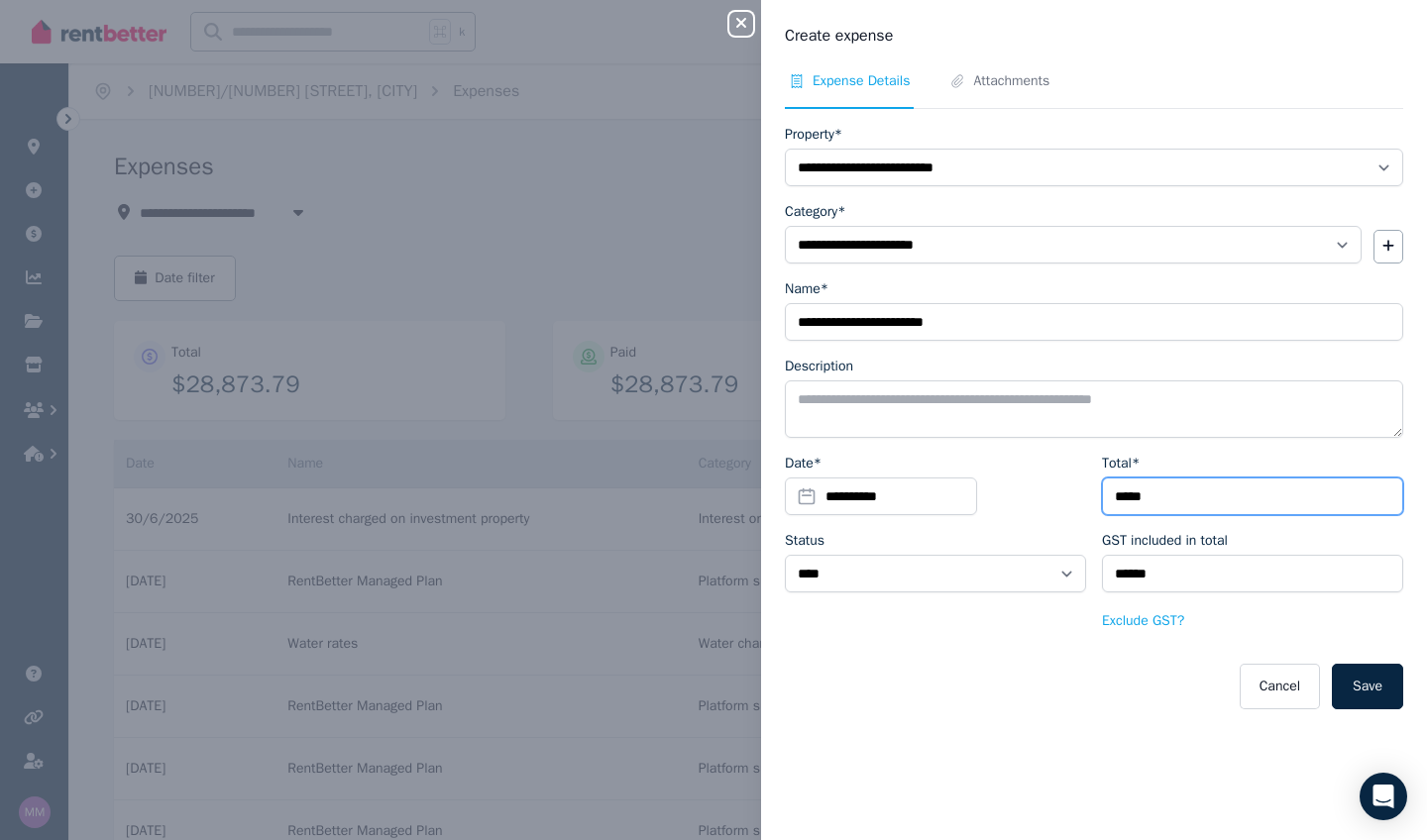 type on "******" 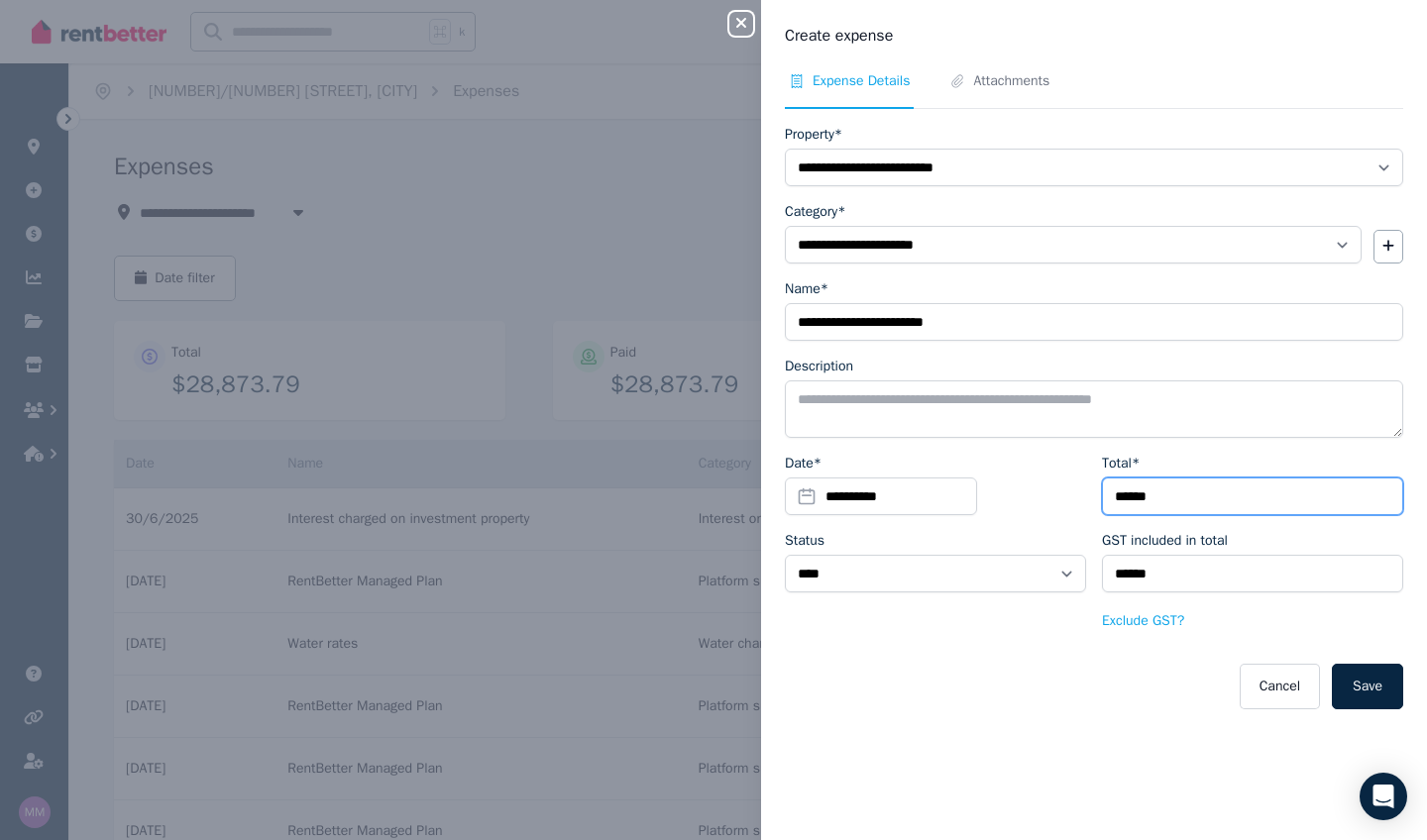 type on "******" 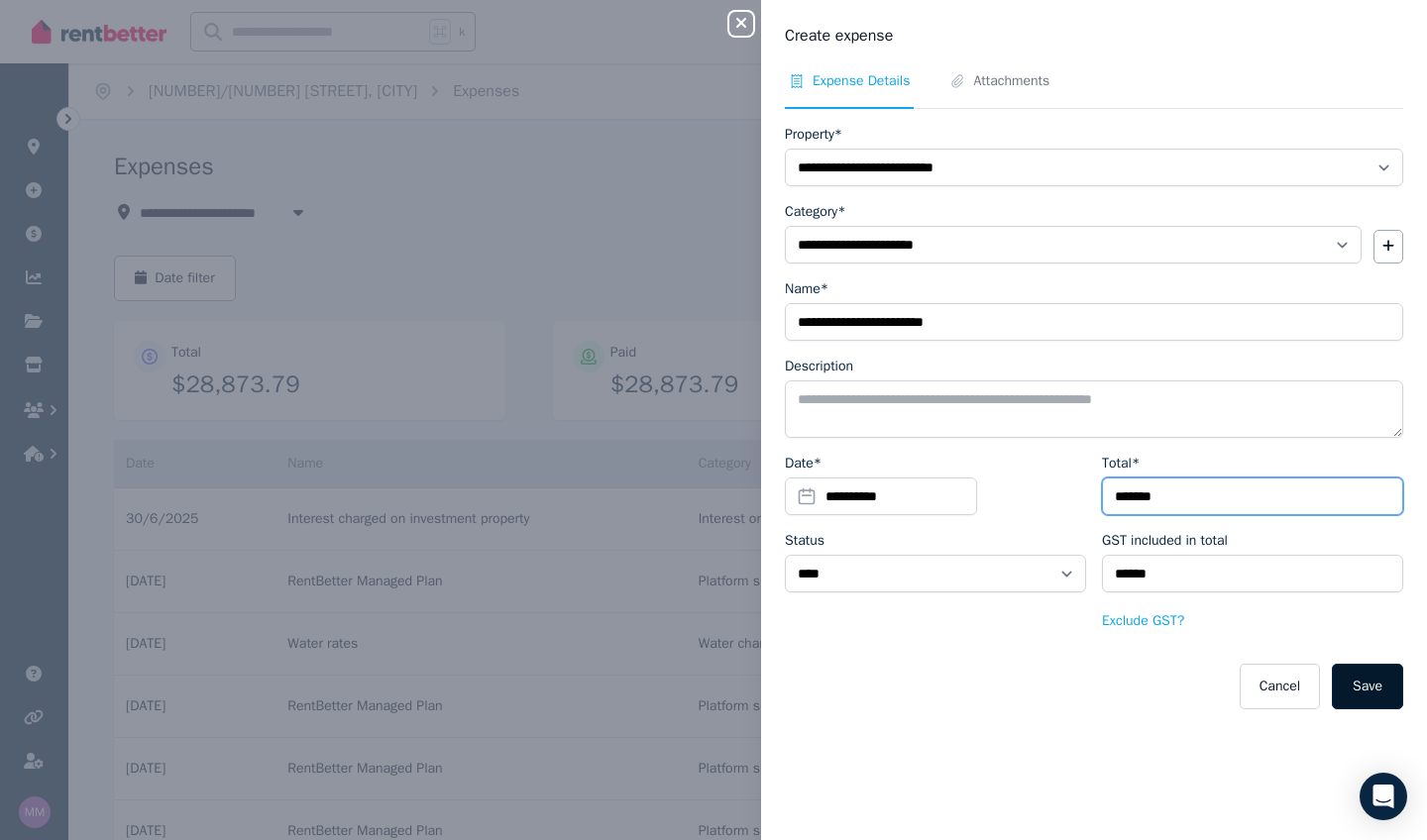 type on "*******" 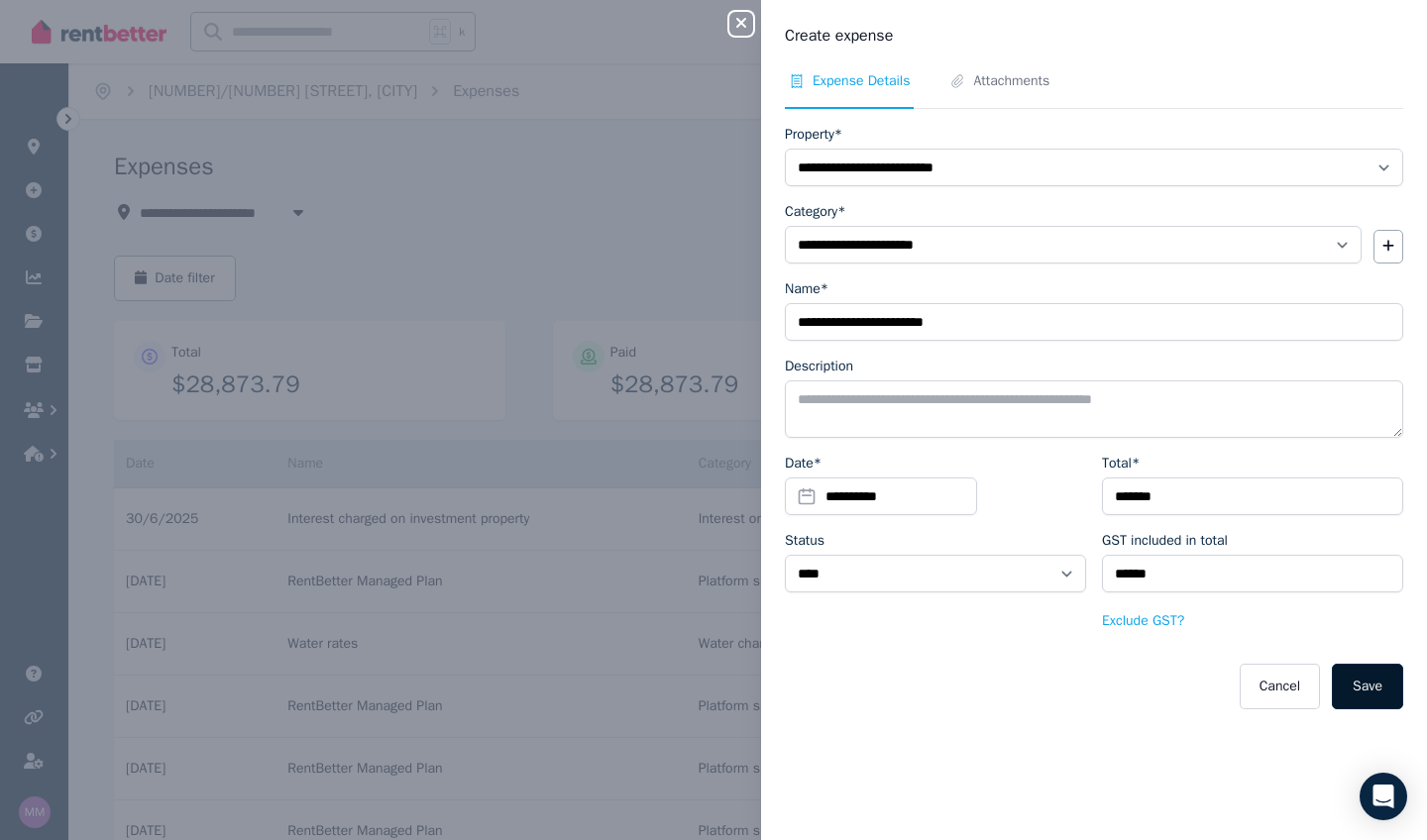 click on "Save" at bounding box center (1368, 686) 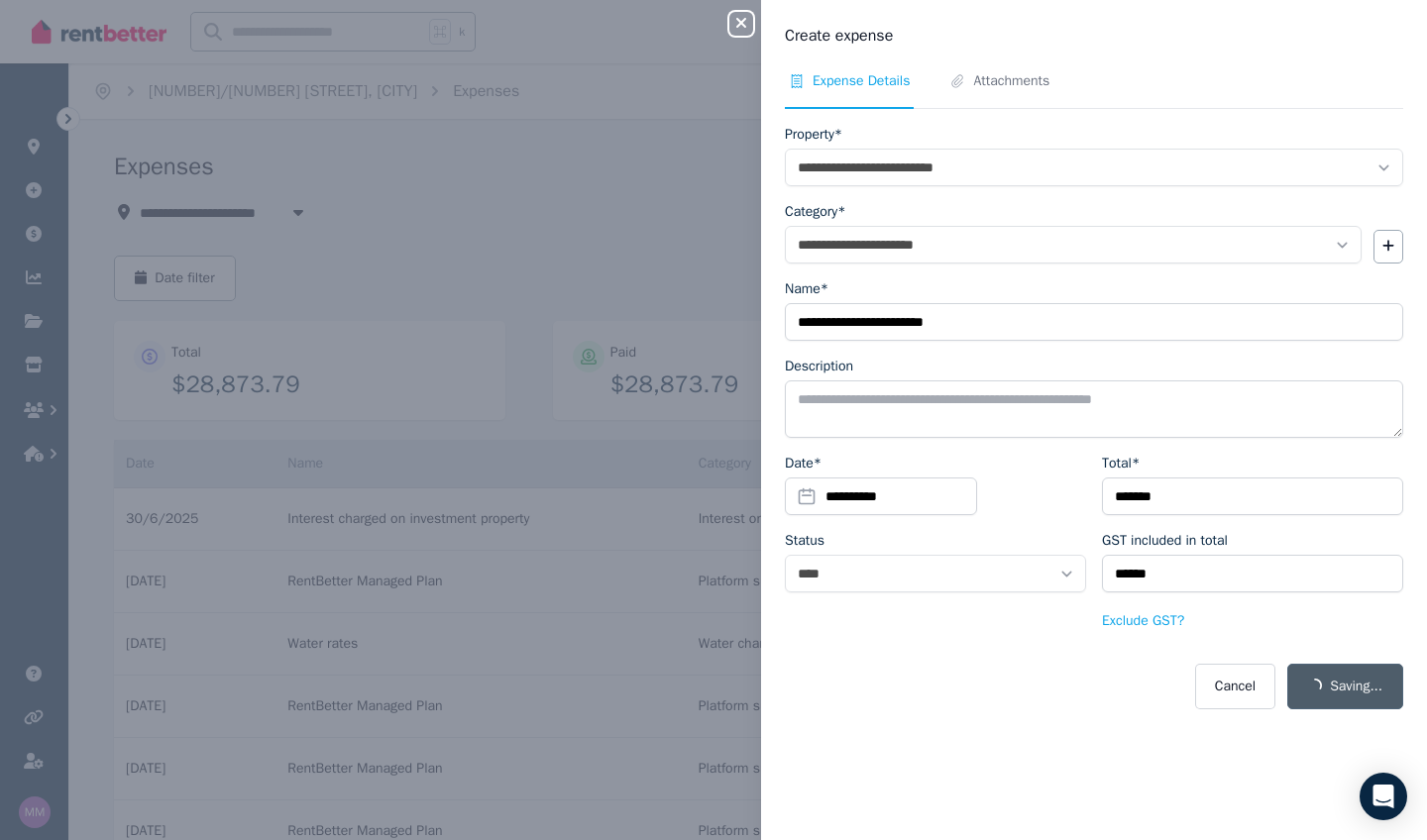 select on "**********" 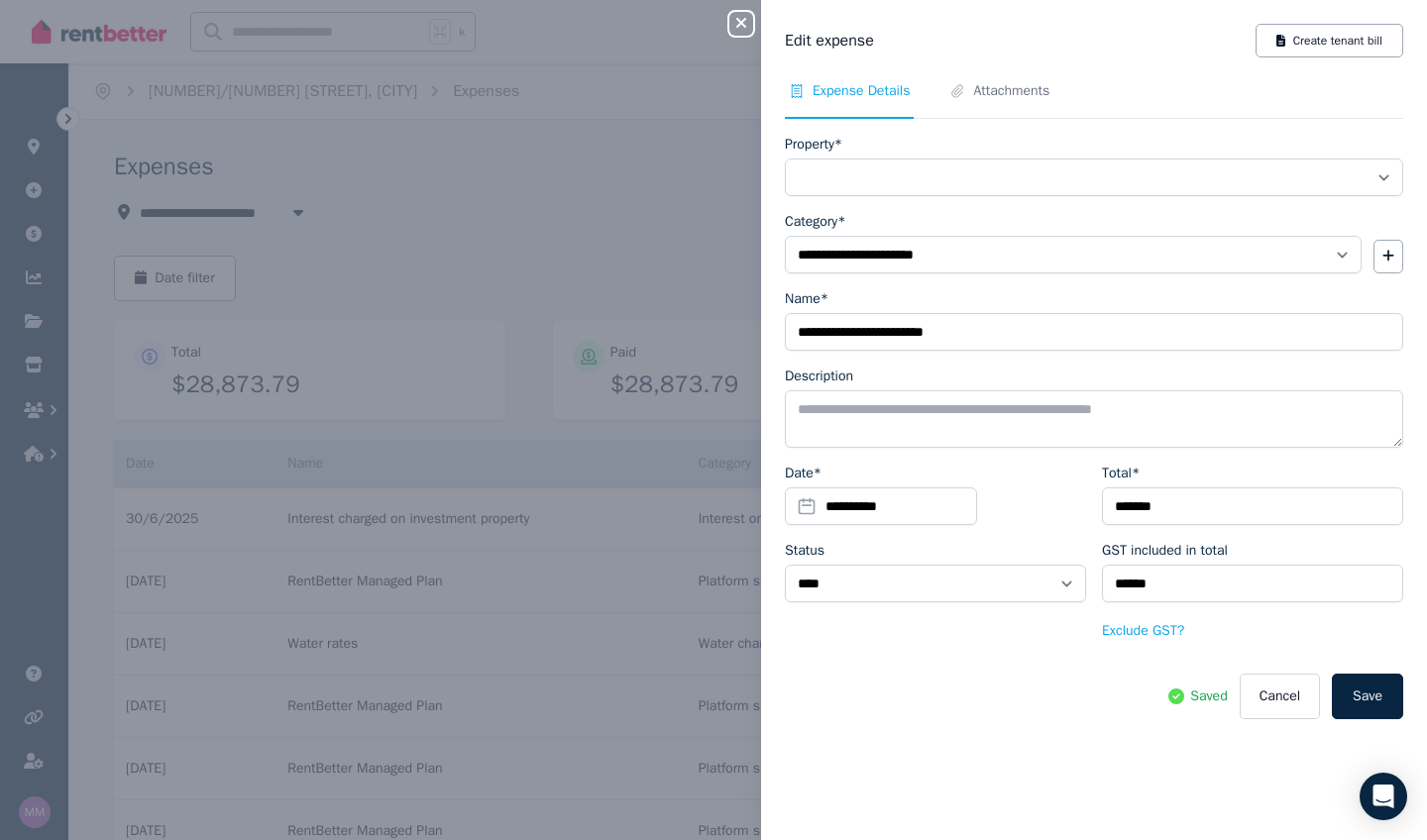 select on "**********" 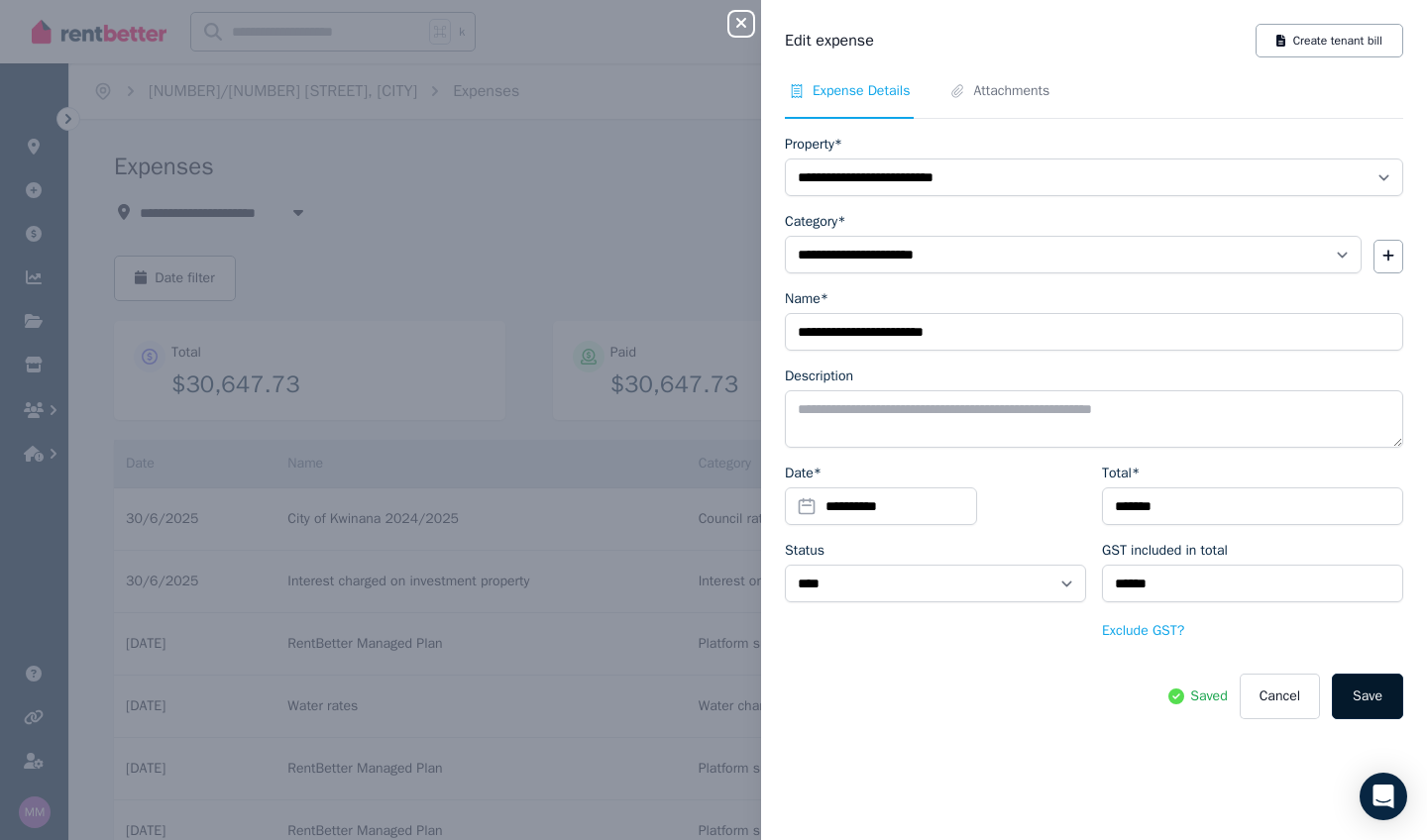 click on "Save" at bounding box center [1368, 696] 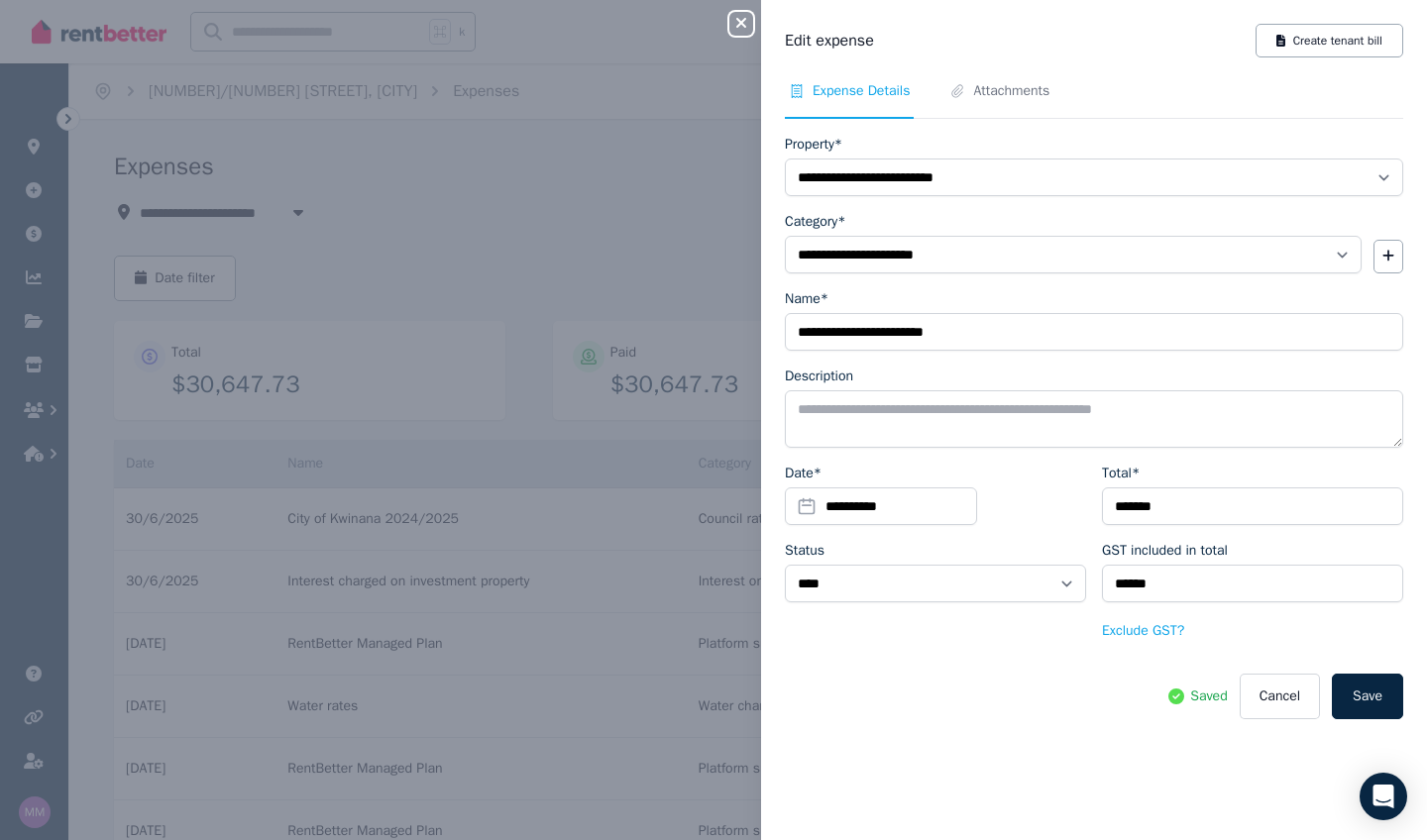 click 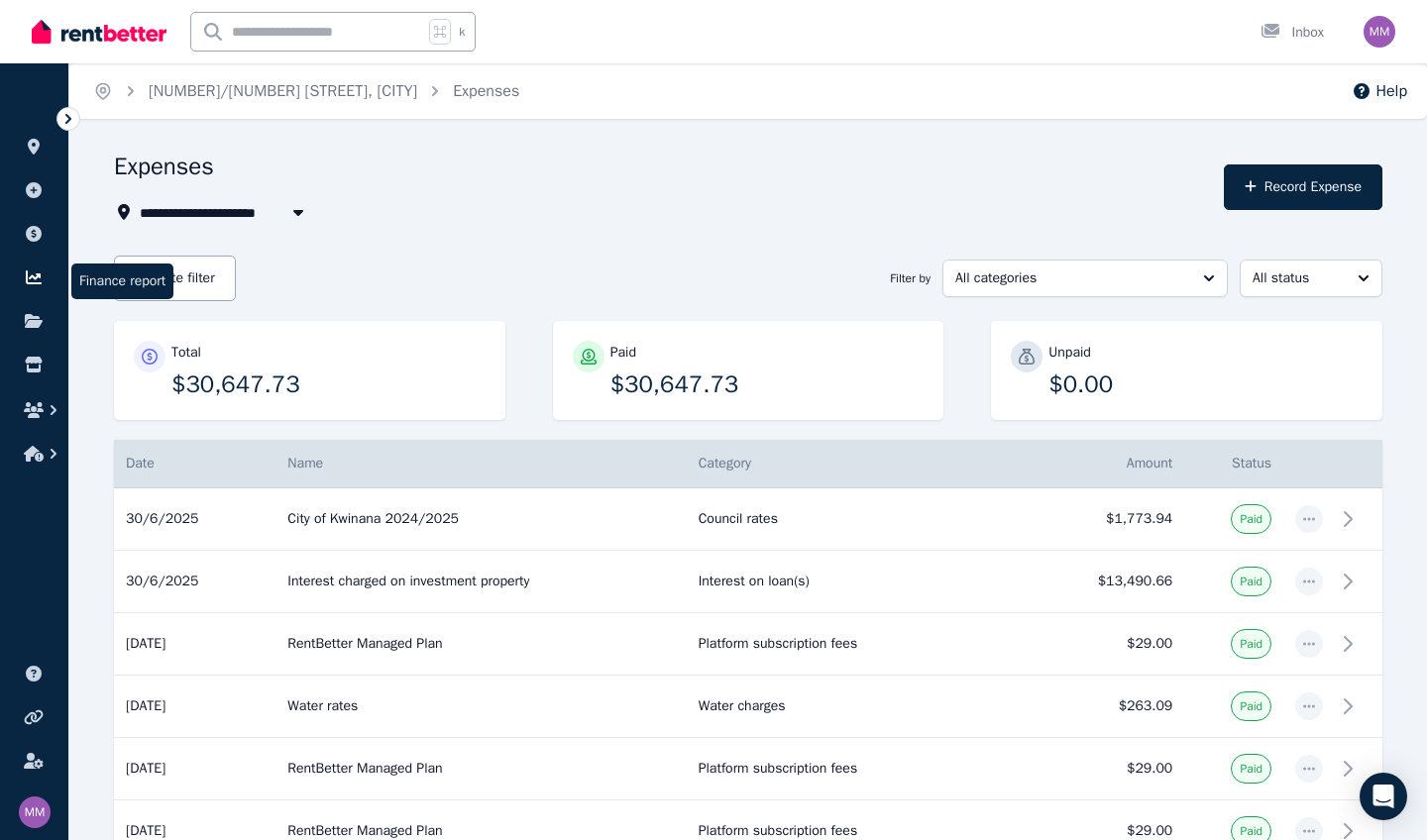 click 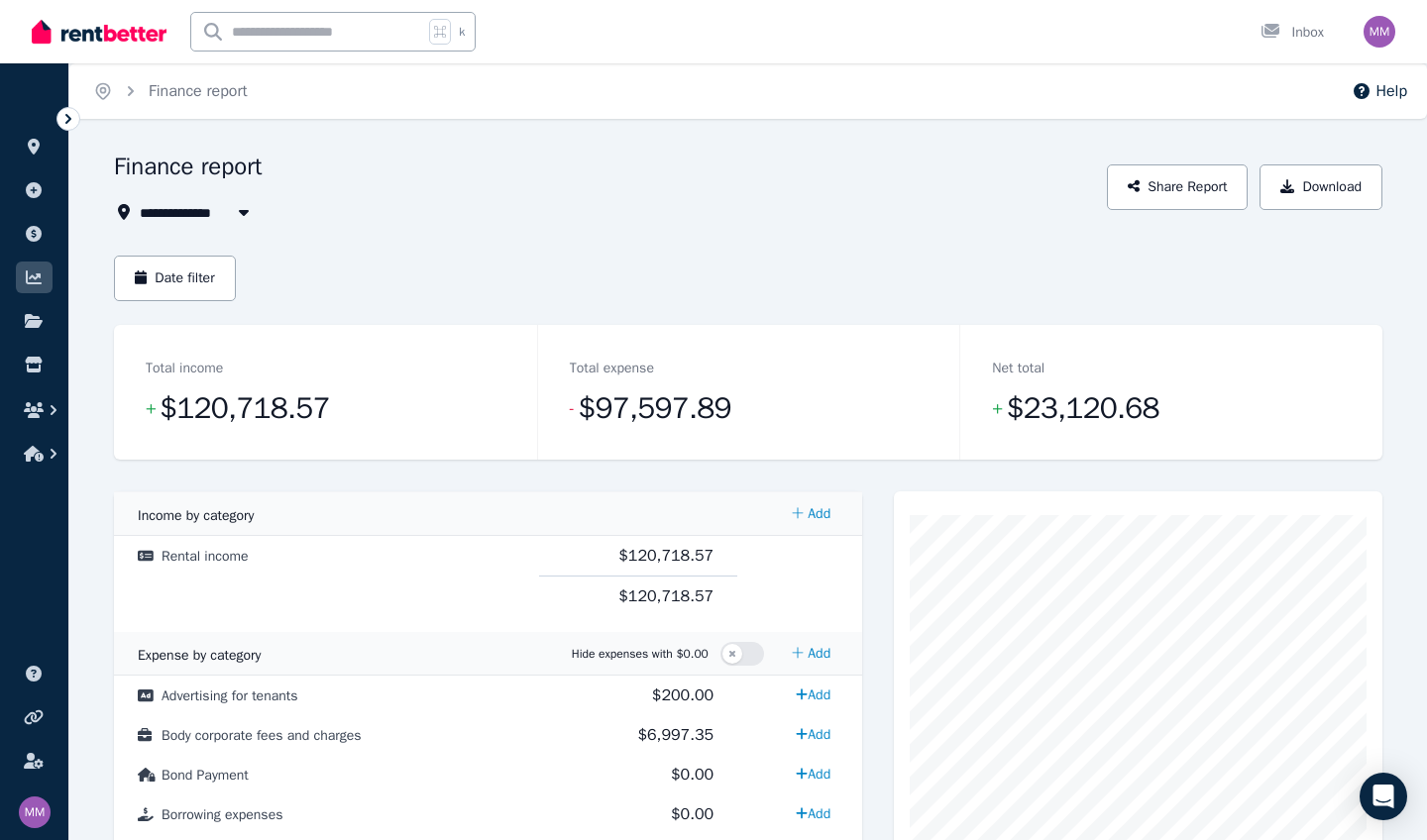click 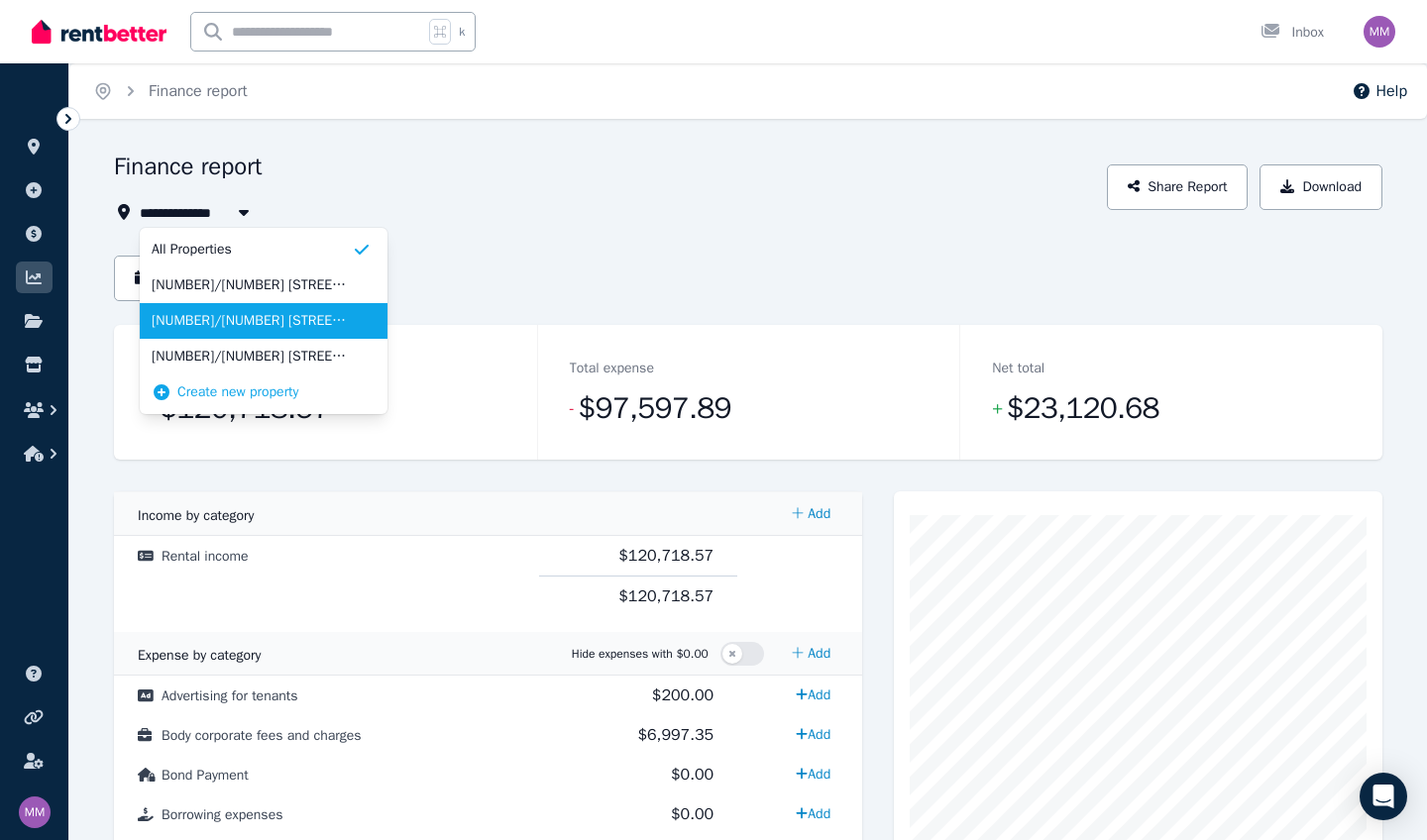 click on "[NUMBER]/[NUMBER] [STREET], [CITY]" at bounding box center (252, 321) 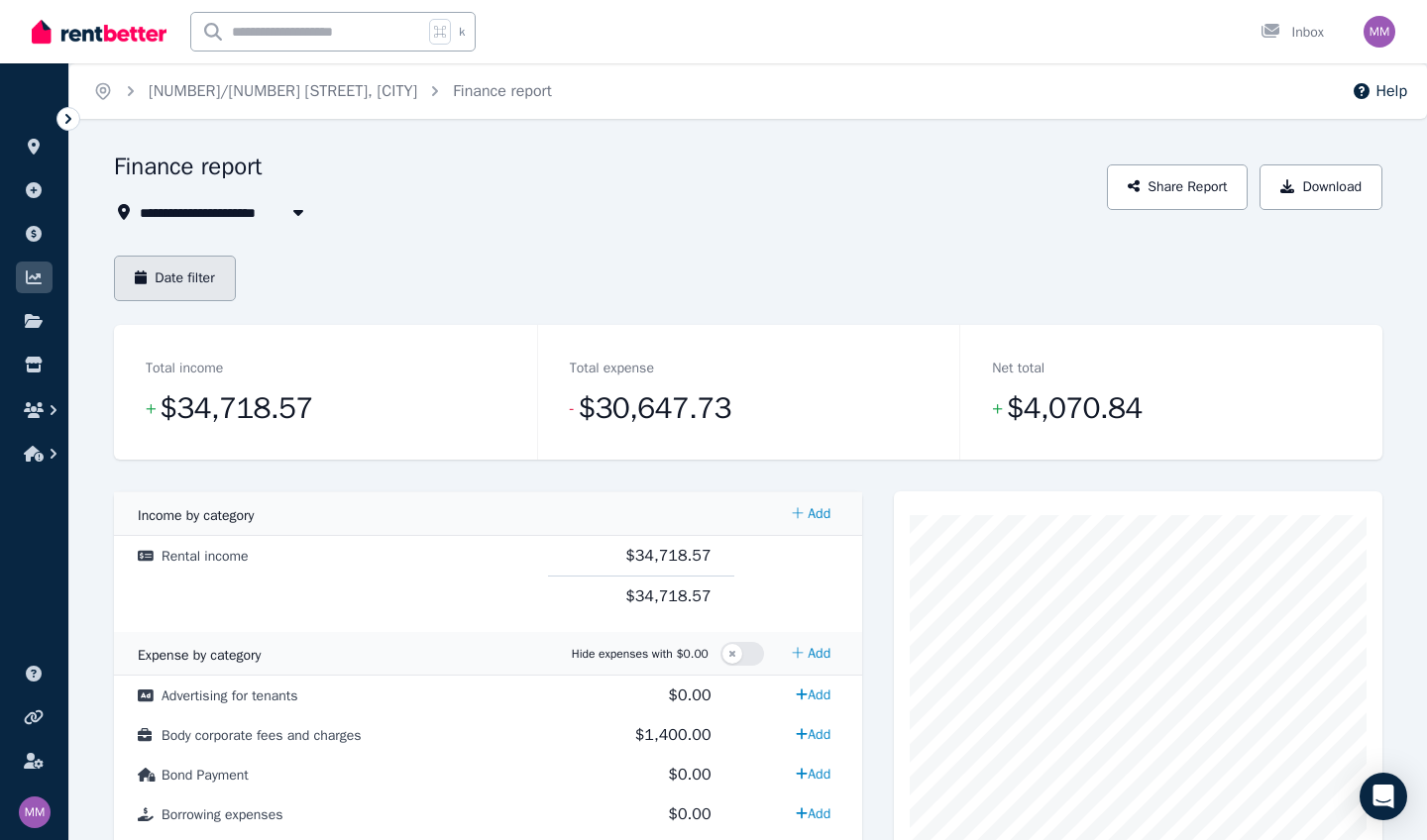 click on "Date filter" at bounding box center [174, 278] 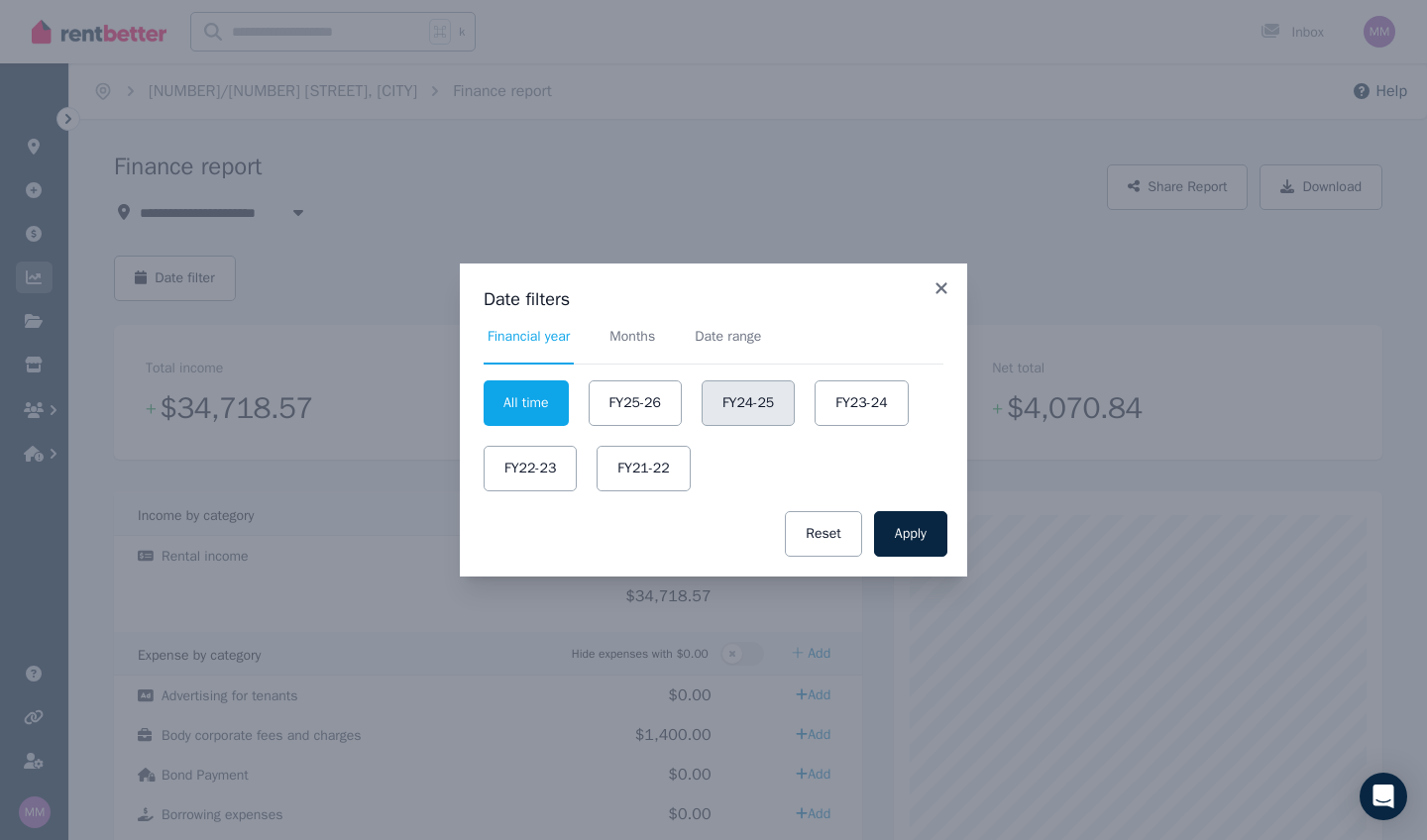 click on "FY24-25" at bounding box center (748, 403) 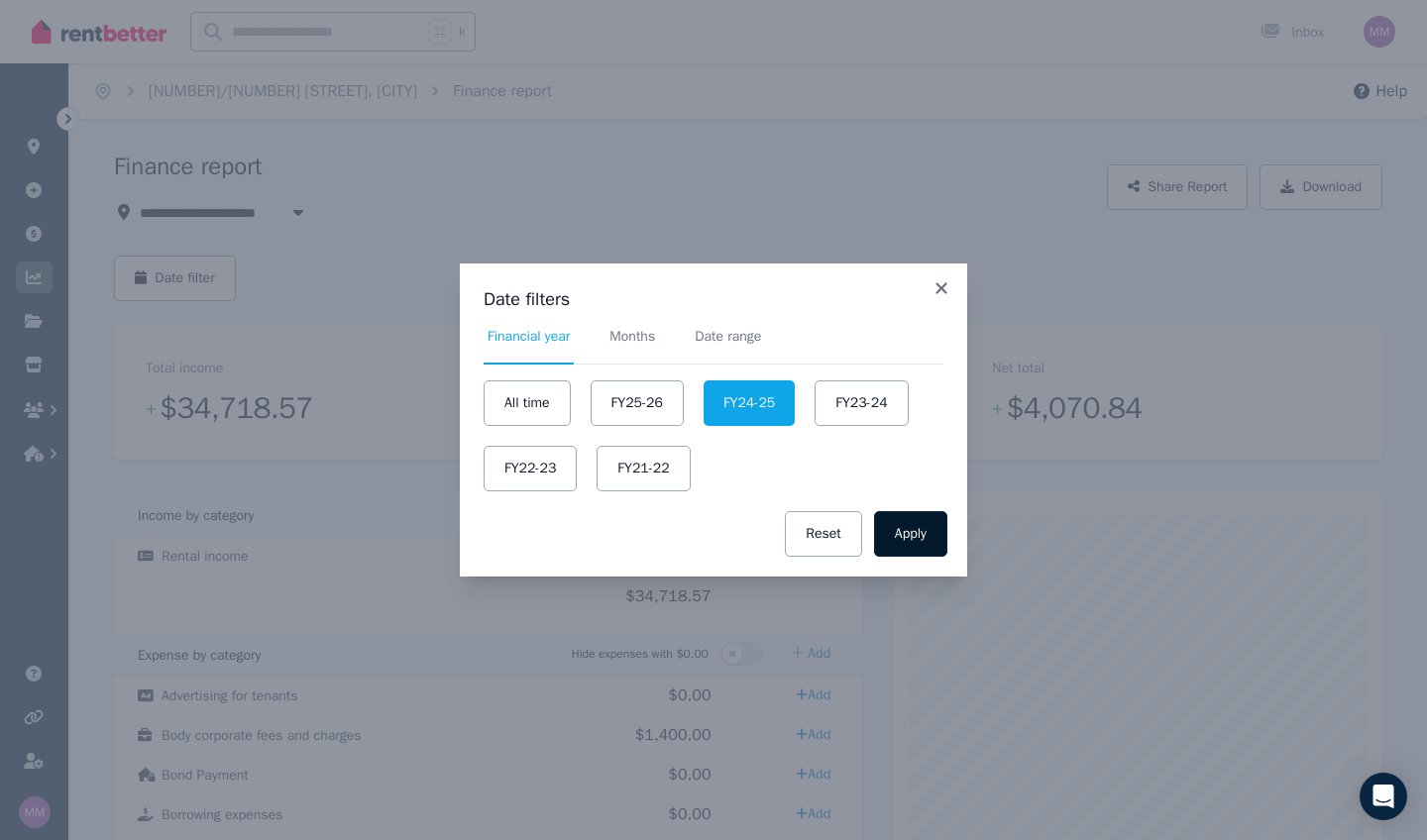 click on "Apply" at bounding box center (911, 534) 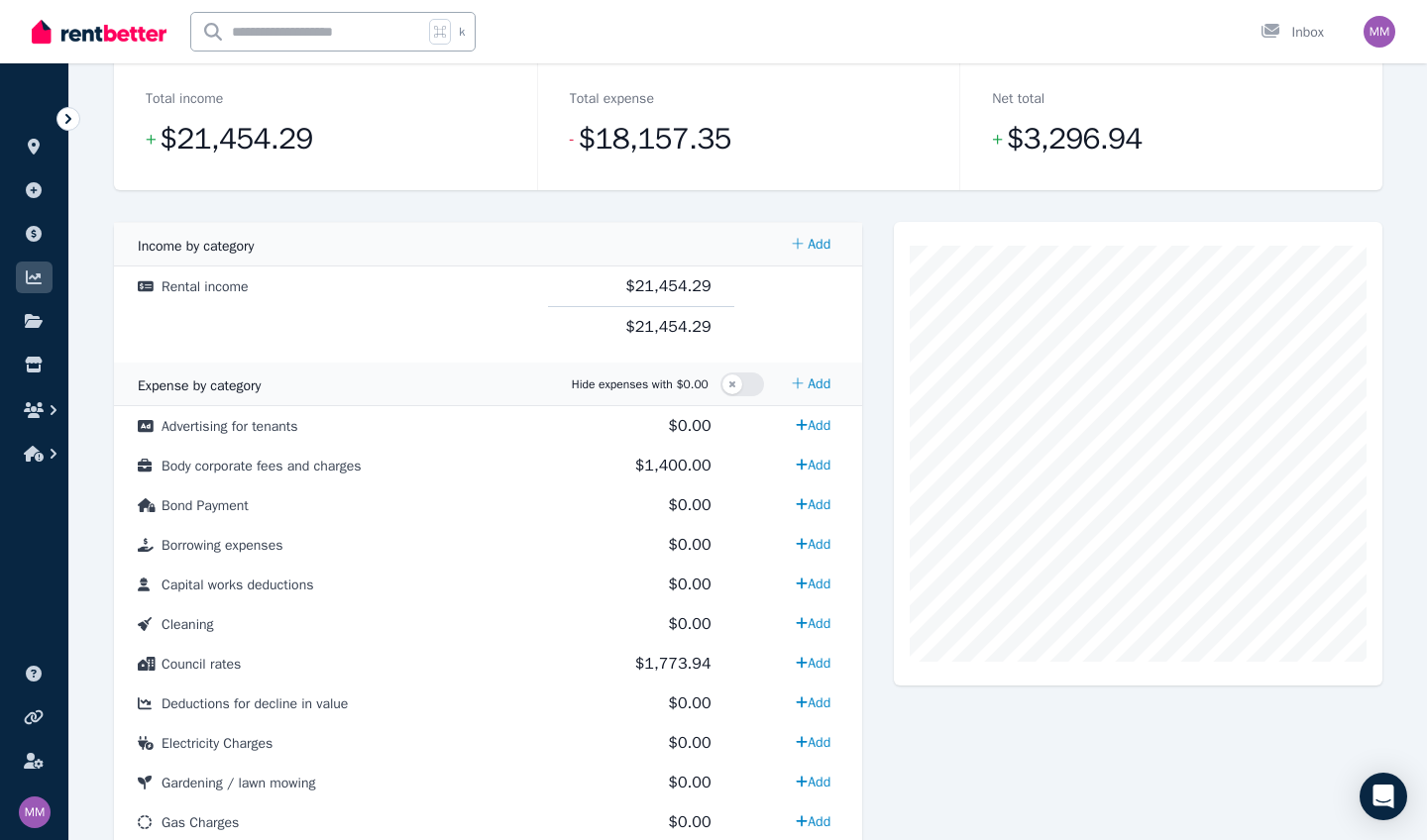 scroll, scrollTop: 267, scrollLeft: 0, axis: vertical 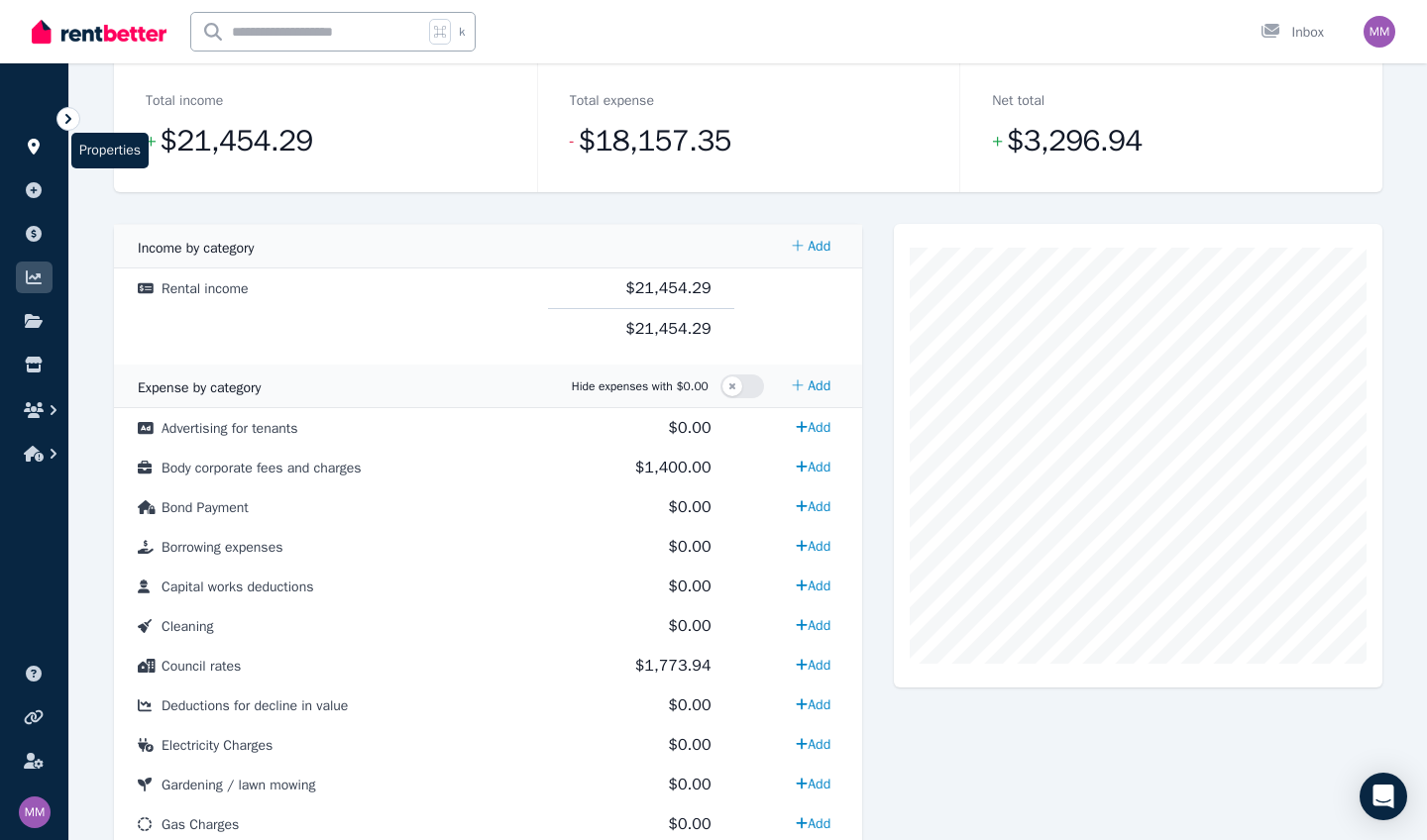 click 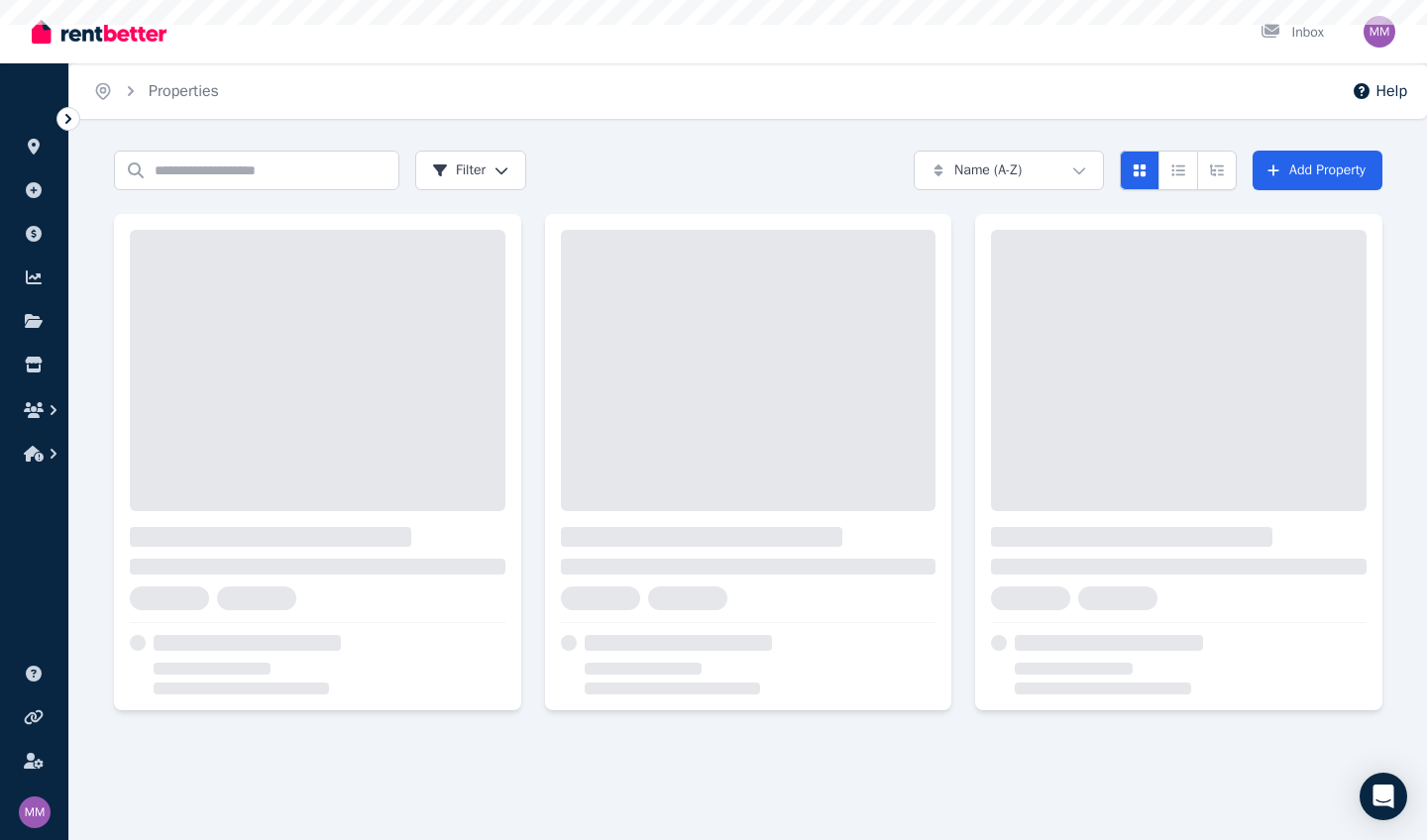 scroll, scrollTop: 0, scrollLeft: 0, axis: both 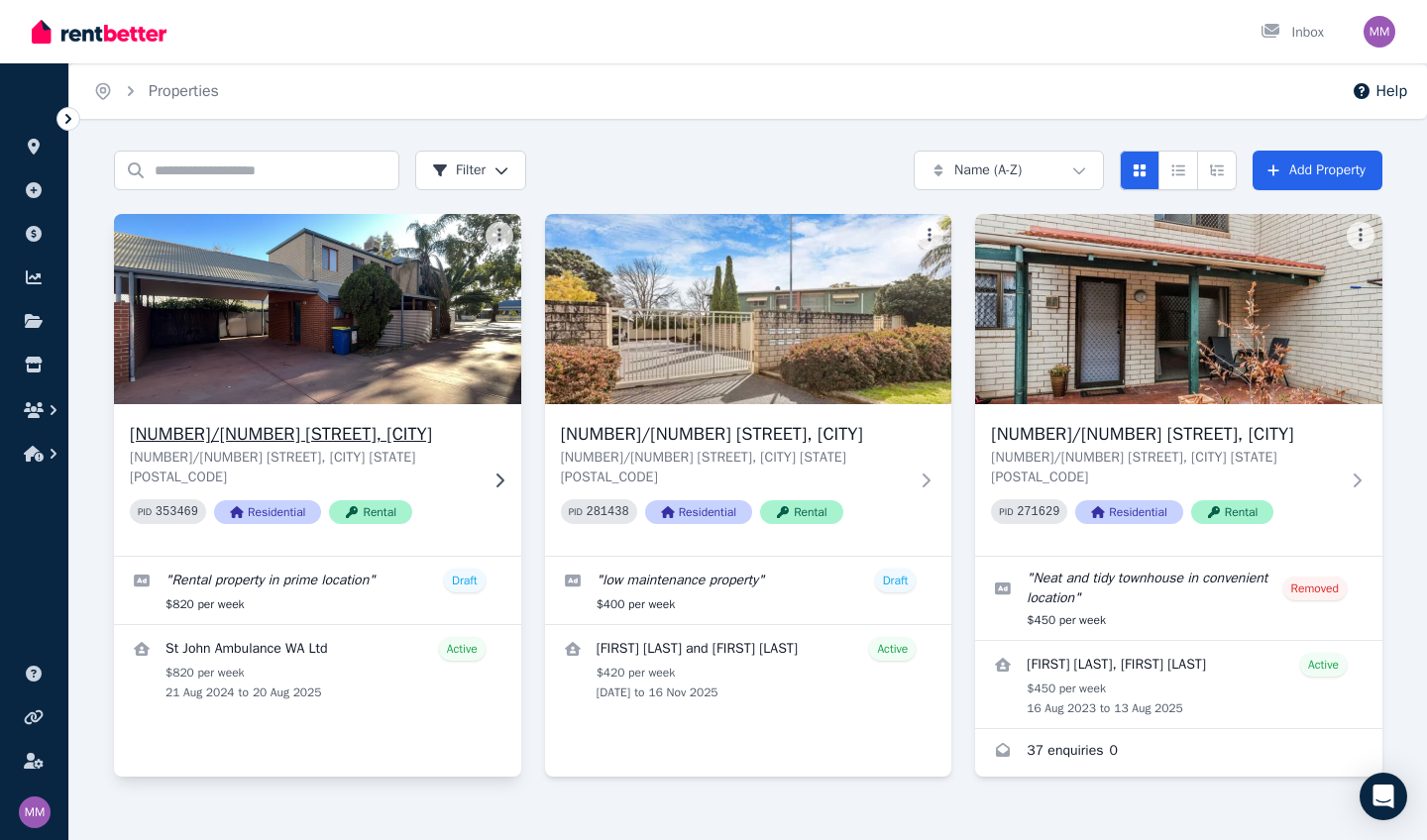 click on "[NUMBER]/[NUMBER] [STREET], [CITY] [STATE] [POSTAL_CODE]" at bounding box center [303, 468] 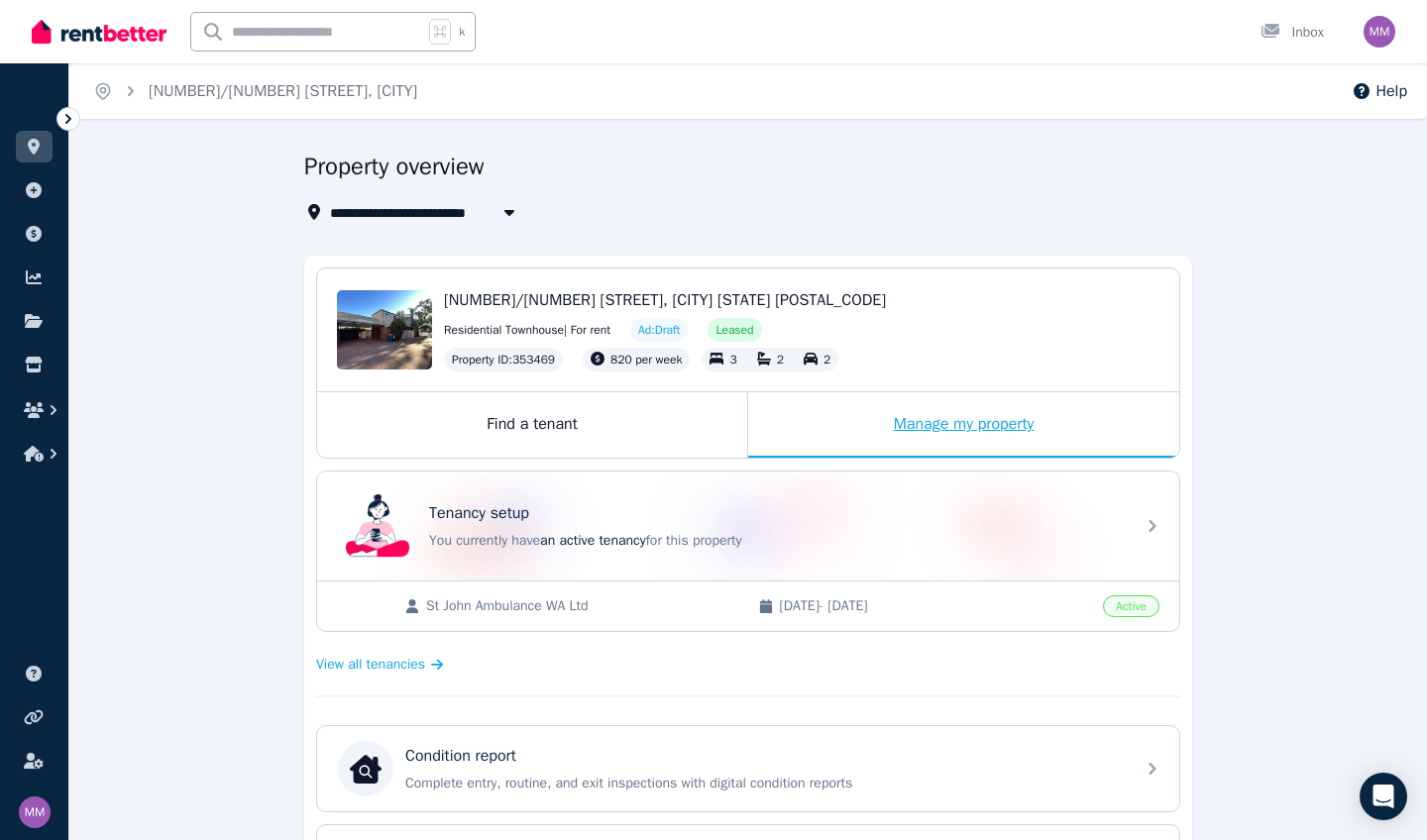 click on "Manage my property" at bounding box center (963, 425) 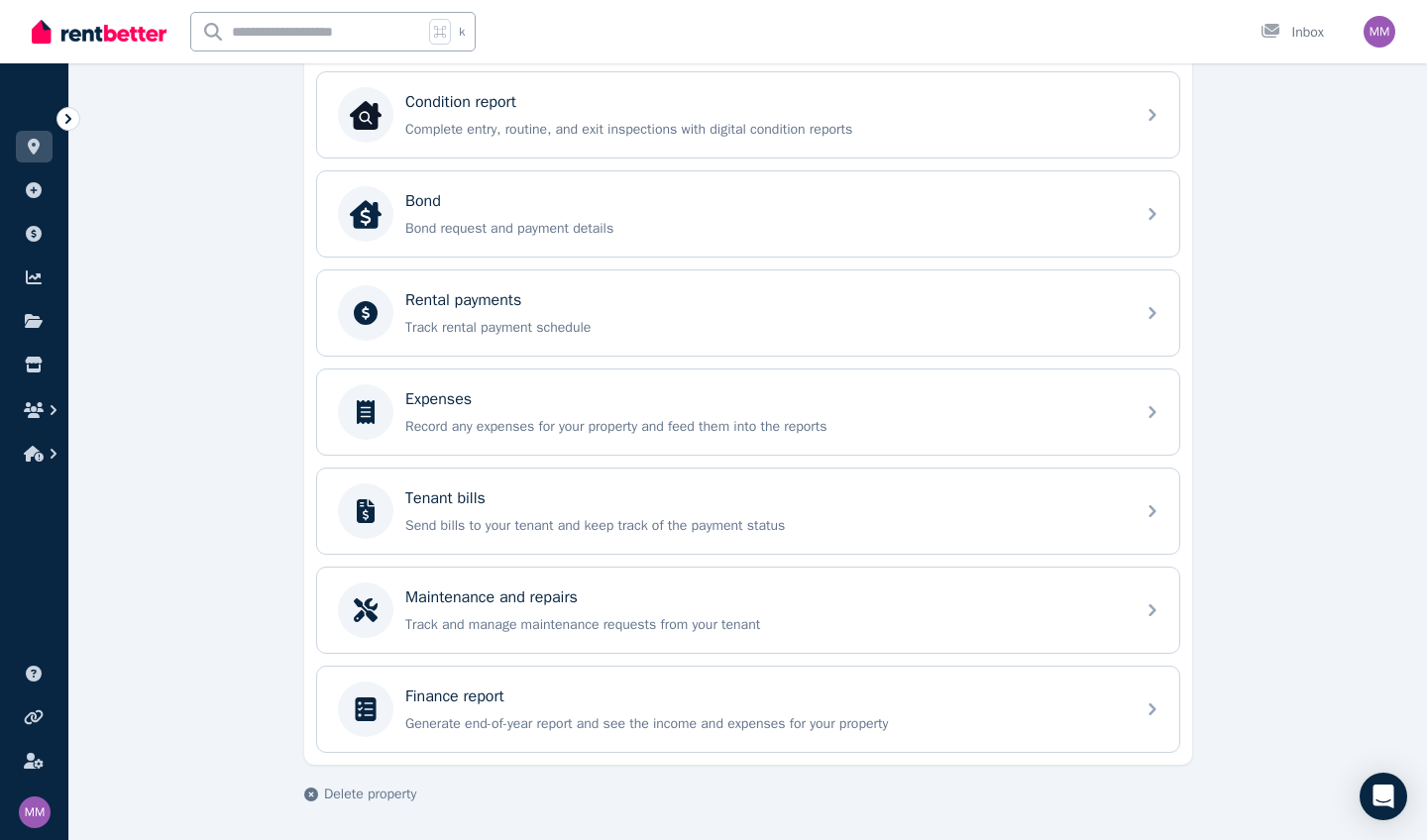 scroll, scrollTop: 654, scrollLeft: 0, axis: vertical 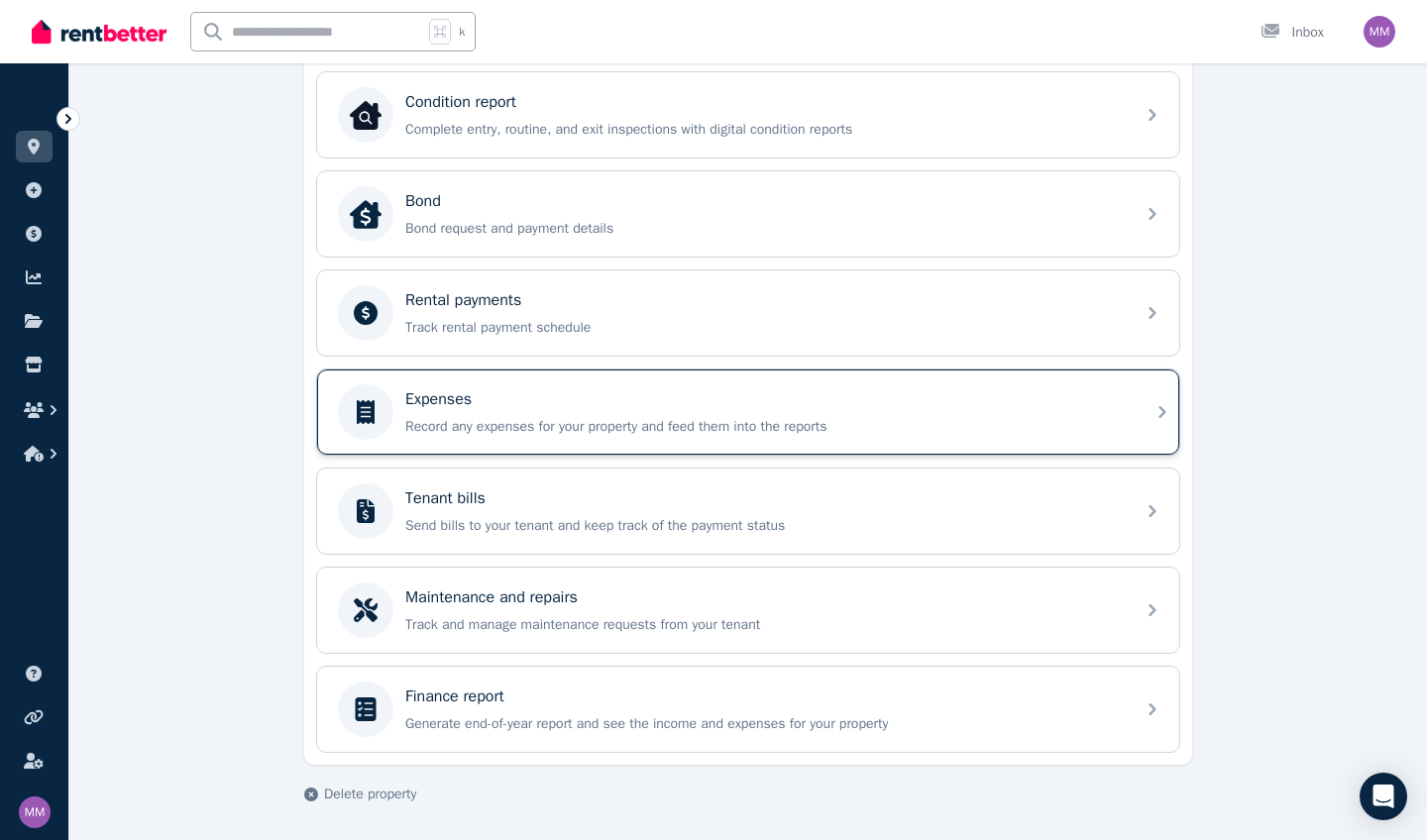 click on "Record any expenses for your property and feed them into the reports" at bounding box center [764, 427] 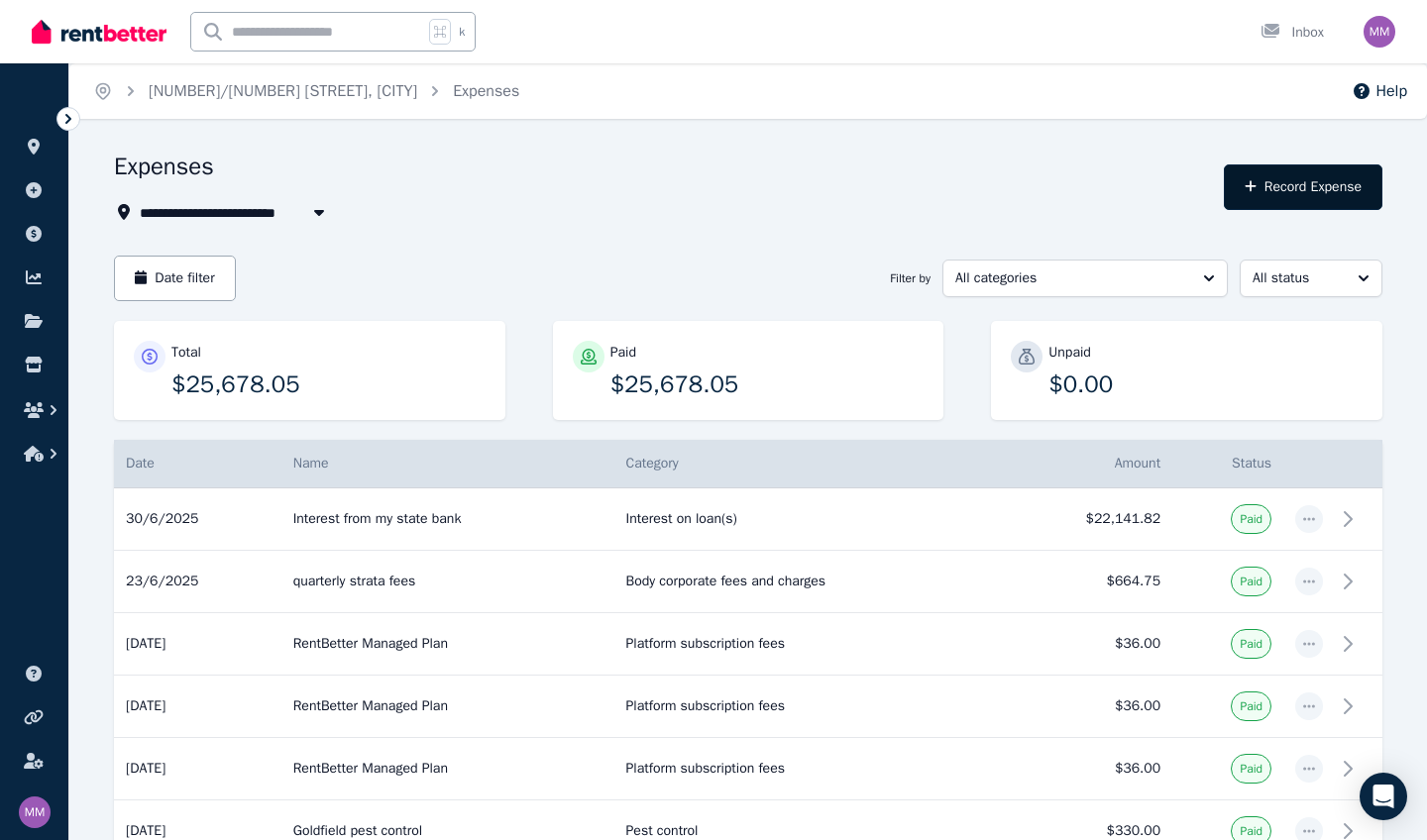 click on "Record Expense" at bounding box center [1303, 187] 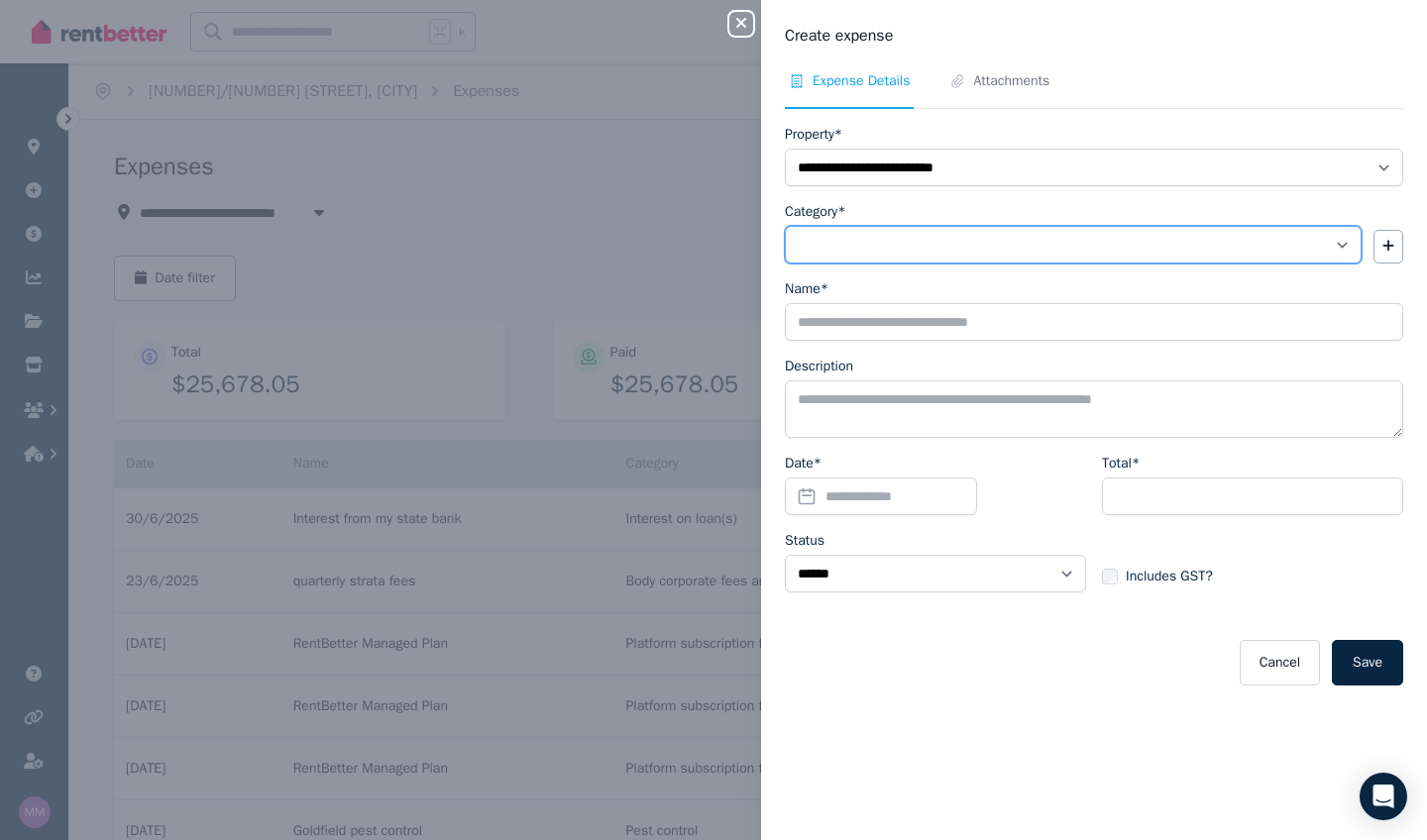 select on "**********" 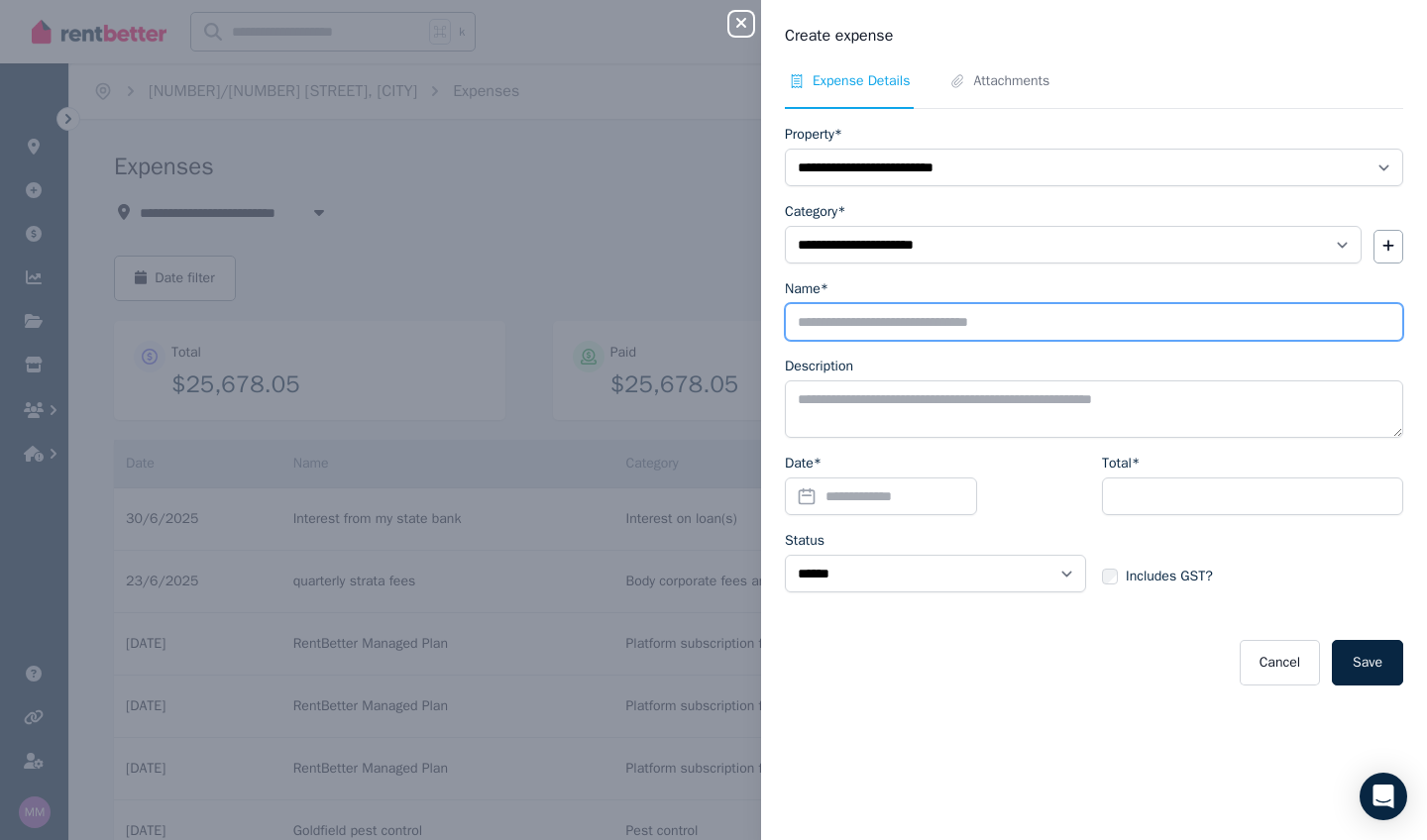 click on "Name*" at bounding box center [1094, 322] 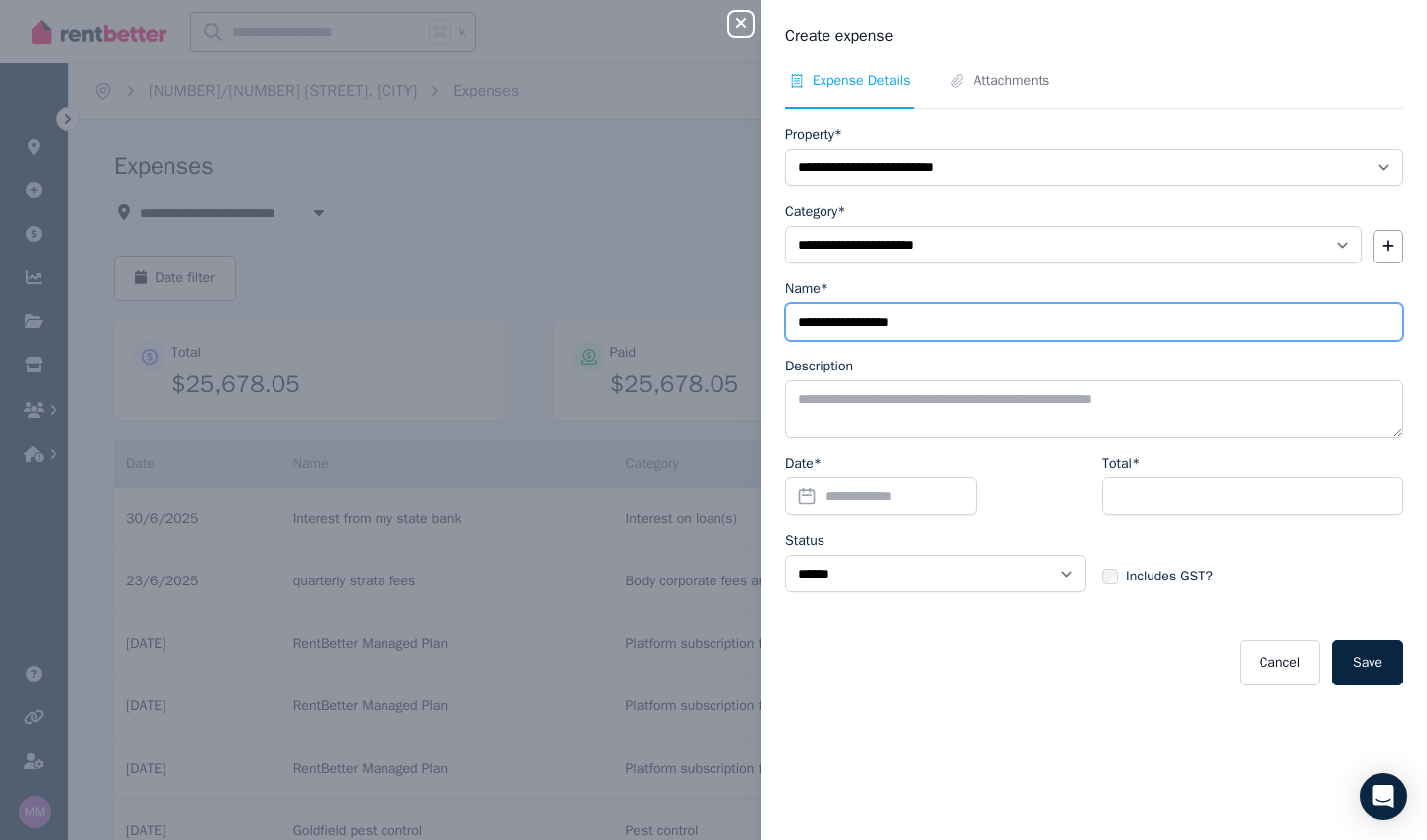 type on "**********" 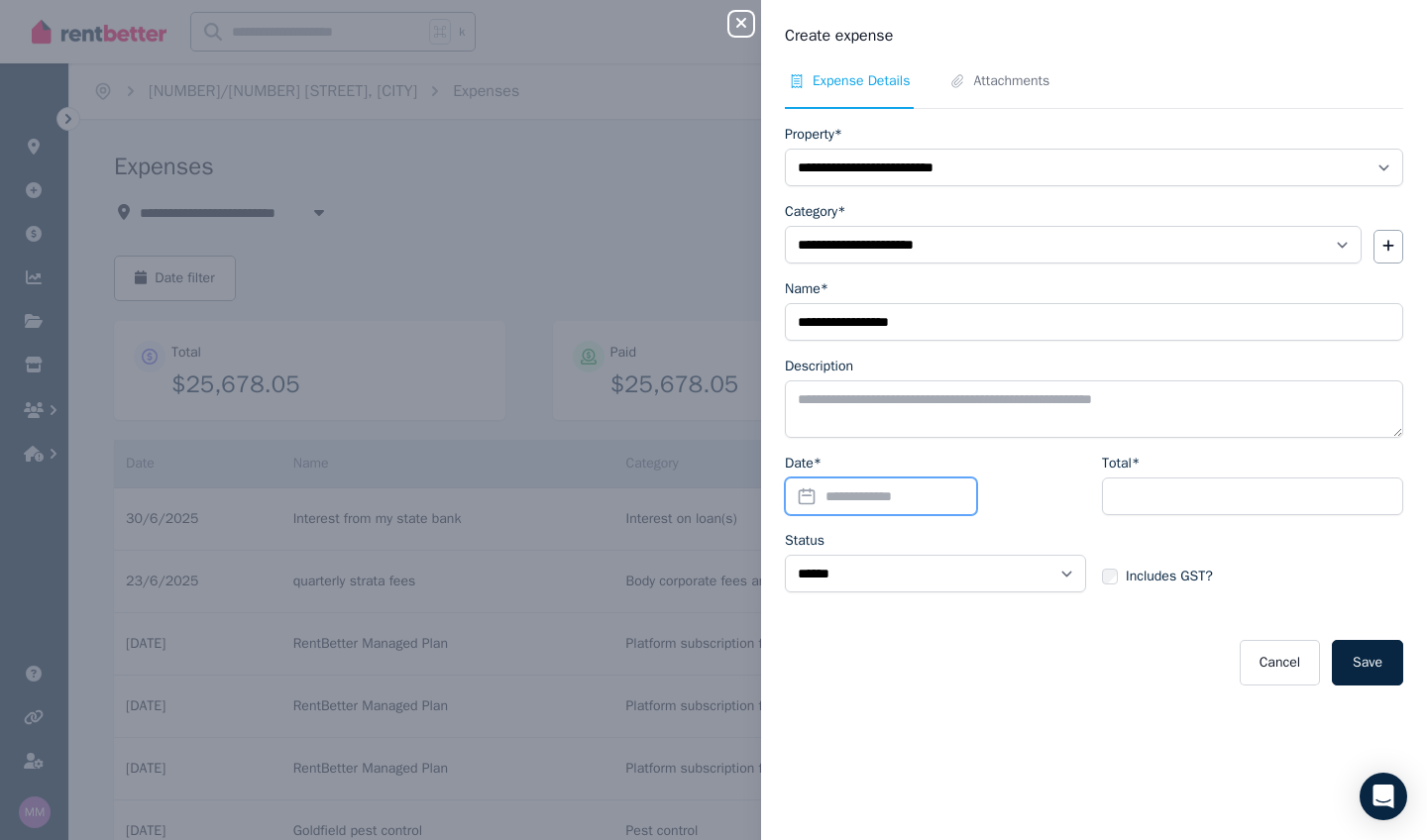 click on "Date*" at bounding box center (881, 496) 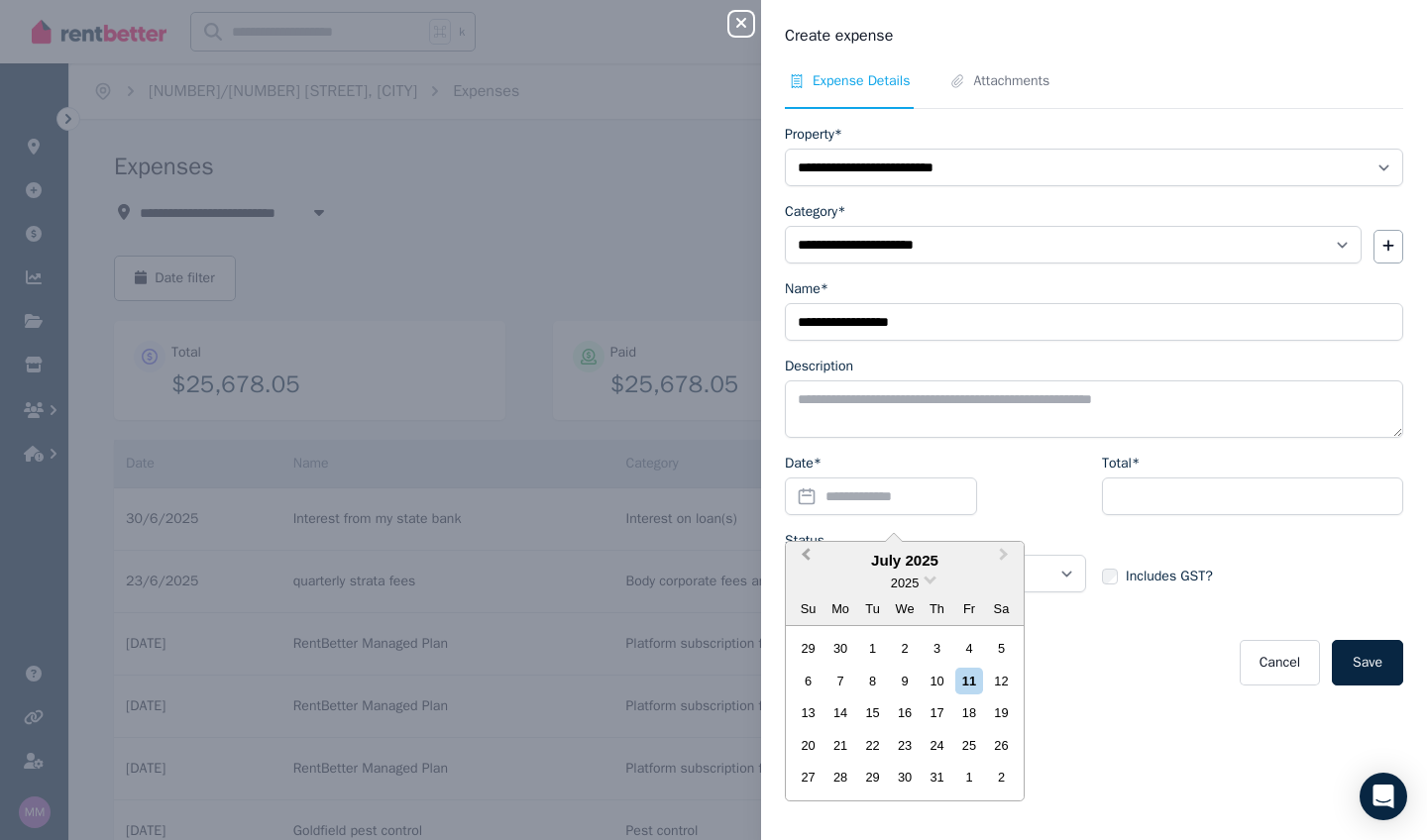 click on "Previous Month" at bounding box center [804, 560] 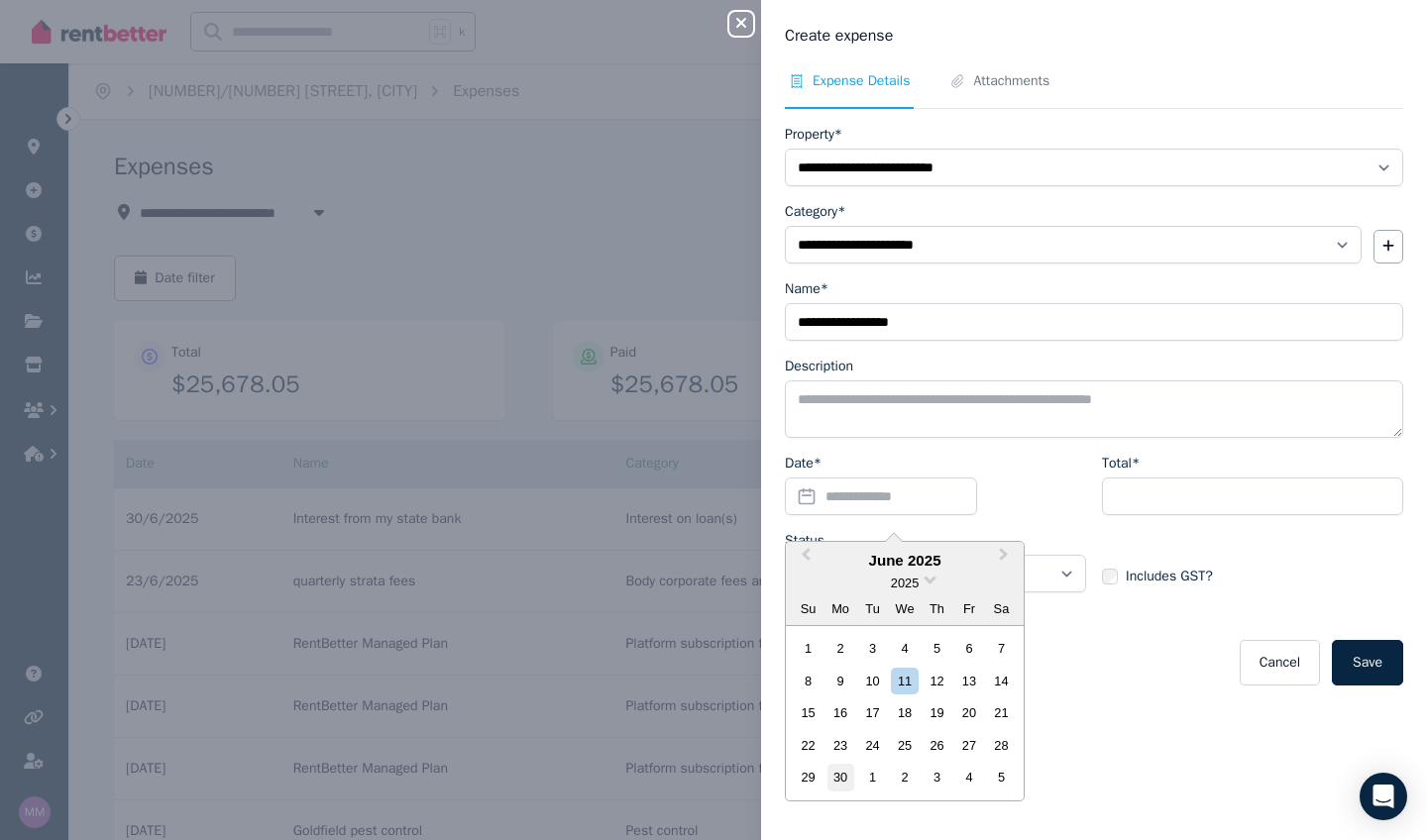 click on "30" at bounding box center (840, 777) 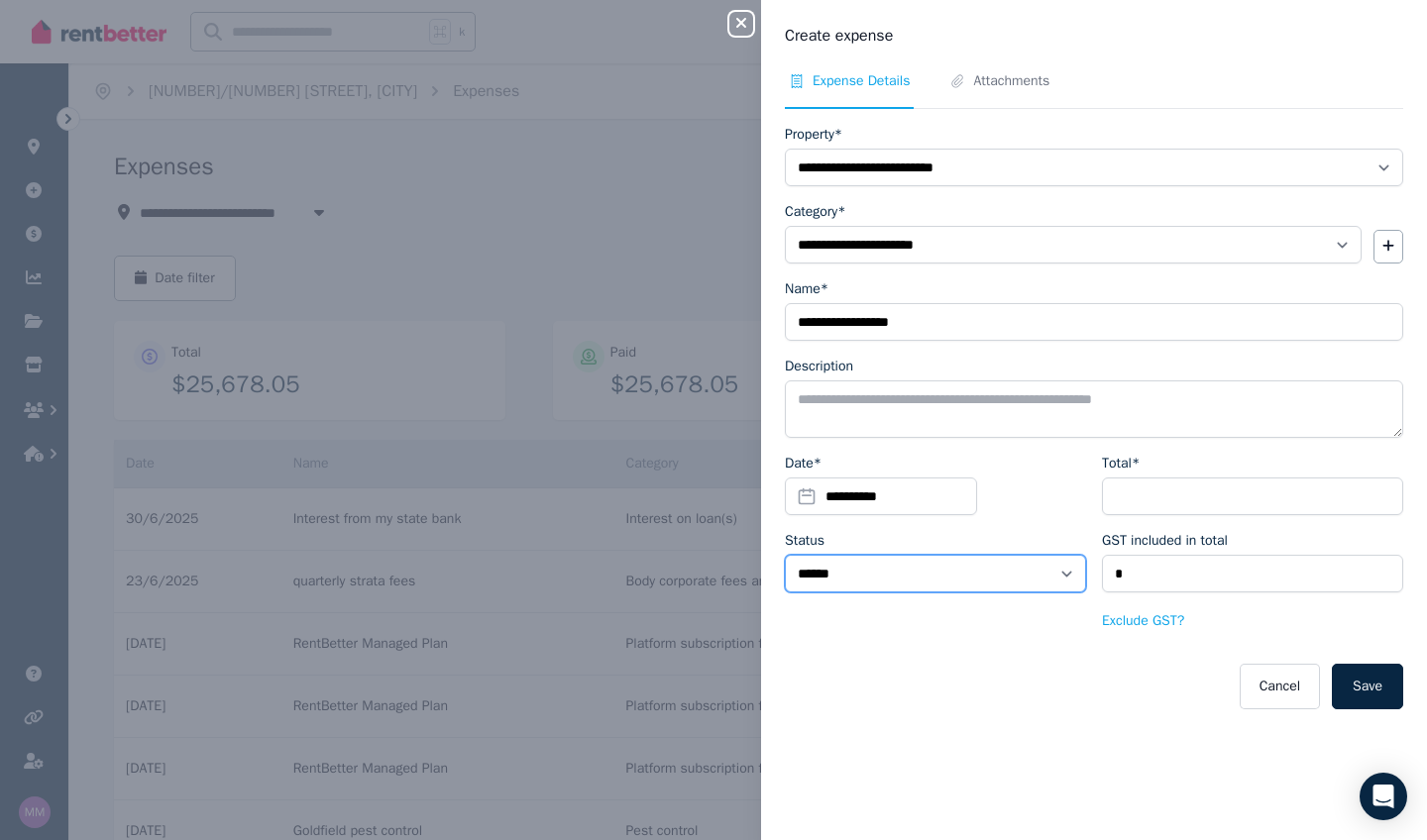select on "**********" 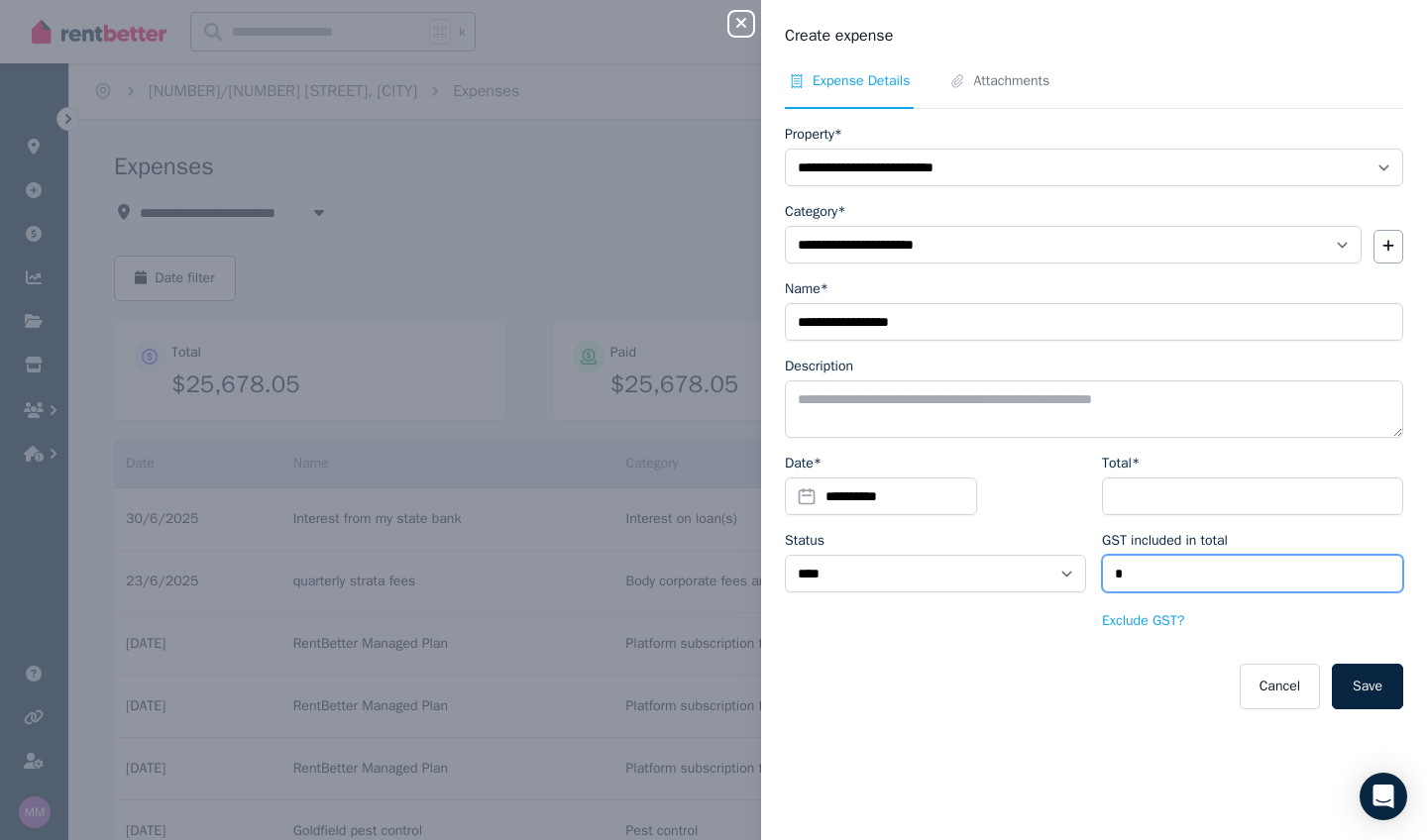 click on "*" at bounding box center [1253, 574] 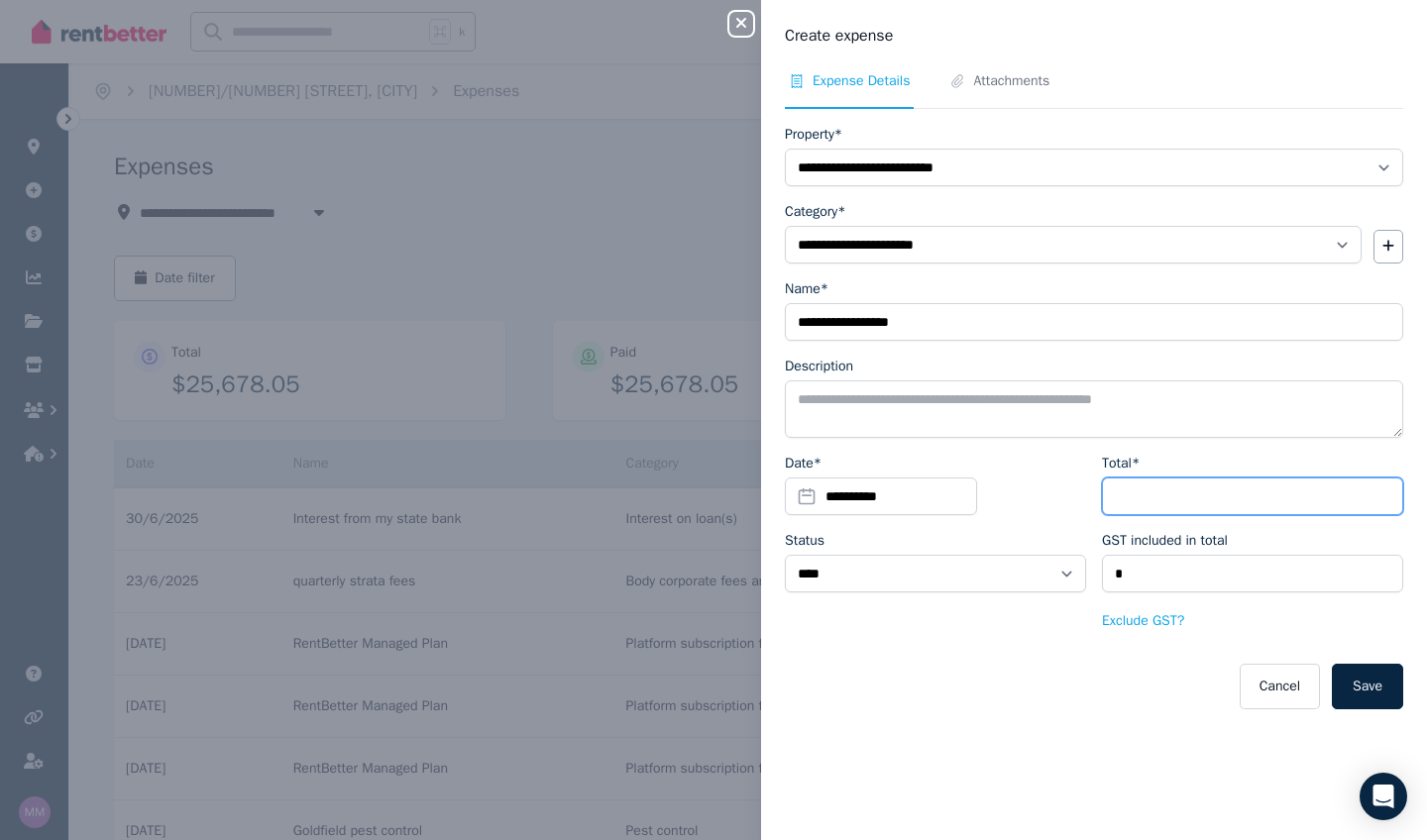 click on "Total*" at bounding box center [1253, 496] 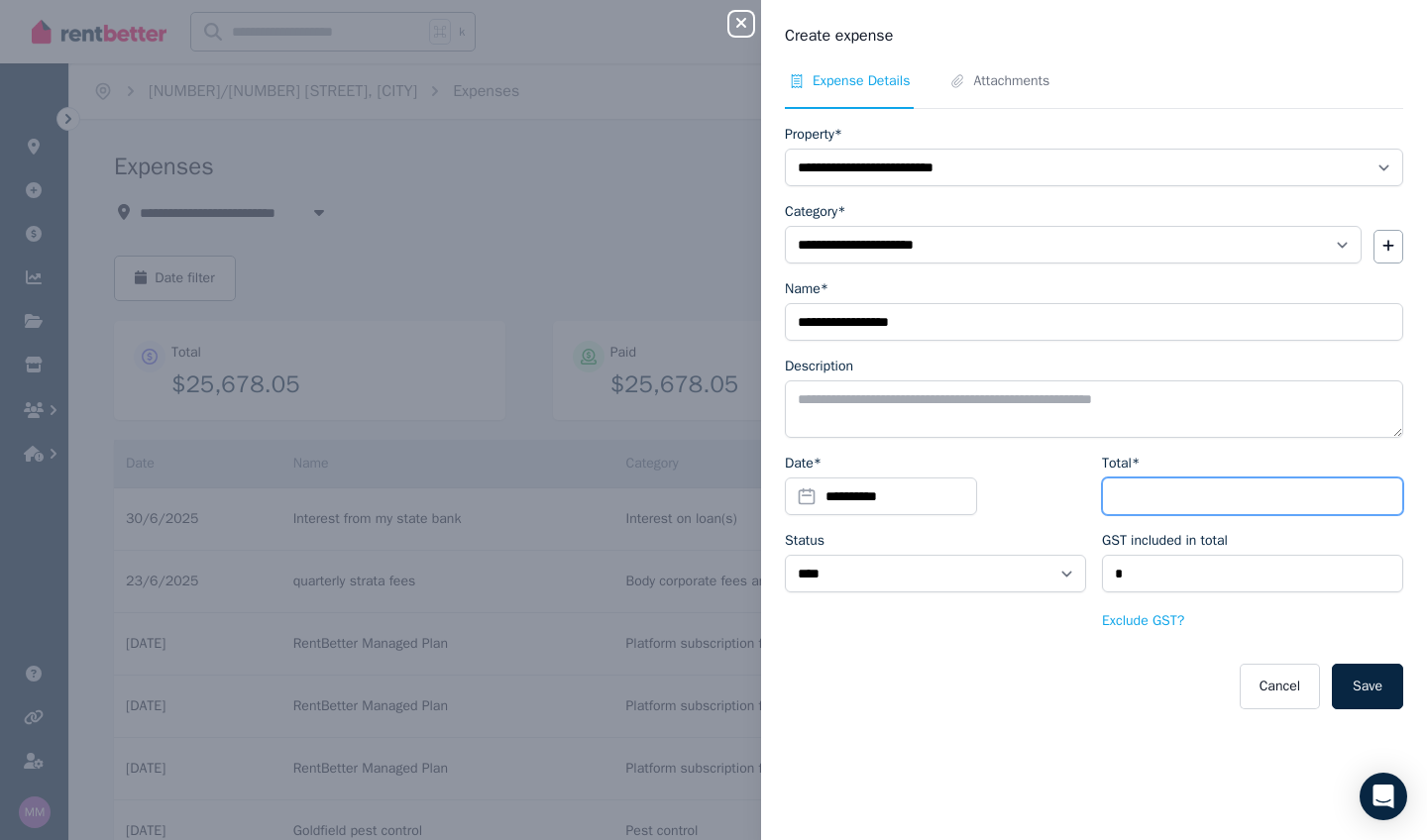 type on "*" 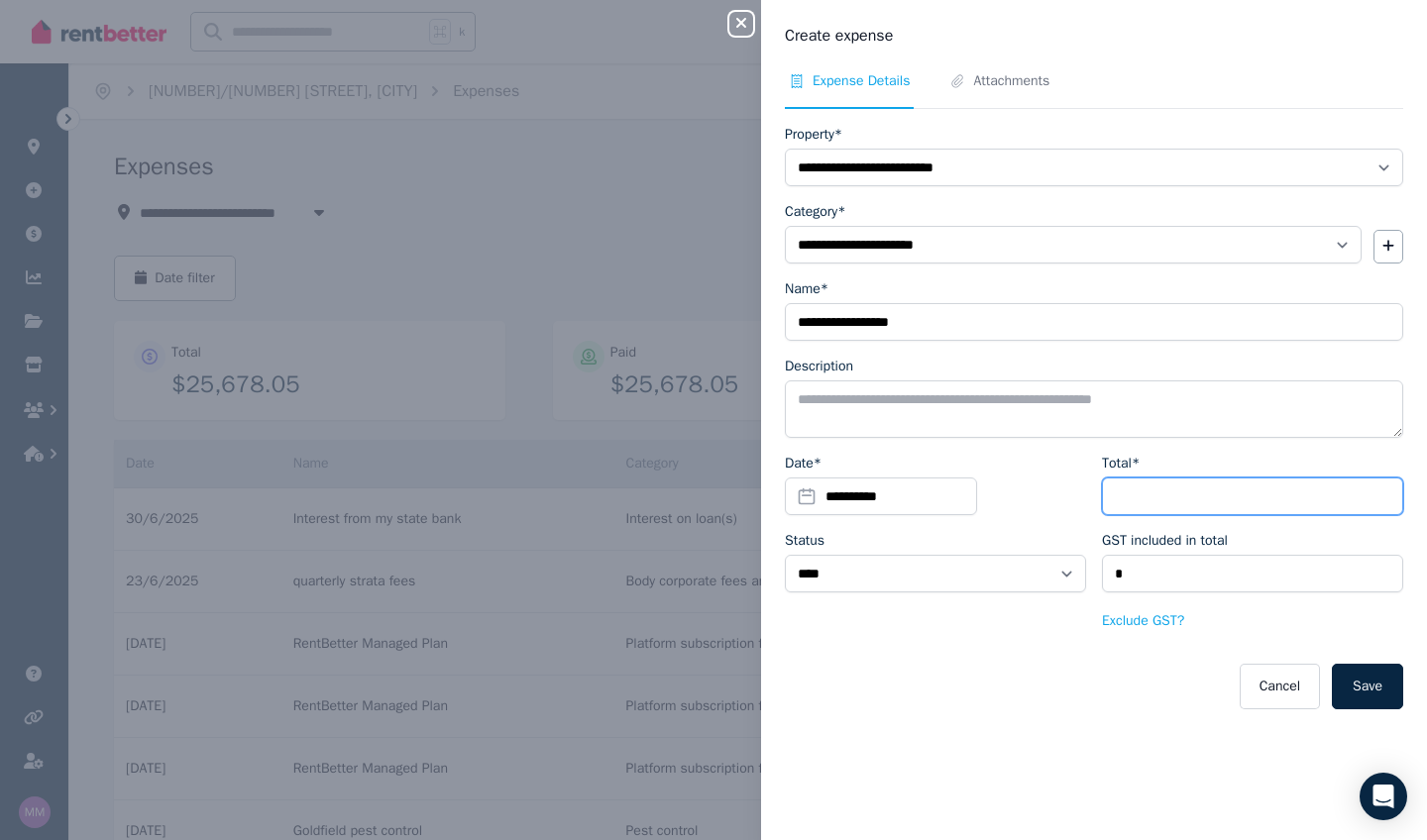 type on "****" 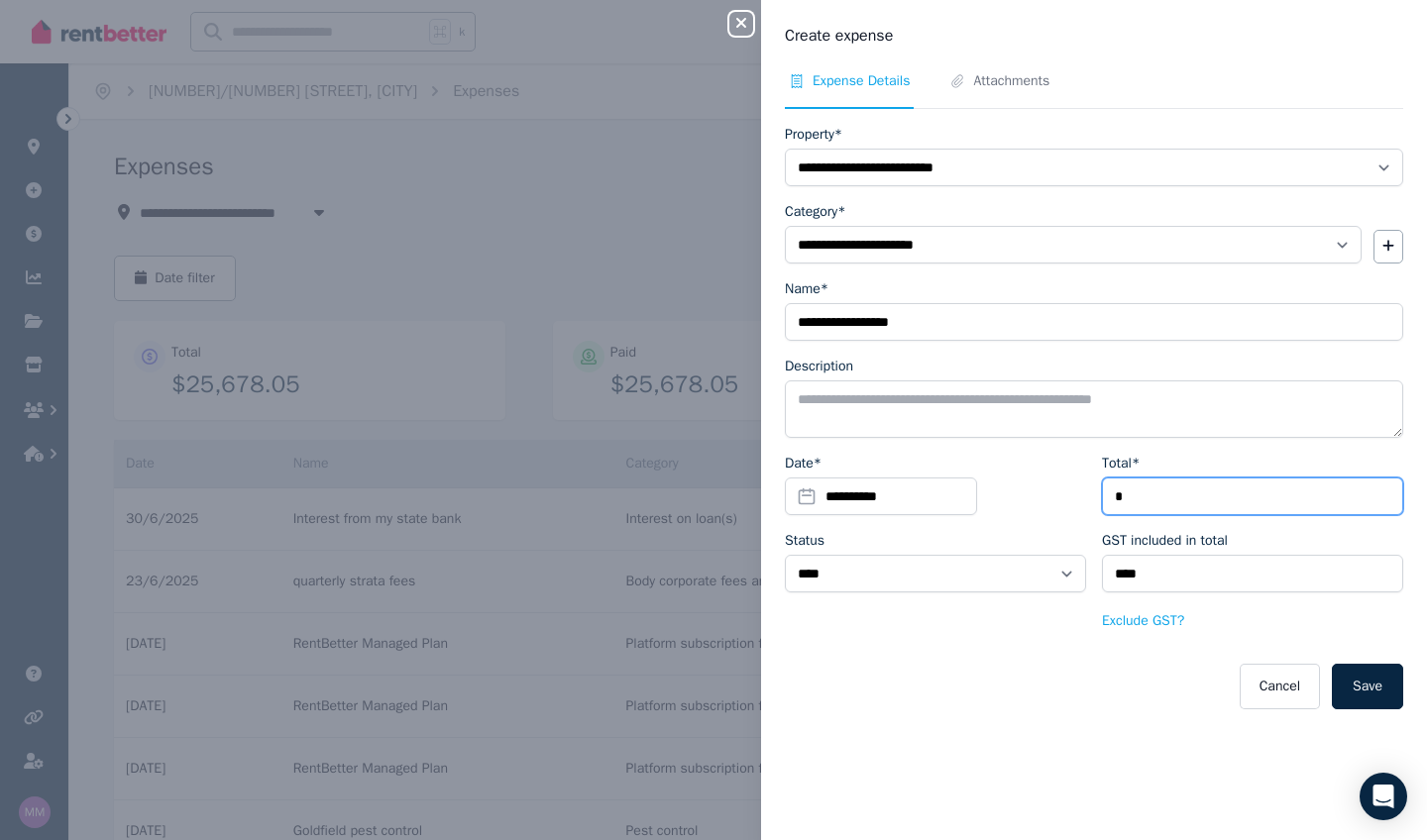 type on "**" 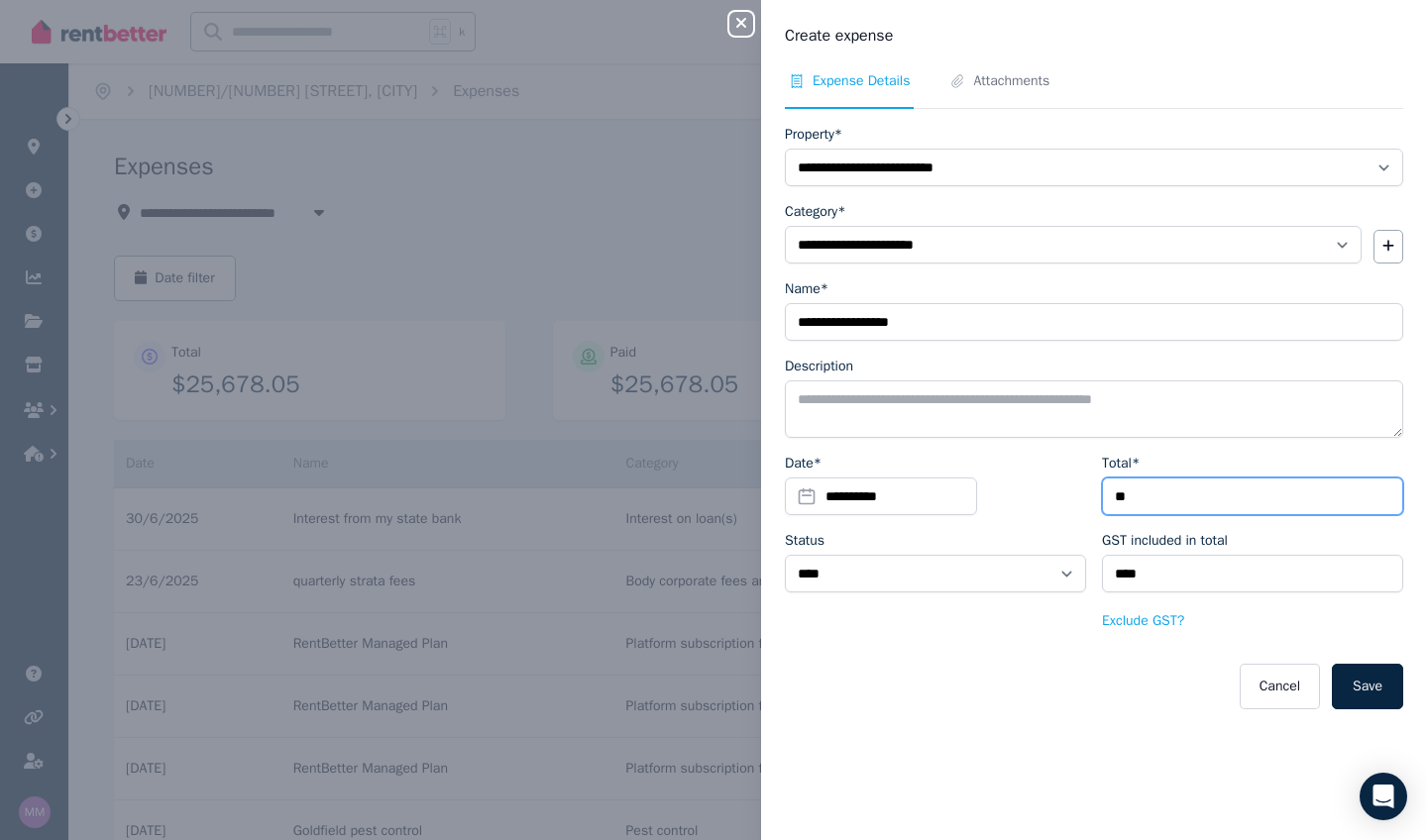 type on "***" 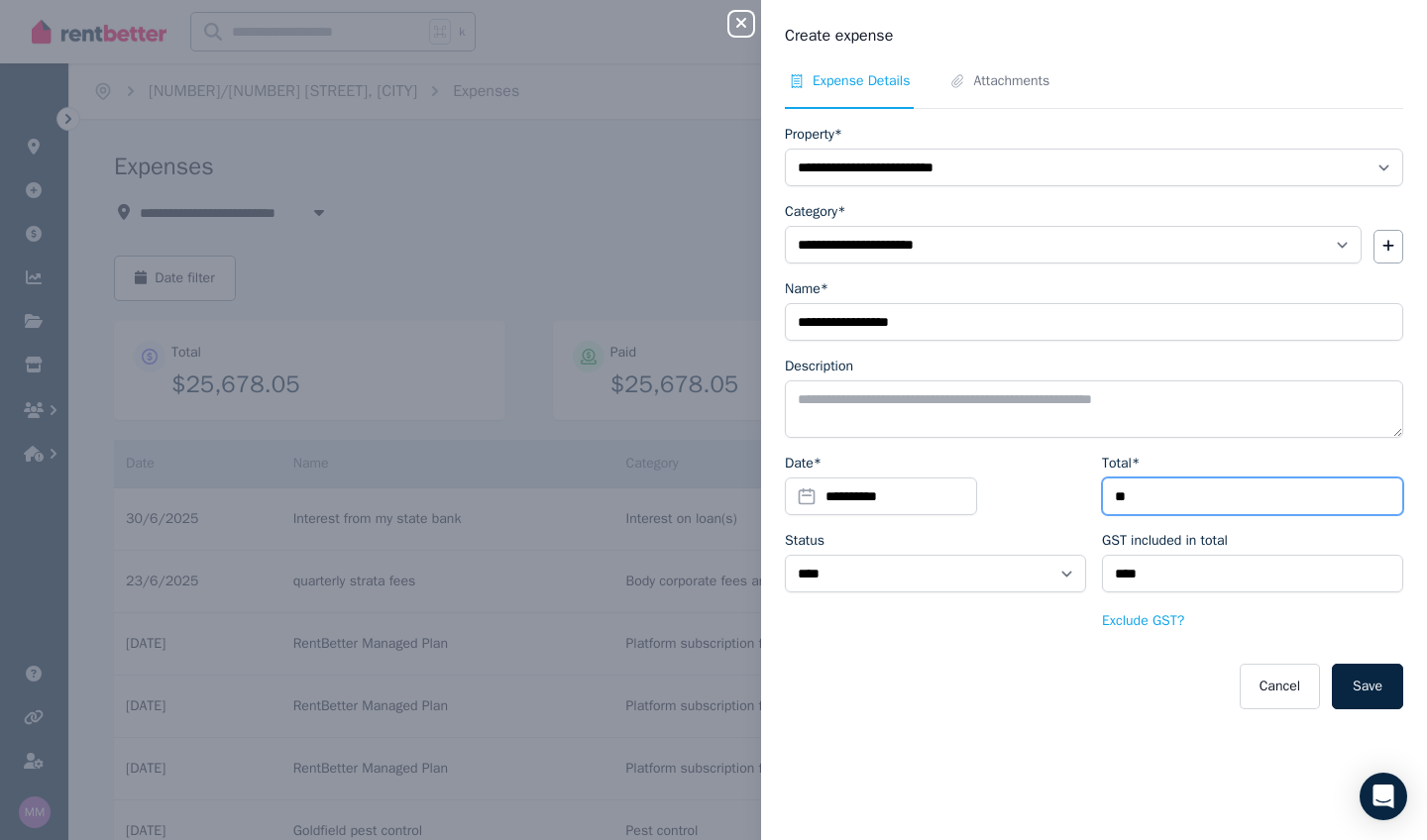 type on "*****" 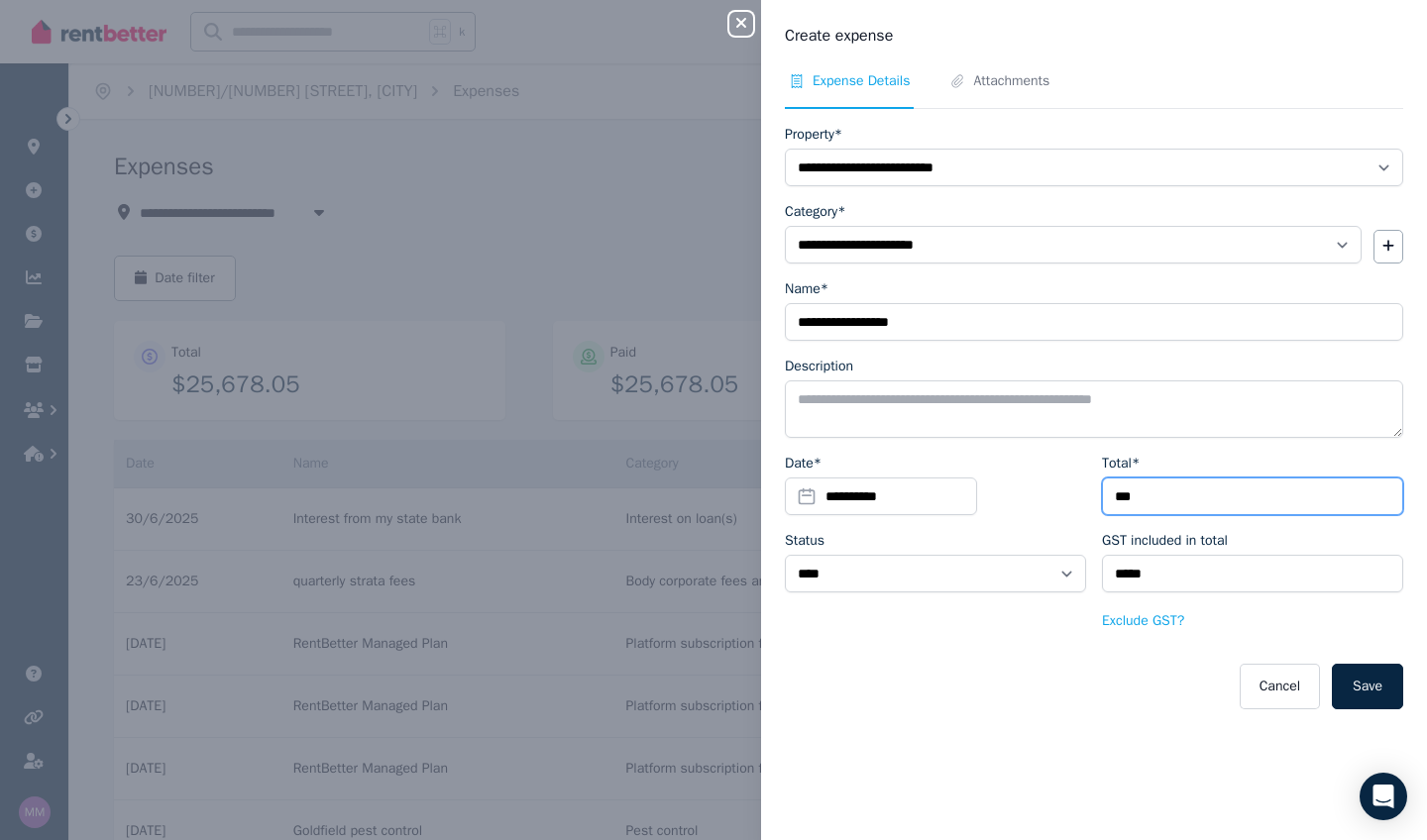 type on "****" 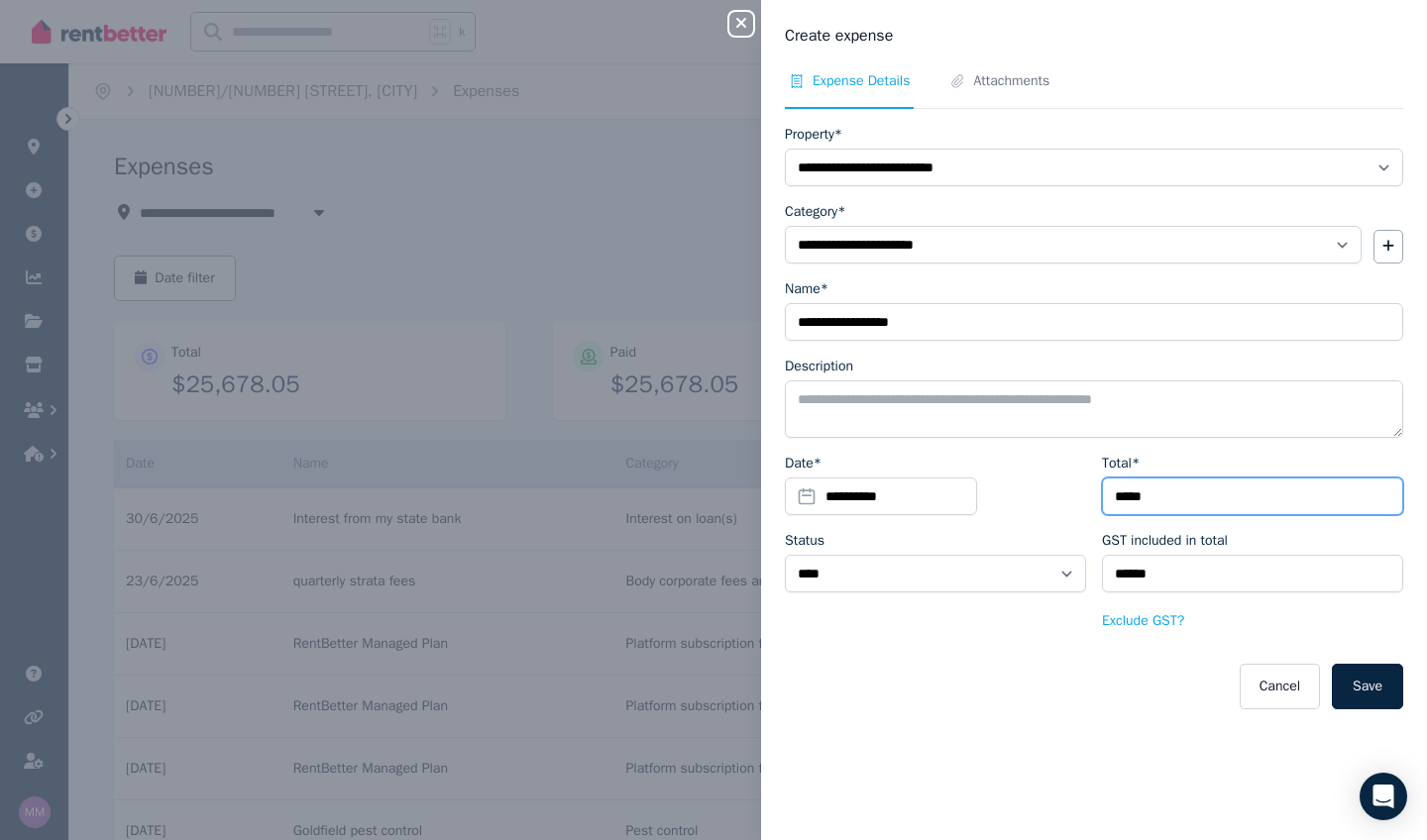 type on "******" 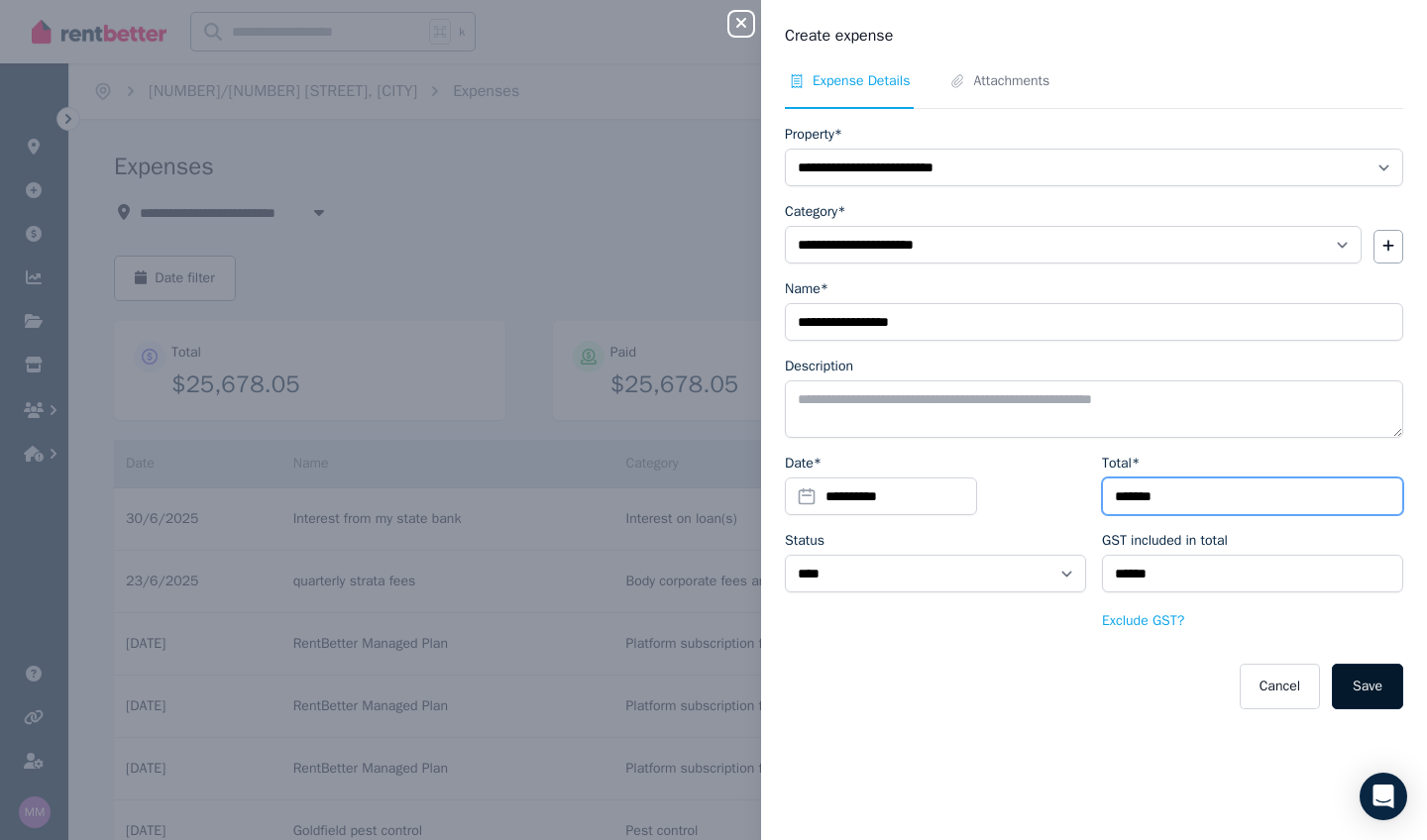 type on "*******" 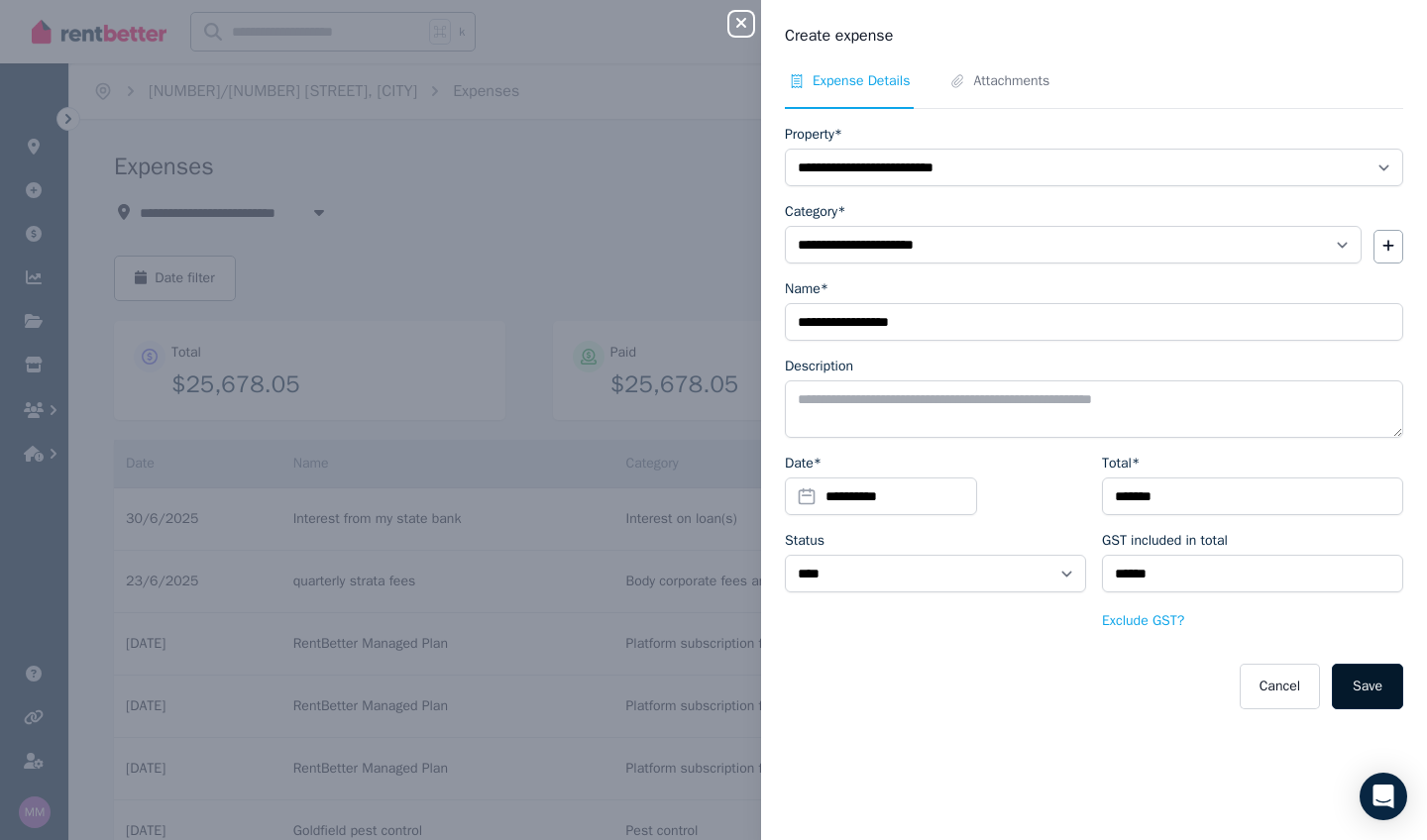 click on "Save" at bounding box center (1368, 686) 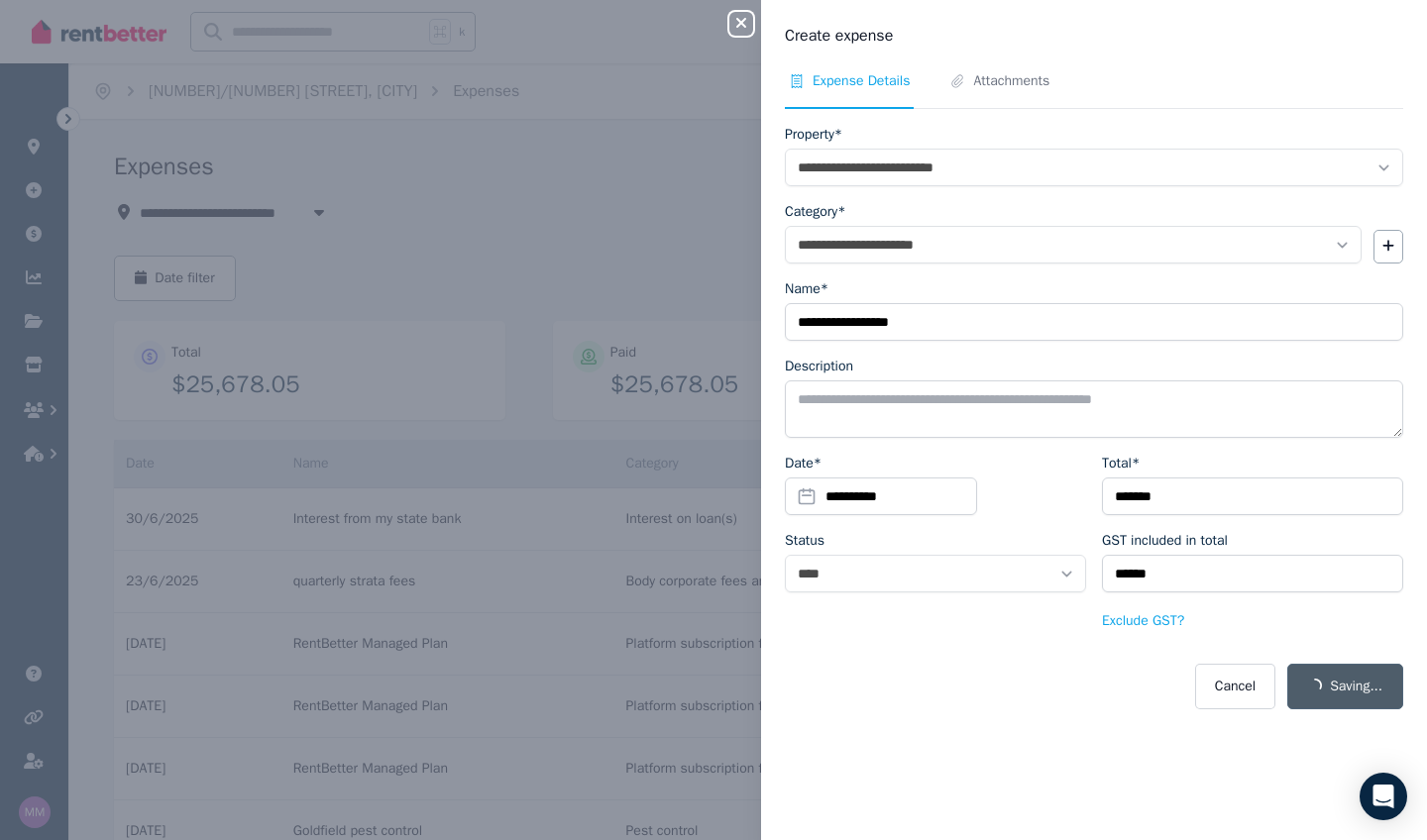 select on "**********" 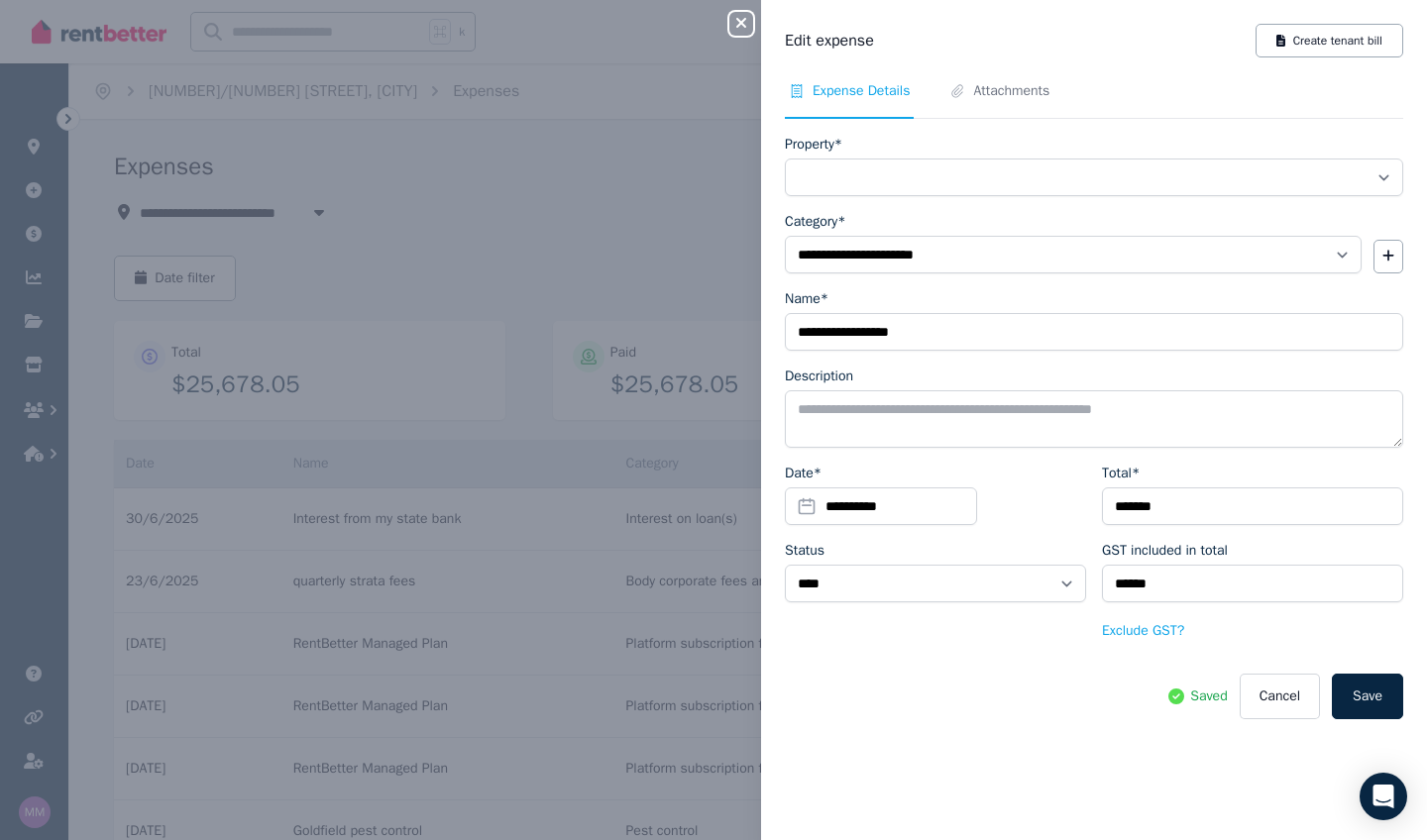 select on "**********" 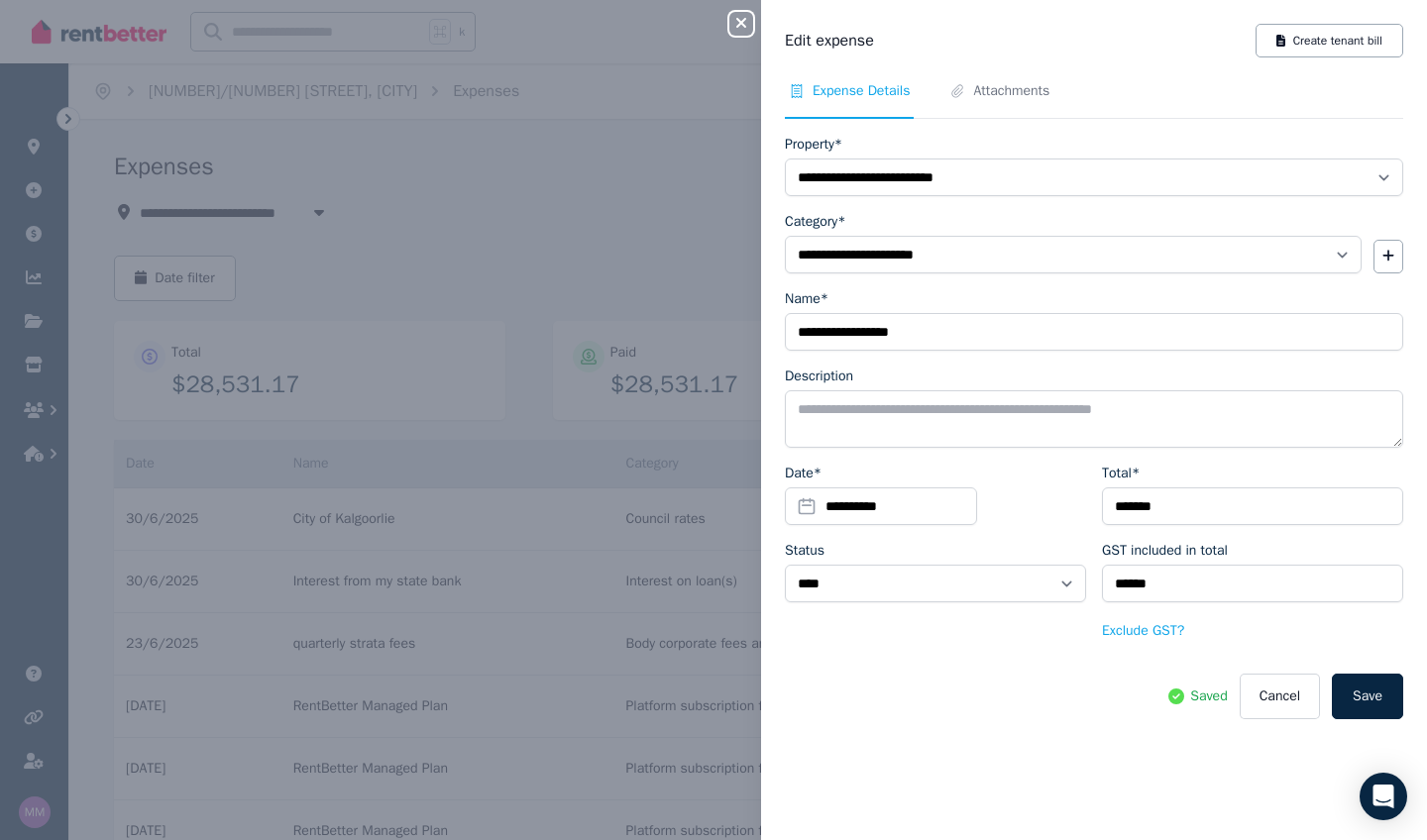 click 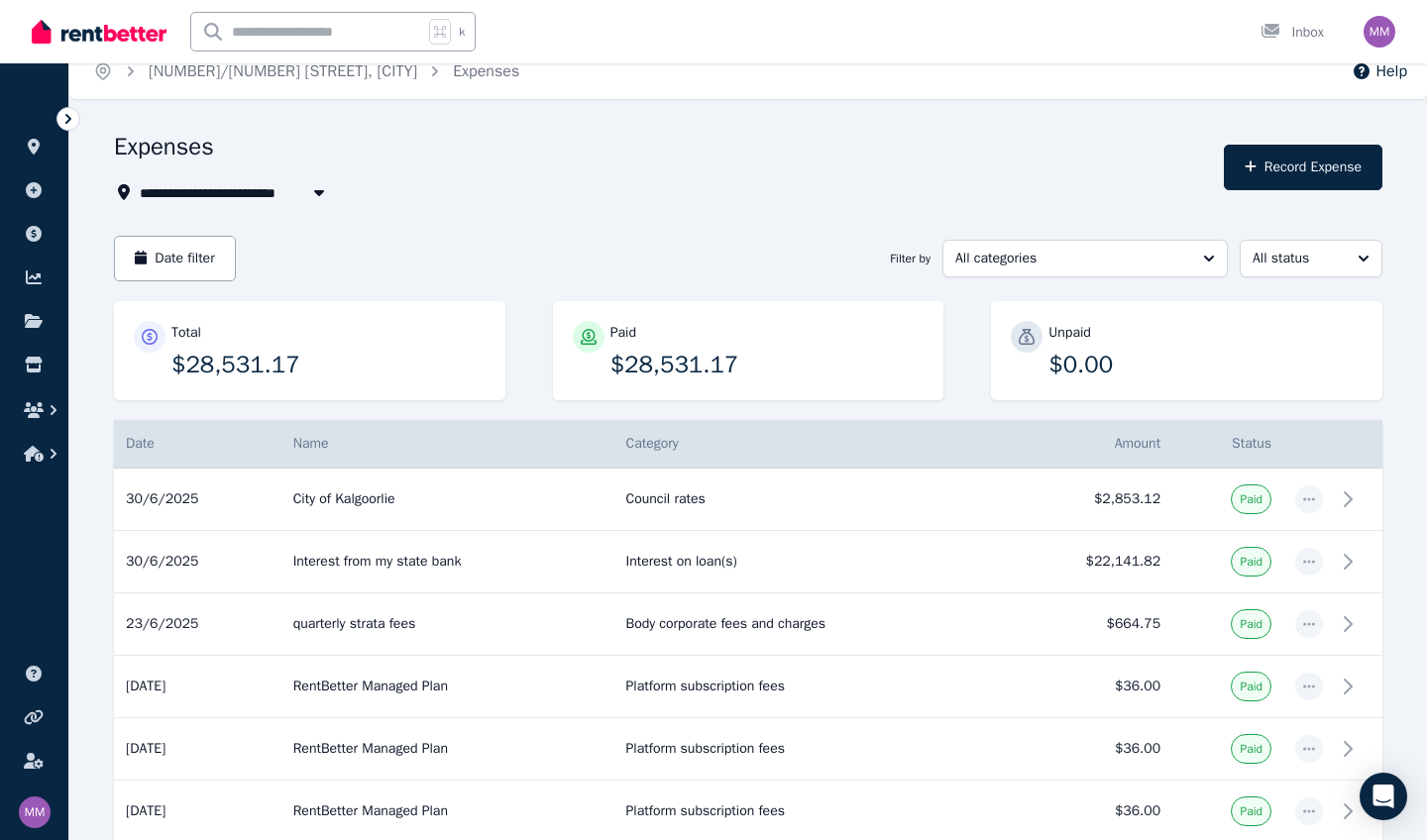 scroll, scrollTop: 28, scrollLeft: 0, axis: vertical 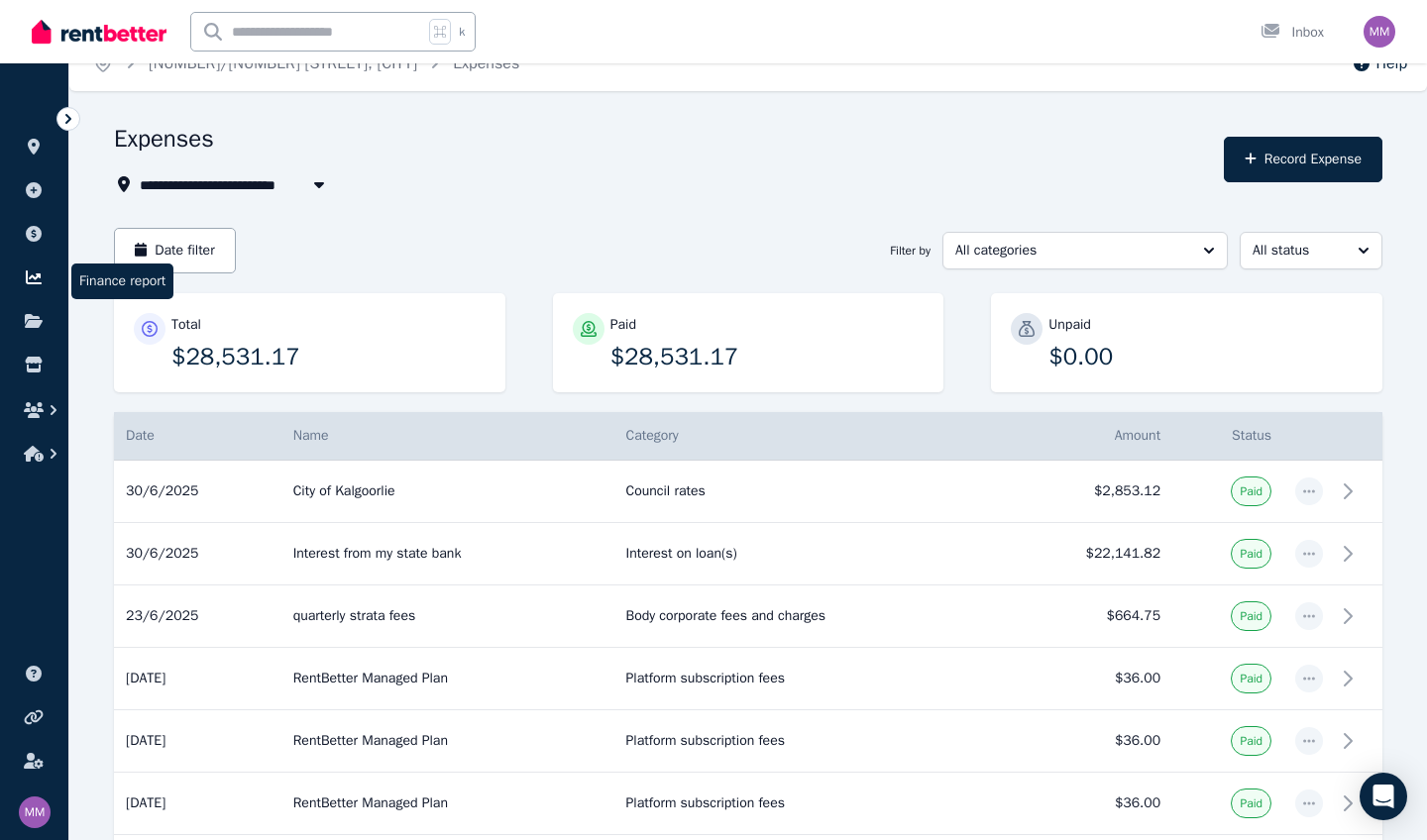 click 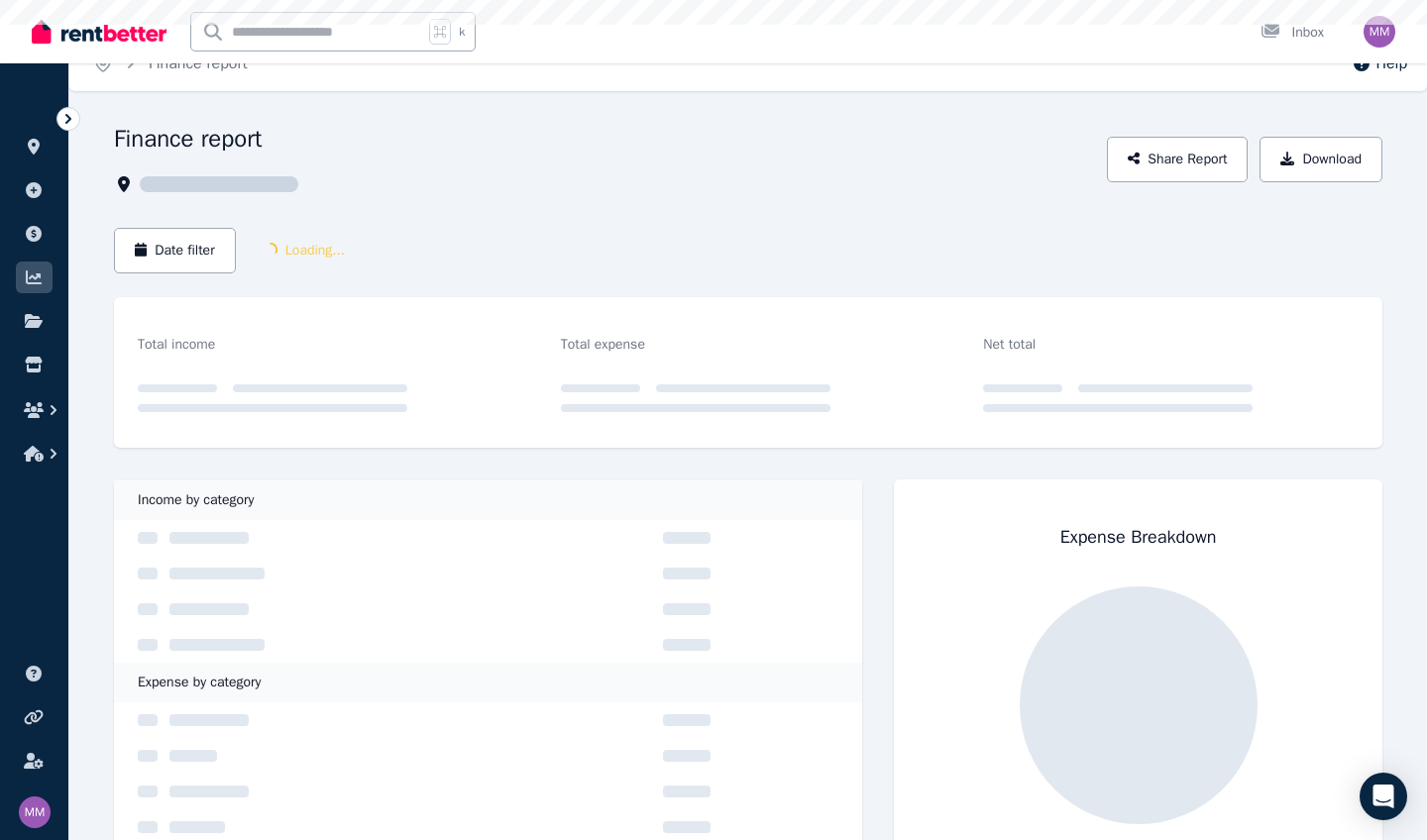scroll, scrollTop: 0, scrollLeft: 0, axis: both 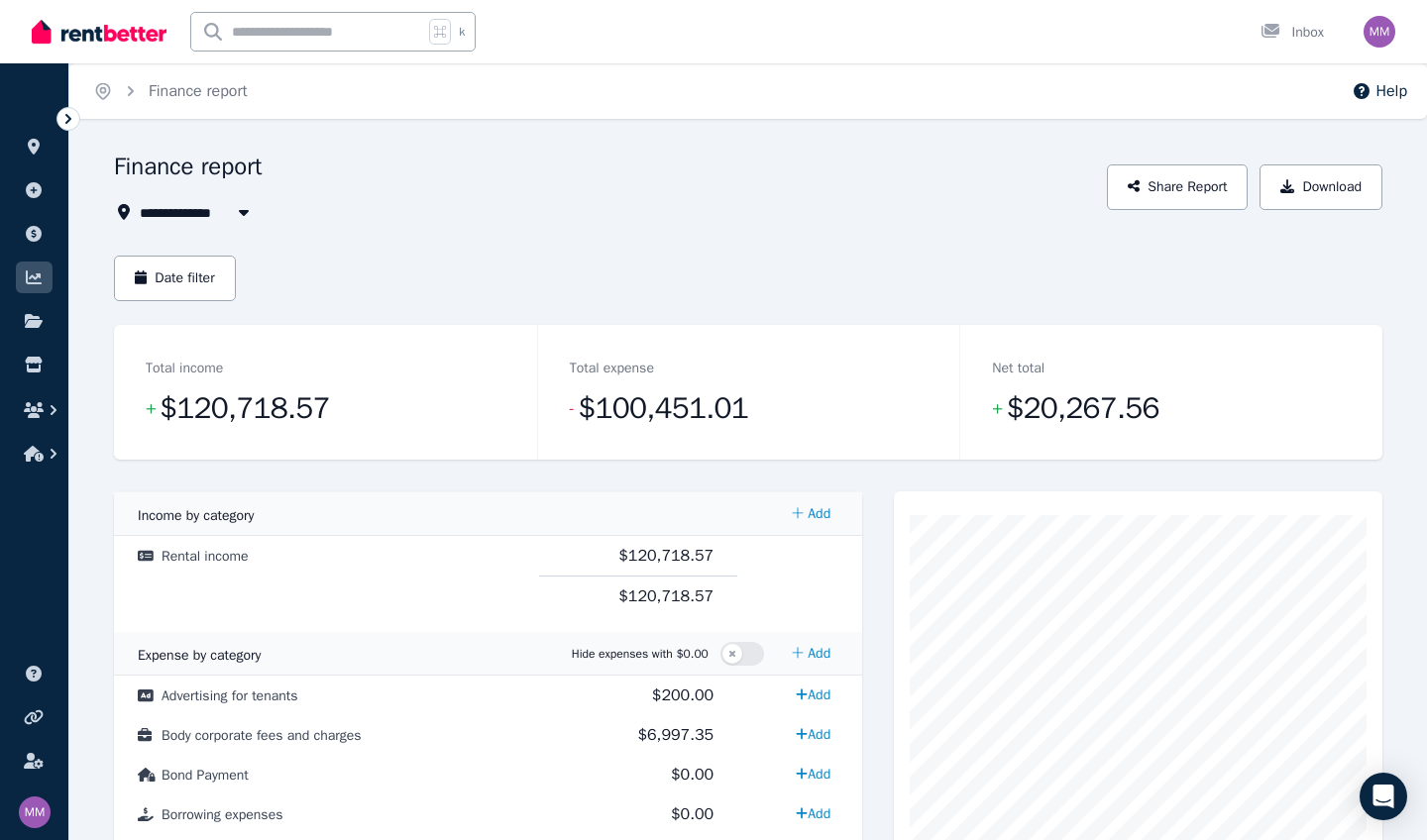 click 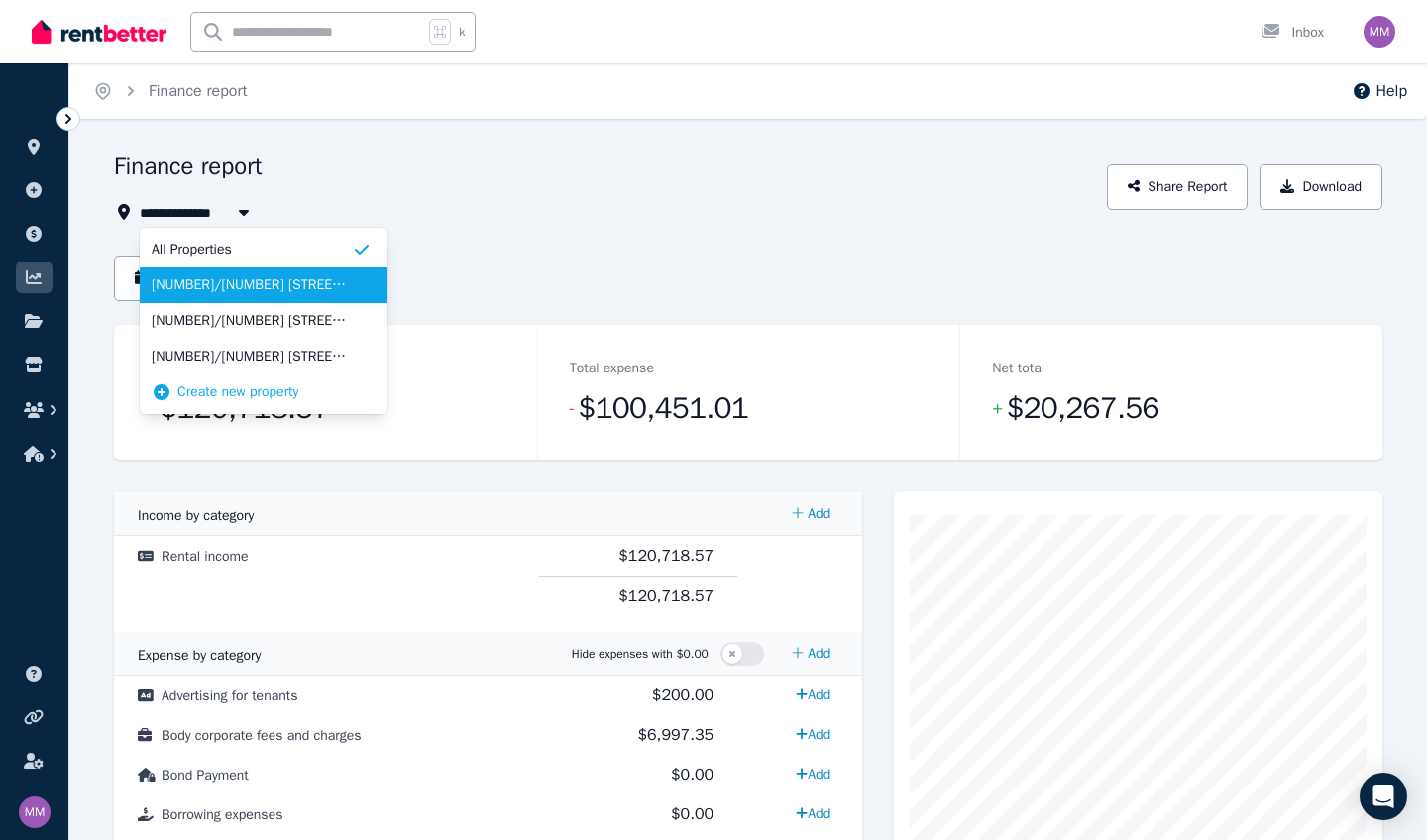 click on "[NUMBER]/[NUMBER] [STREET], [CITY]" at bounding box center (252, 285) 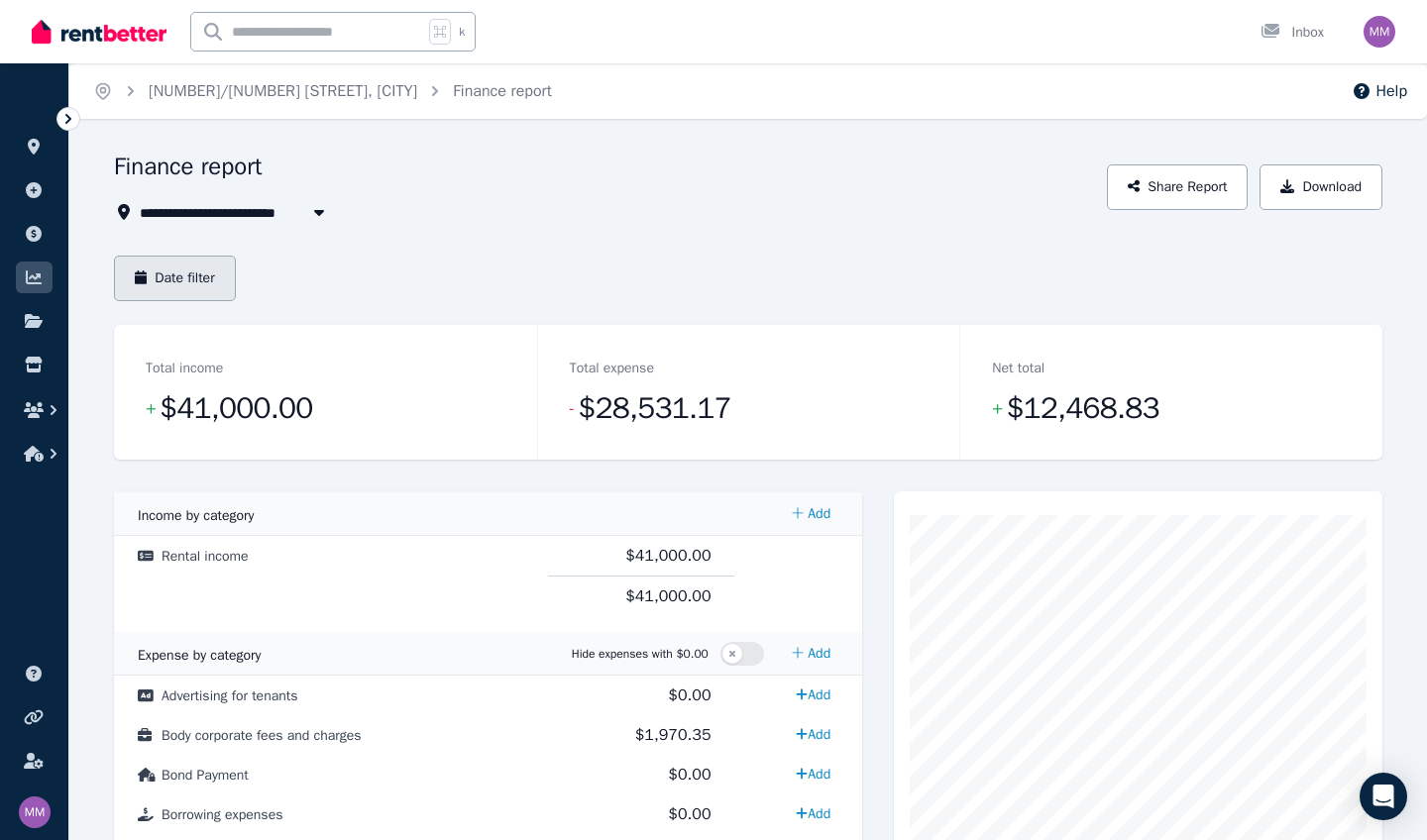 click on "Date filter" at bounding box center [174, 278] 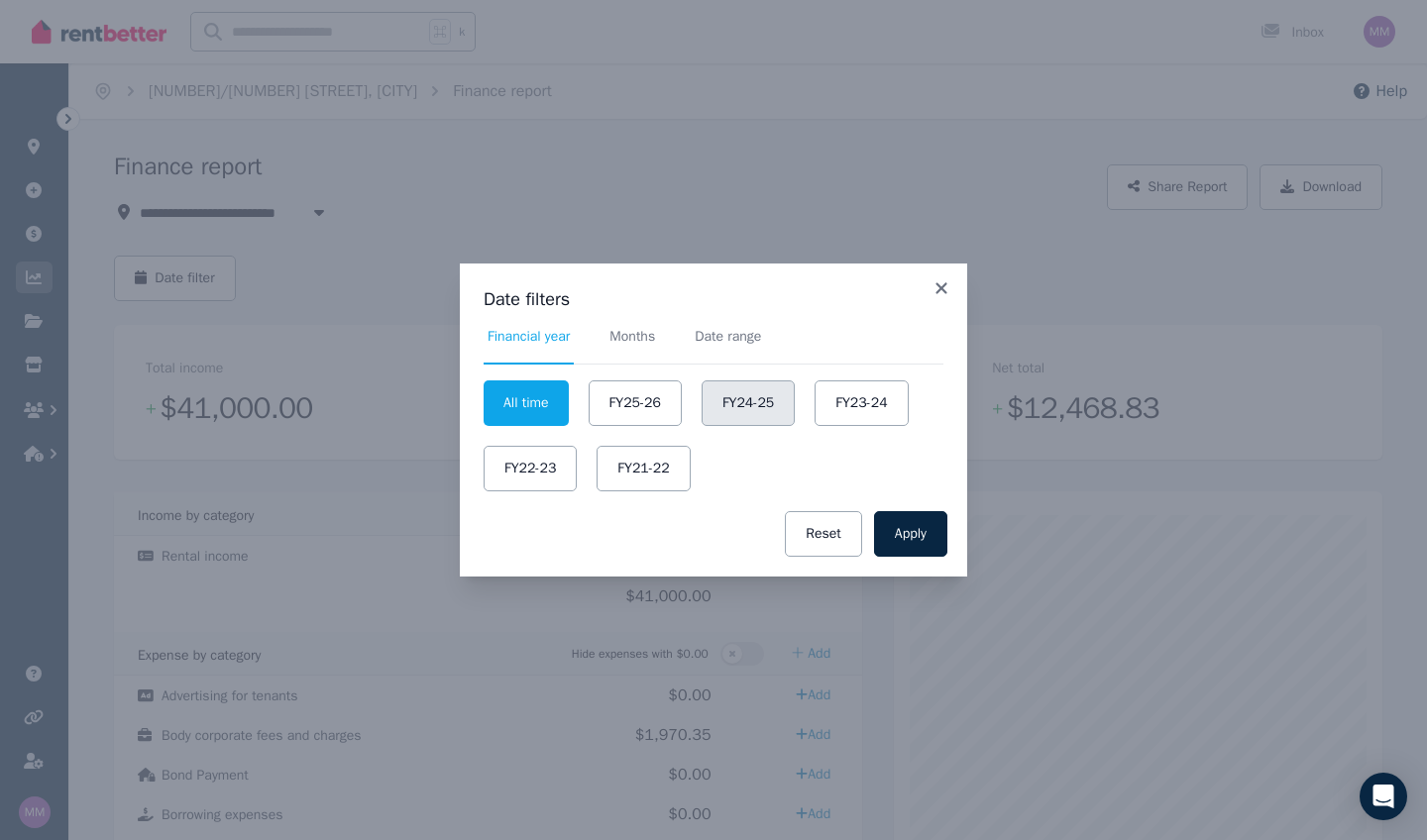 click on "FY24-25" at bounding box center [748, 403] 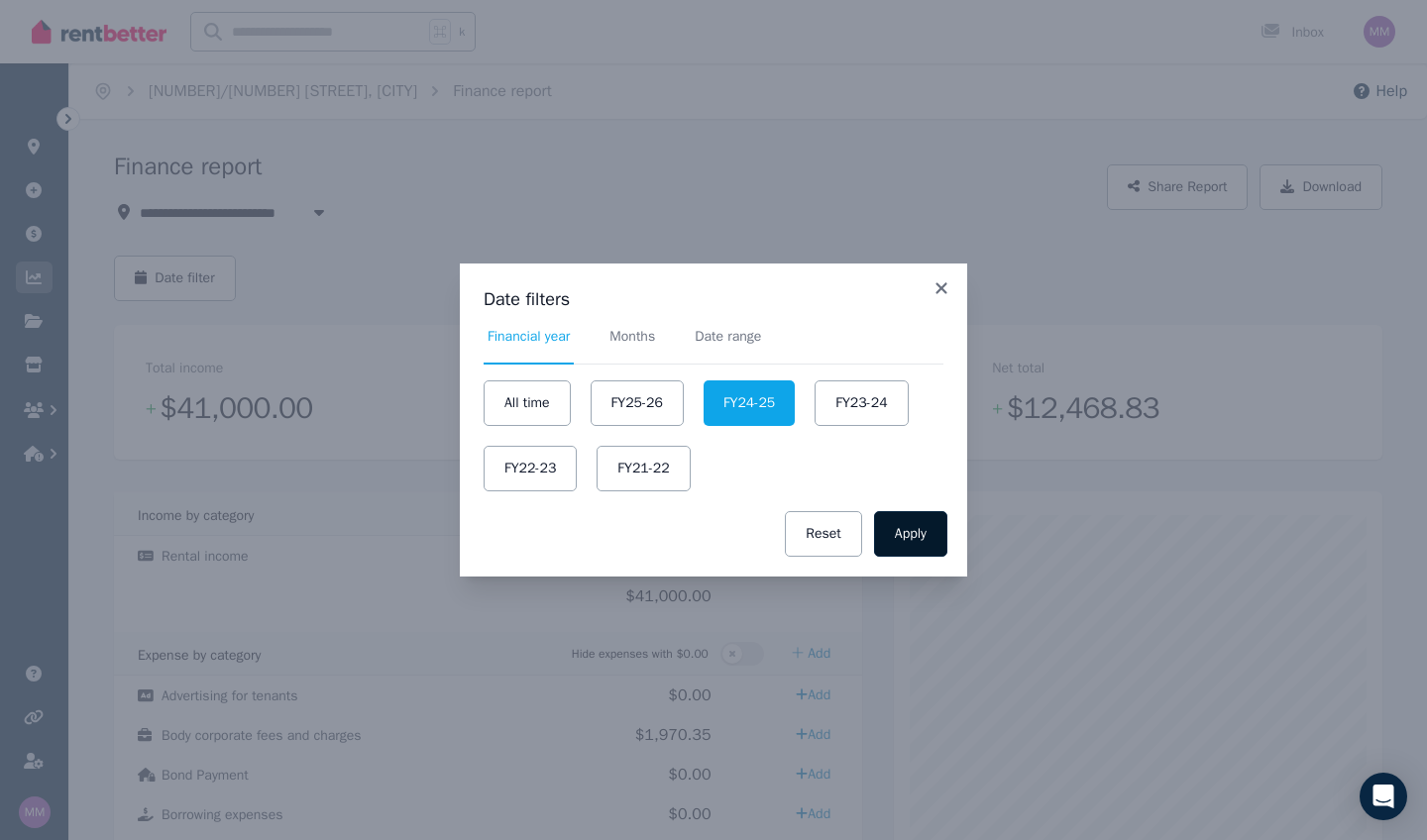 click on "Apply" at bounding box center (911, 534) 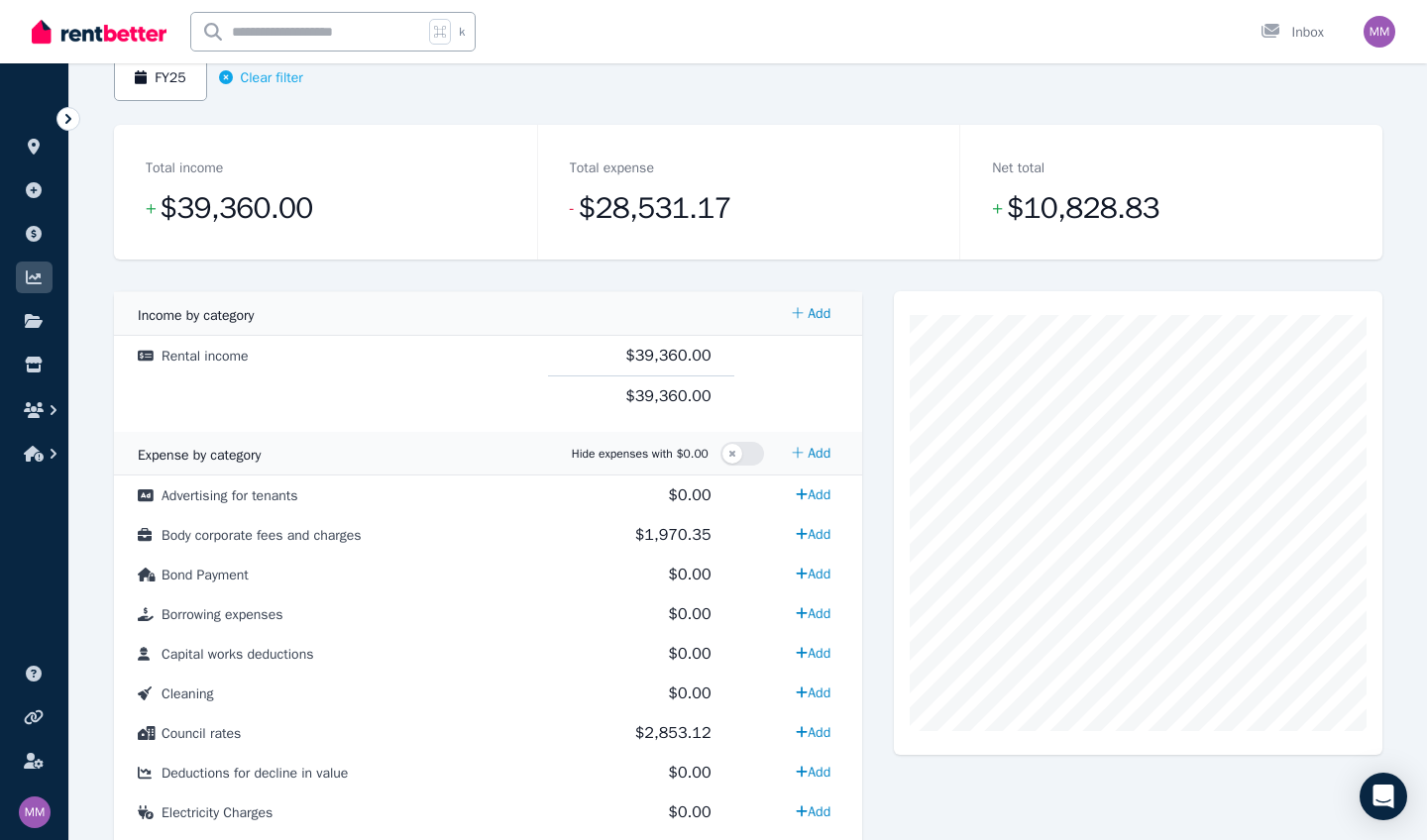 scroll, scrollTop: 202, scrollLeft: 0, axis: vertical 